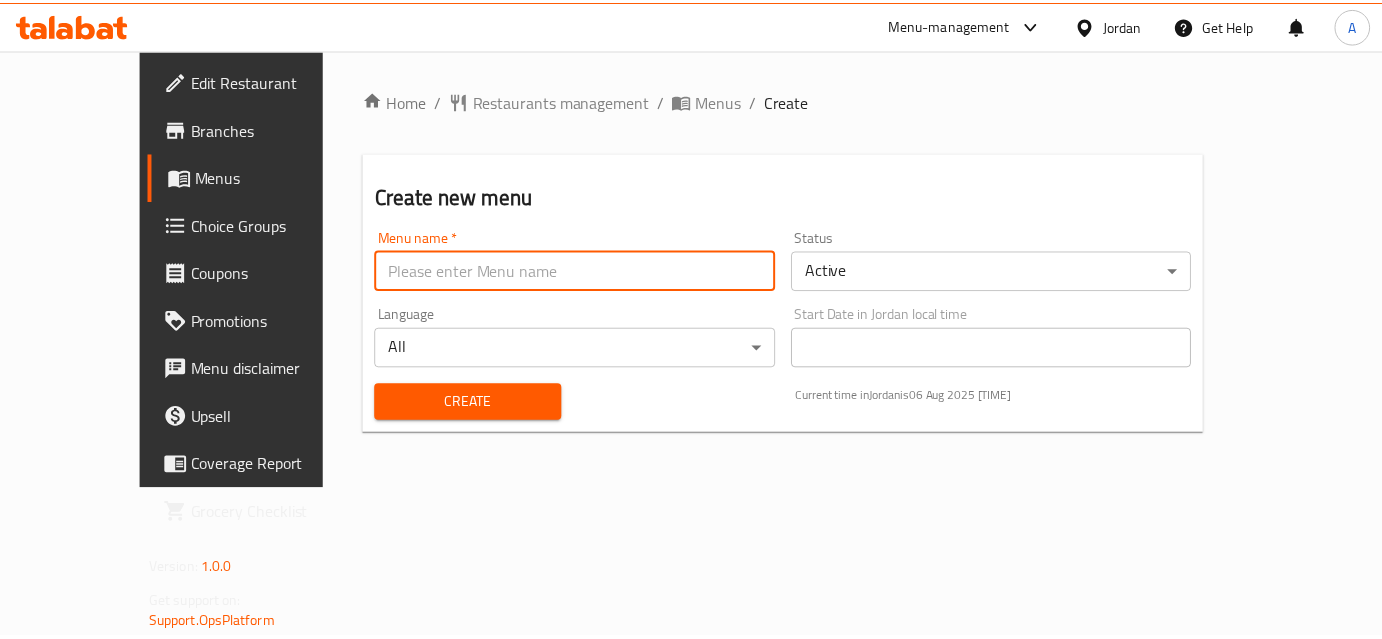scroll, scrollTop: 0, scrollLeft: 0, axis: both 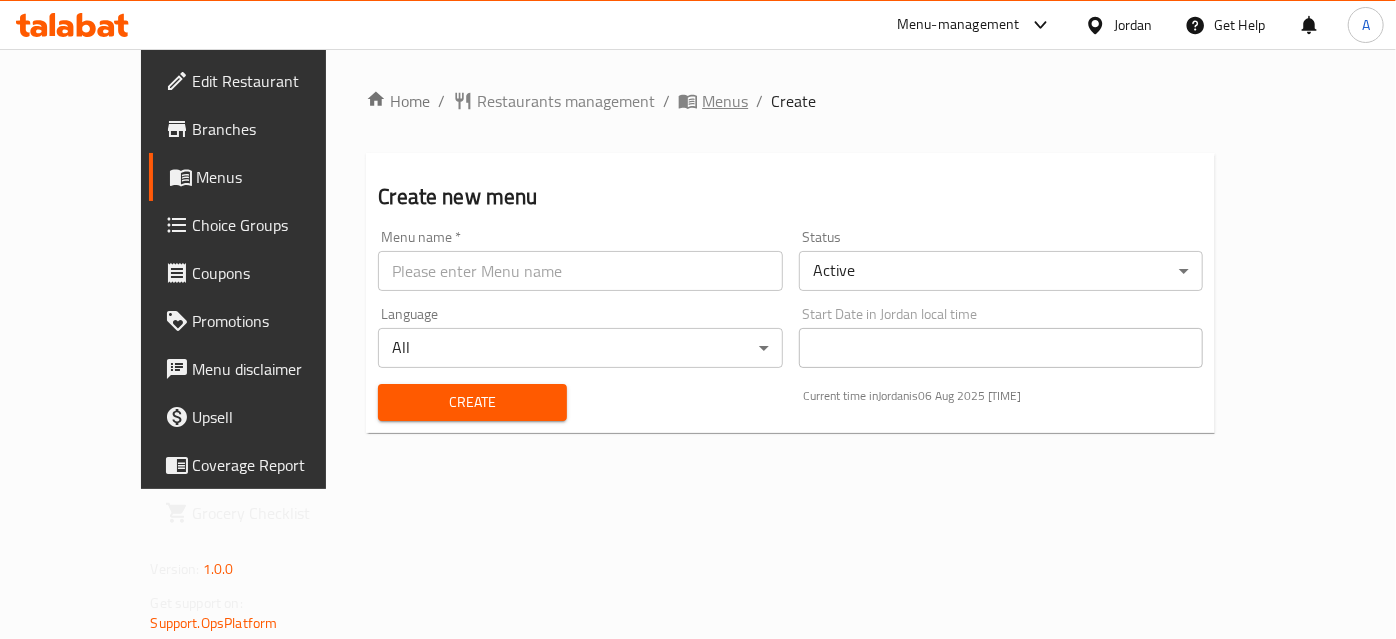 drag, startPoint x: 0, startPoint y: 0, endPoint x: 586, endPoint y: 100, distance: 594.4712 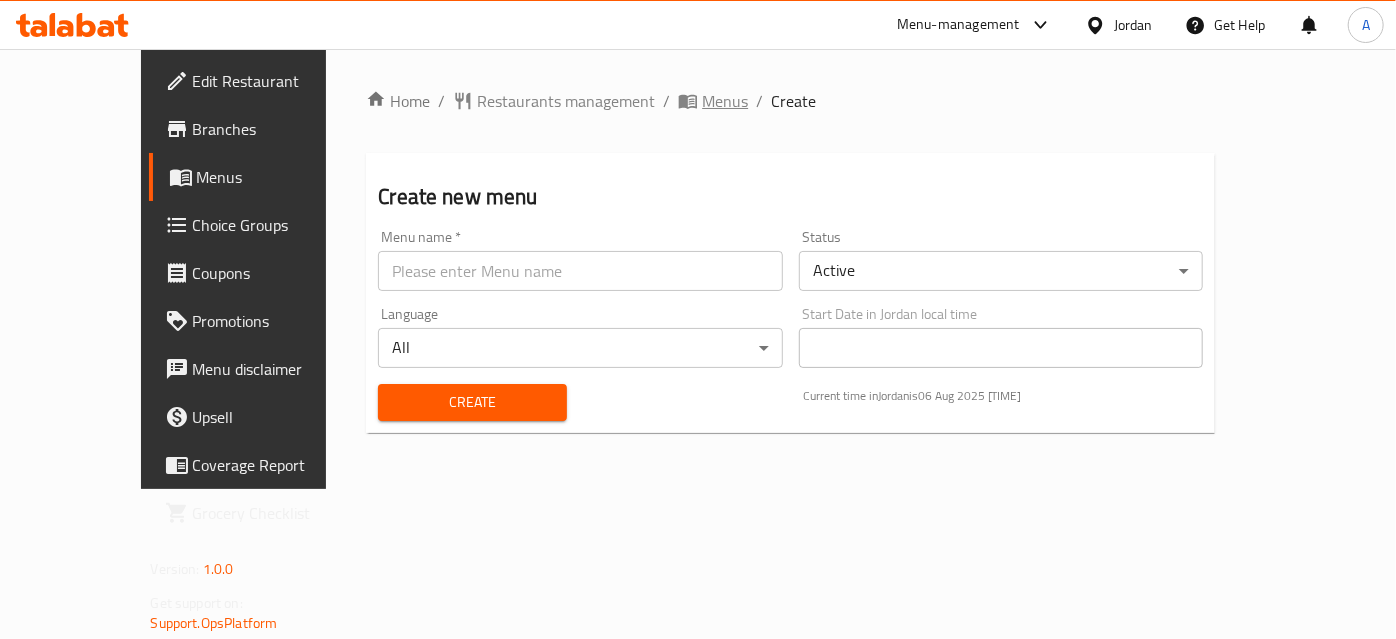 click 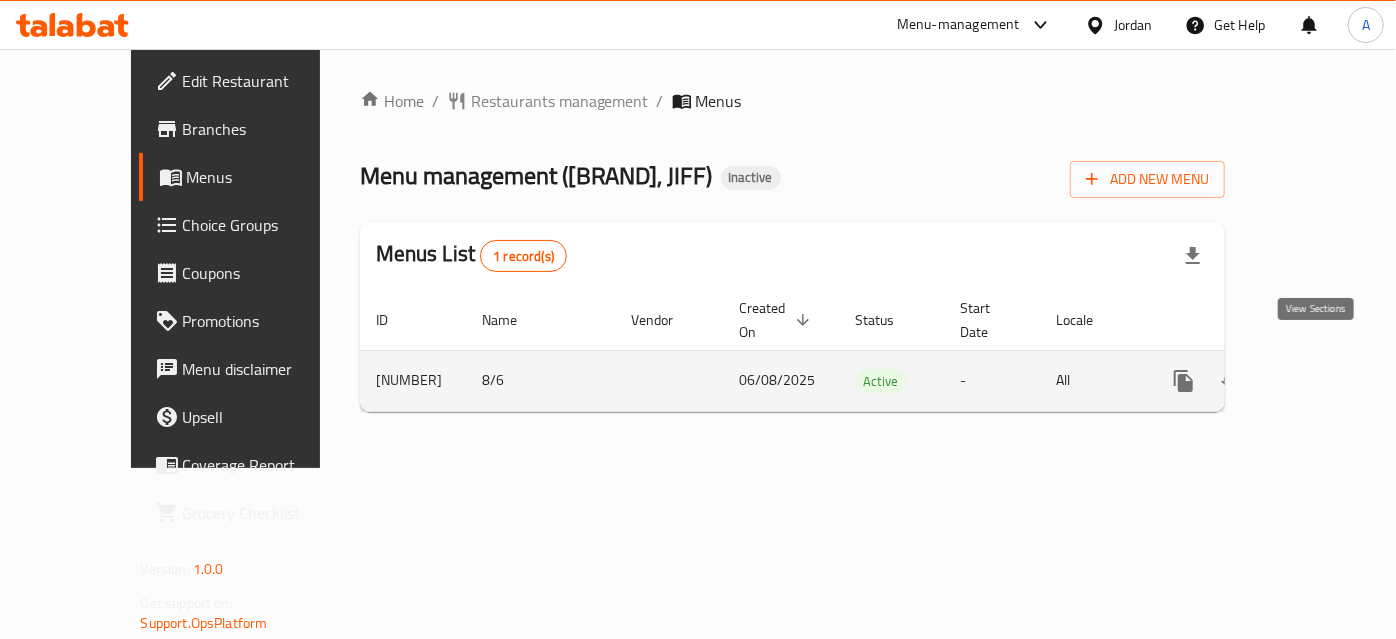 click 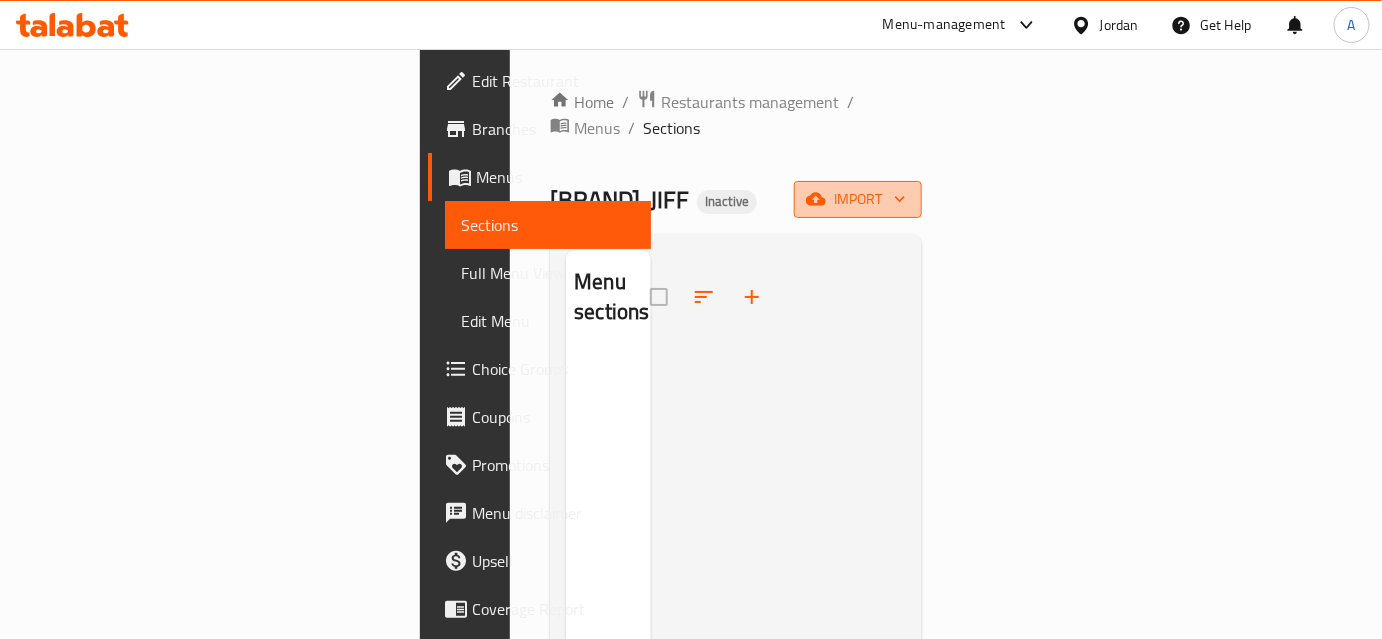 click on "import" at bounding box center (858, 199) 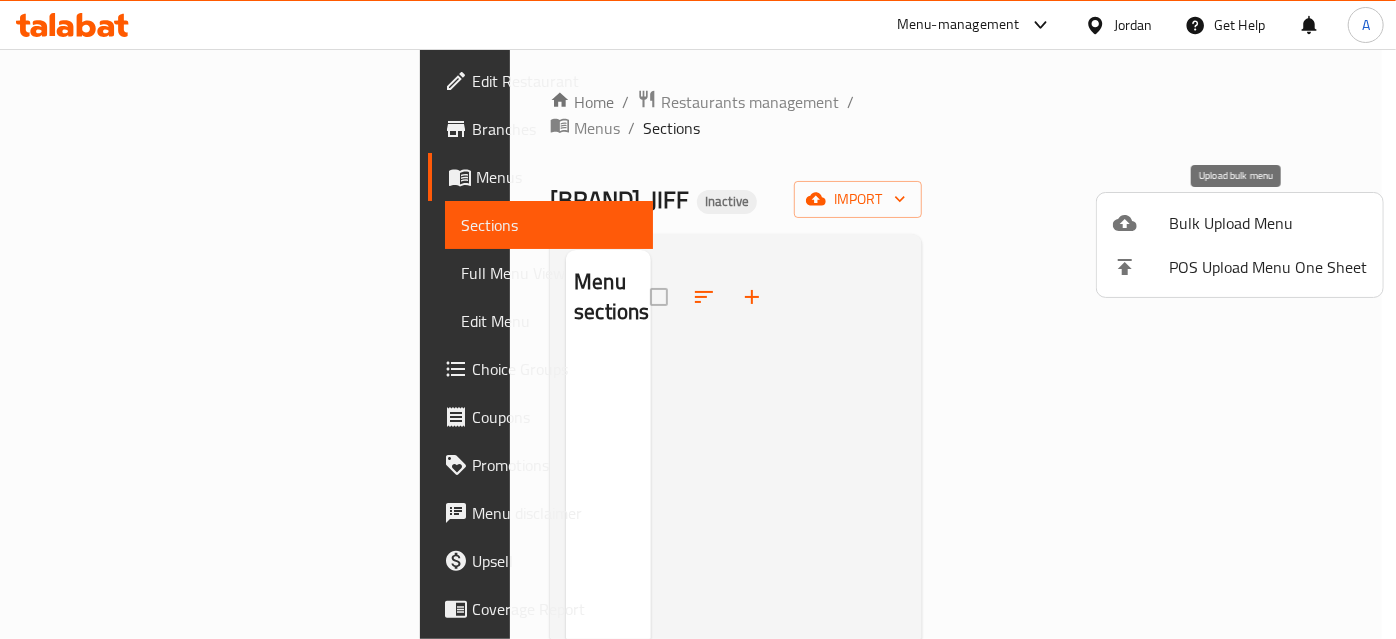 click on "Bulk Upload Menu" at bounding box center (1268, 223) 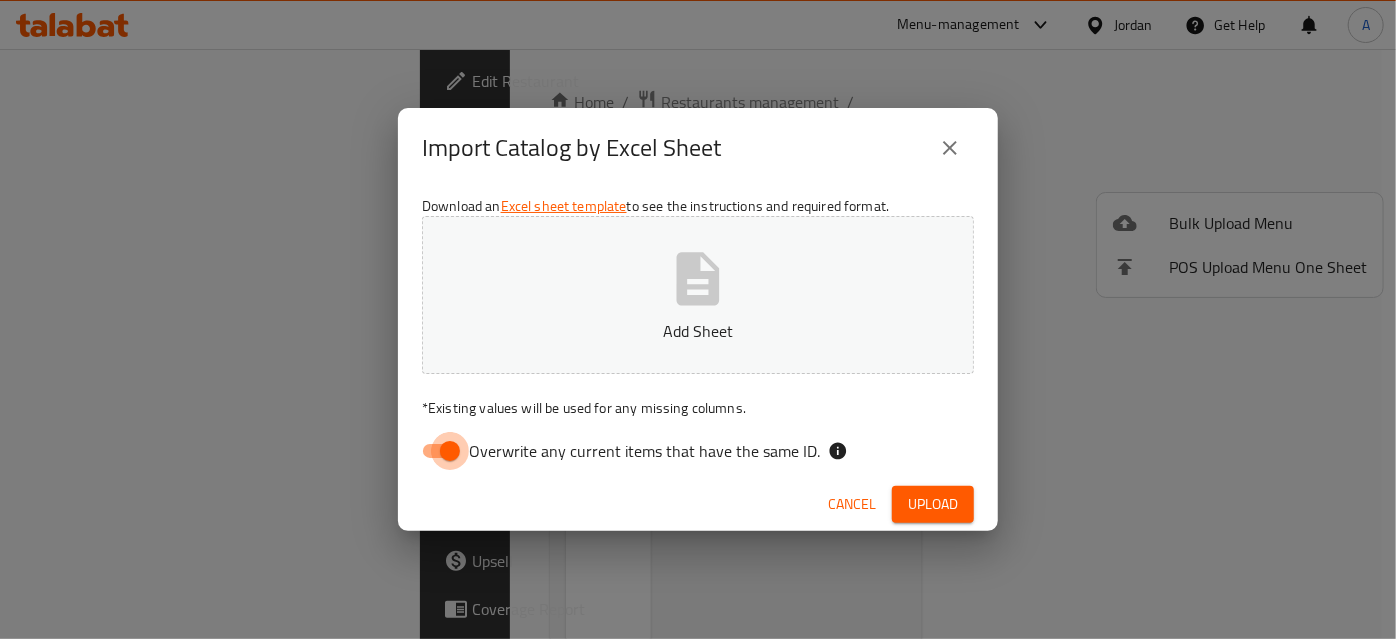 click on "Overwrite any current items that have the same ID." at bounding box center [450, 451] 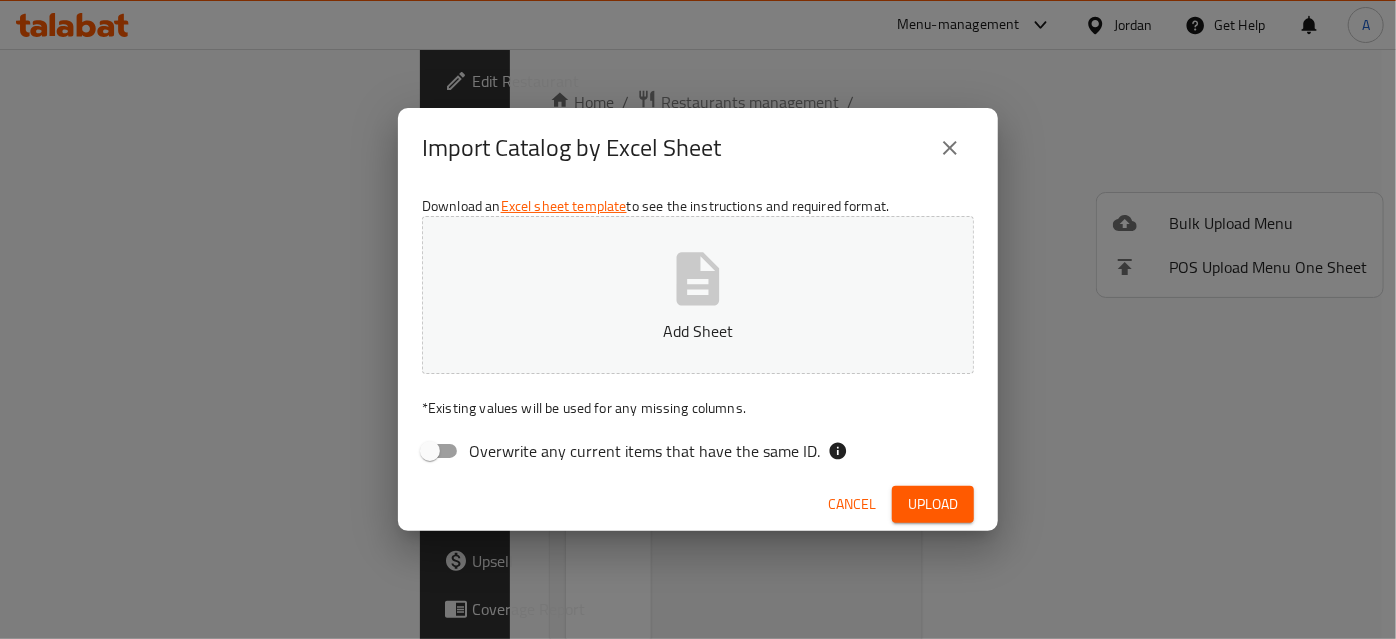 click on "Add Sheet" at bounding box center (698, 295) 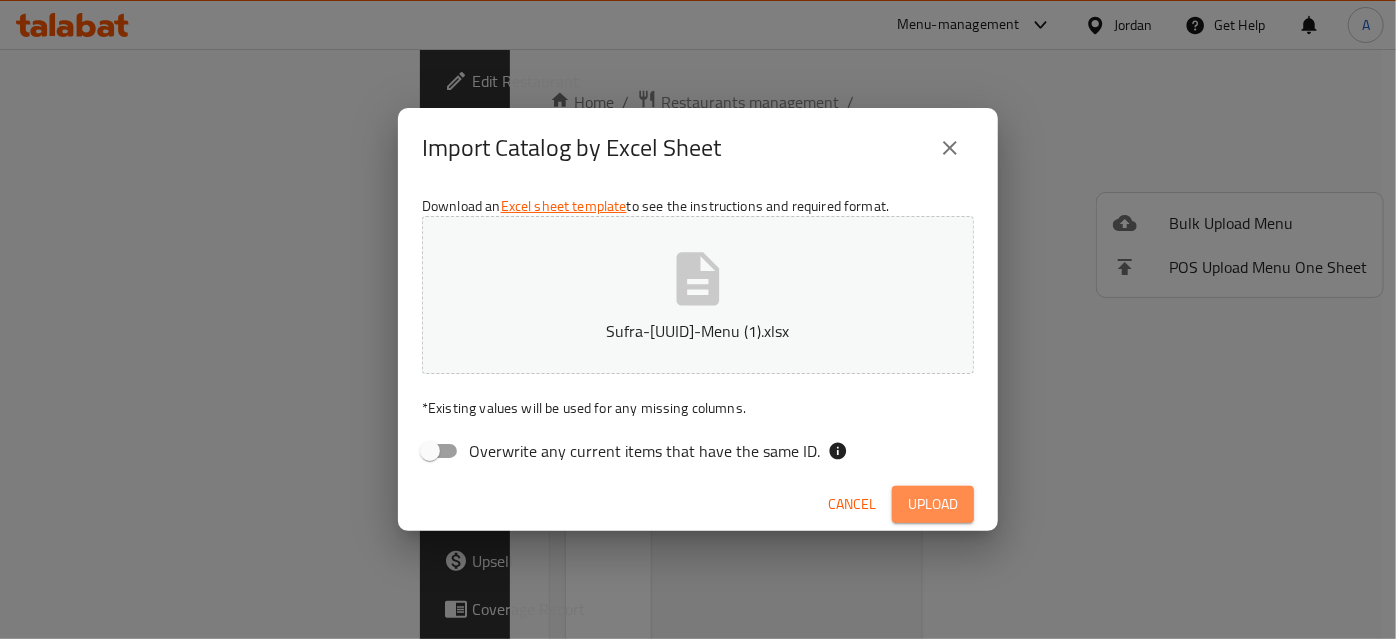click on "Upload" at bounding box center [933, 504] 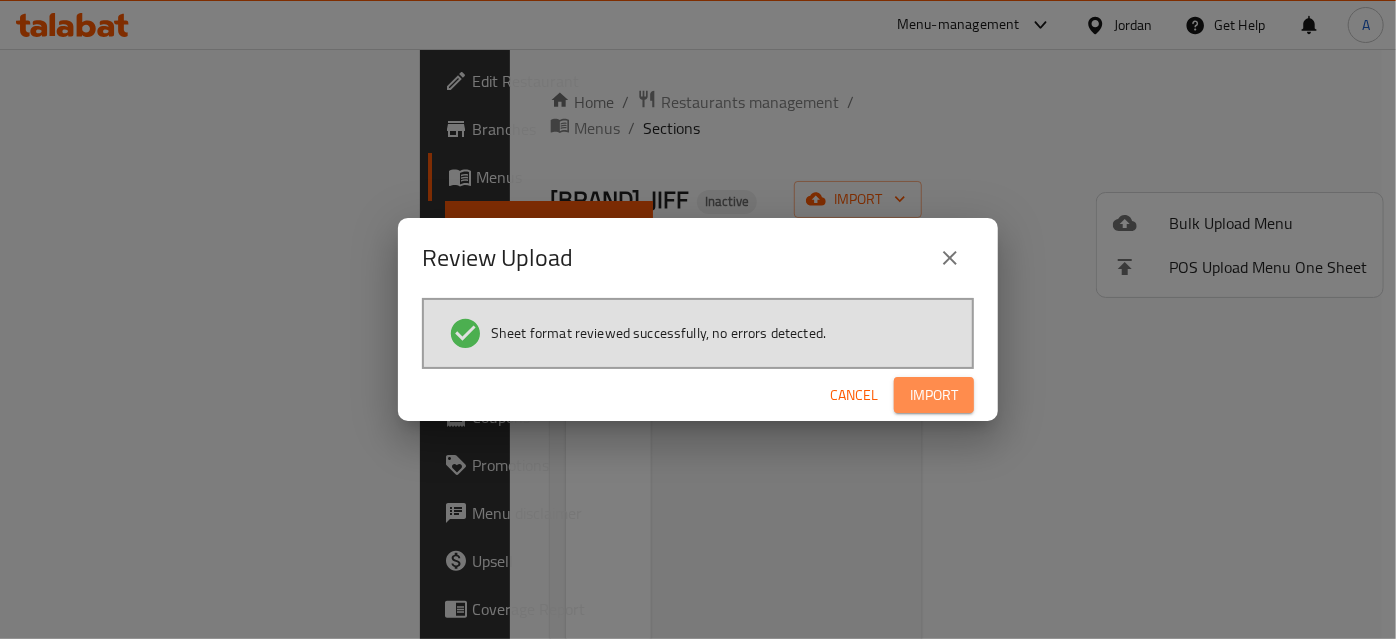 click on "Import" at bounding box center (934, 395) 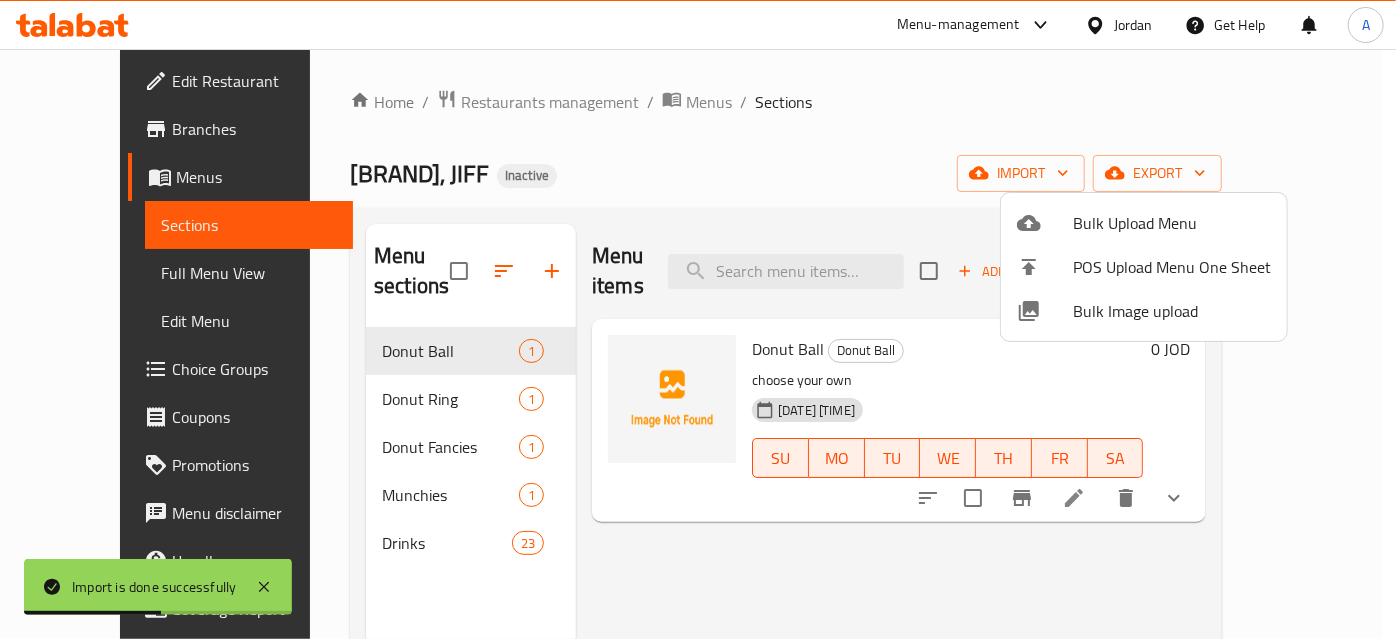 type 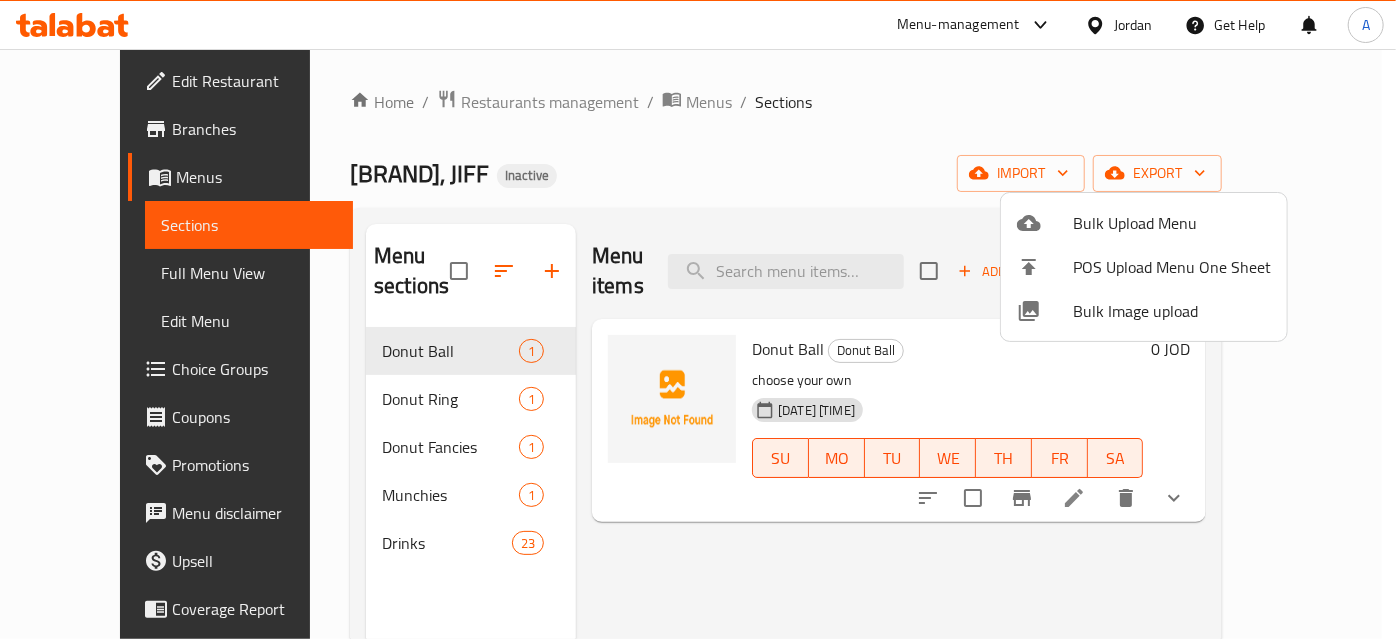 click at bounding box center [698, 319] 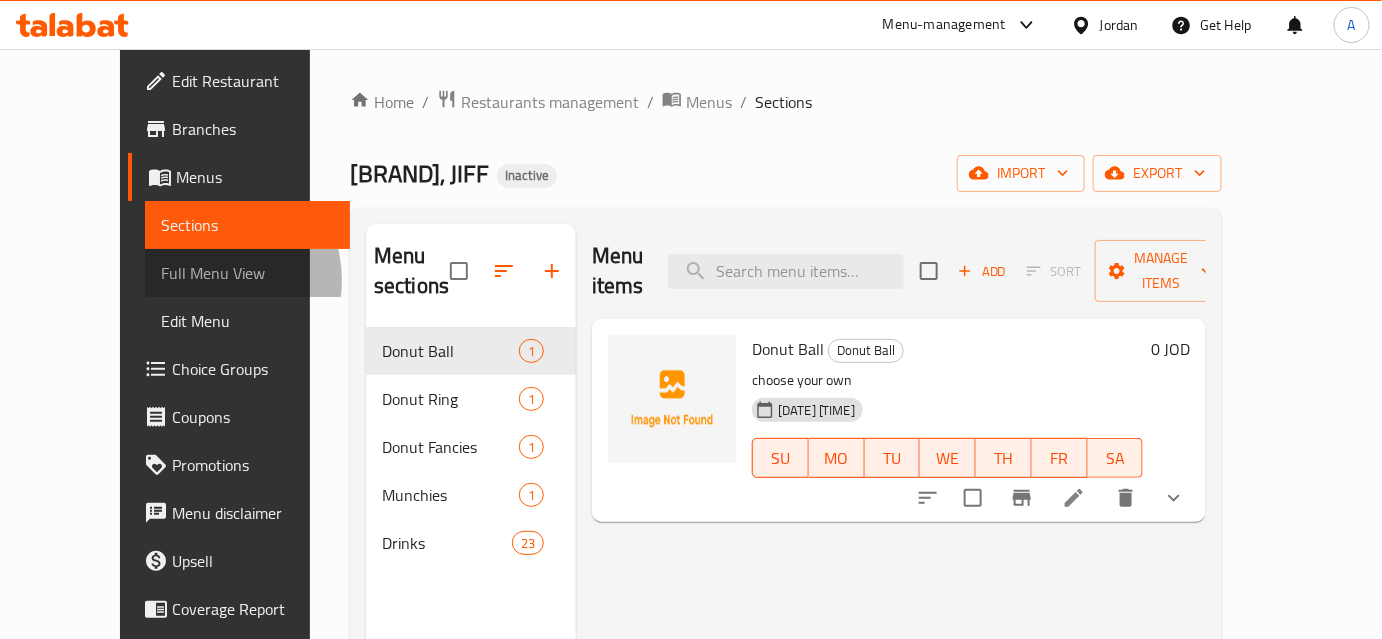 click on "Full Menu View" at bounding box center [248, 273] 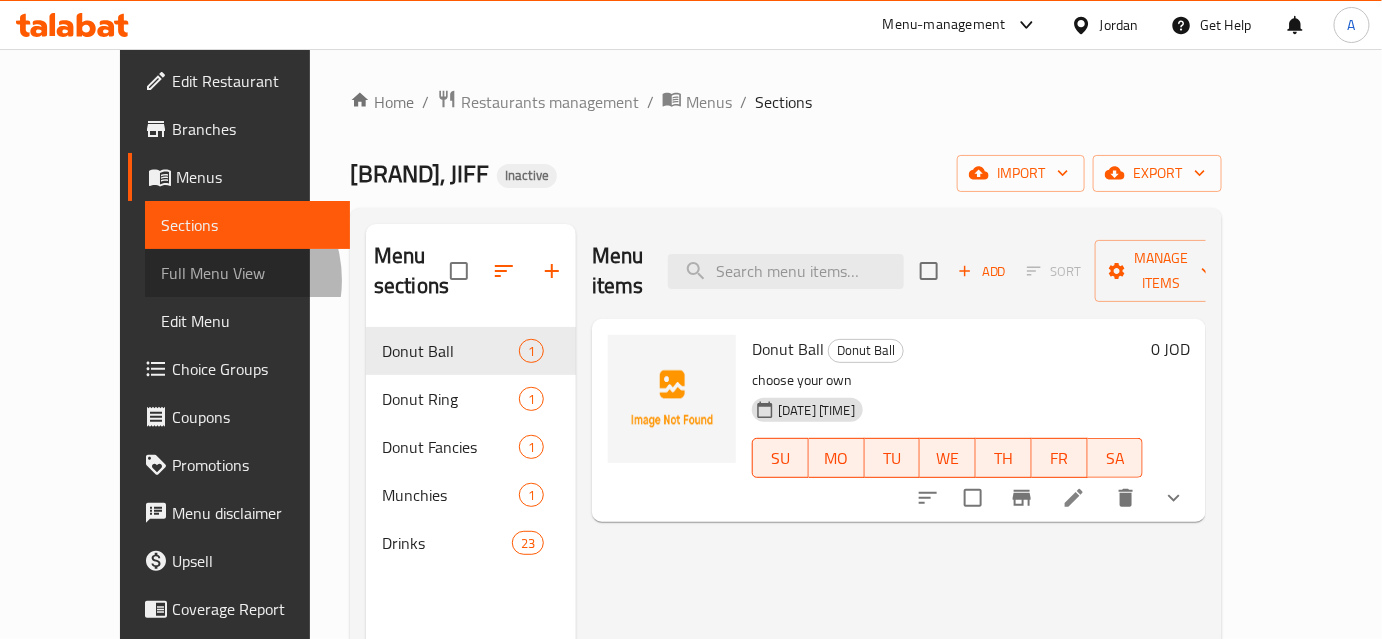 click on "Full Menu View" at bounding box center [248, 273] 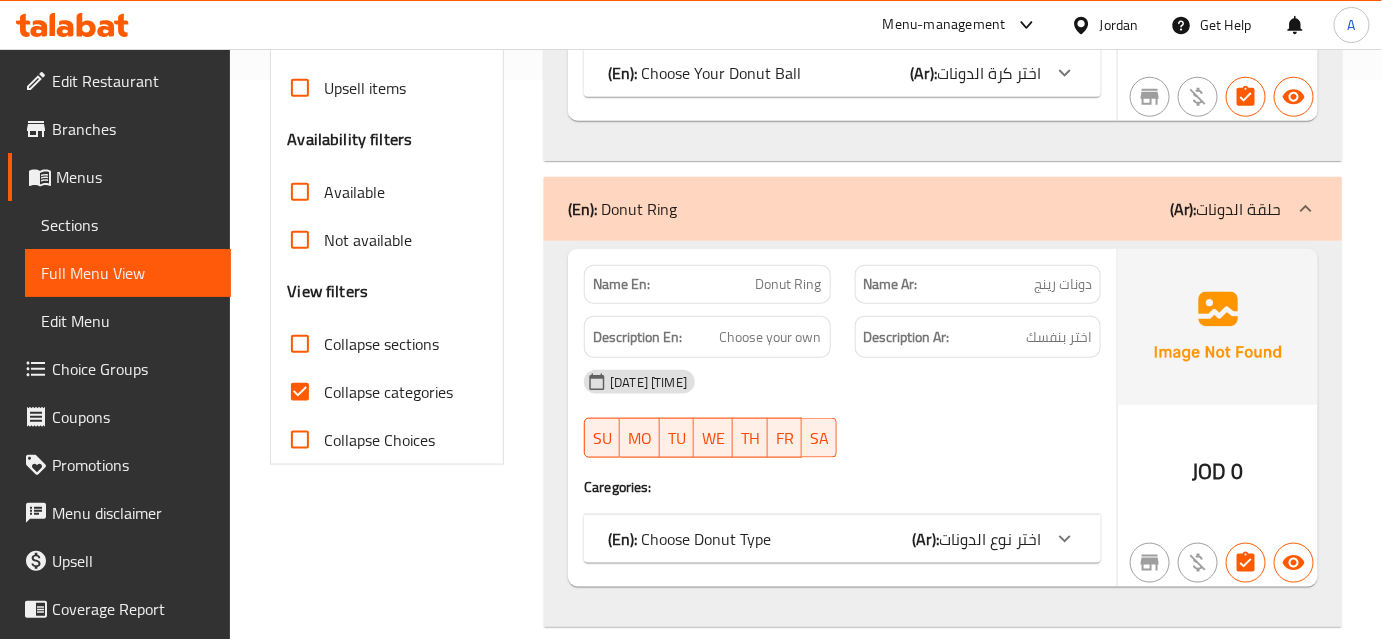 scroll, scrollTop: 1118, scrollLeft: 0, axis: vertical 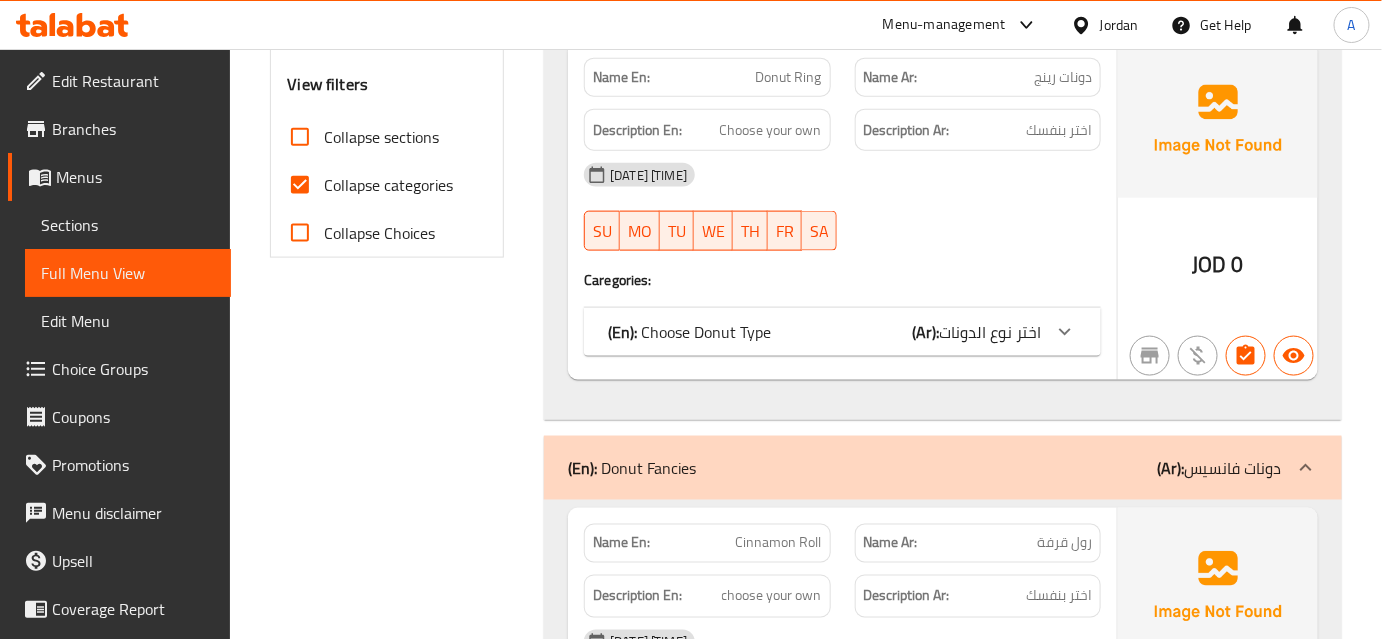 click on "Collapse categories" at bounding box center (388, 185) 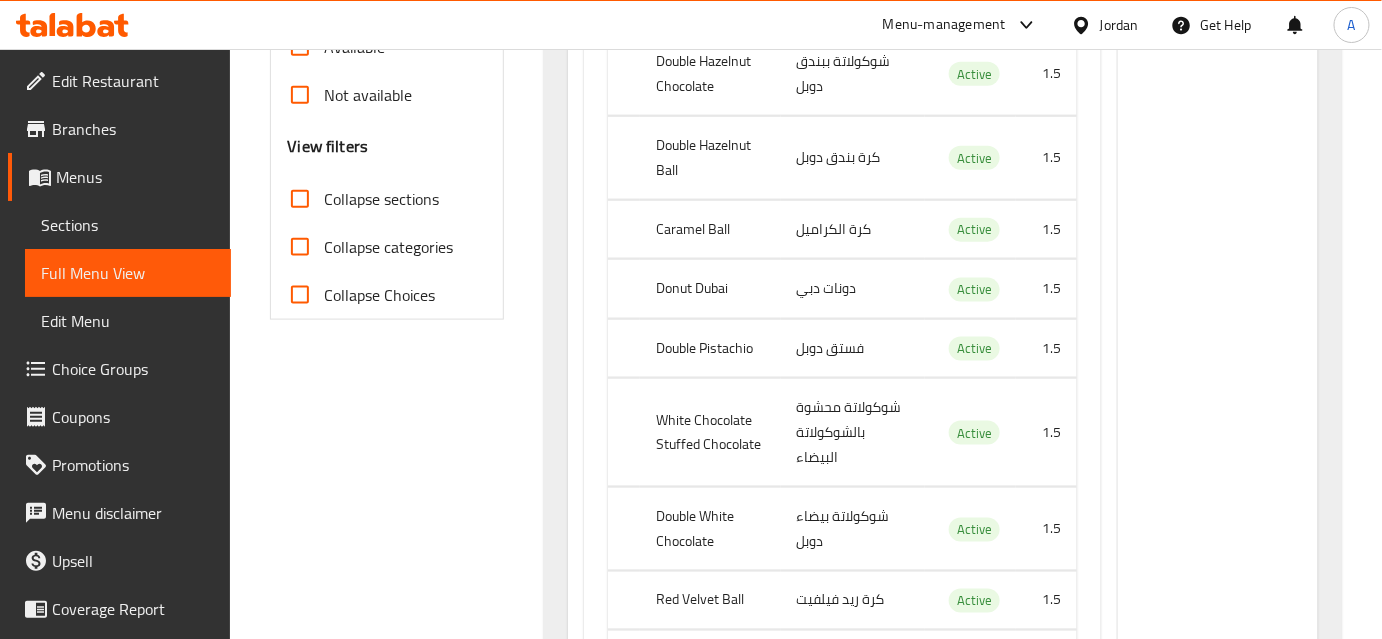 scroll, scrollTop: 0, scrollLeft: 0, axis: both 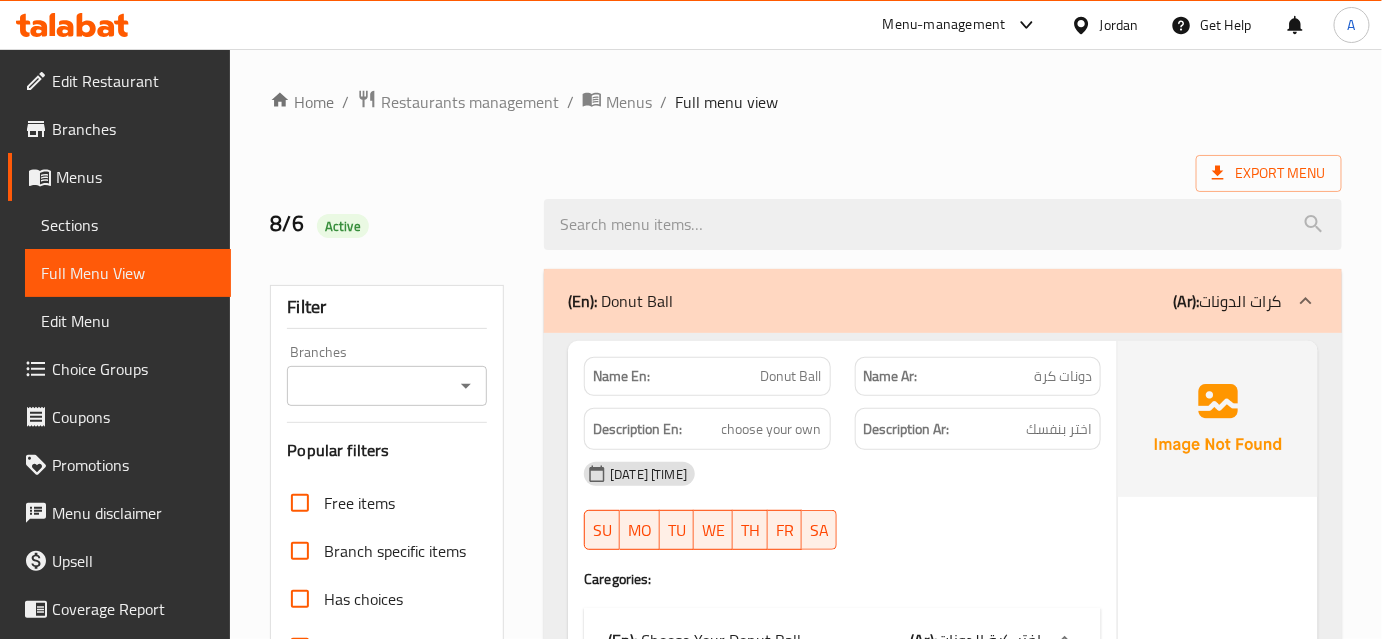 click at bounding box center (1218, 419) 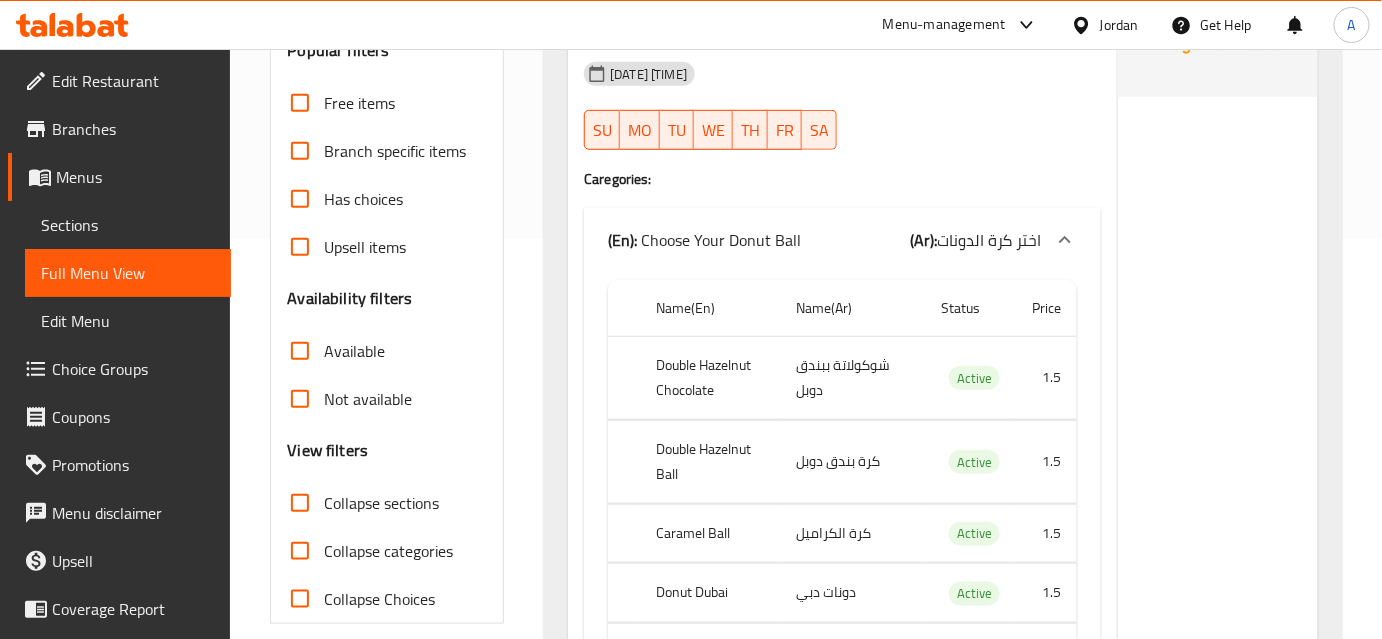 scroll, scrollTop: 545, scrollLeft: 0, axis: vertical 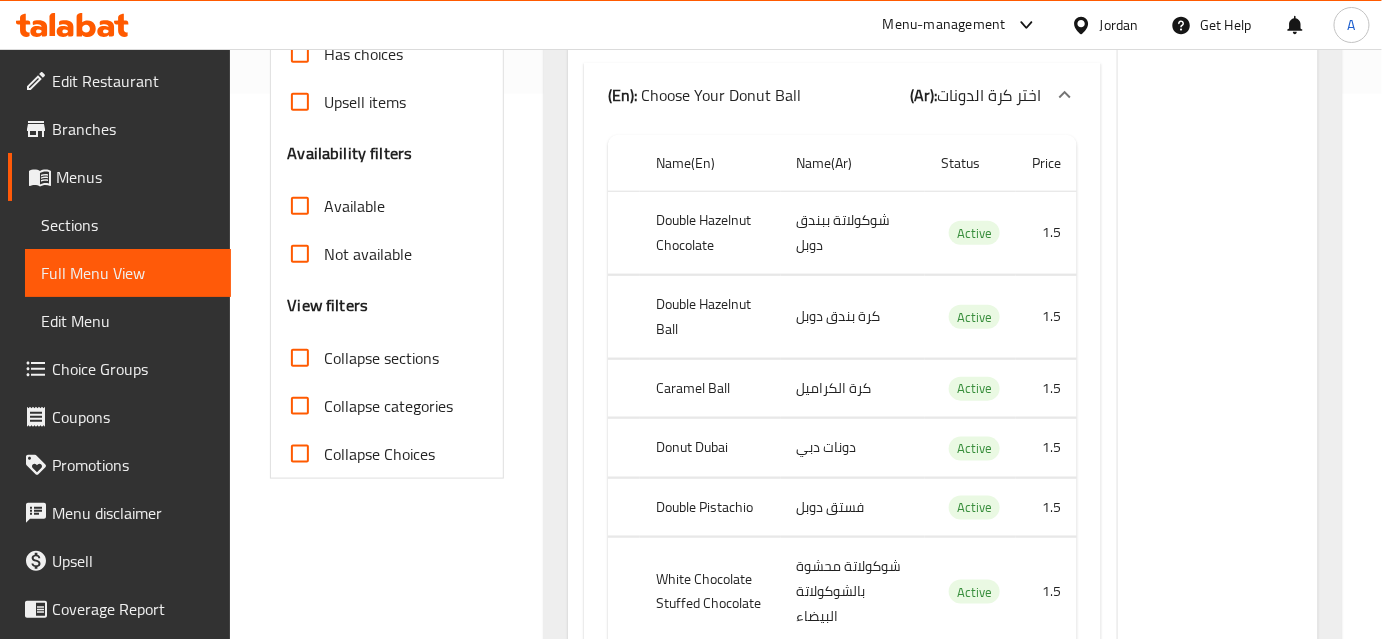 click on "White Chocolate Stuffed Chocolate" at bounding box center [710, 592] 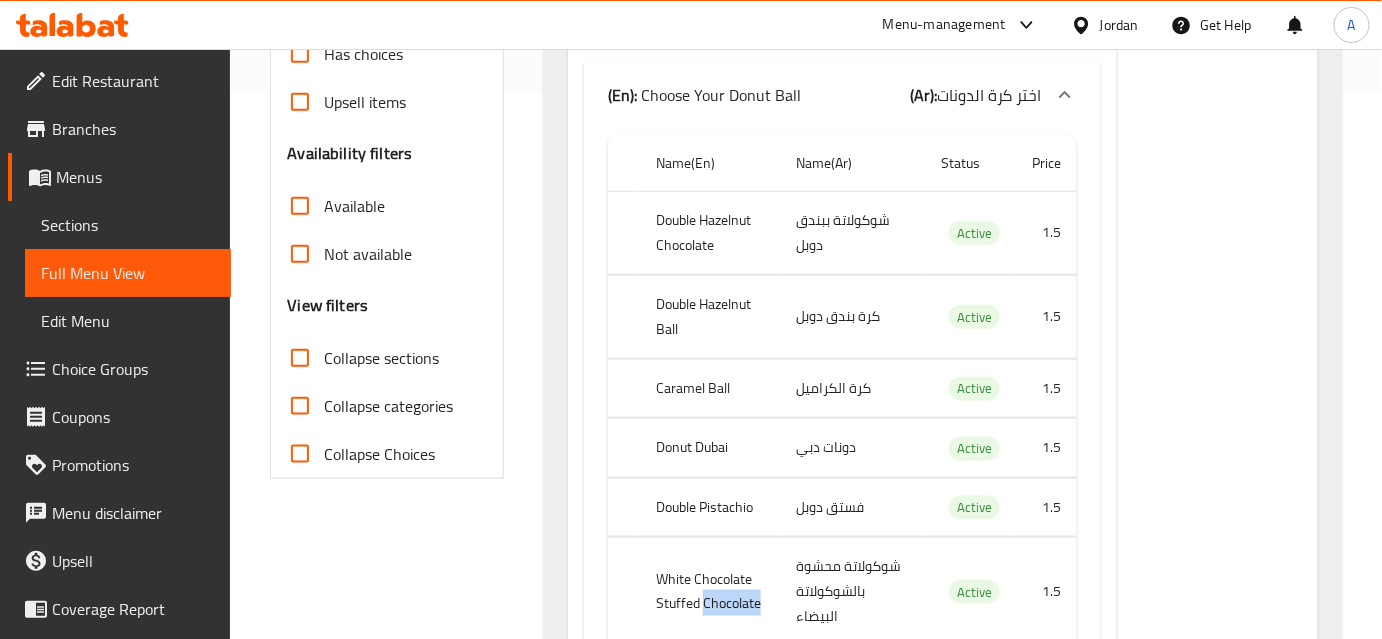 click on "White Chocolate Stuffed Chocolate" at bounding box center [710, 592] 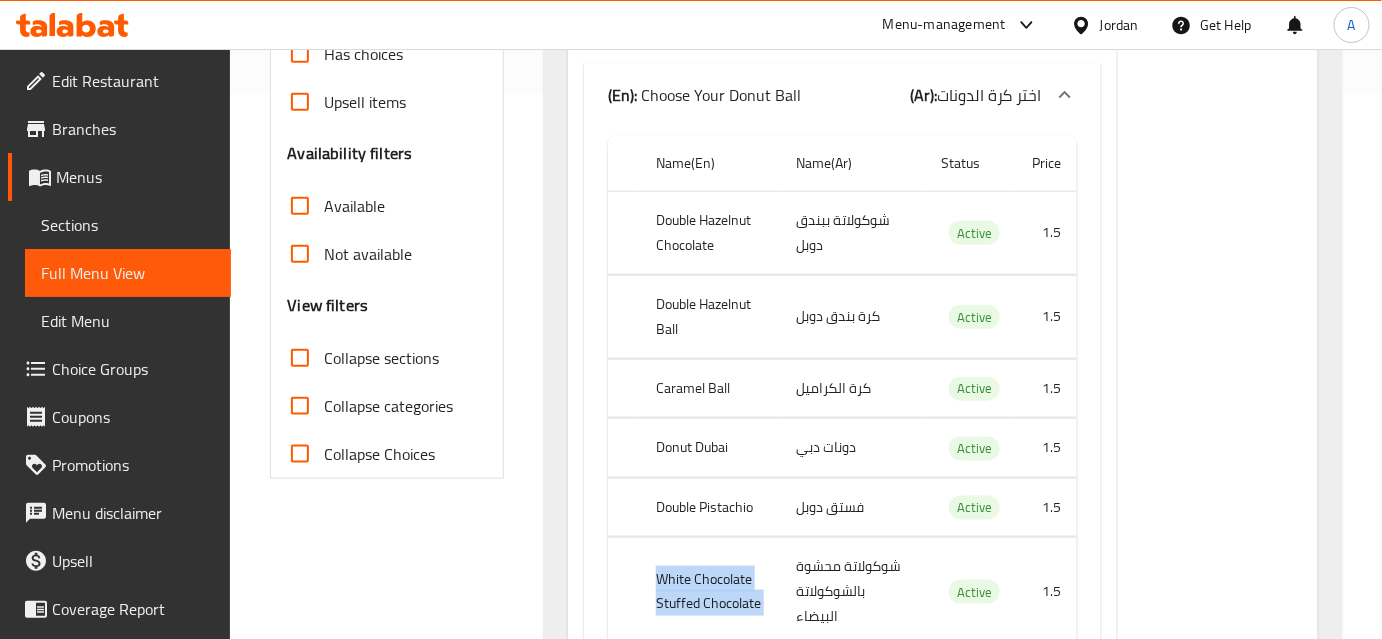 click on "White Chocolate Stuffed Chocolate" at bounding box center (710, 592) 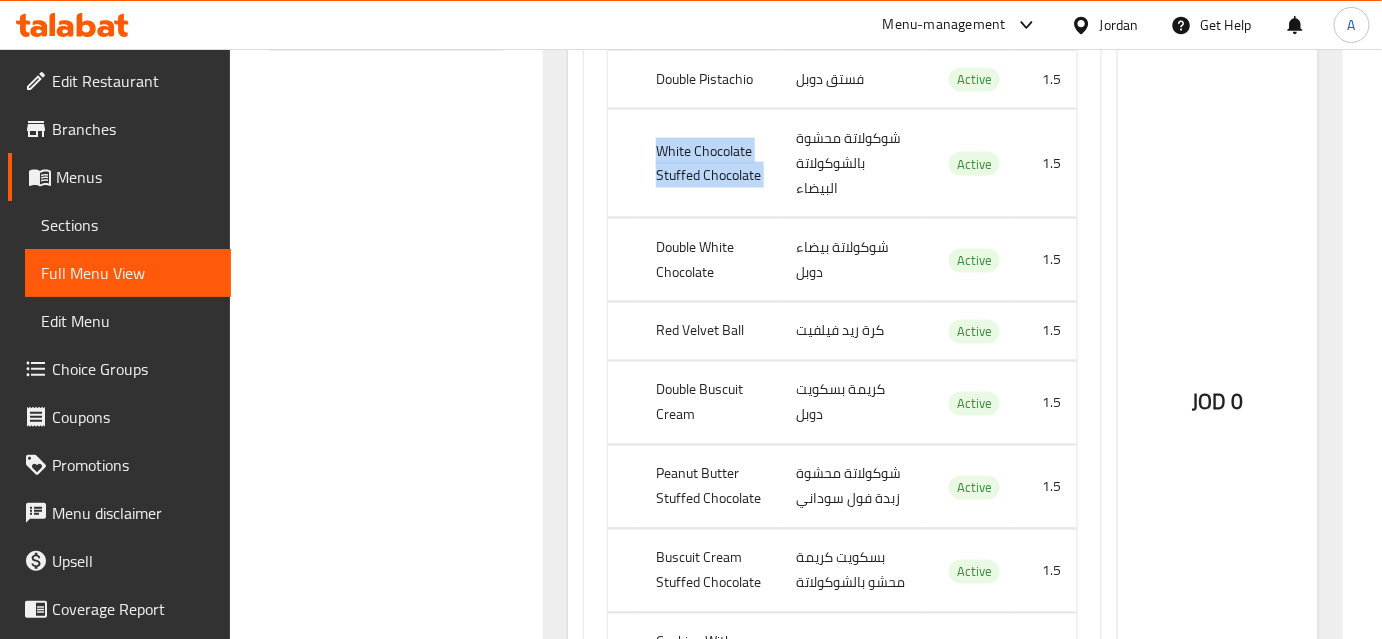 scroll, scrollTop: 981, scrollLeft: 0, axis: vertical 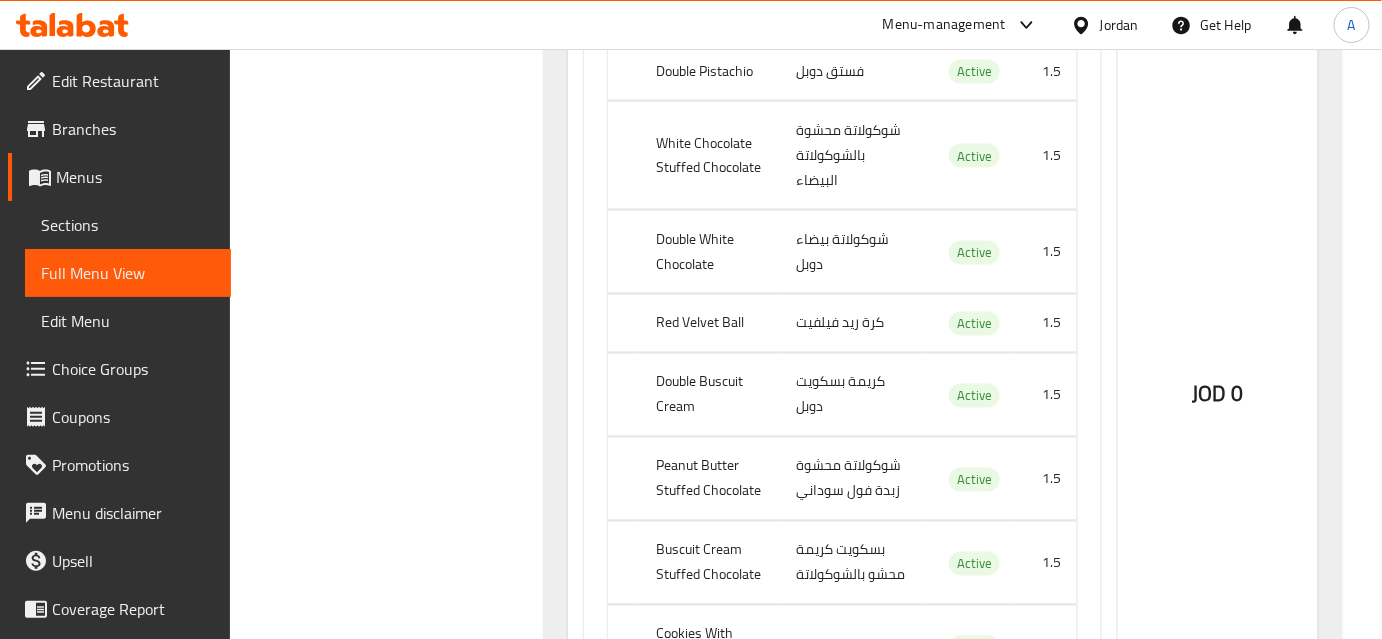 click on "Buscuit Cream Stuffed Chocolate" at bounding box center (710, 563) 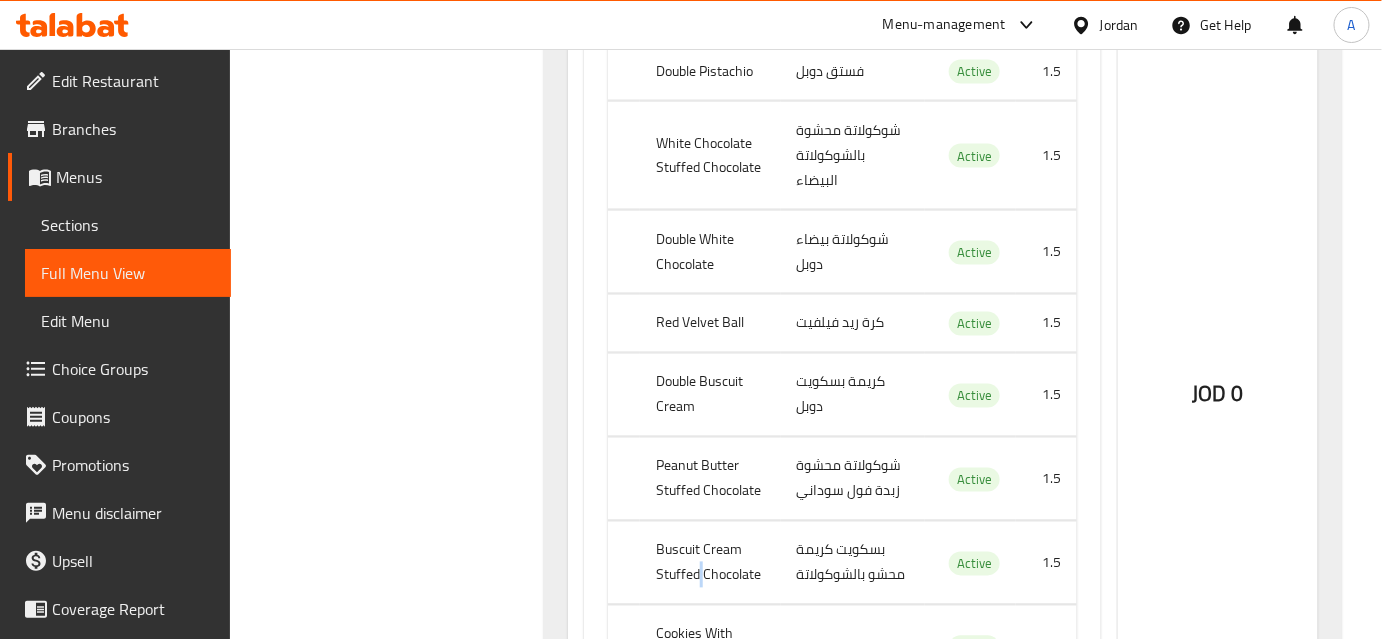 click on "Buscuit Cream Stuffed Chocolate" at bounding box center [710, 563] 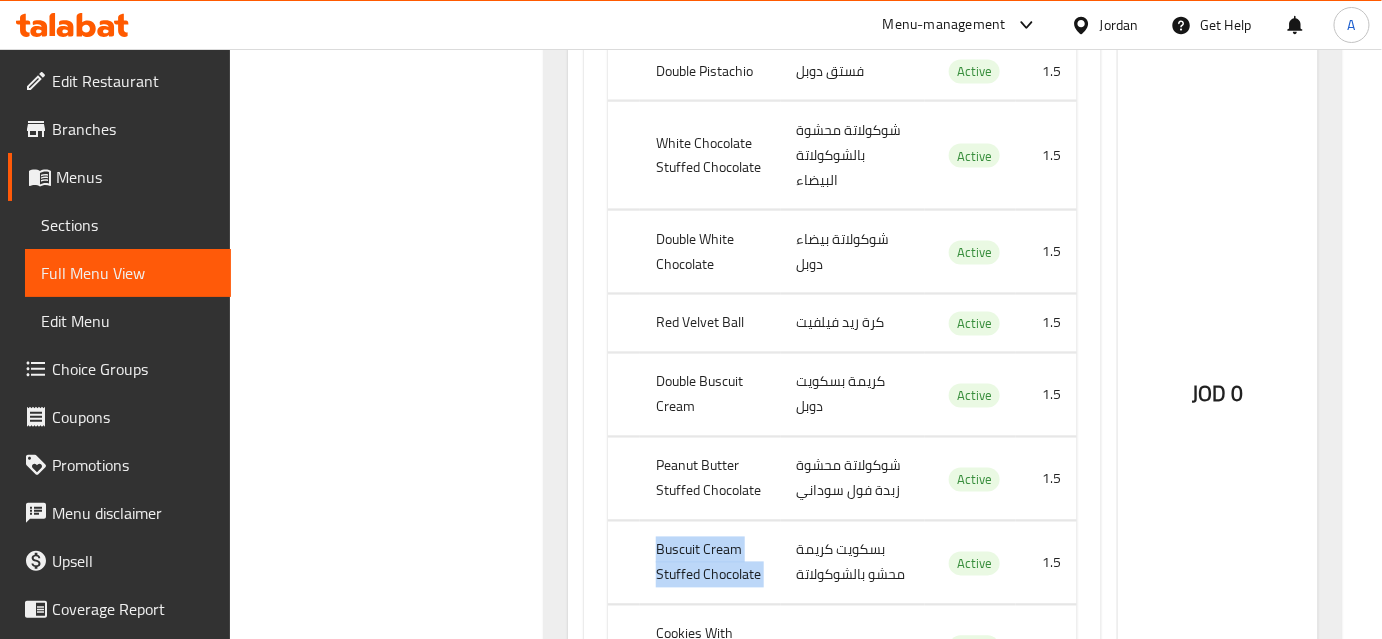click on "Buscuit Cream Stuffed Chocolate" at bounding box center (710, 563) 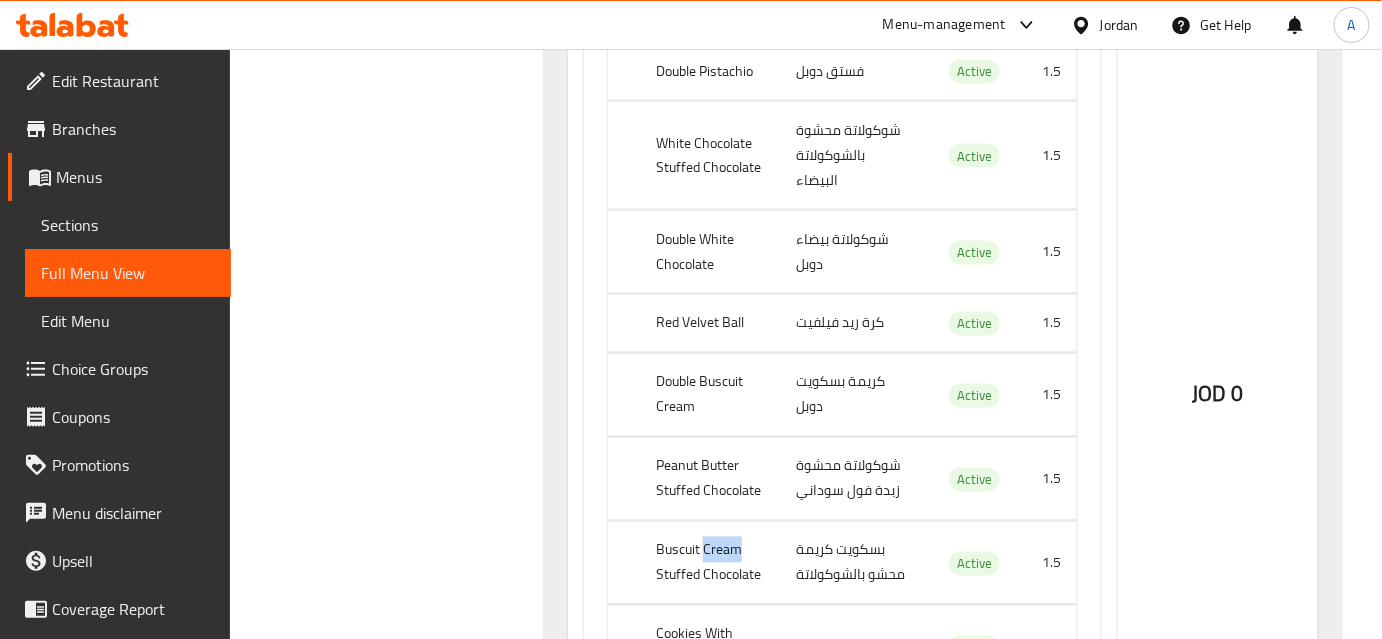 click on "Buscuit Cream Stuffed Chocolate" at bounding box center [710, 563] 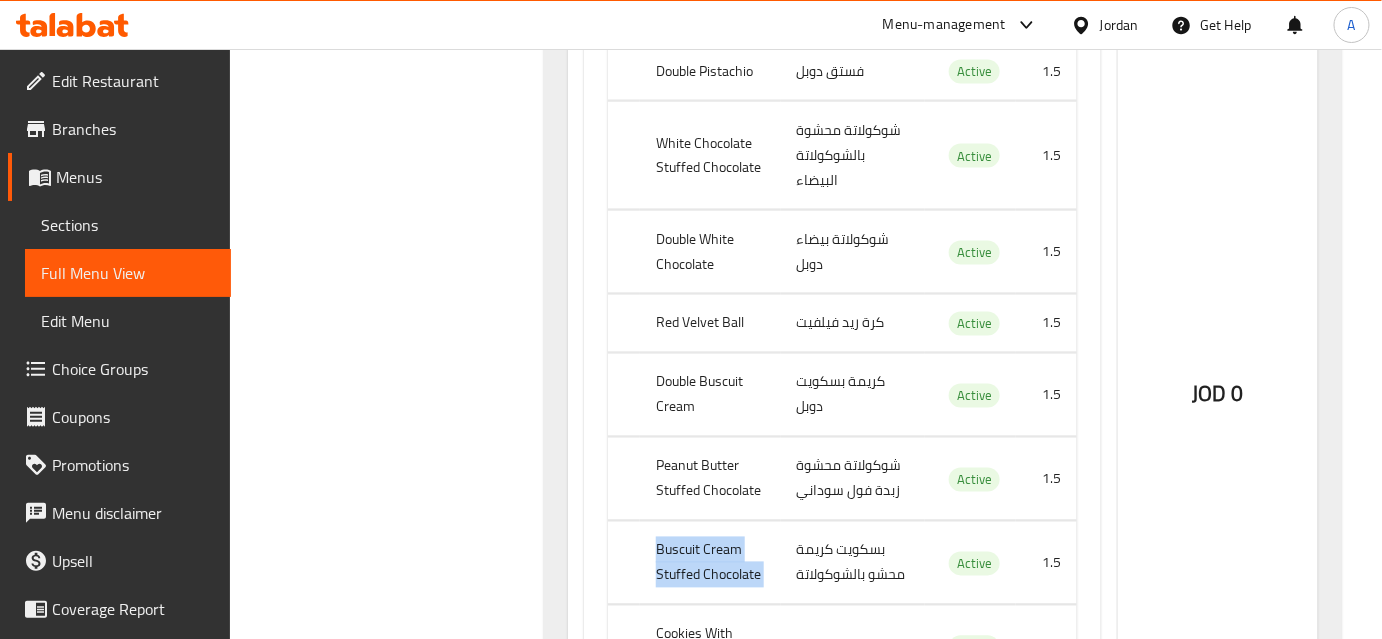 click on "Buscuit Cream Stuffed Chocolate" at bounding box center (710, 563) 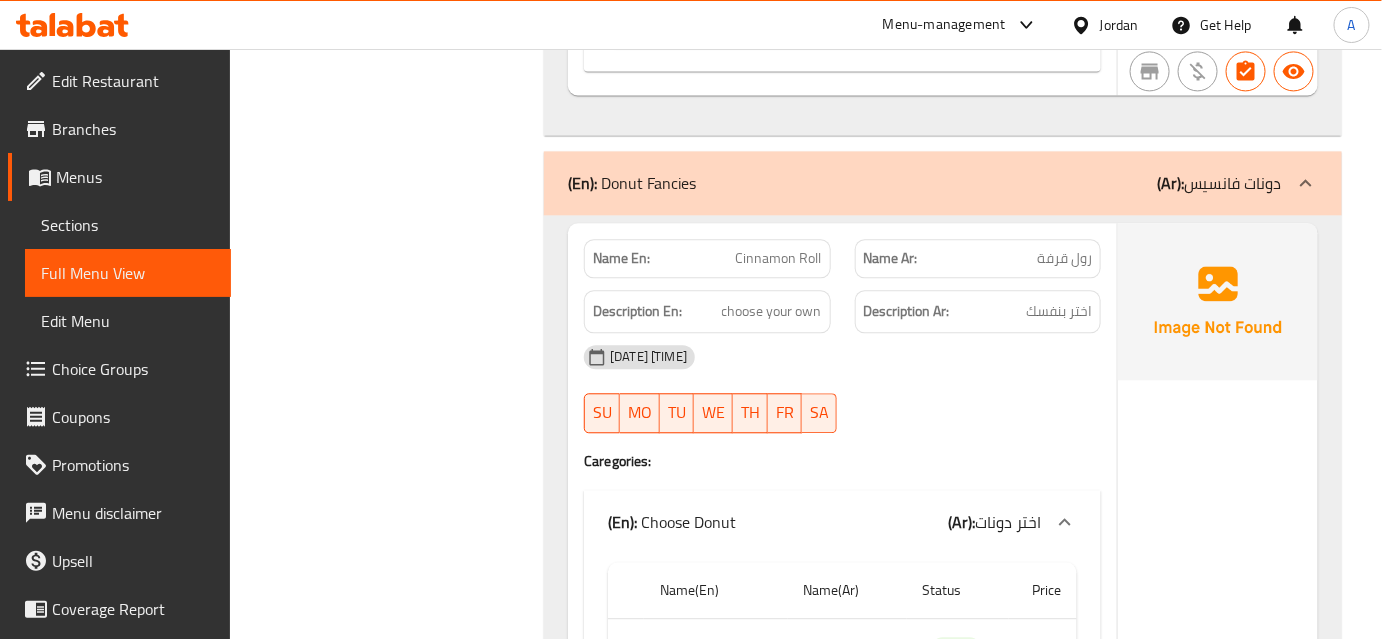 scroll, scrollTop: 4000, scrollLeft: 0, axis: vertical 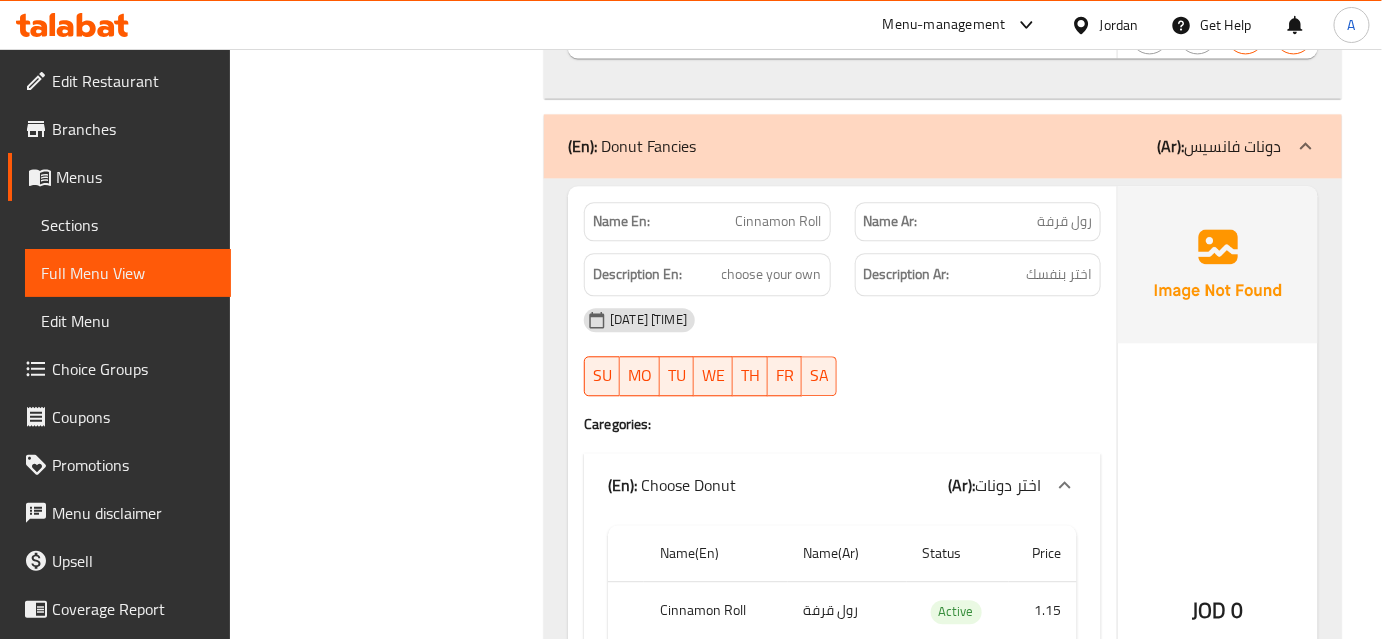 click on "Cinnamon Roll" at bounding box center [791, -3624] 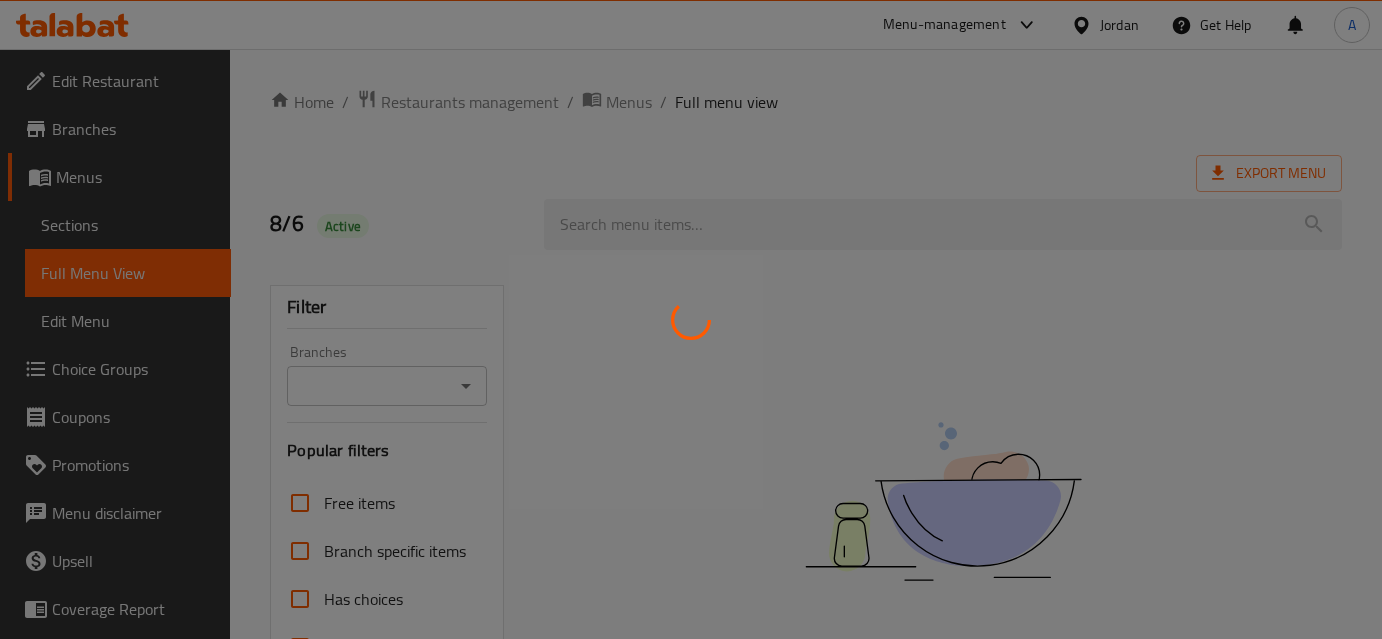 scroll, scrollTop: 0, scrollLeft: 0, axis: both 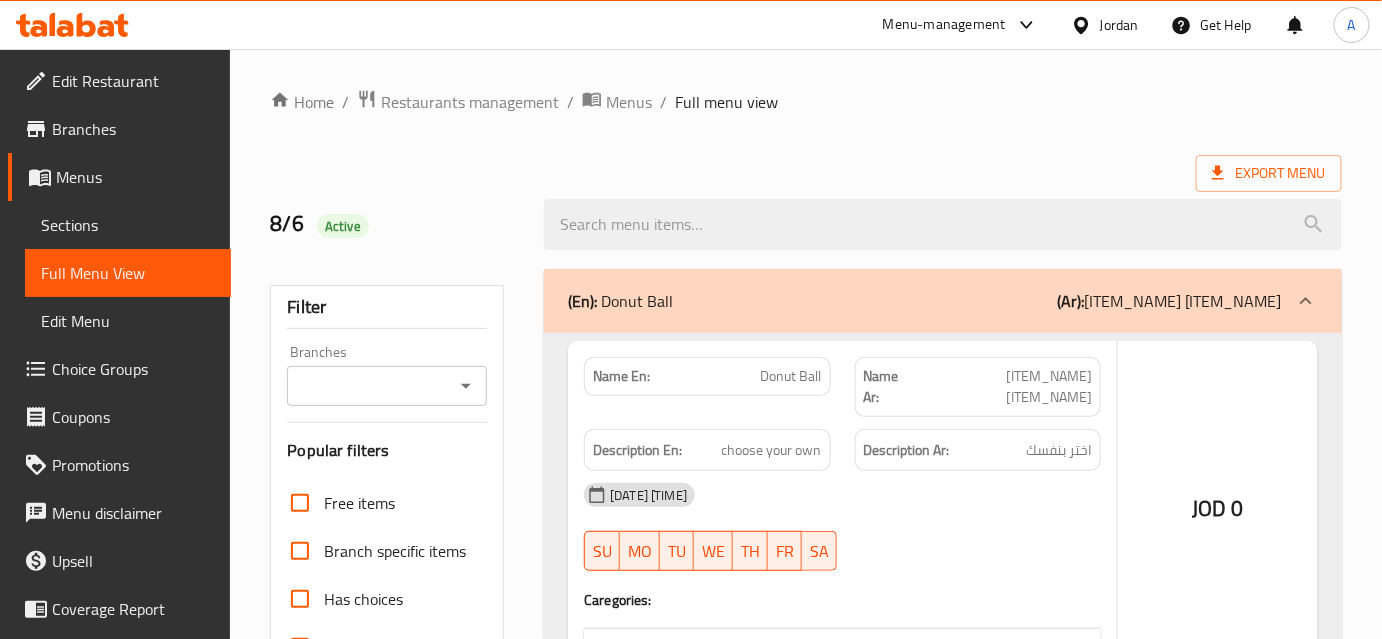 click at bounding box center (691, 319) 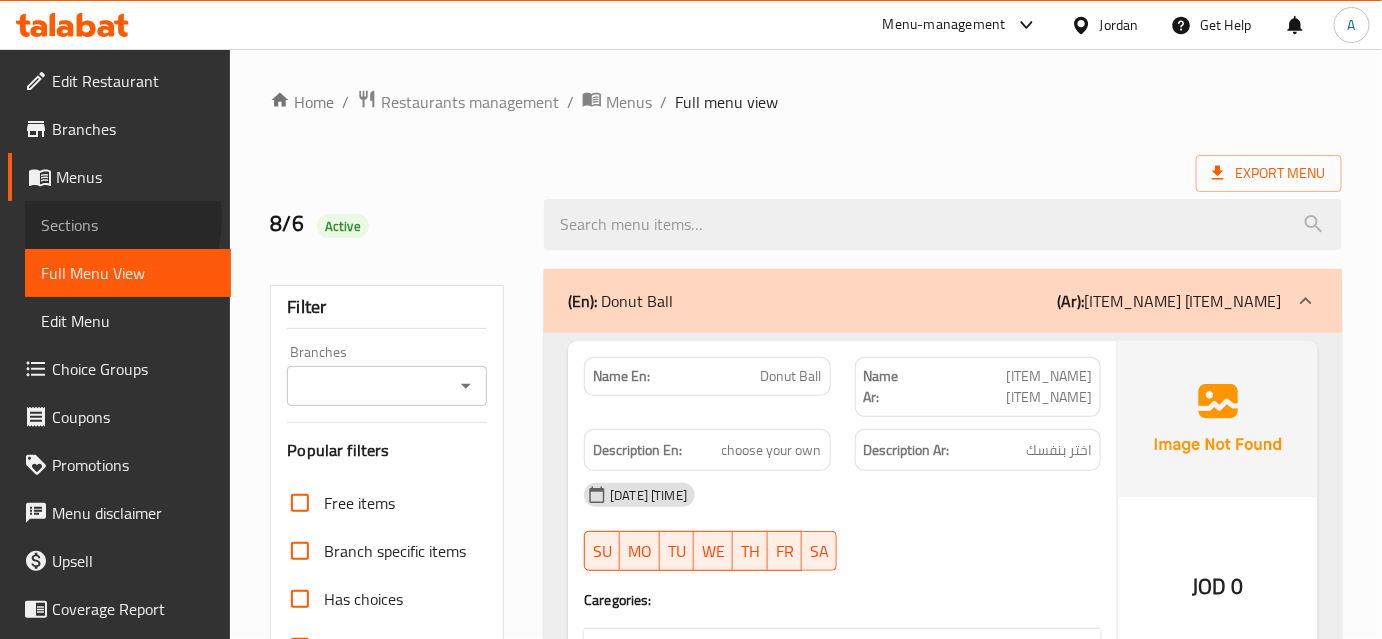 click on "Sections" at bounding box center (128, 225) 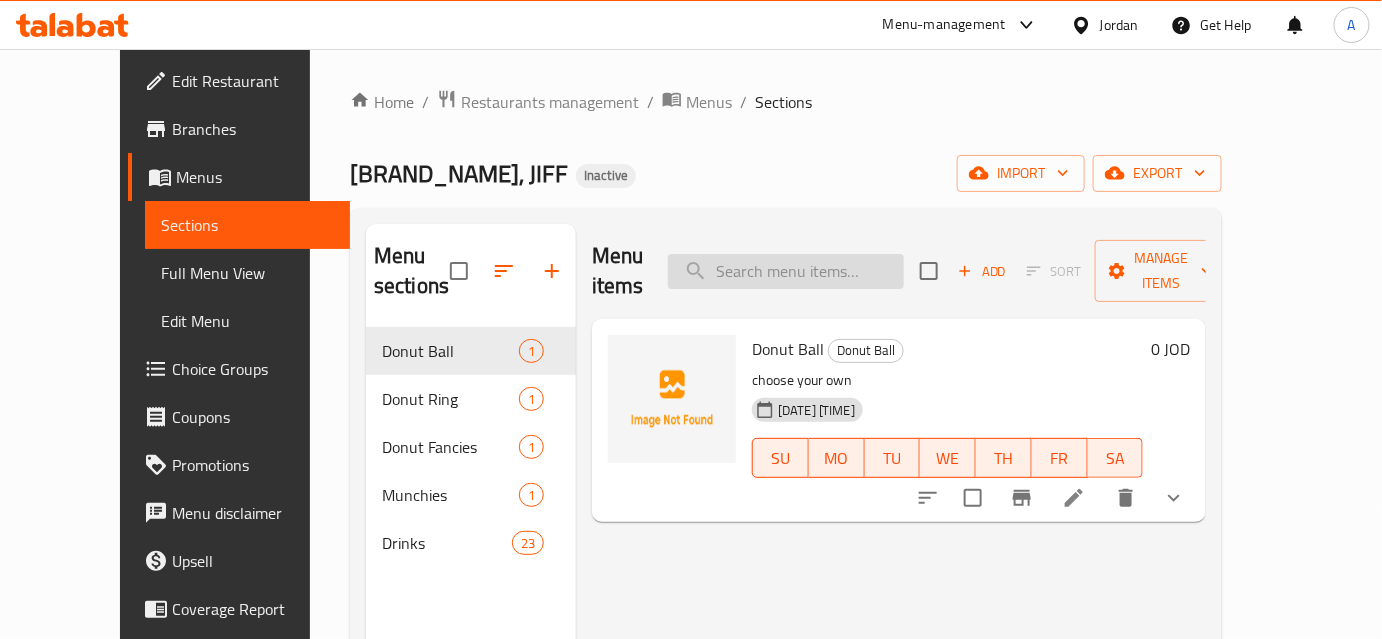 type 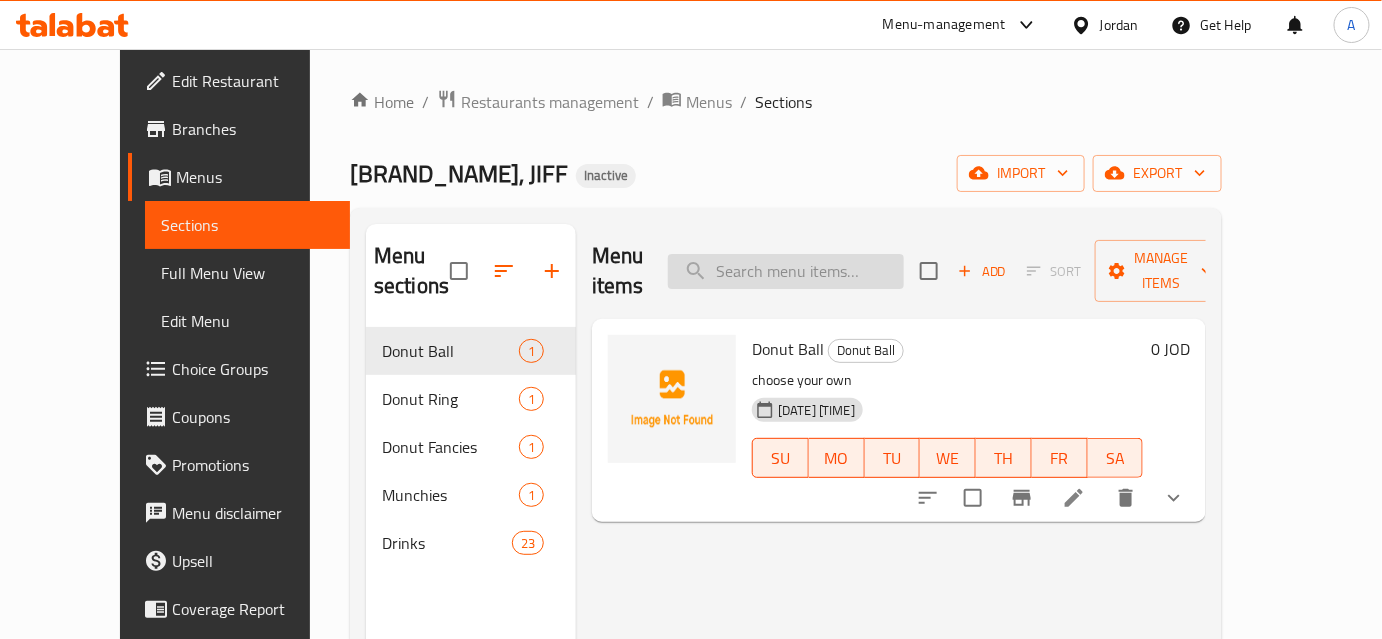 paste on "Buscuit Cream Stuffed Chocolate" 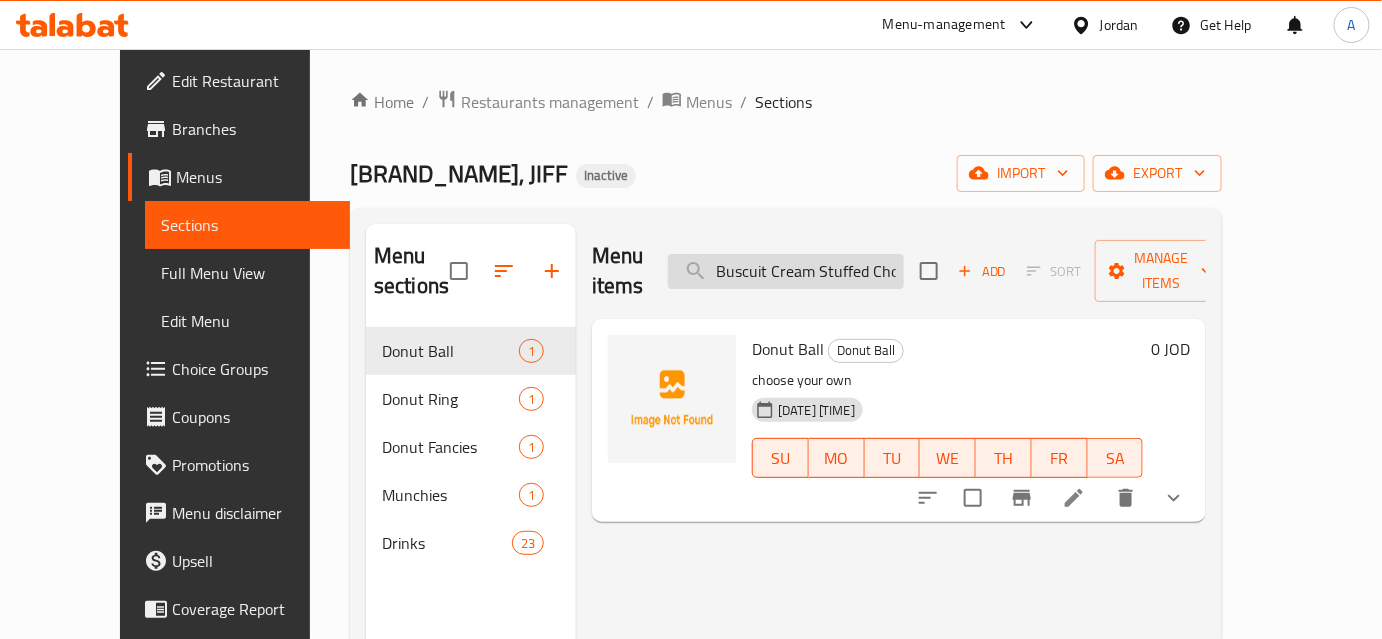 scroll, scrollTop: 0, scrollLeft: 45, axis: horizontal 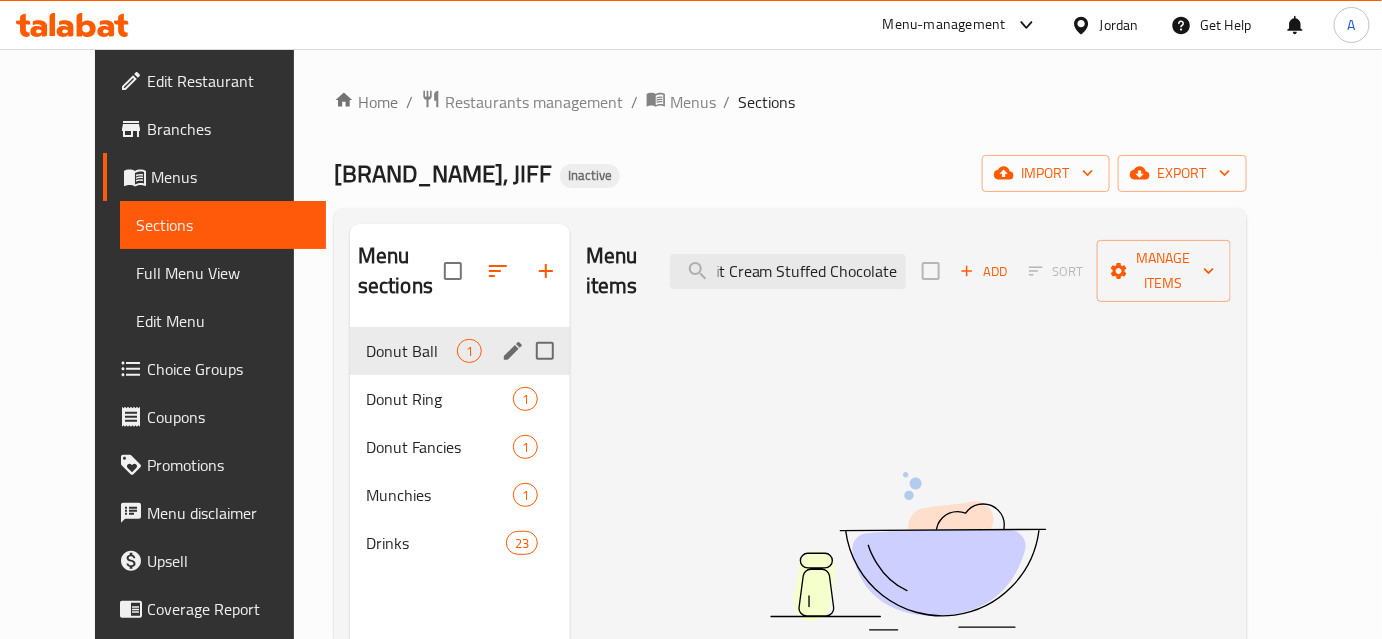 type on "Buscuit Cream Stuffed Chocolate" 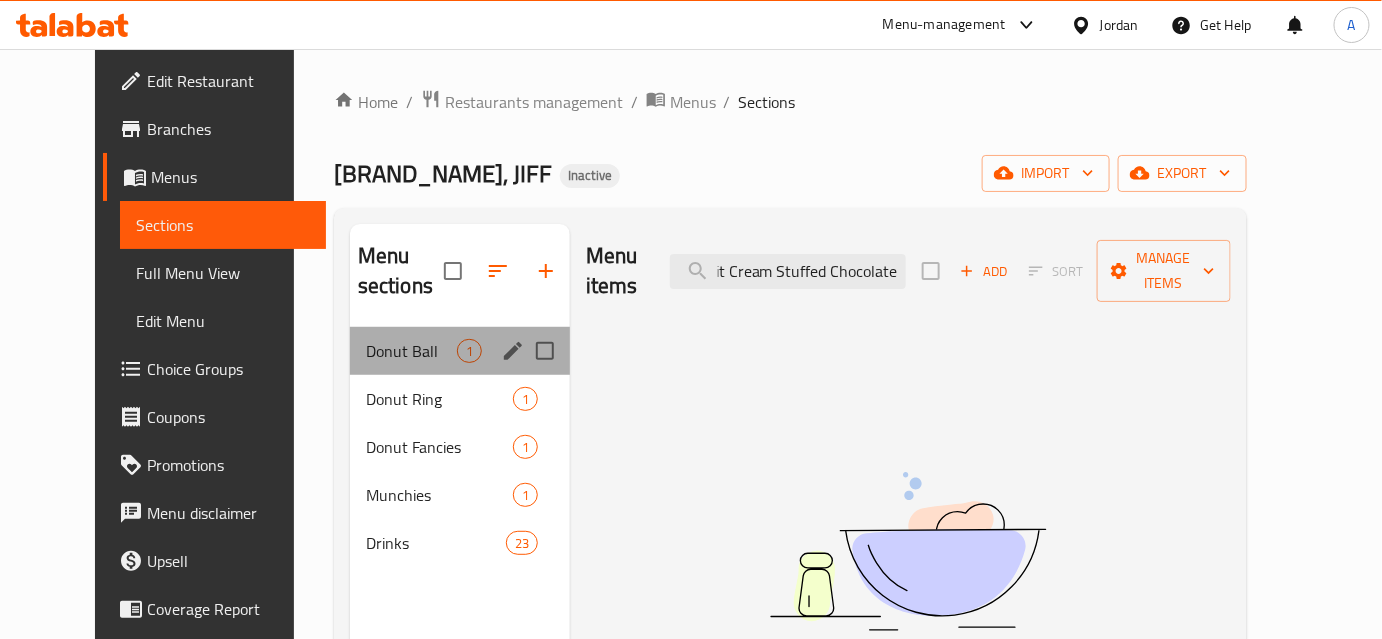scroll, scrollTop: 0, scrollLeft: 0, axis: both 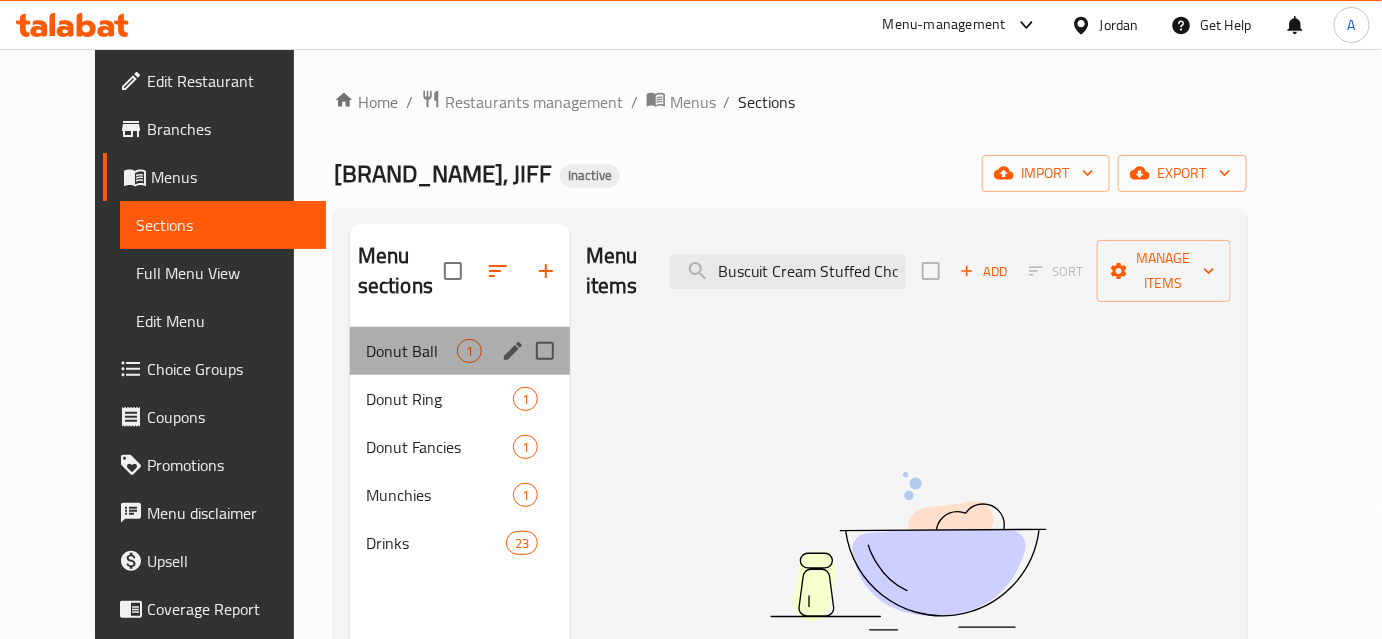 click on "[ITEM_NAME] [ITEM_NAME]" at bounding box center [460, 351] 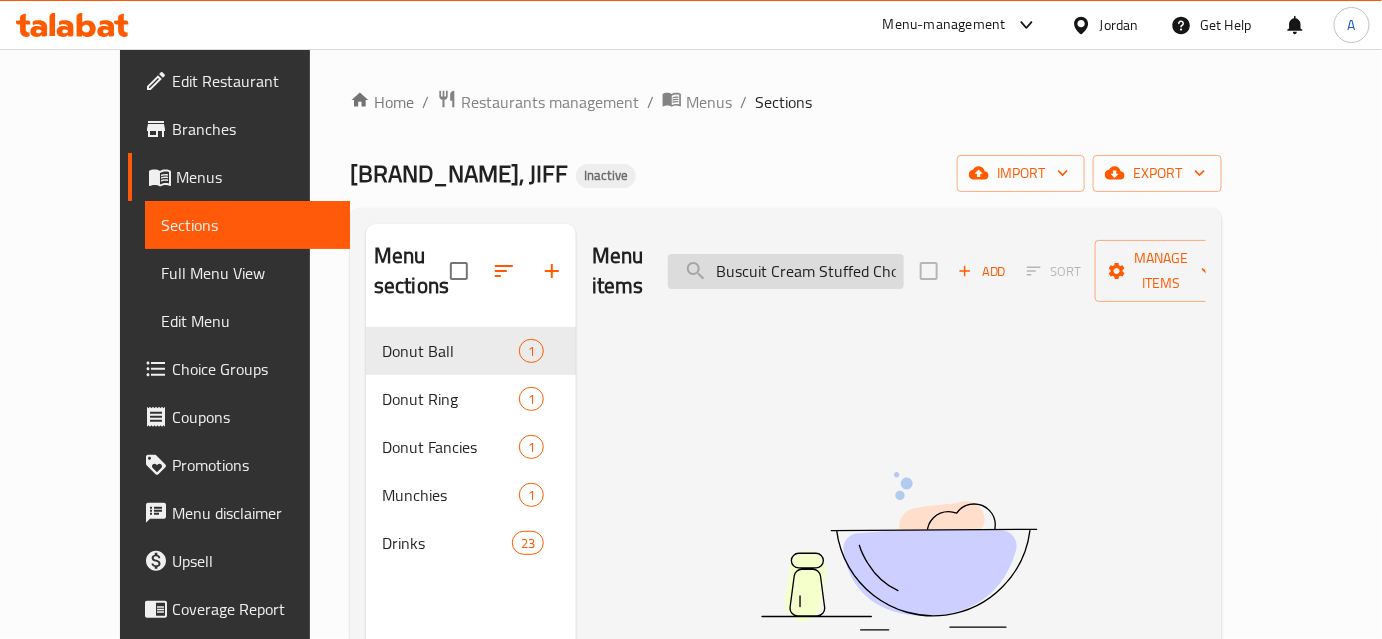 click on "Buscuit Cream Stuffed Chocolate" at bounding box center [786, 271] 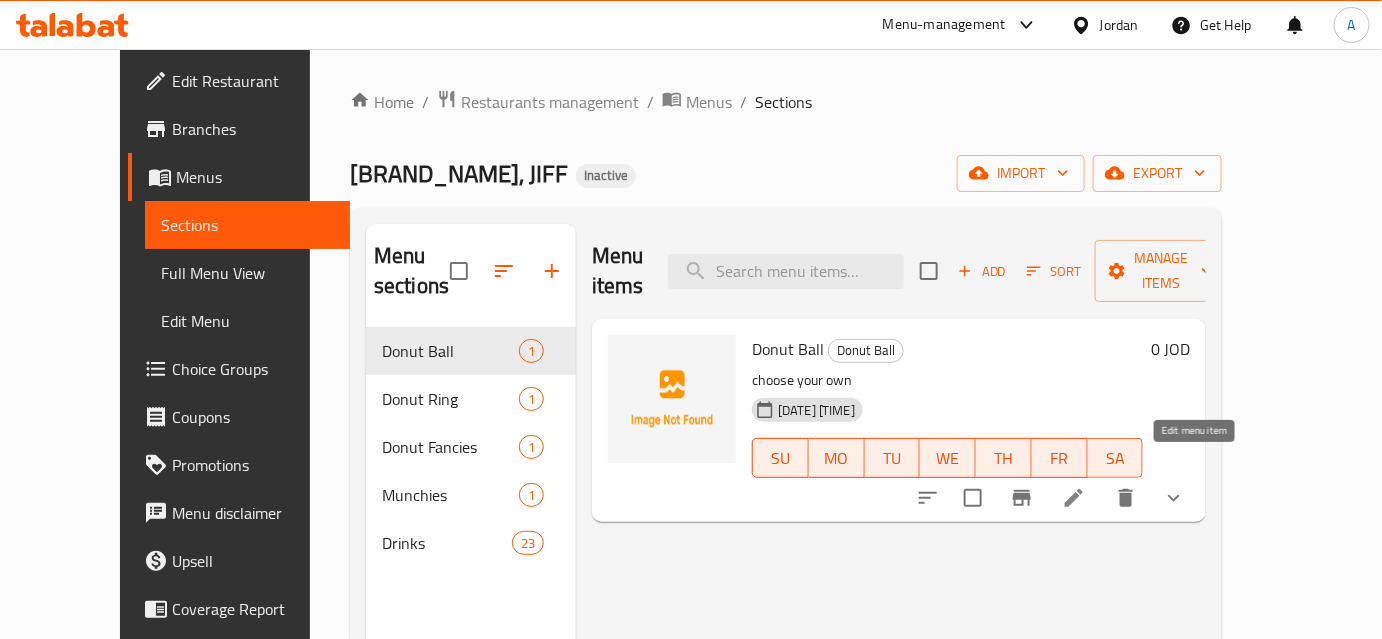 type 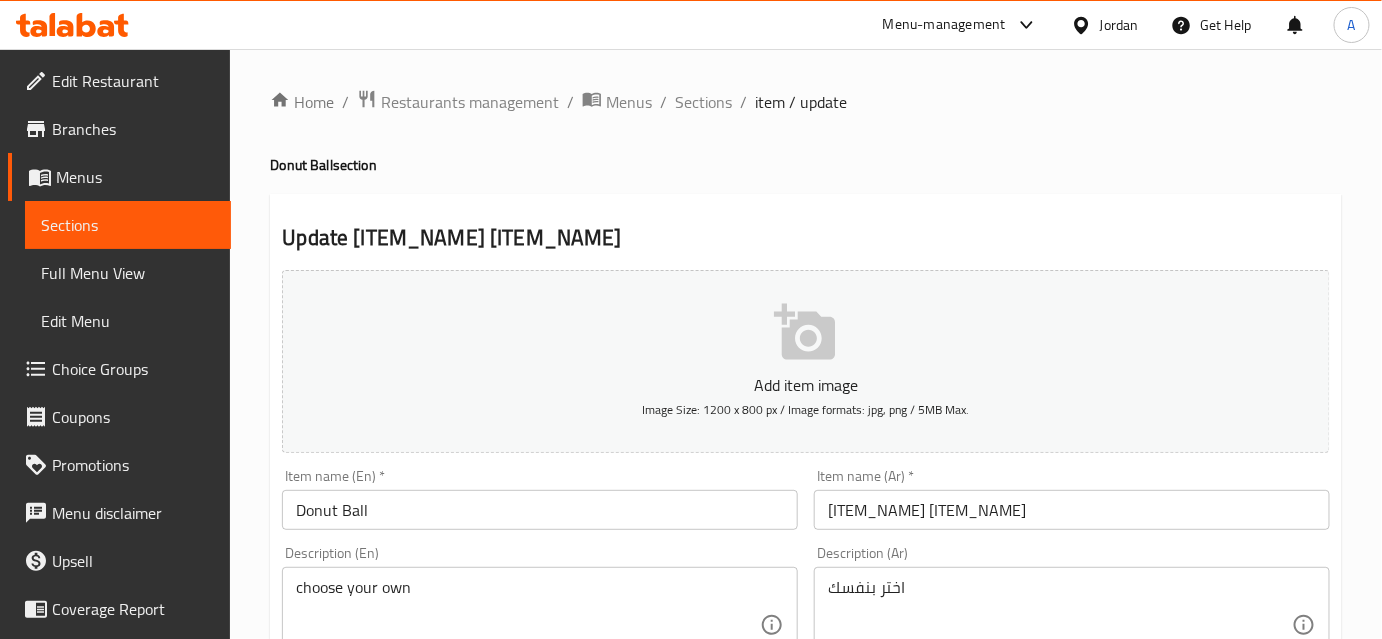 scroll, scrollTop: 1492, scrollLeft: 0, axis: vertical 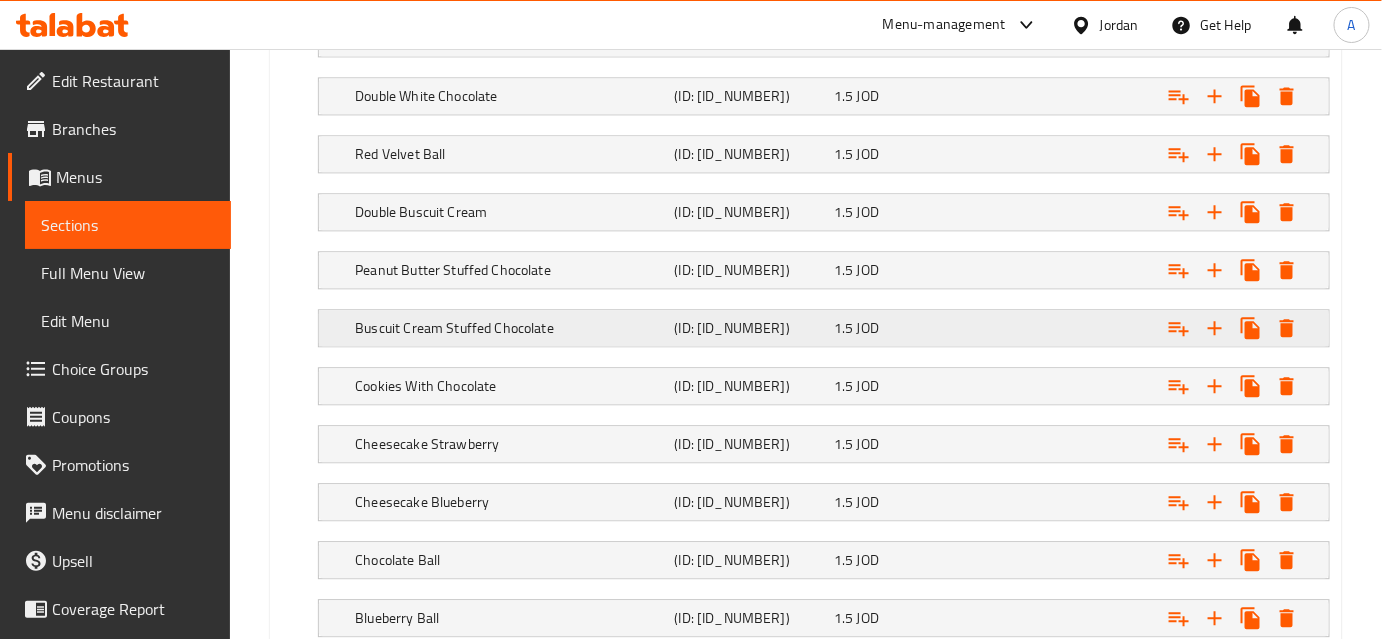 click on "1.5   JOD" at bounding box center [895, -294] 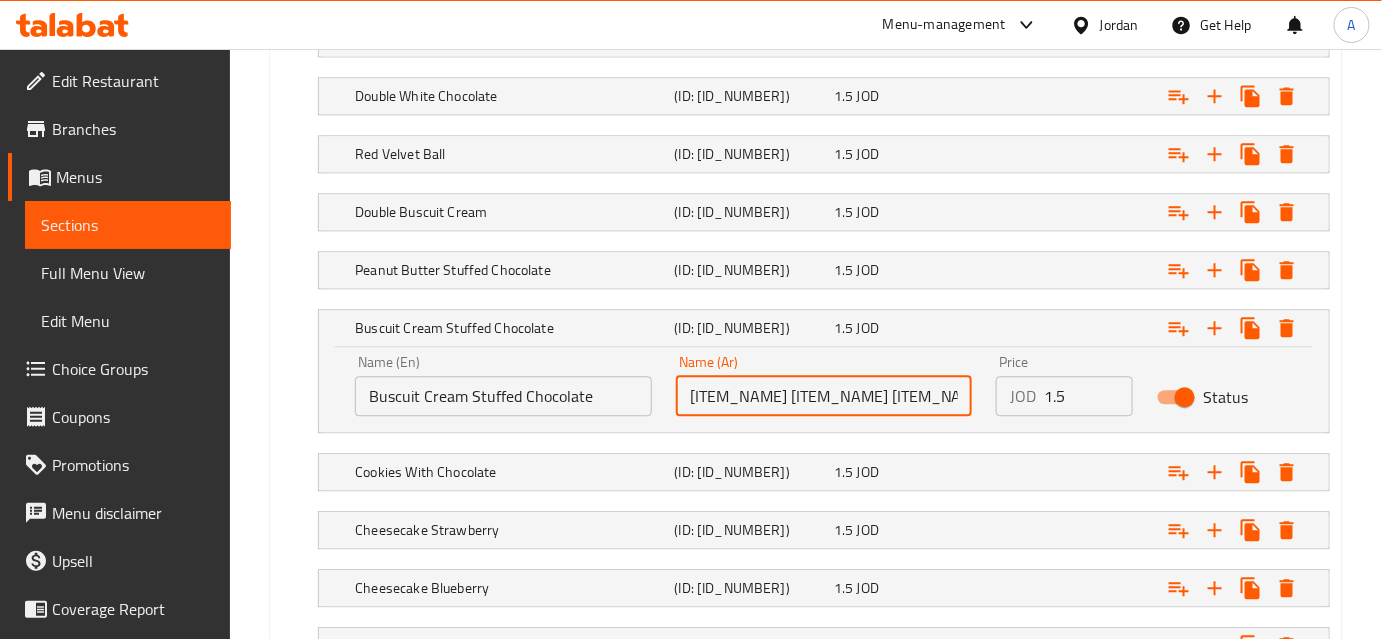 click on "[ITEM_NAME] [ITEM_NAME] [ITEM_NAME]" at bounding box center (824, 396) 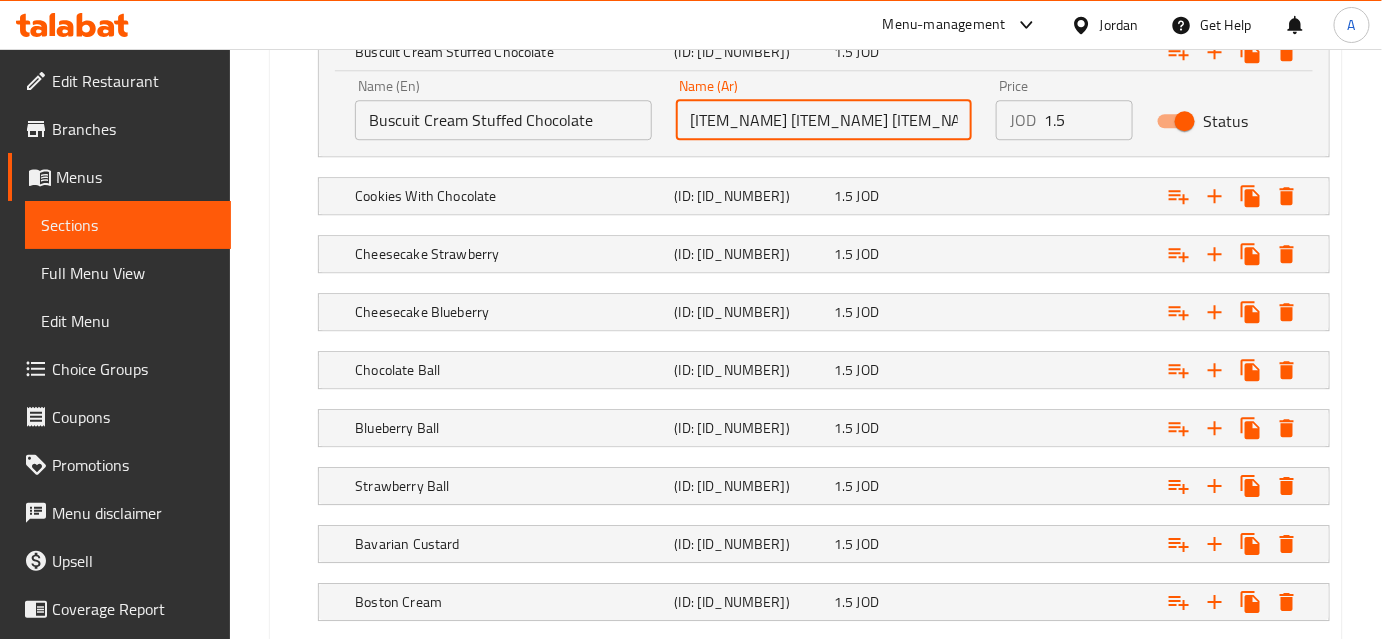 scroll, scrollTop: 1993, scrollLeft: 0, axis: vertical 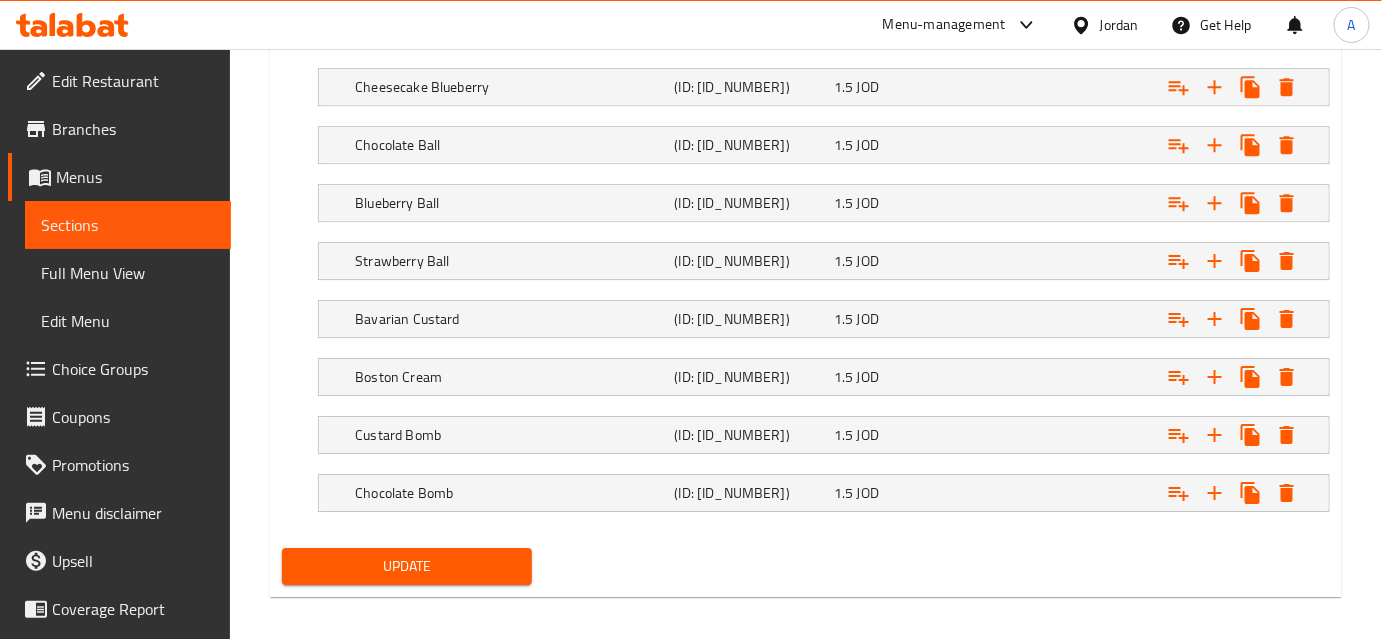 type on "[ITEM_NAME] [ITEM_NAME] [ITEM_NAME]" 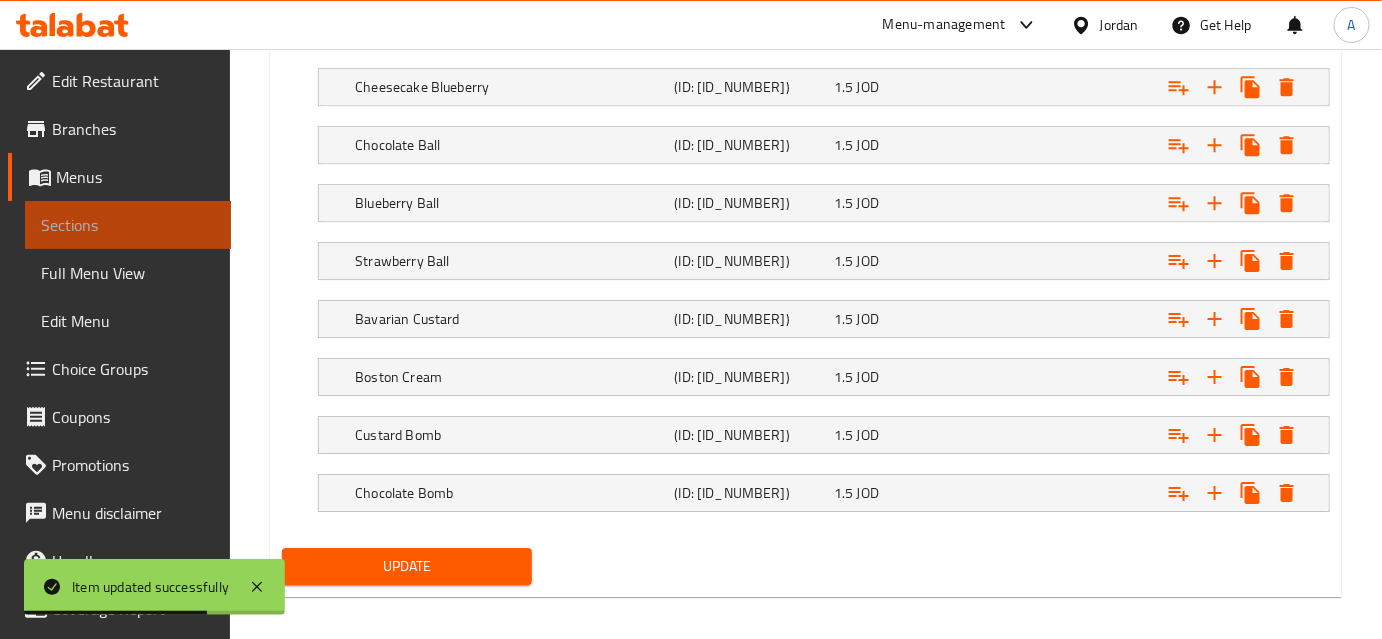 click on "Sections" at bounding box center [128, 225] 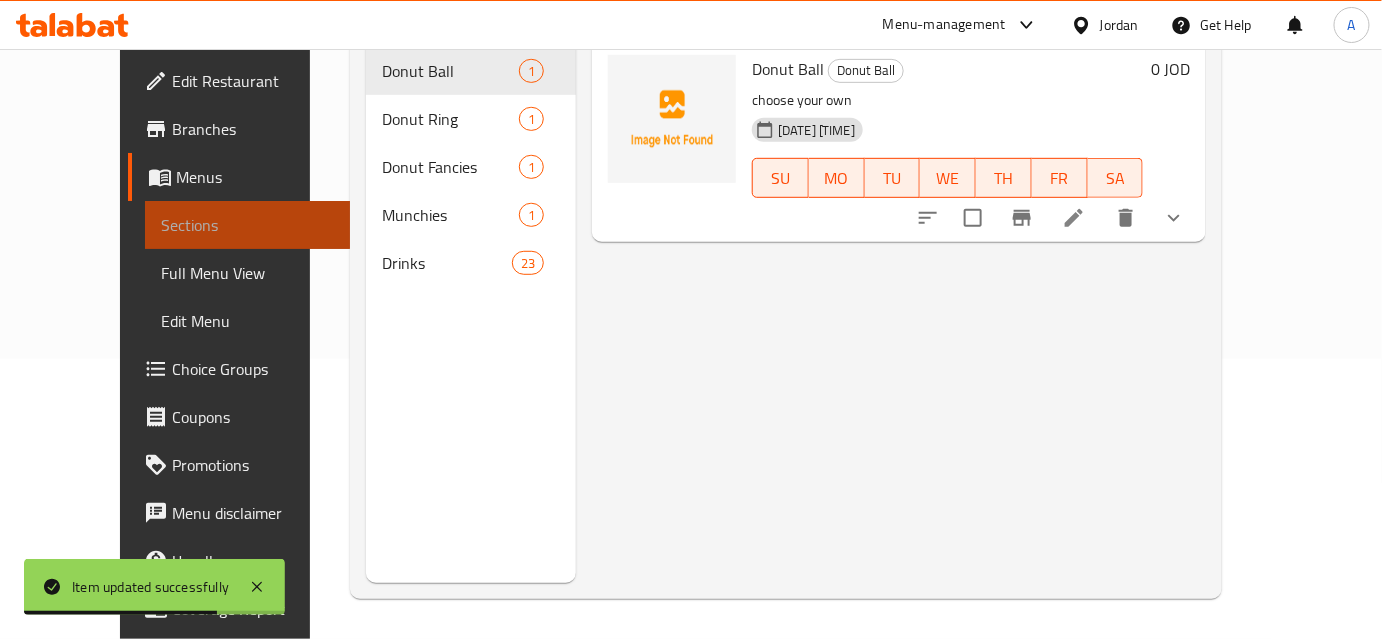 click on "Sections" at bounding box center (248, 225) 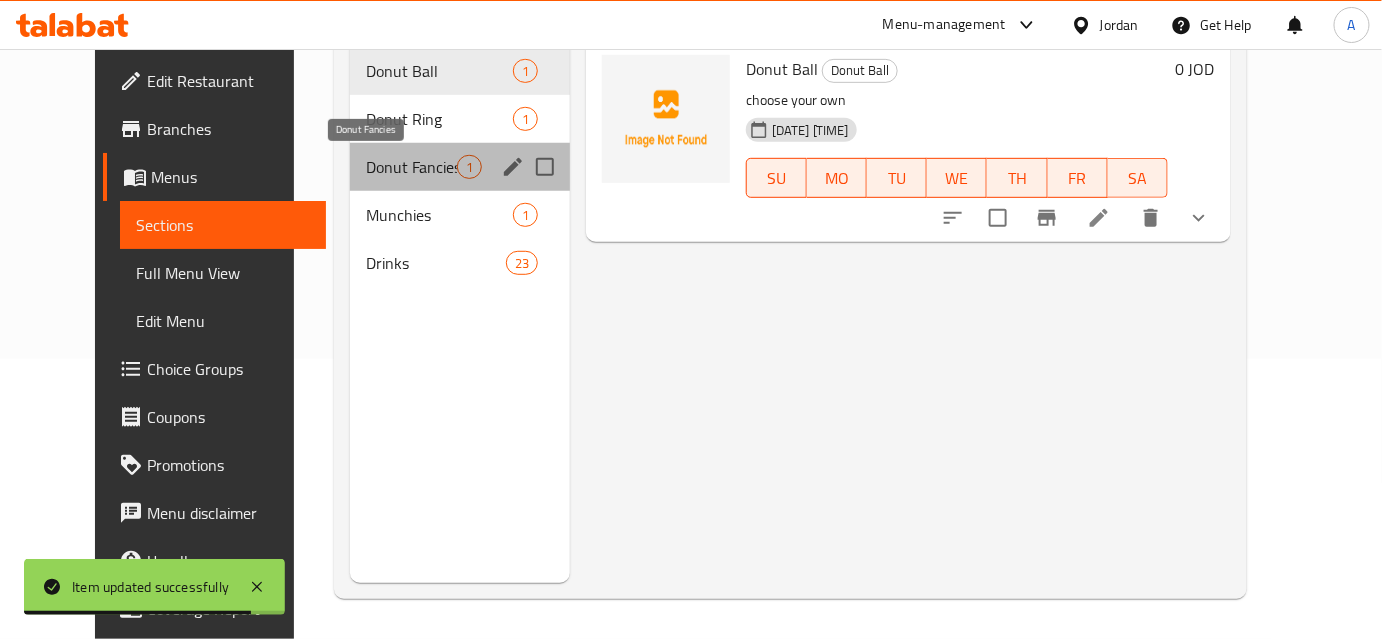 click on "Donut Fancies" at bounding box center (411, 167) 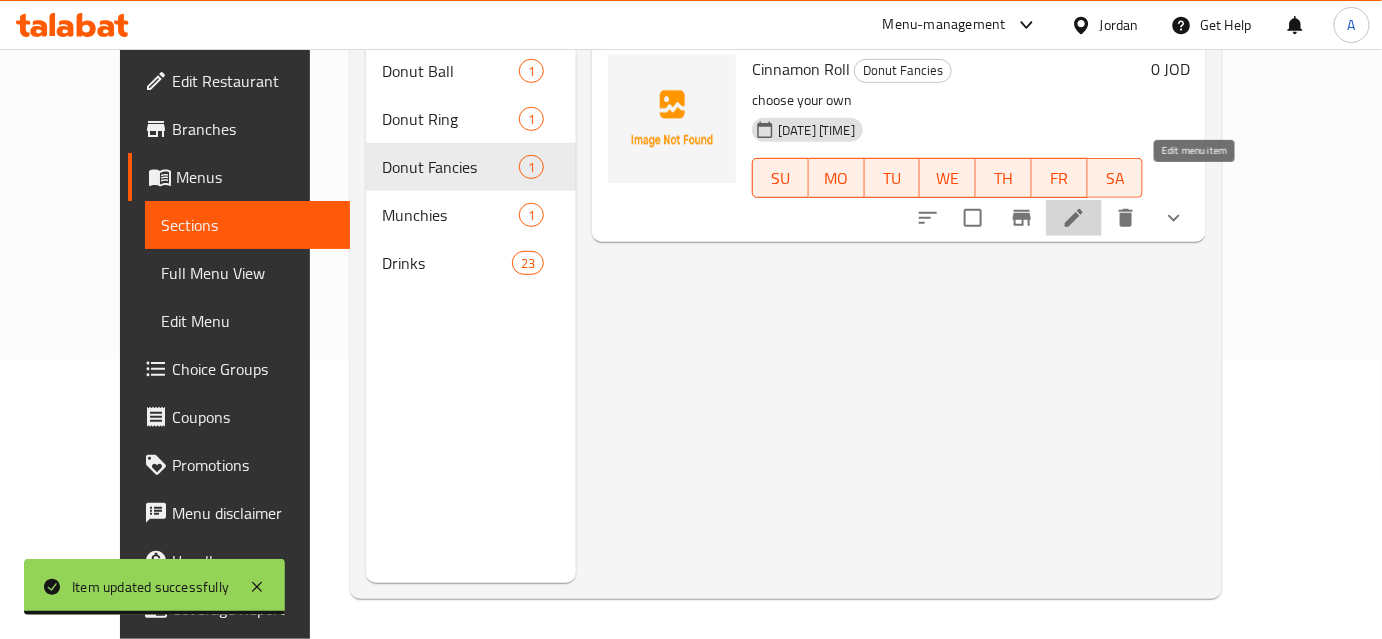 click 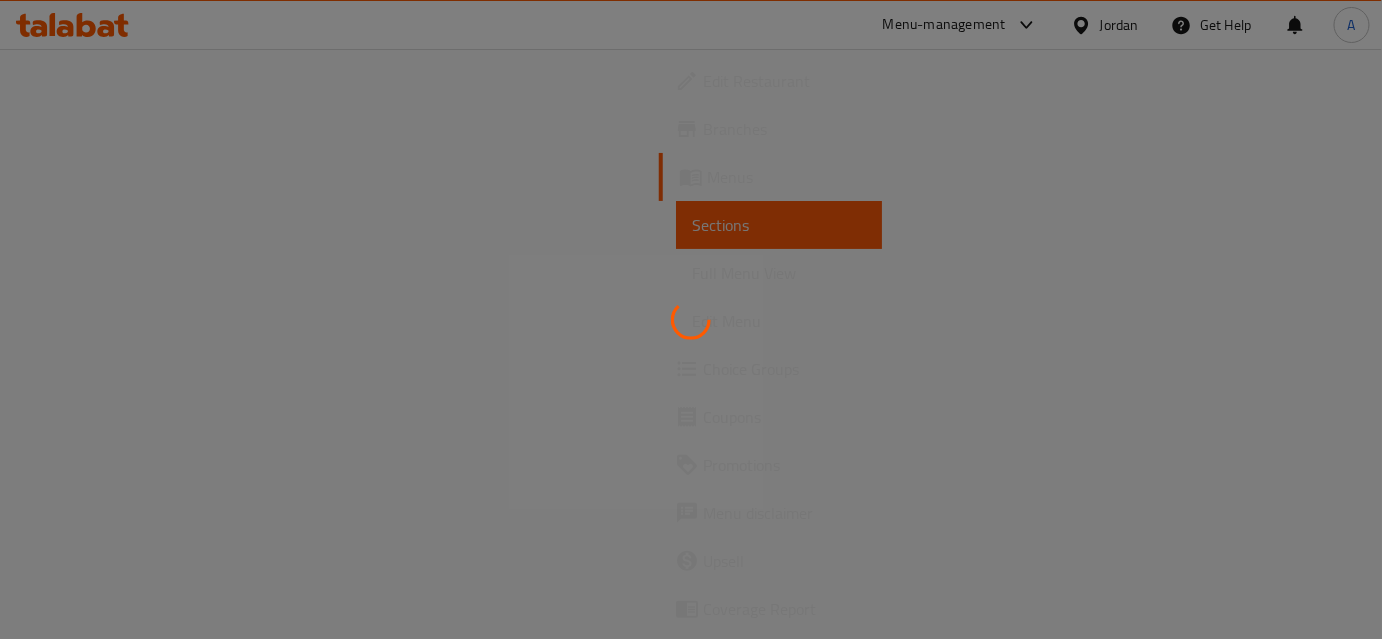 scroll, scrollTop: 0, scrollLeft: 0, axis: both 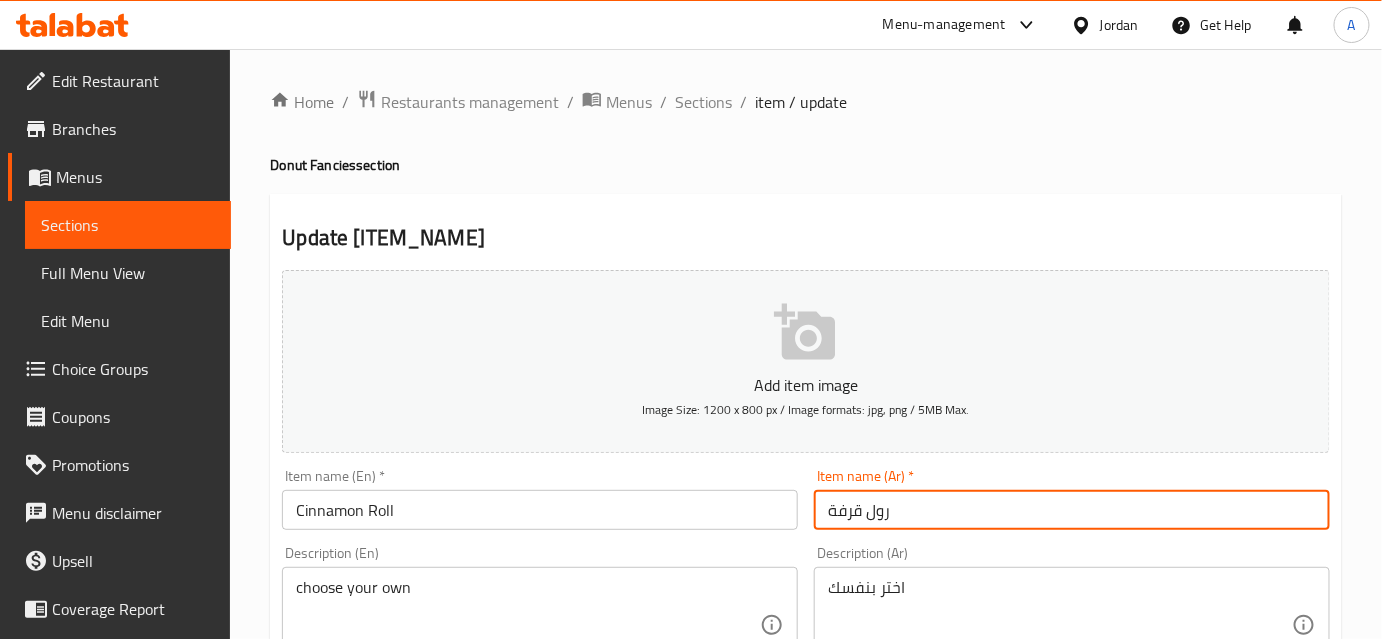 click on "رول قرفة" at bounding box center (1072, 510) 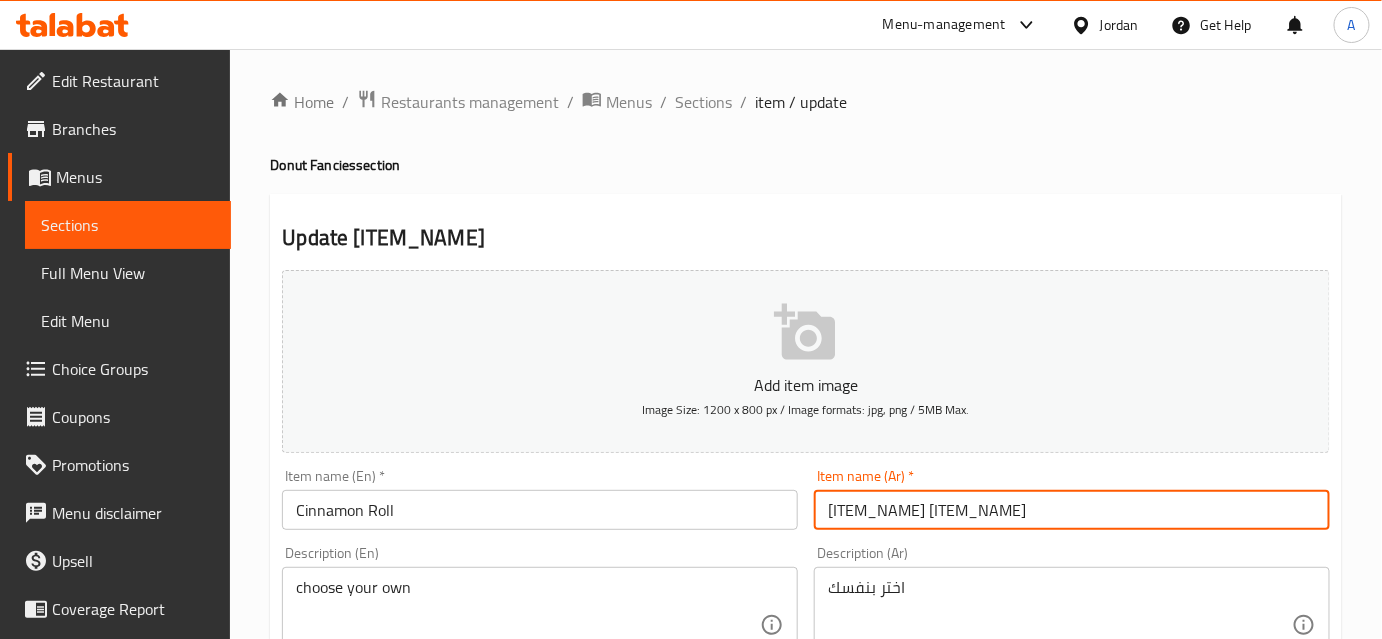 type on "[ITEM_NAME] [ITEM_NAME]" 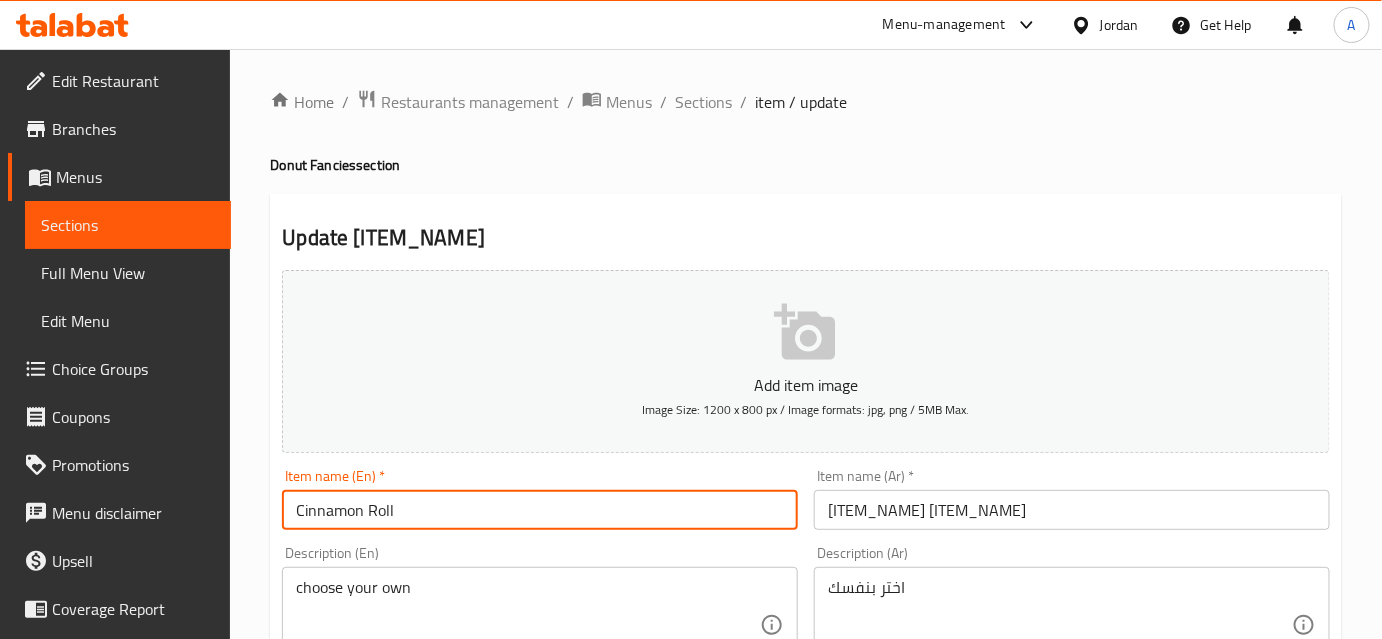 click on "Cinnamon Roll" at bounding box center (540, 510) 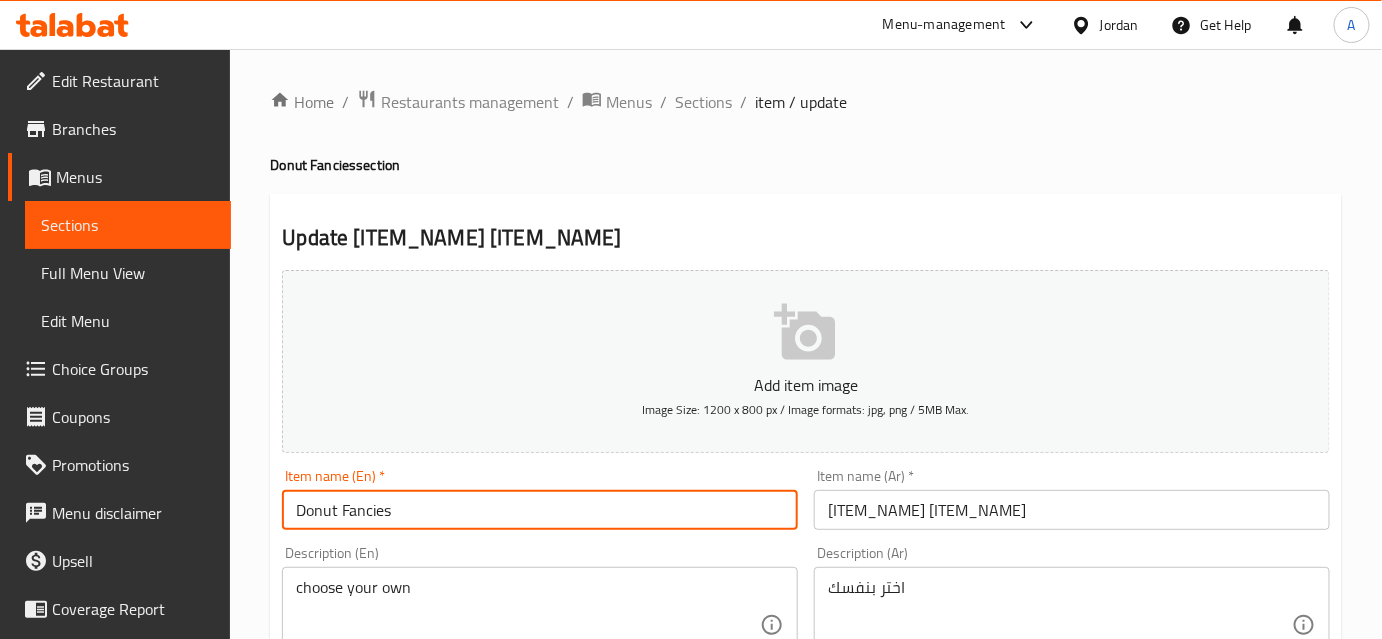 type on "Donut Fancies" 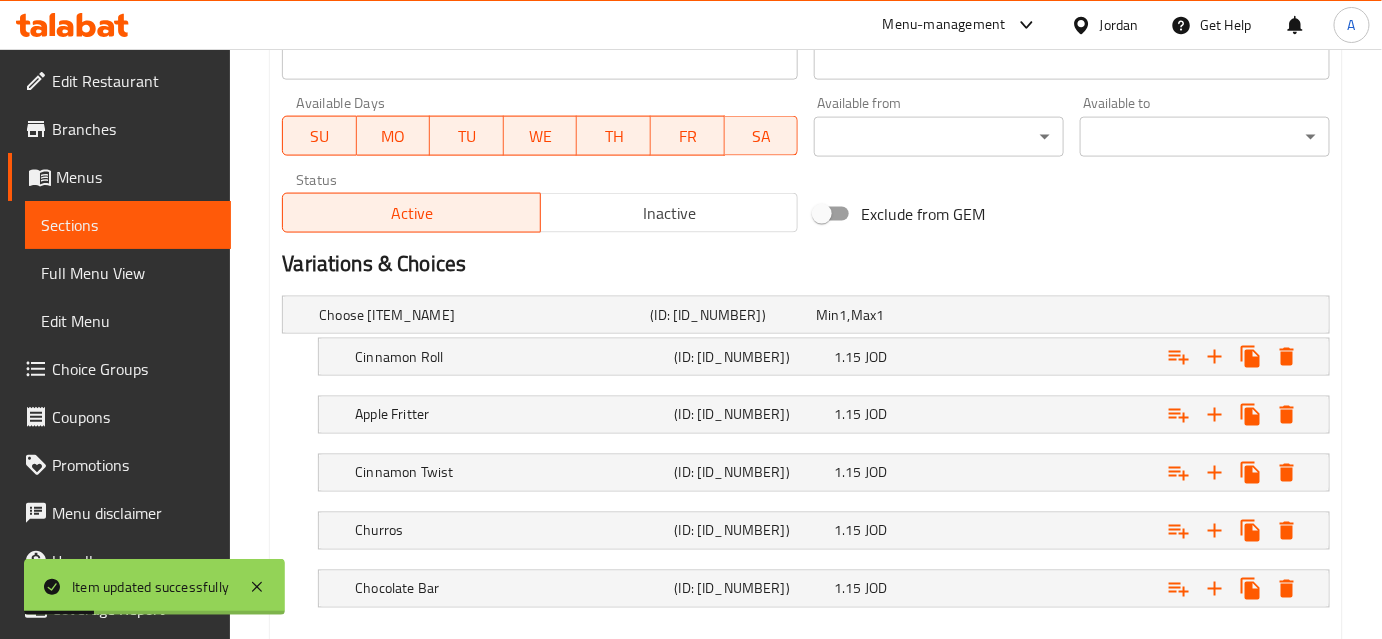 scroll, scrollTop: 880, scrollLeft: 0, axis: vertical 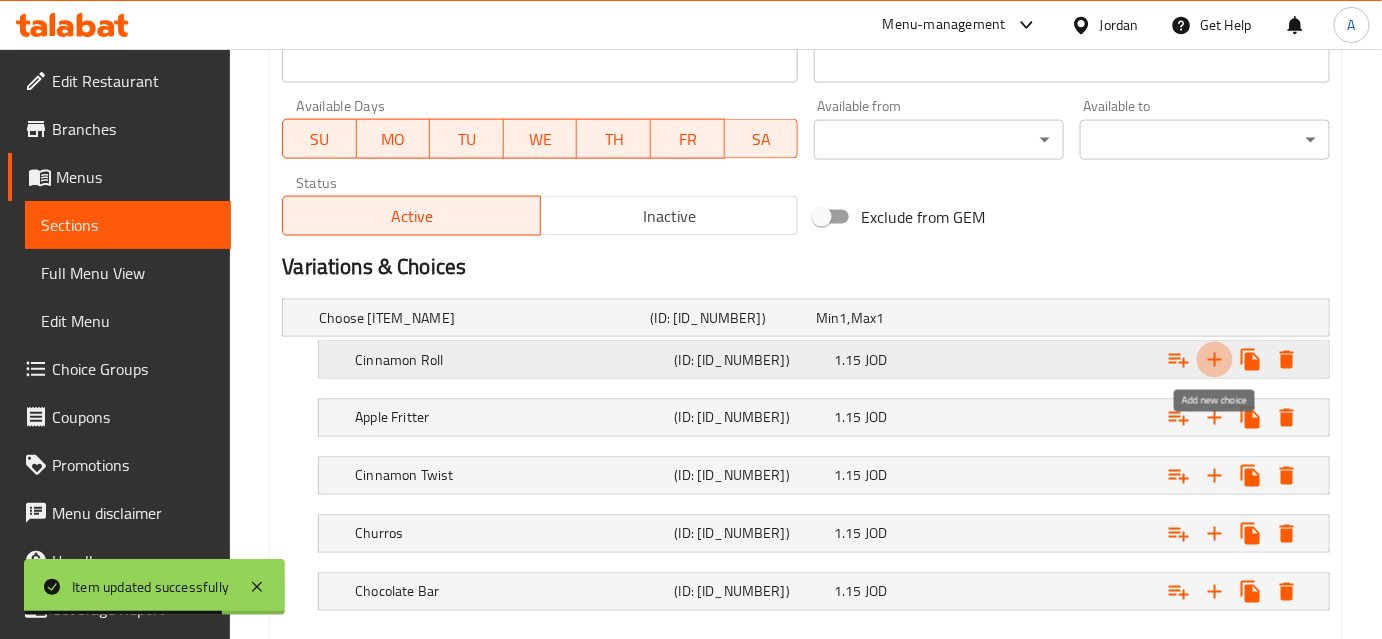 click 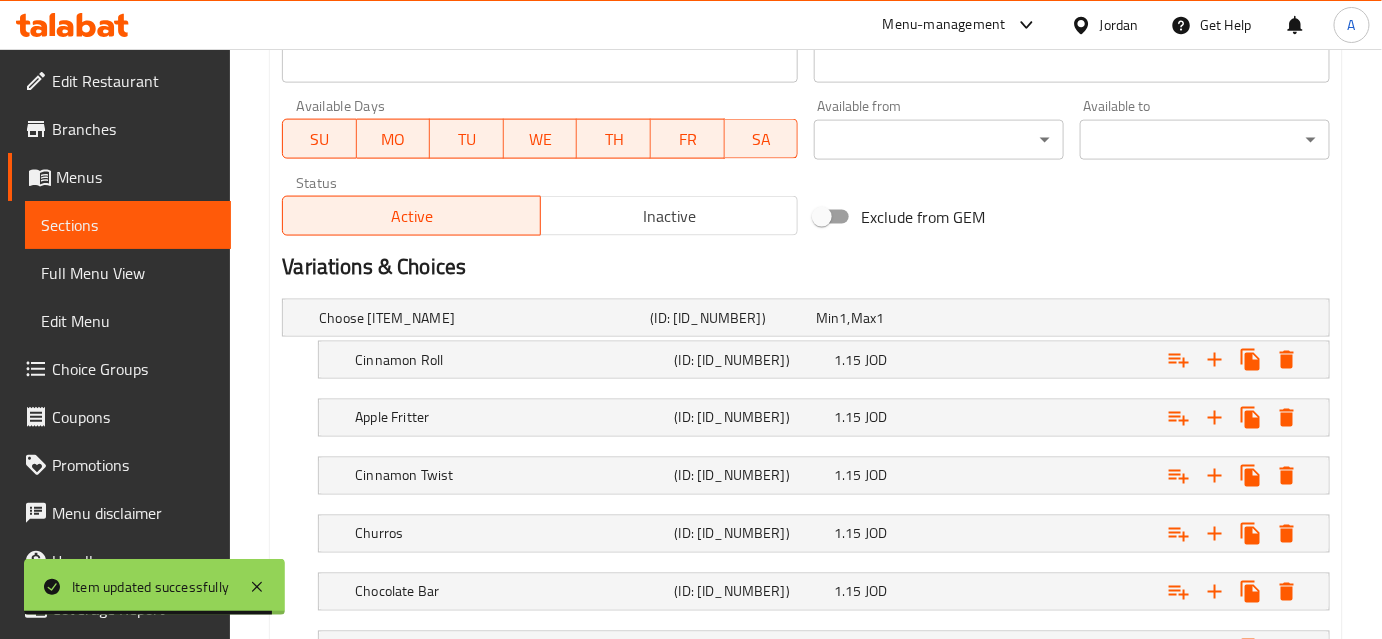 scroll, scrollTop: 1045, scrollLeft: 0, axis: vertical 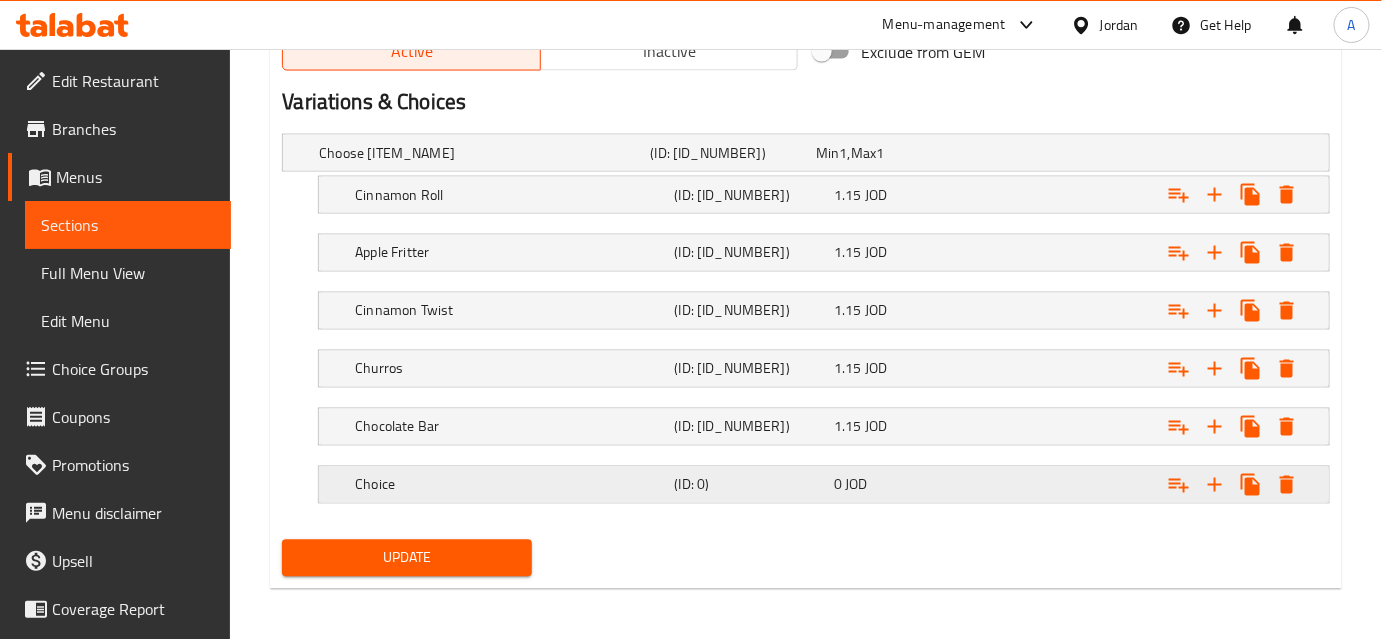 click on "Choice" at bounding box center (480, 153) 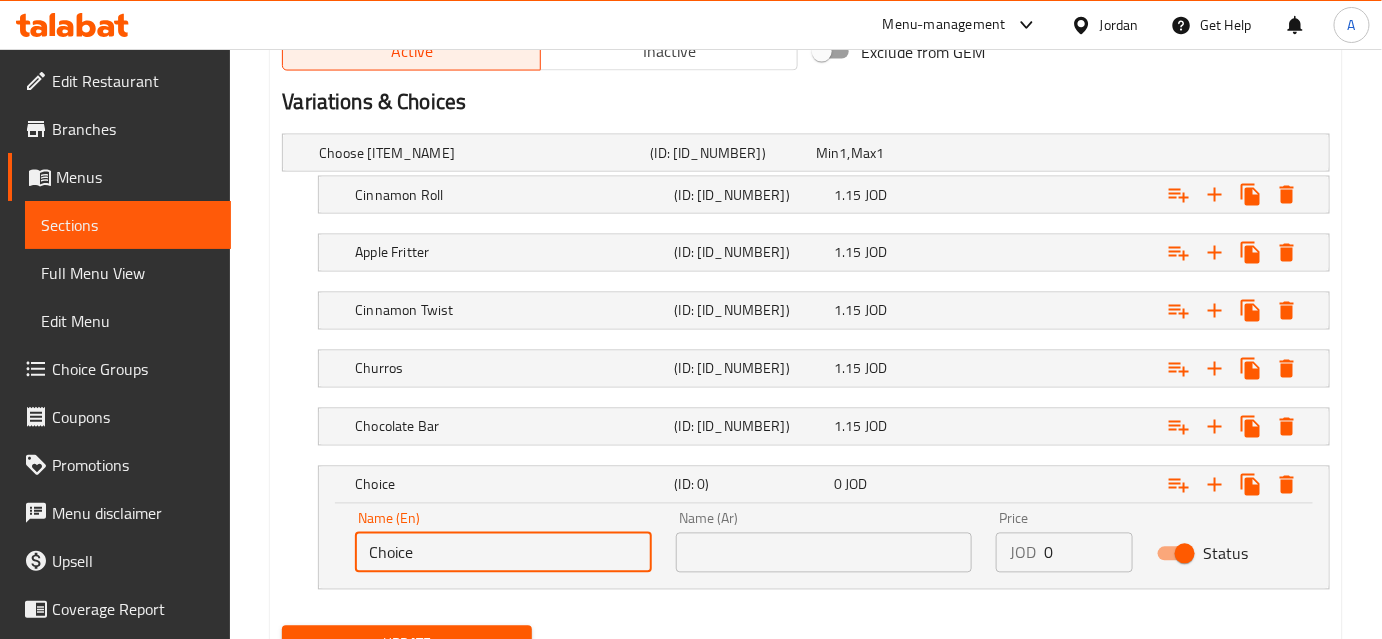click on "Choice" at bounding box center (503, 553) 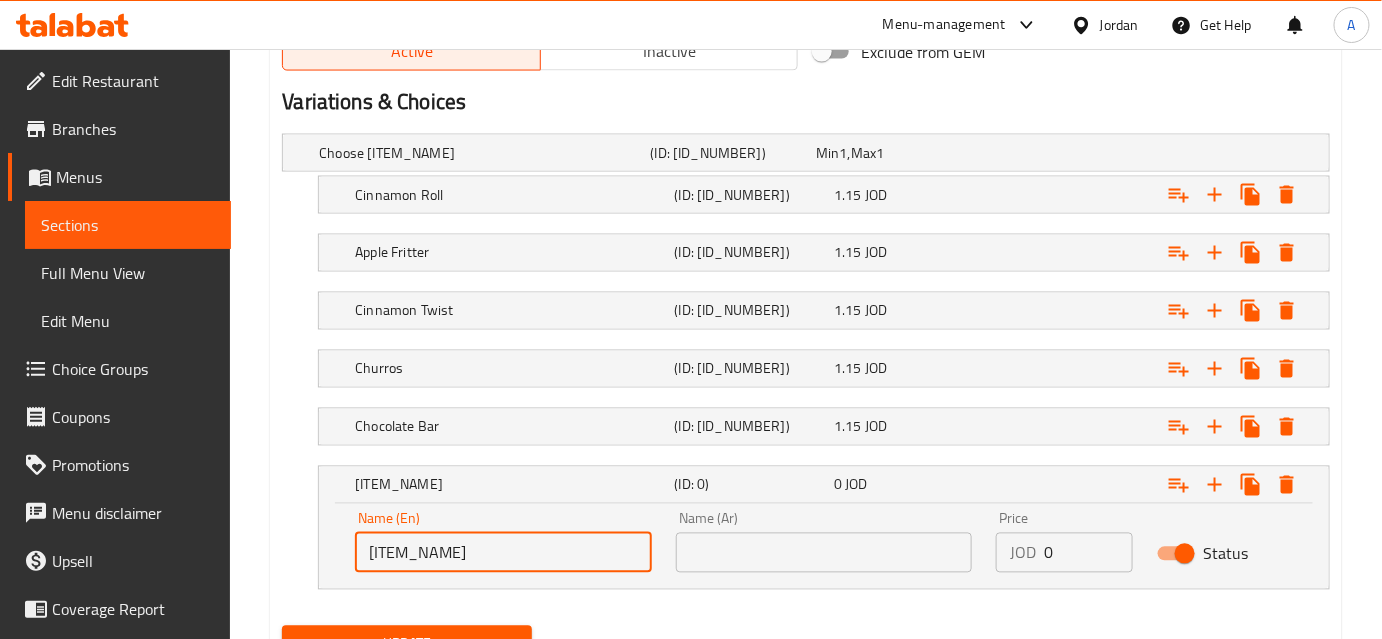 type on "[ITEM_NAME]" 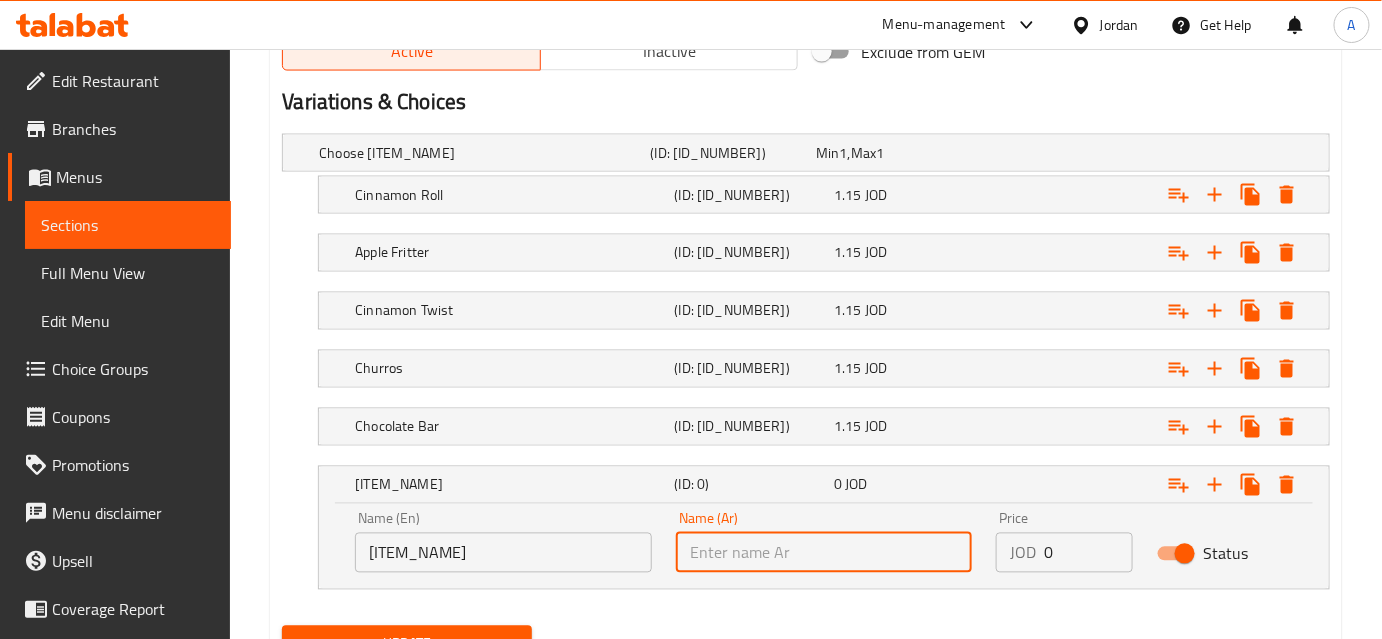 type on "Y" 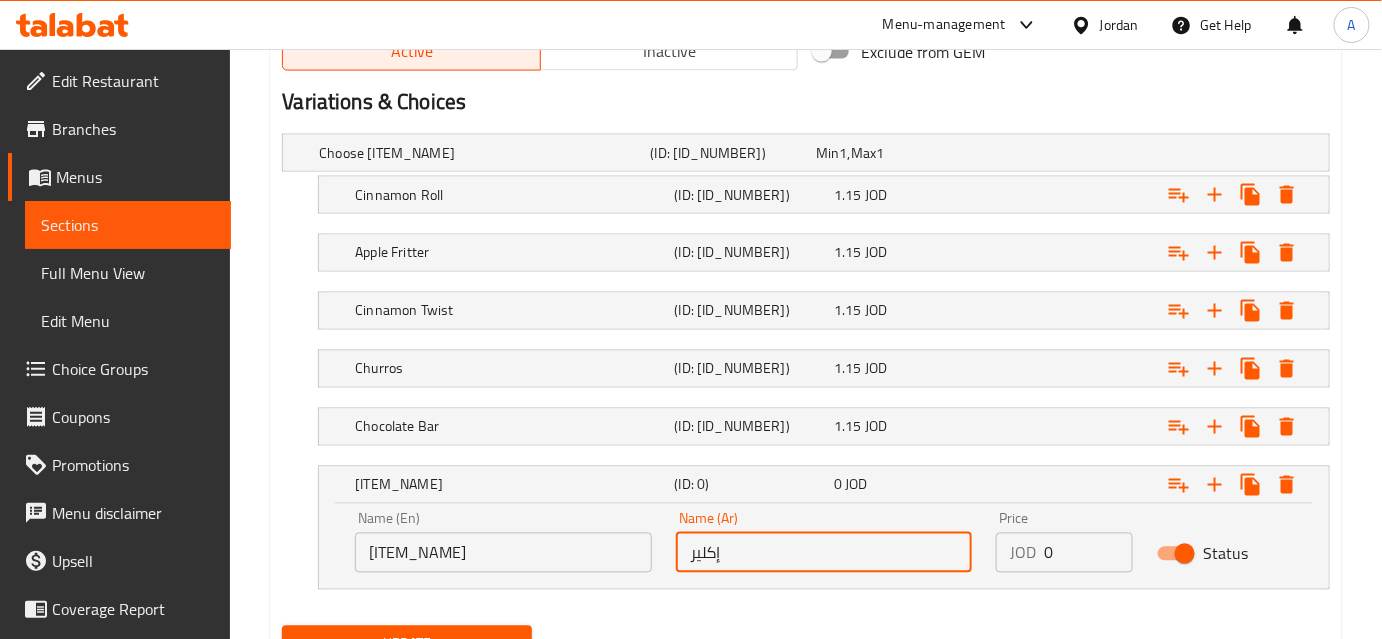 type on "إكلير" 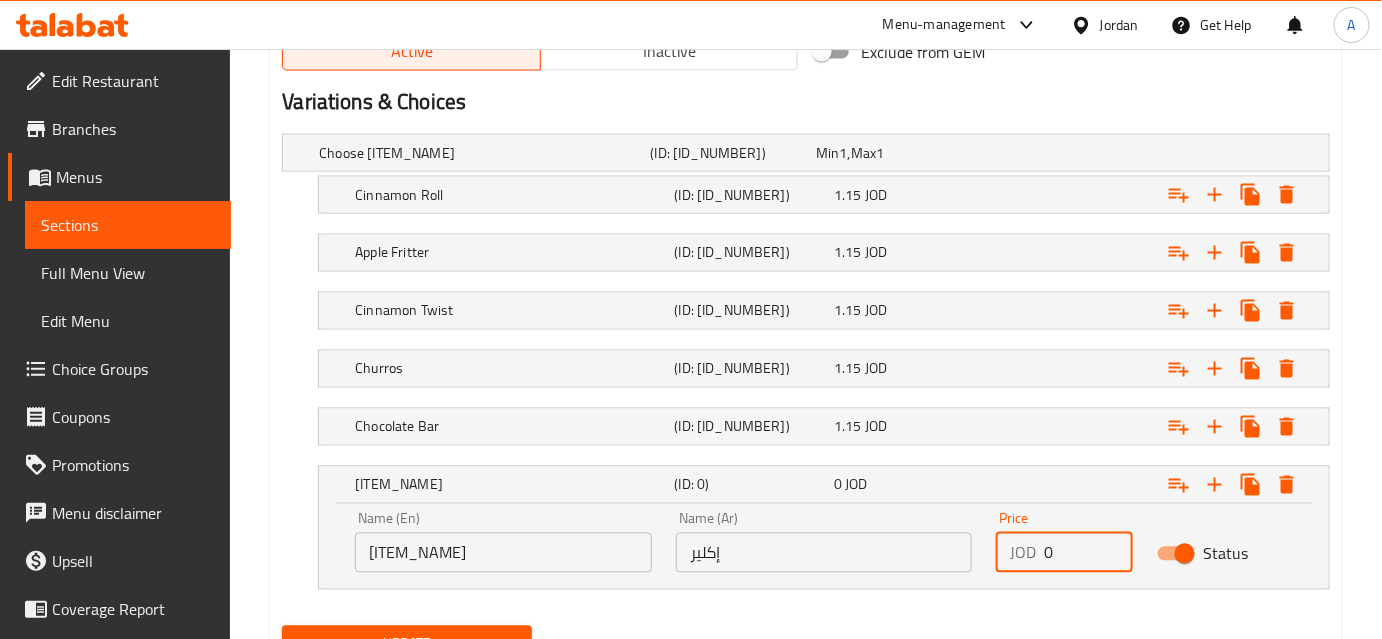 drag, startPoint x: 1052, startPoint y: 550, endPoint x: 991, endPoint y: 524, distance: 66.309875 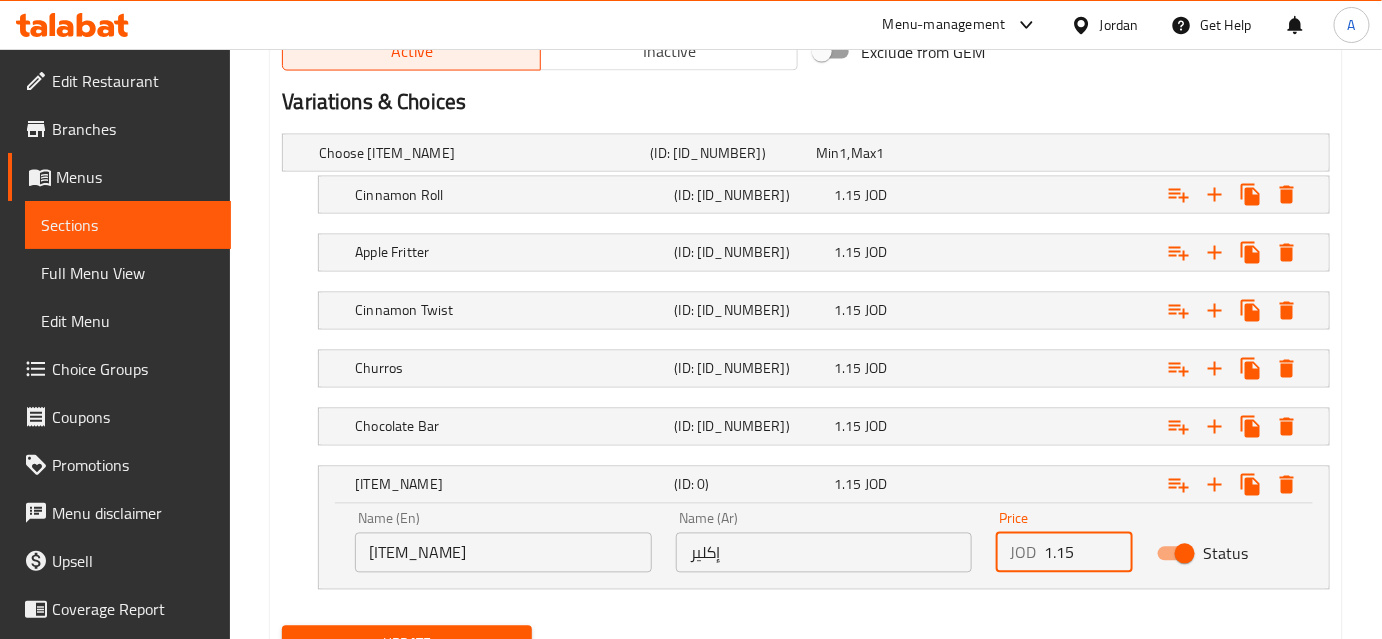 type on "1.15" 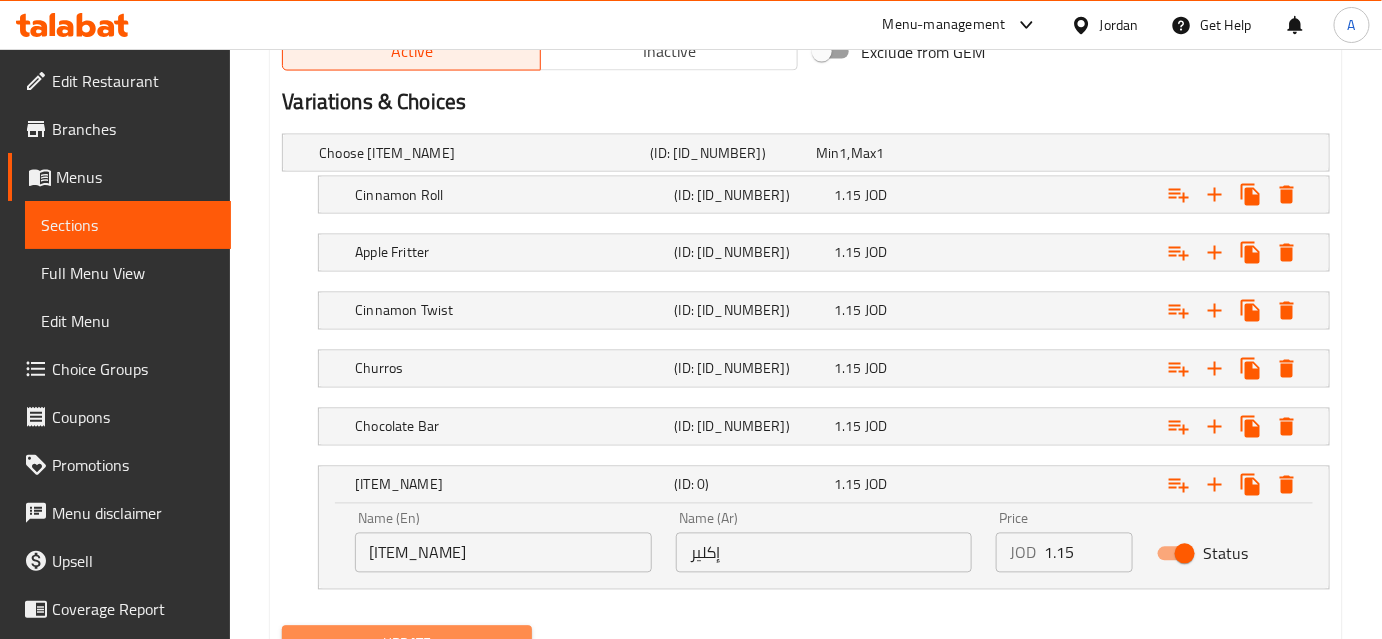 click on "Update" at bounding box center (407, 644) 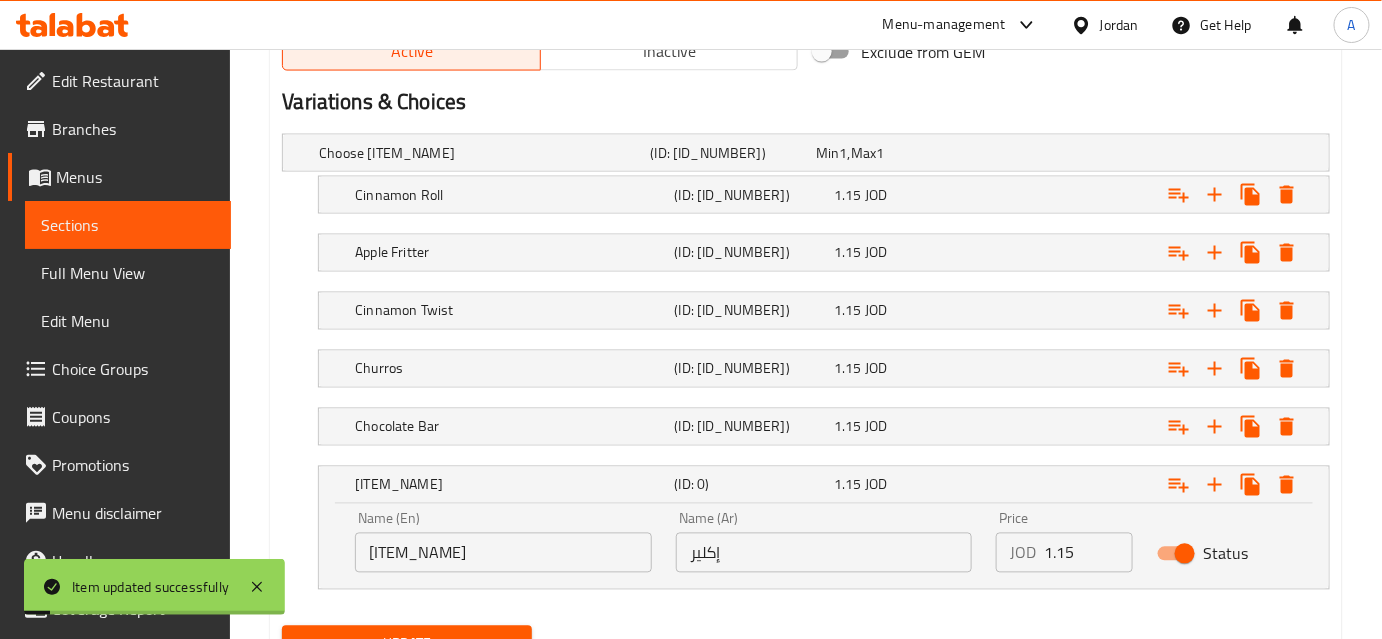 type 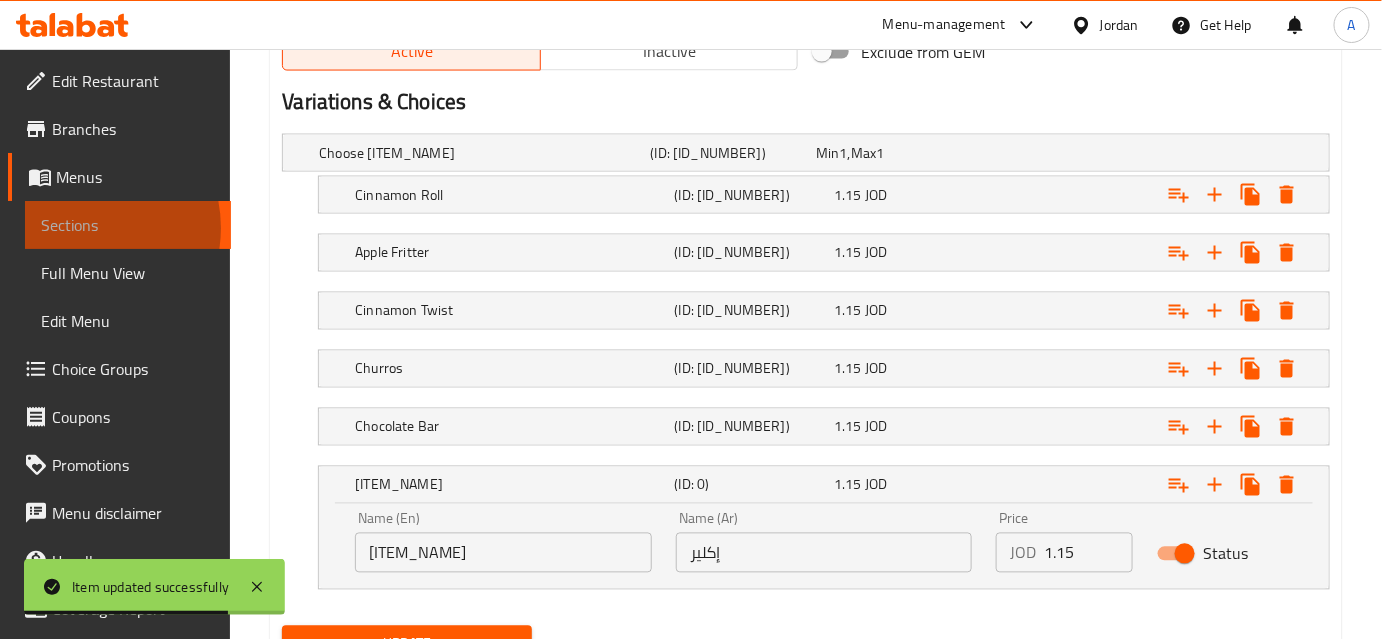 click on "Sections" at bounding box center (128, 225) 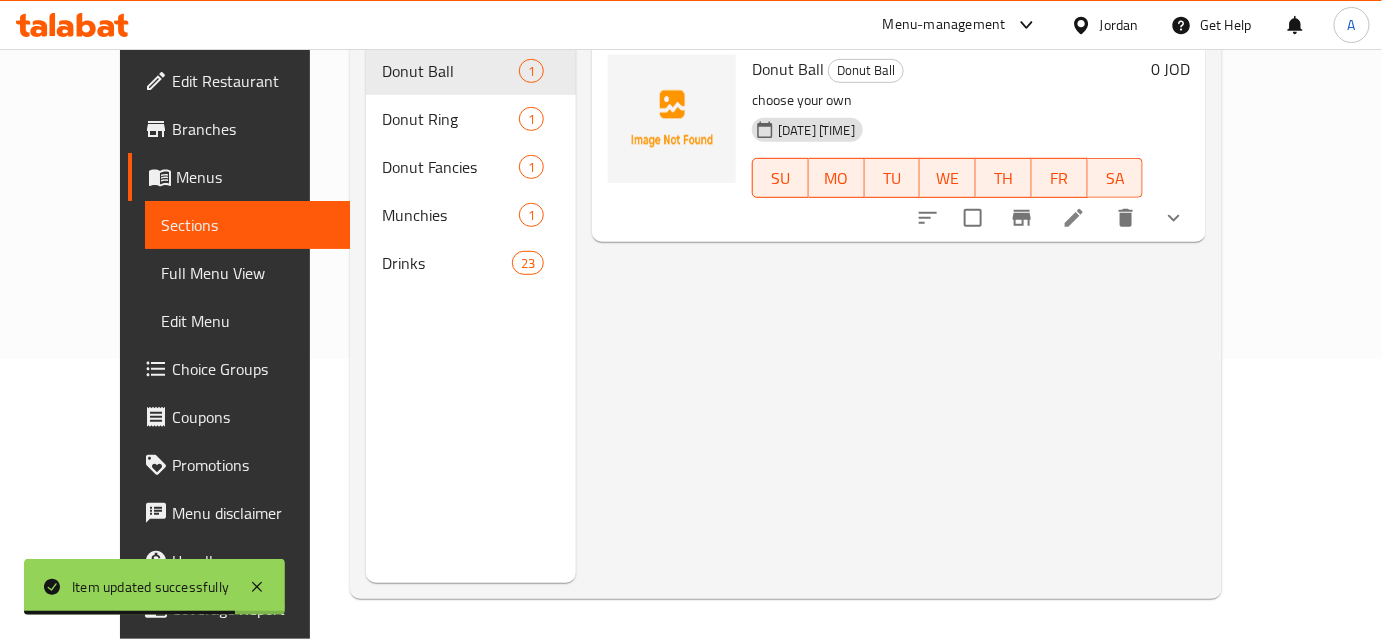 scroll, scrollTop: 280, scrollLeft: 0, axis: vertical 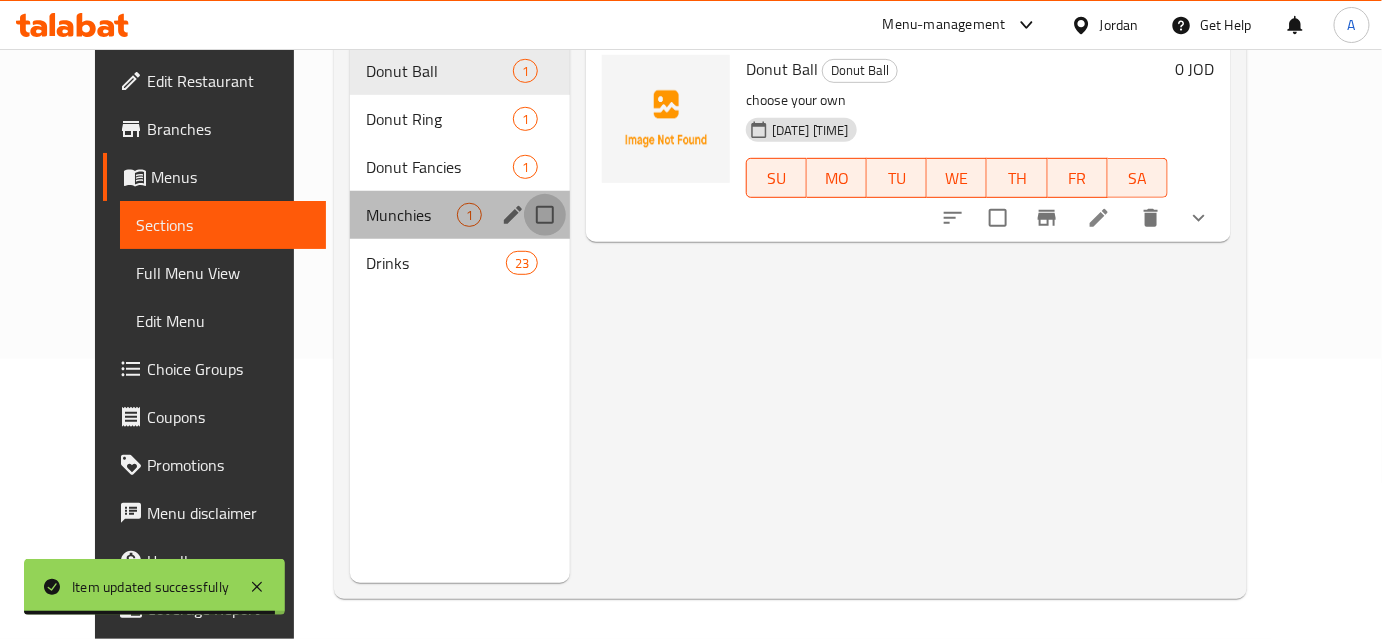 click at bounding box center [545, 215] 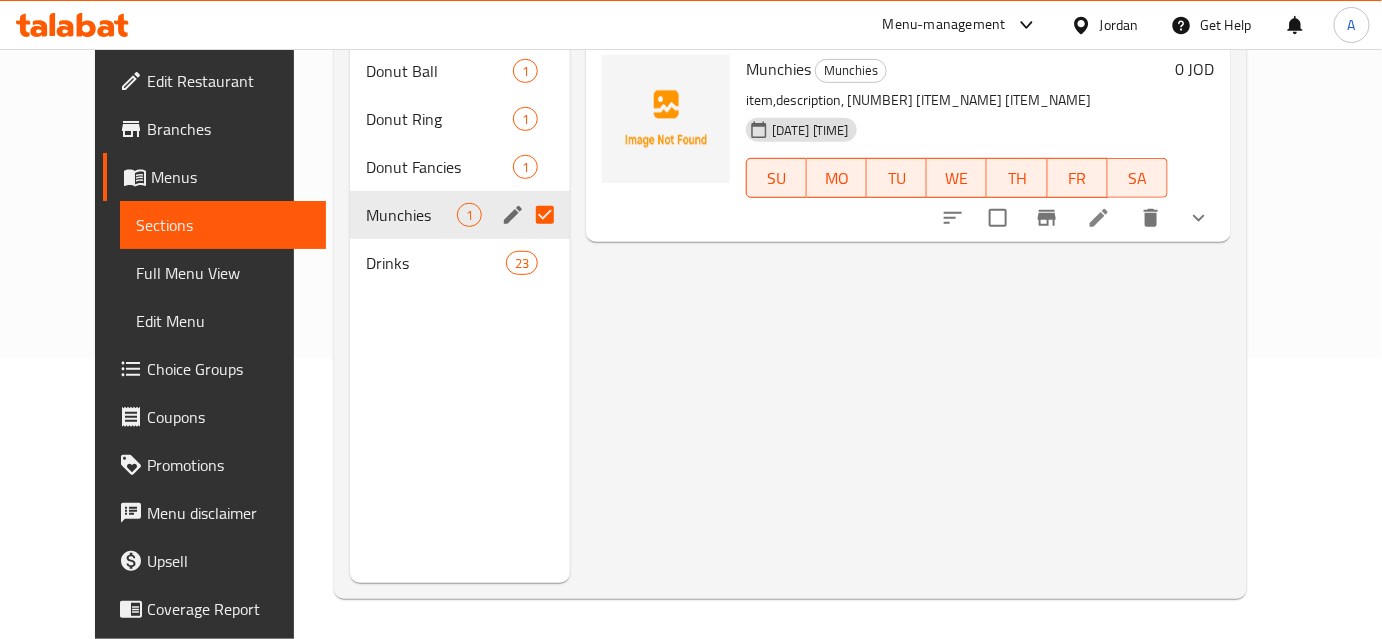 scroll, scrollTop: 0, scrollLeft: 0, axis: both 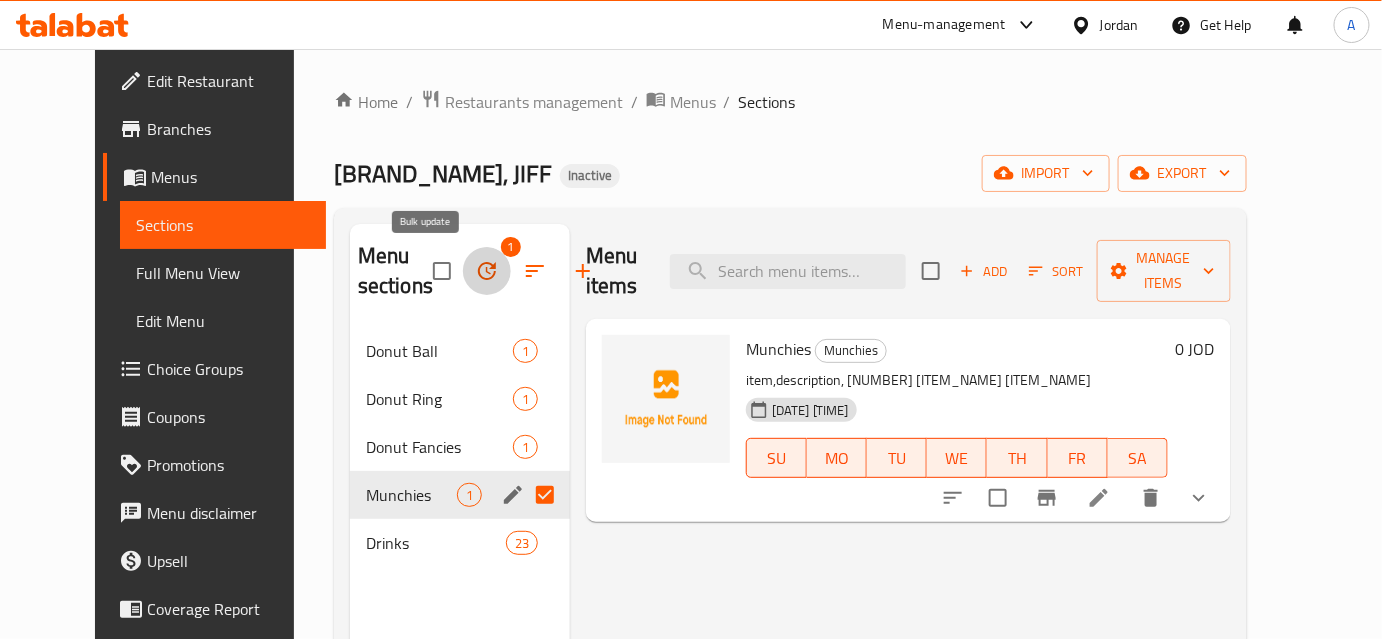click 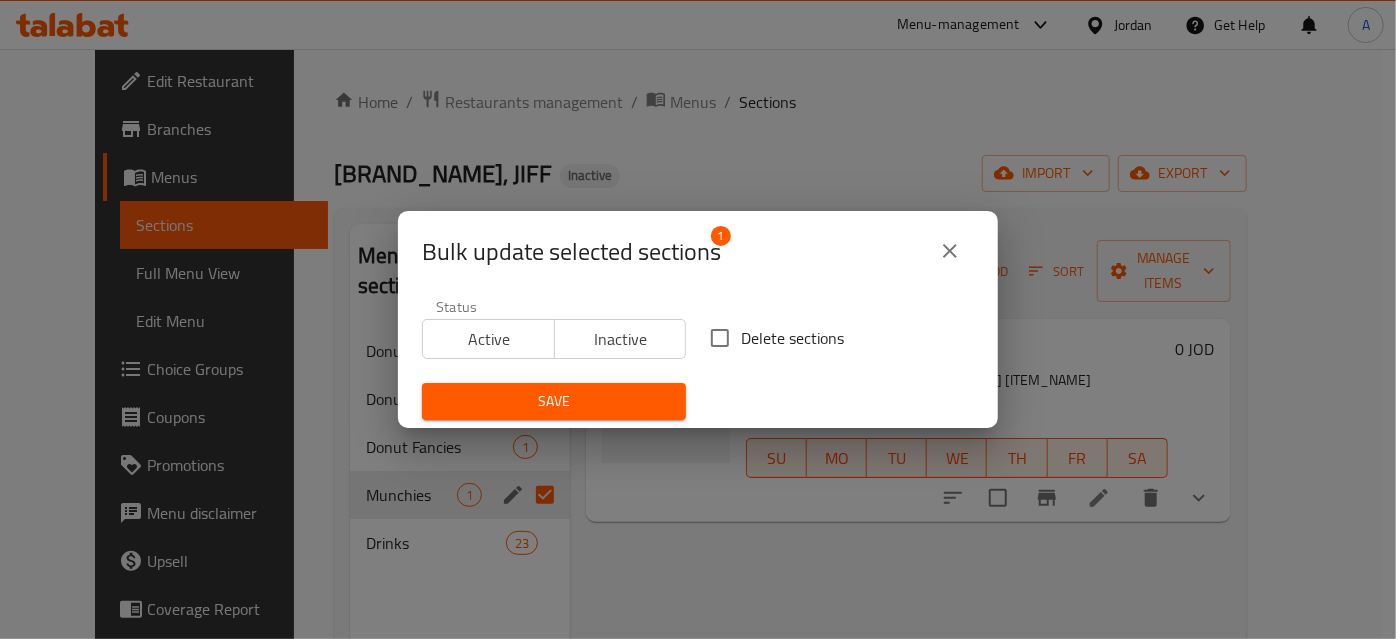 click on "Delete sections" at bounding box center (771, 338) 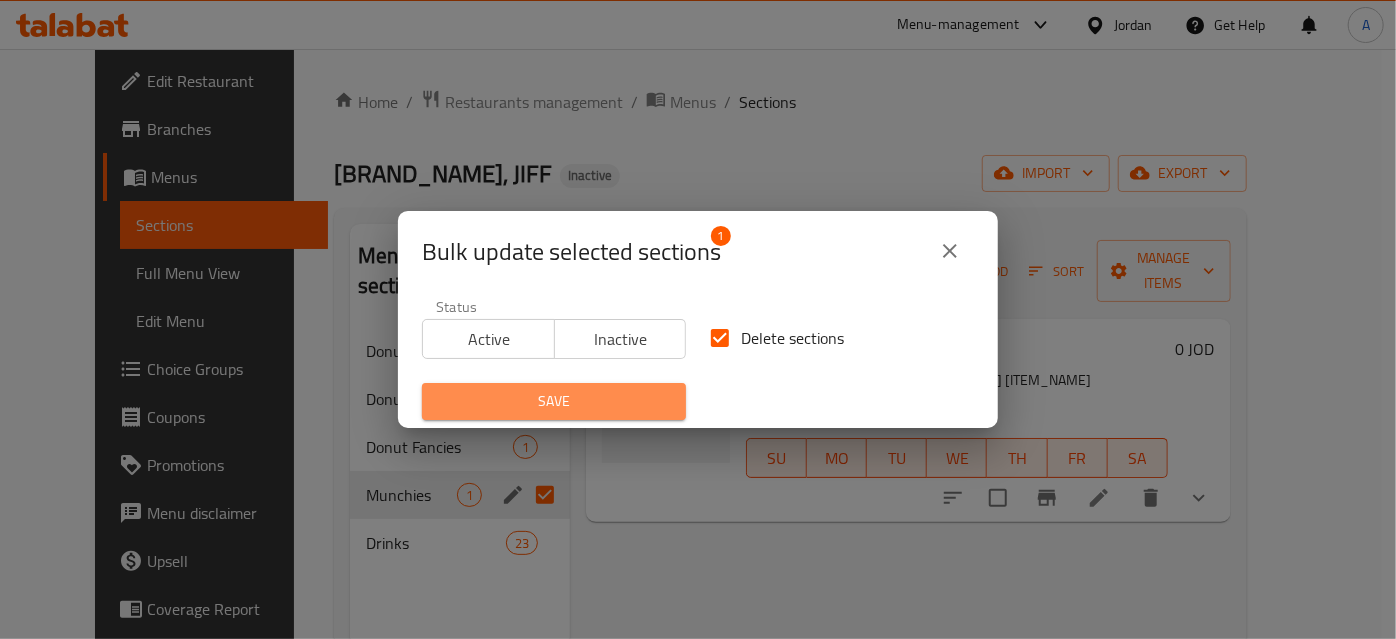 click on "Save" at bounding box center (554, 401) 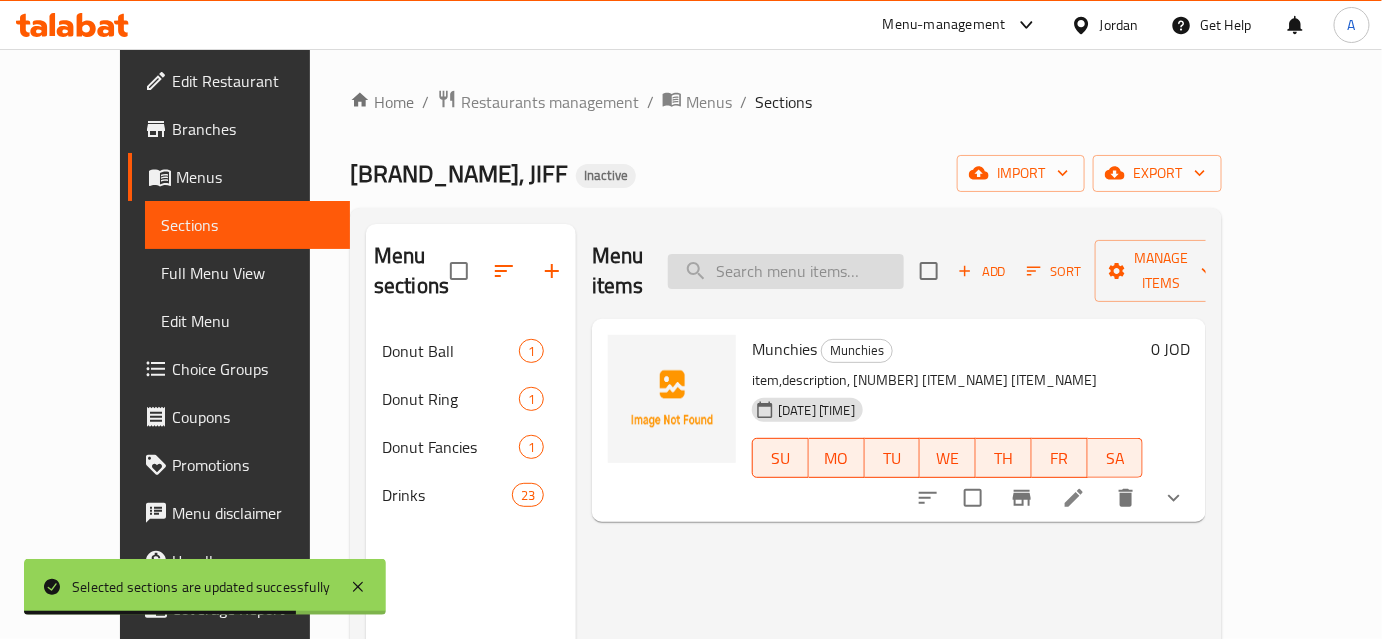 click at bounding box center [786, 271] 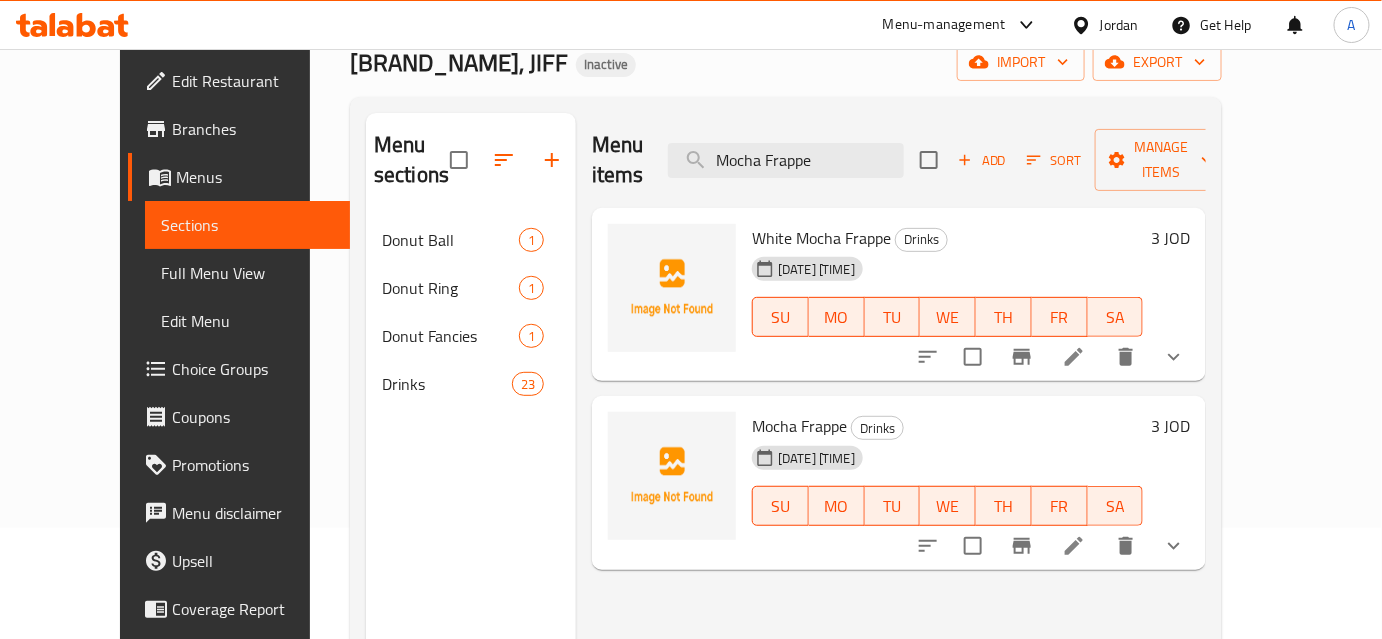 scroll, scrollTop: 129, scrollLeft: 0, axis: vertical 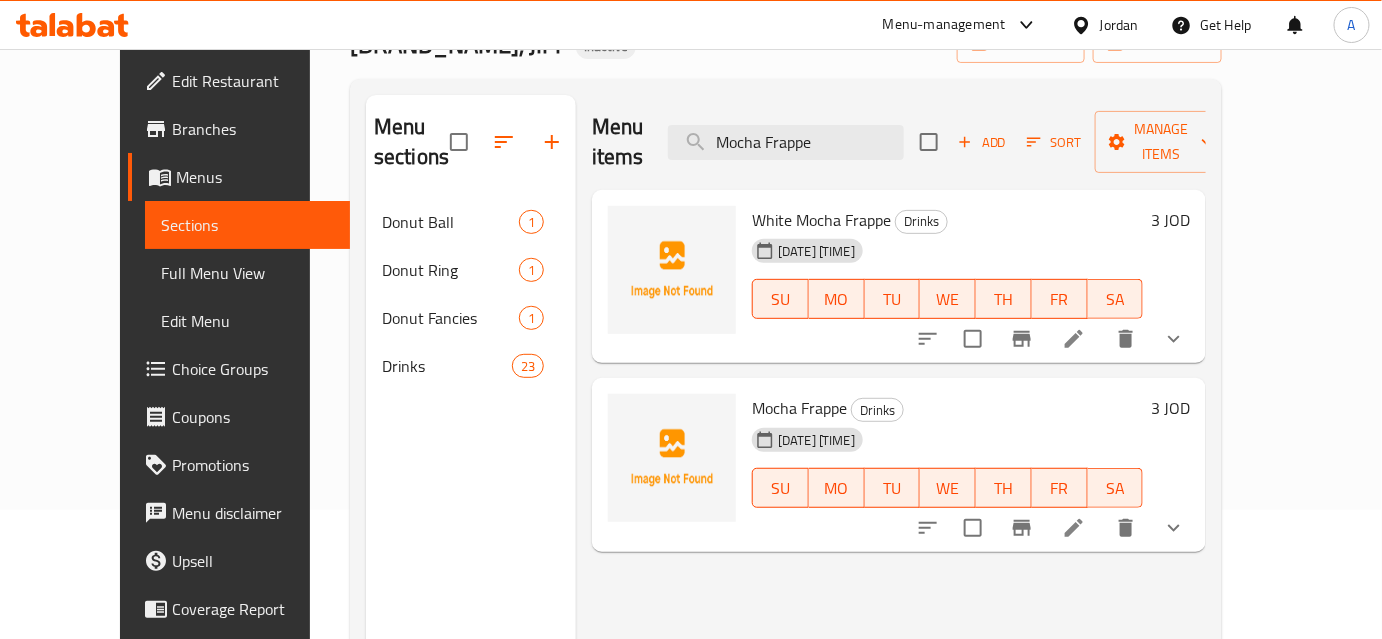 type on "Mocha Frappe" 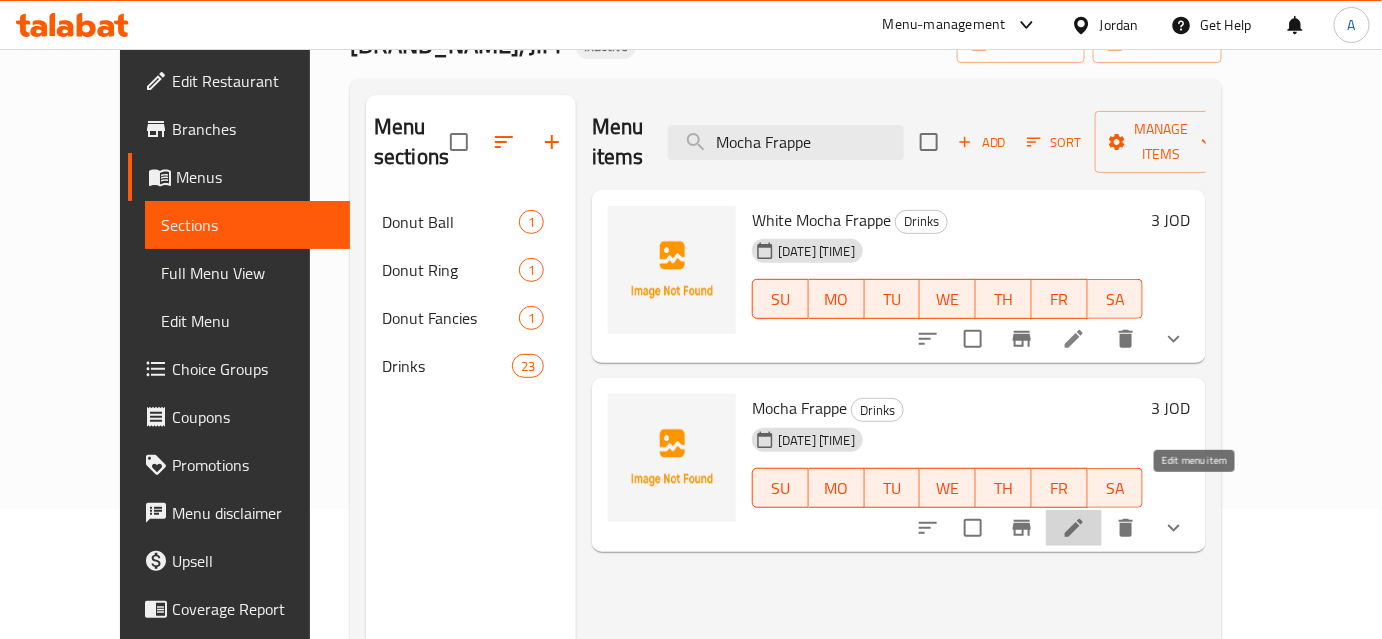 click 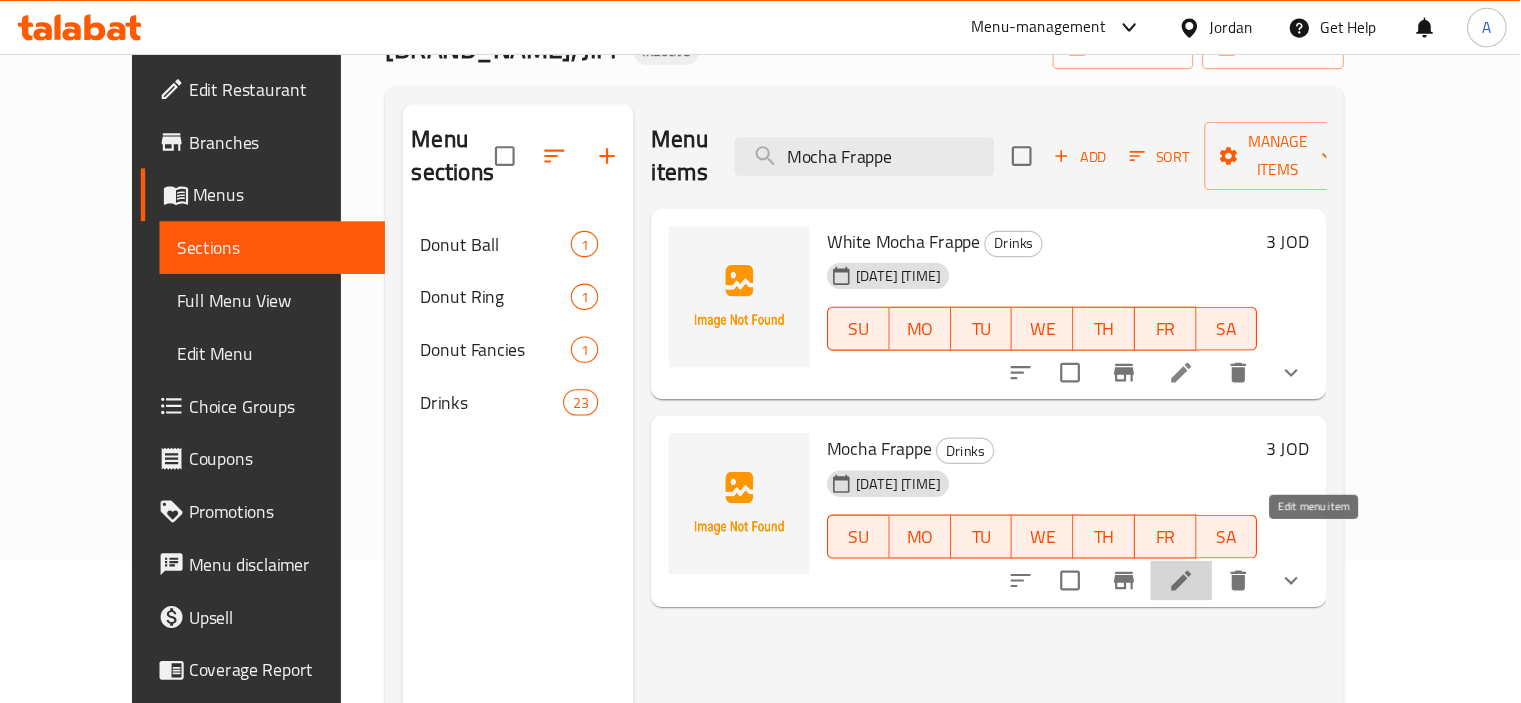 scroll, scrollTop: 0, scrollLeft: 0, axis: both 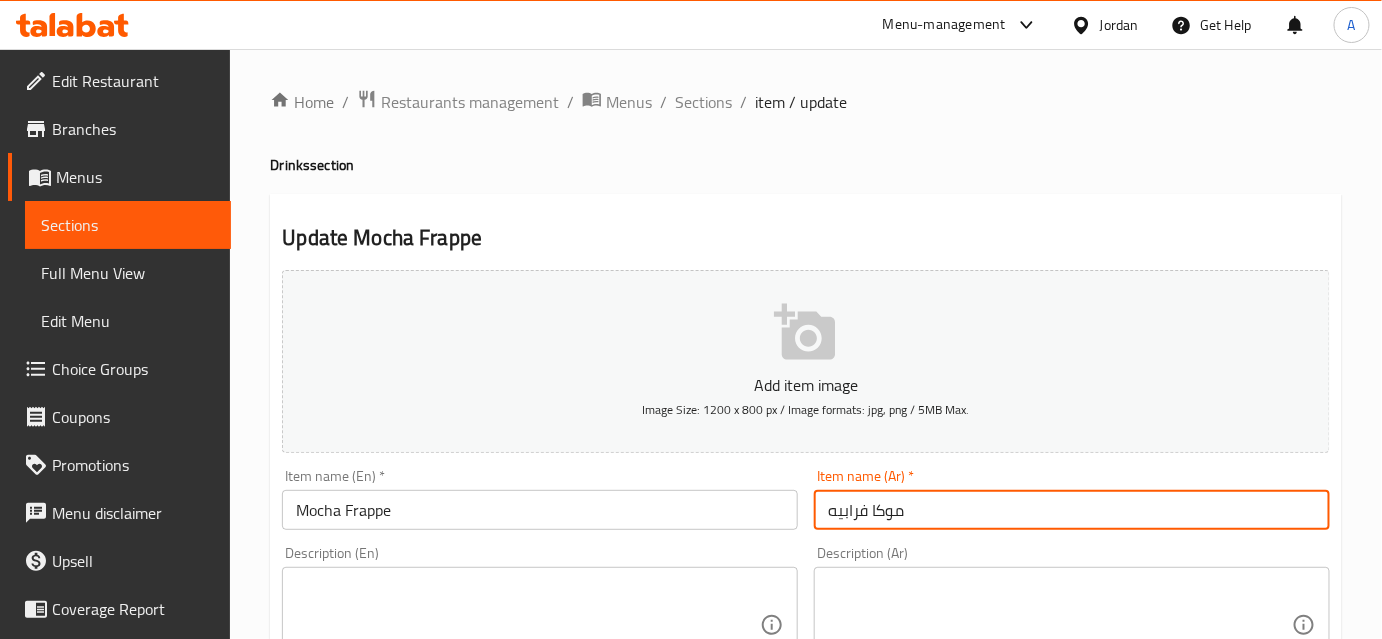 click on "موكا فرابيه" at bounding box center [1072, 510] 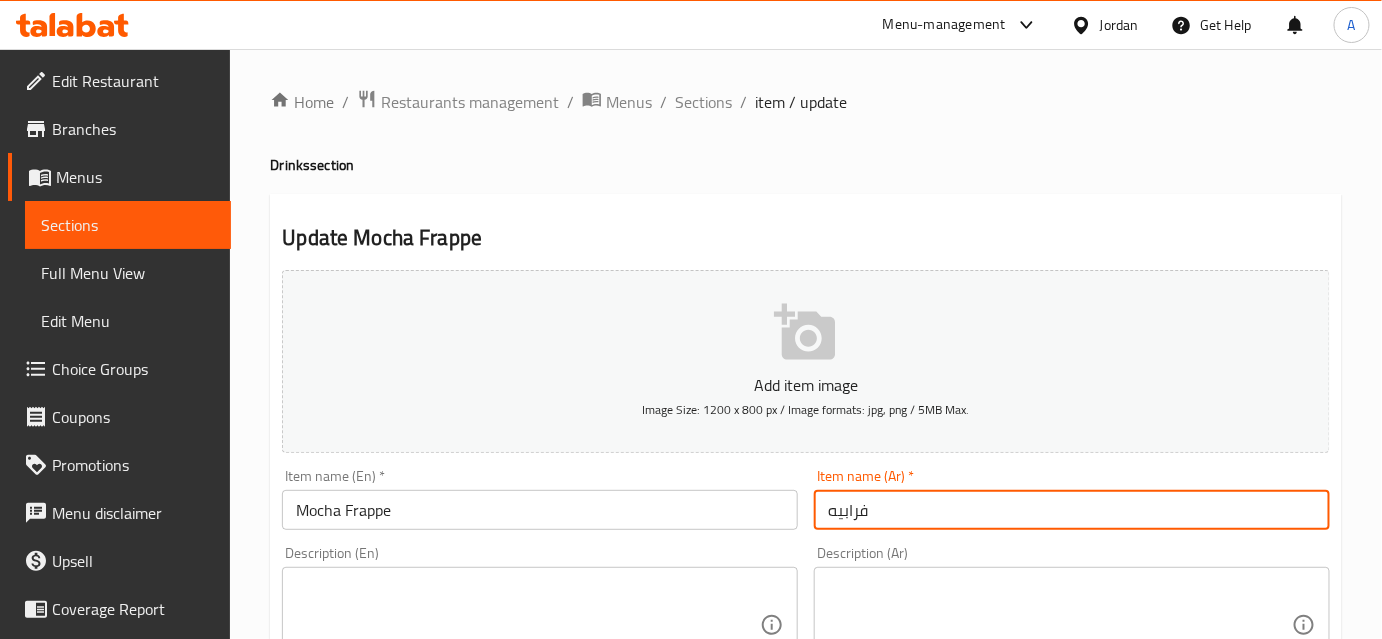 click on "فرابيه" at bounding box center [1072, 510] 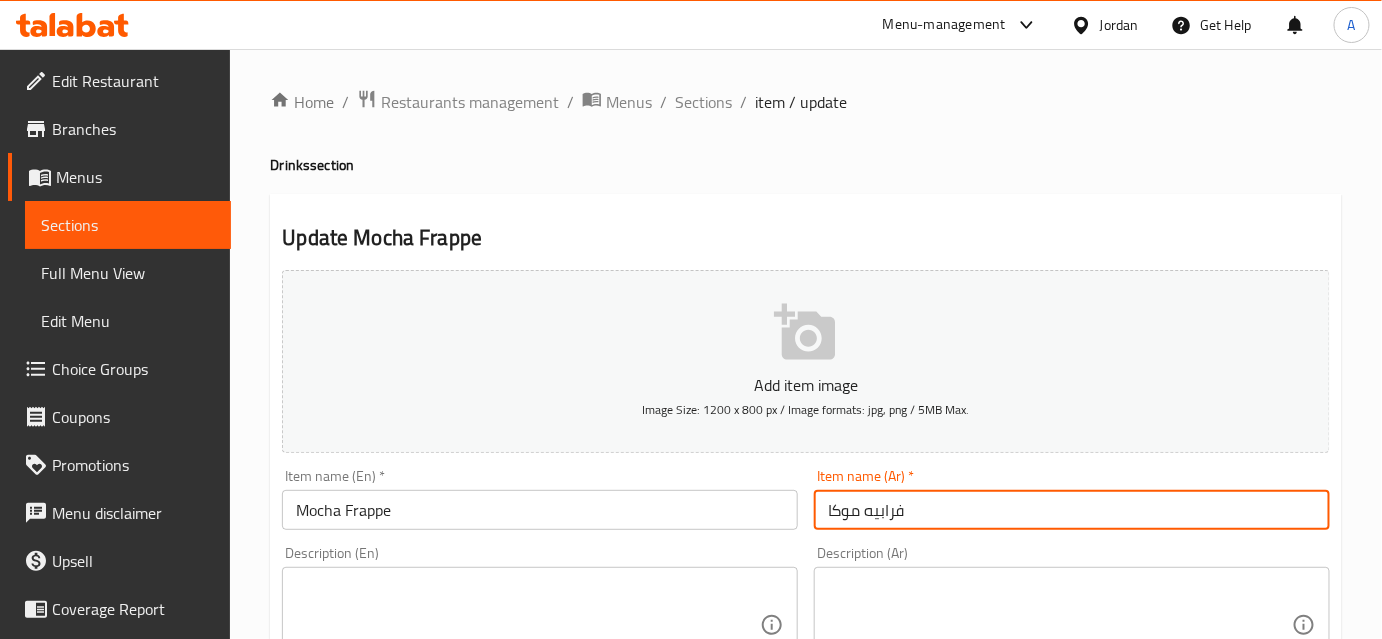 type on "فرابيه موكا" 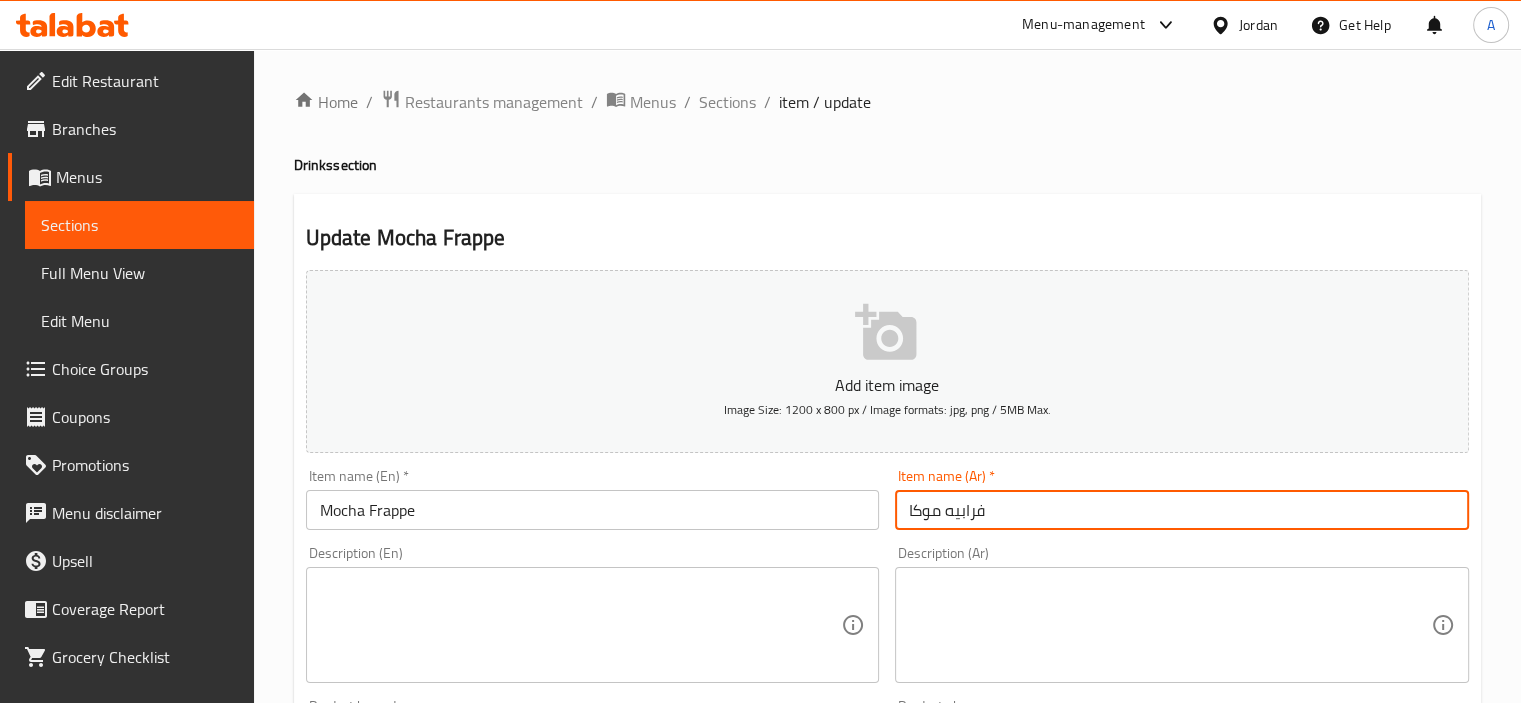 click on "Home / Restaurants management / Menus / Sections / item / update [ITEM_NAME]  section Update [ITEM_NAME] Add item image Image Size: 1200 x 800 px / Image formats: jpg, png / 5MB Max. Item name (En)   * [ITEM_NAME] Item name (En)  * Item name (Ar)   * [ITEM_NAME] Item name (Ar)  * Description (En) Description (En) Description (Ar) Description (Ar) Product barcode Product barcode Product sku Product sku Price   * JOD [PRICE] Price  * Price on selection Free item Start Date Start Date End Date End Date Available Days SU MO TU WE TH FR SA Available from ​ ​ Available to ​ ​ Status Active Inactive Exclude from GEM Variations & Choices Add variant Choose Your [ITEM_NAME] اختر مشروبك ​ Min: 1 ​ Max: 1 ​ [ITEM_NAME] (ID: [ID_NUMBER]) [PRICE] JOD Name (En) [ITEM_NAME] Name (En) Name (Ar) [ITEM_NAME] Name (Ar) Price JOD [PRICE] Price Status [ITEM_NAME] (ID: [ID_NUMBER]) [PRICE] JOD Name (En) [ITEM_NAME] Name (En) Name (Ar) [ITEM_NAME] Name (Ar) Price JOD [PRICE] Price Status" at bounding box center [887, 747] 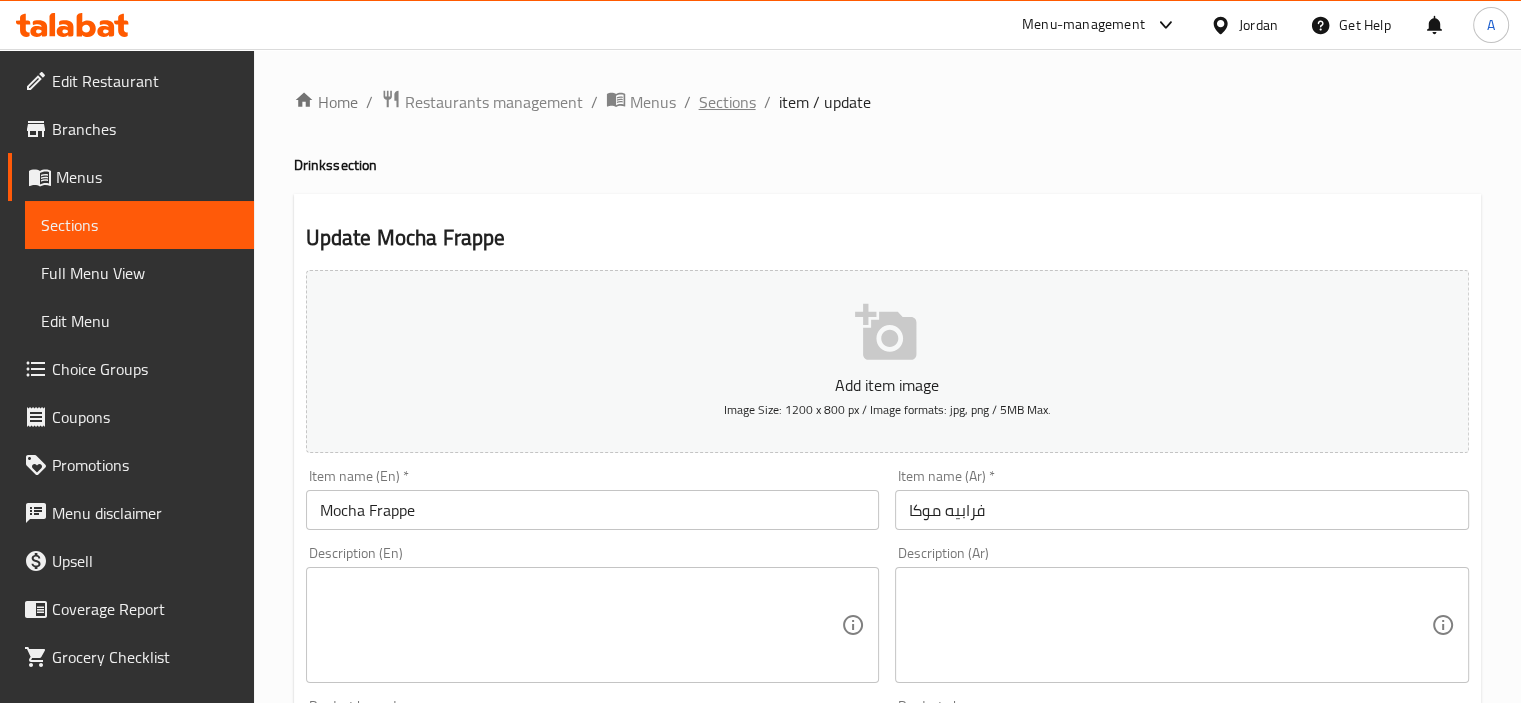 click on "Sections" at bounding box center (727, 102) 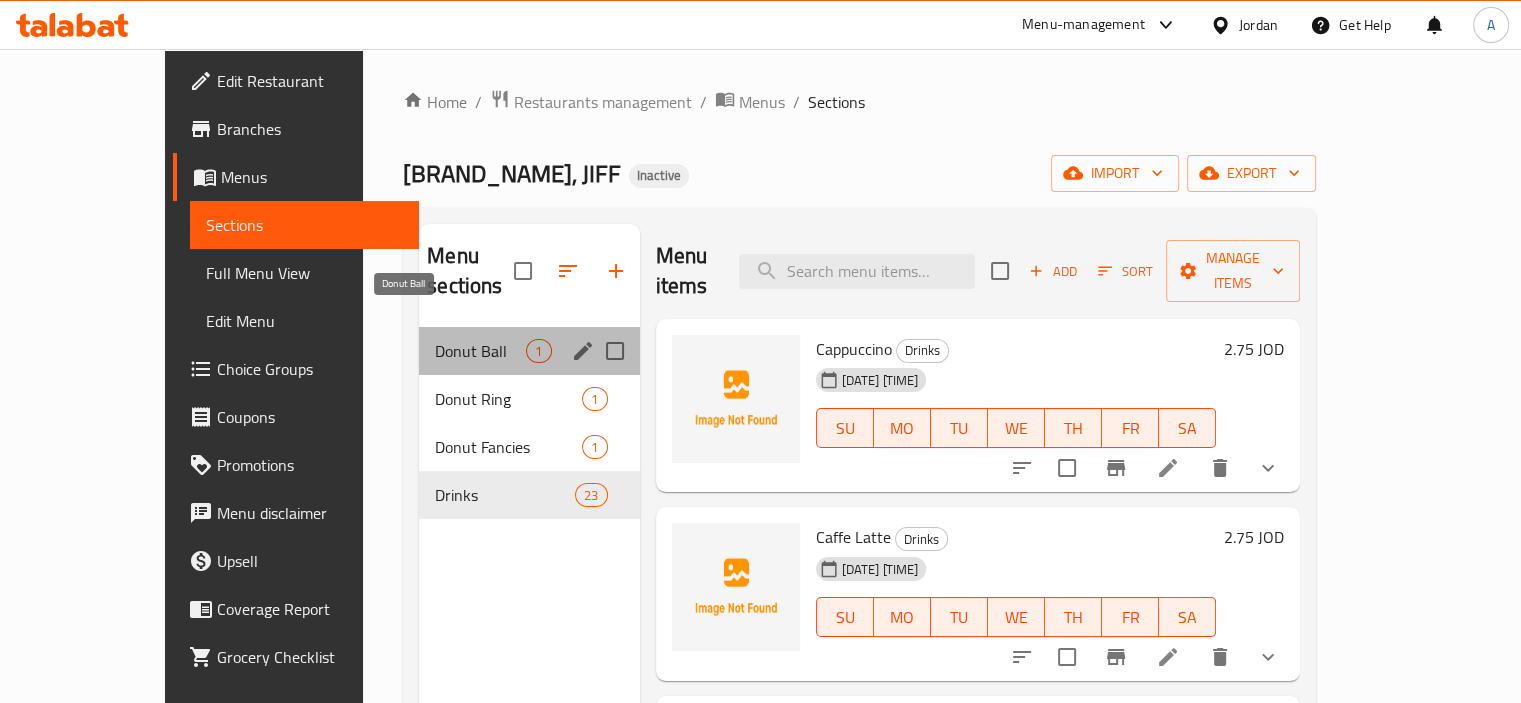 click on "Donut Ball" at bounding box center (480, 351) 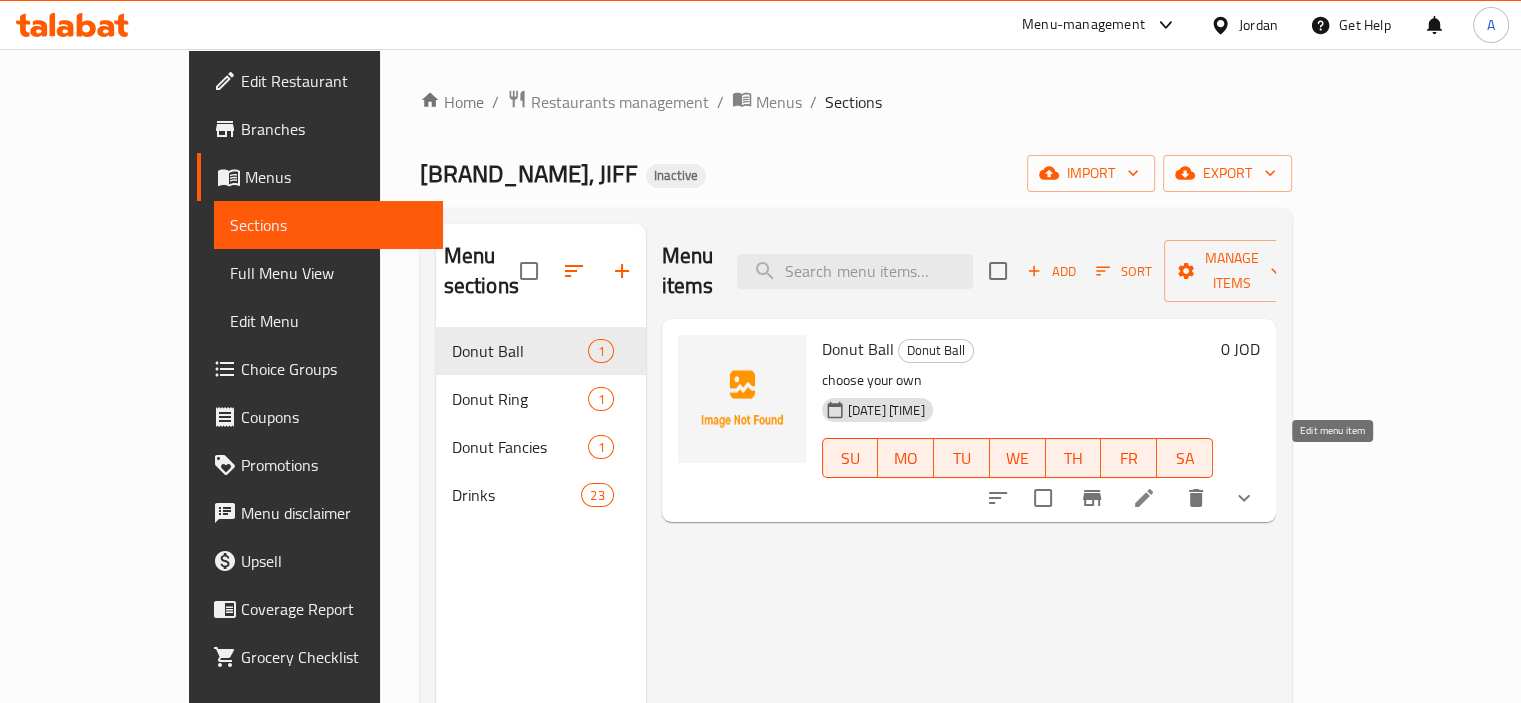 click 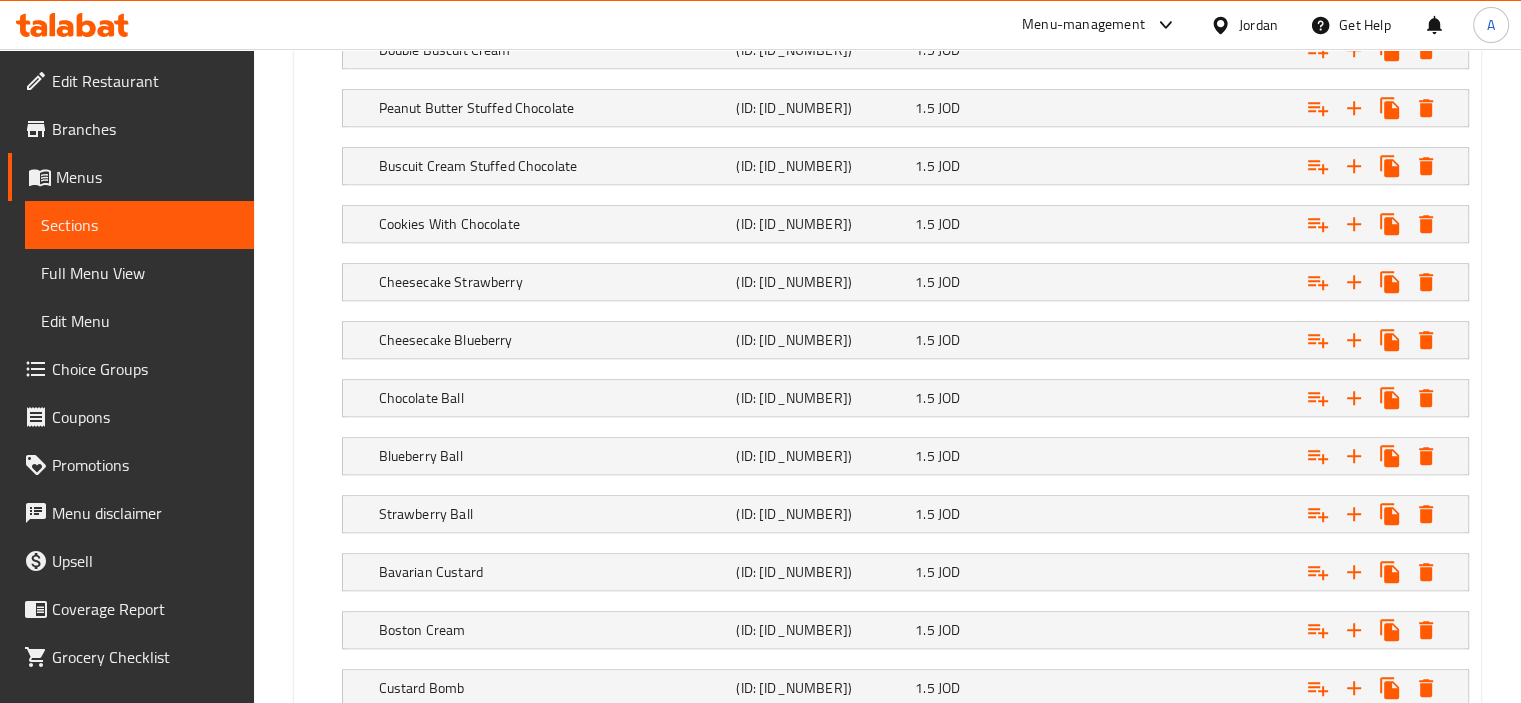 scroll, scrollTop: 1848, scrollLeft: 0, axis: vertical 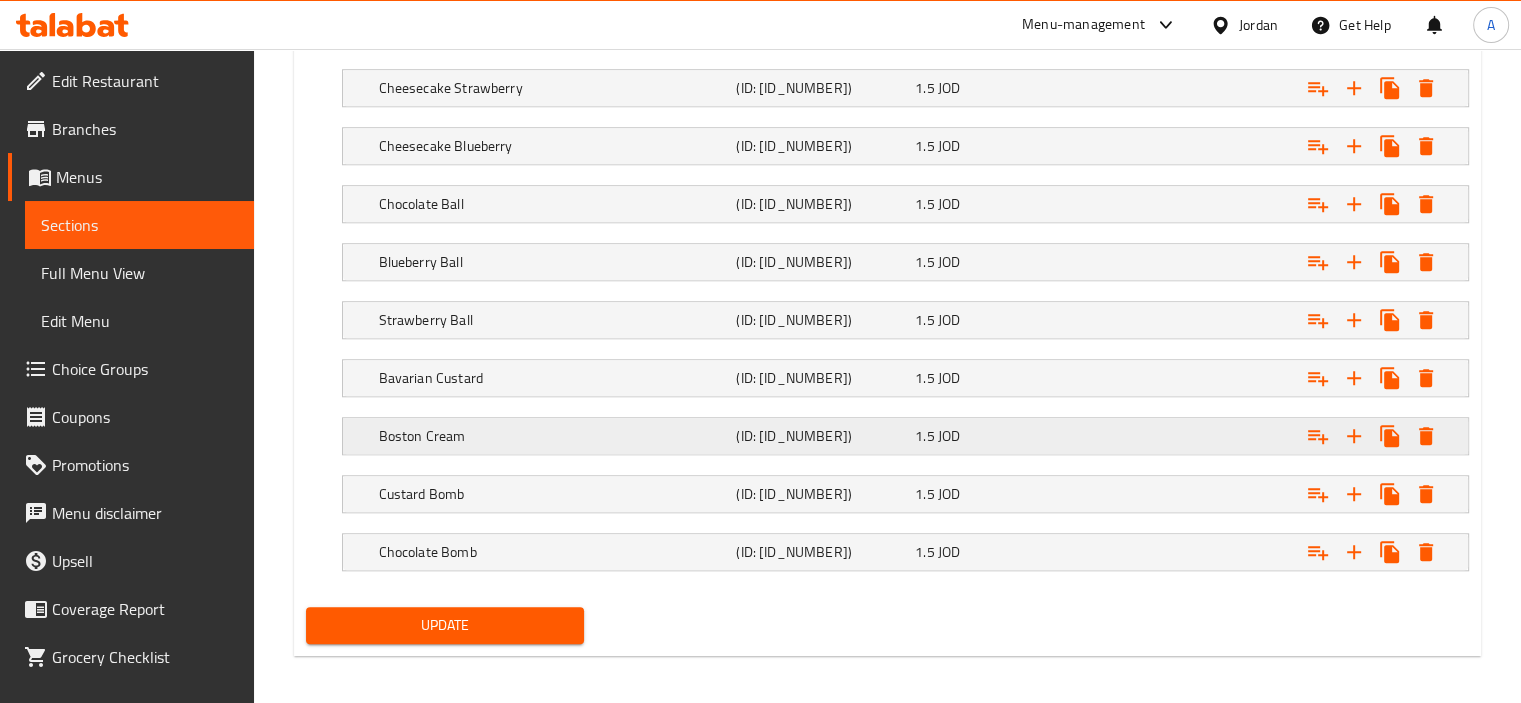 click on "Boston Cream" at bounding box center [524, -650] 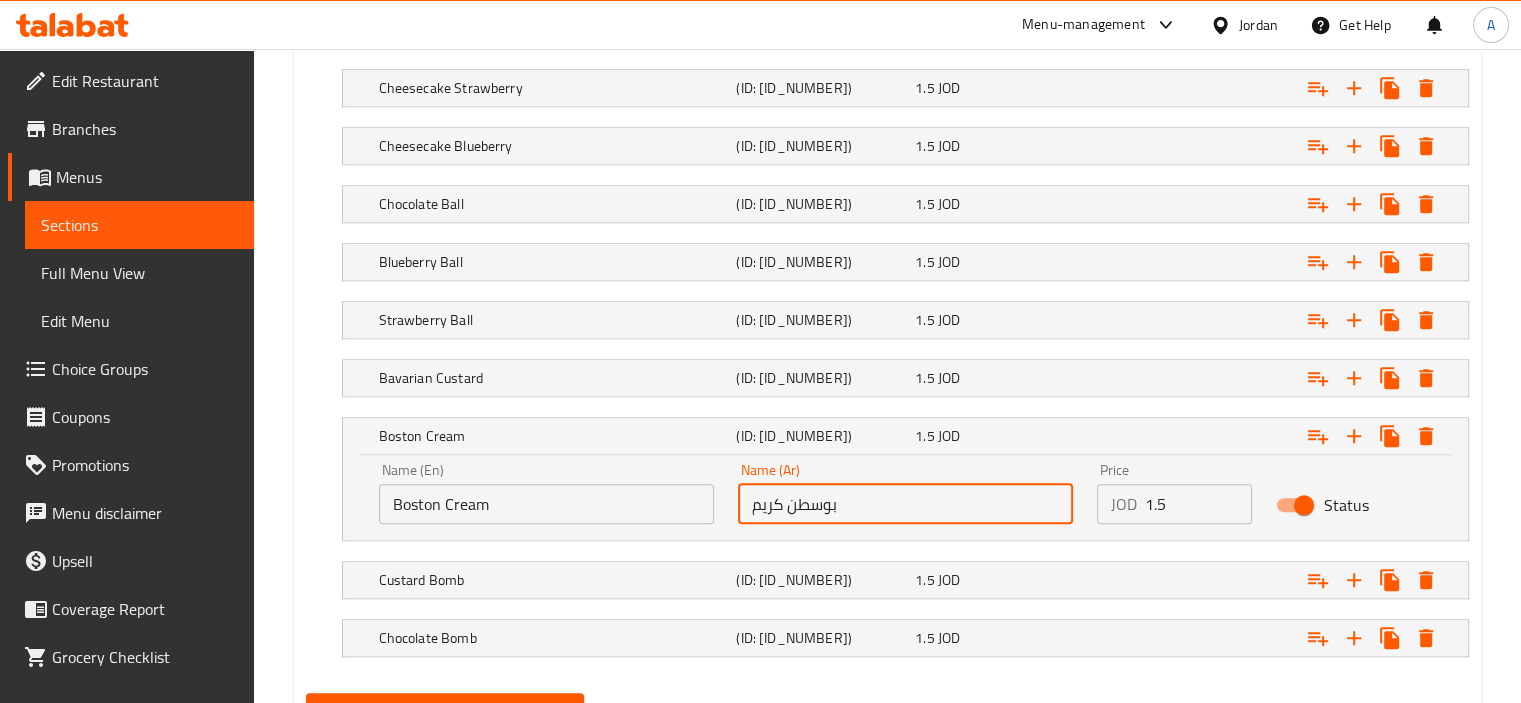 click on "بوسطن كريم" at bounding box center (905, 504) 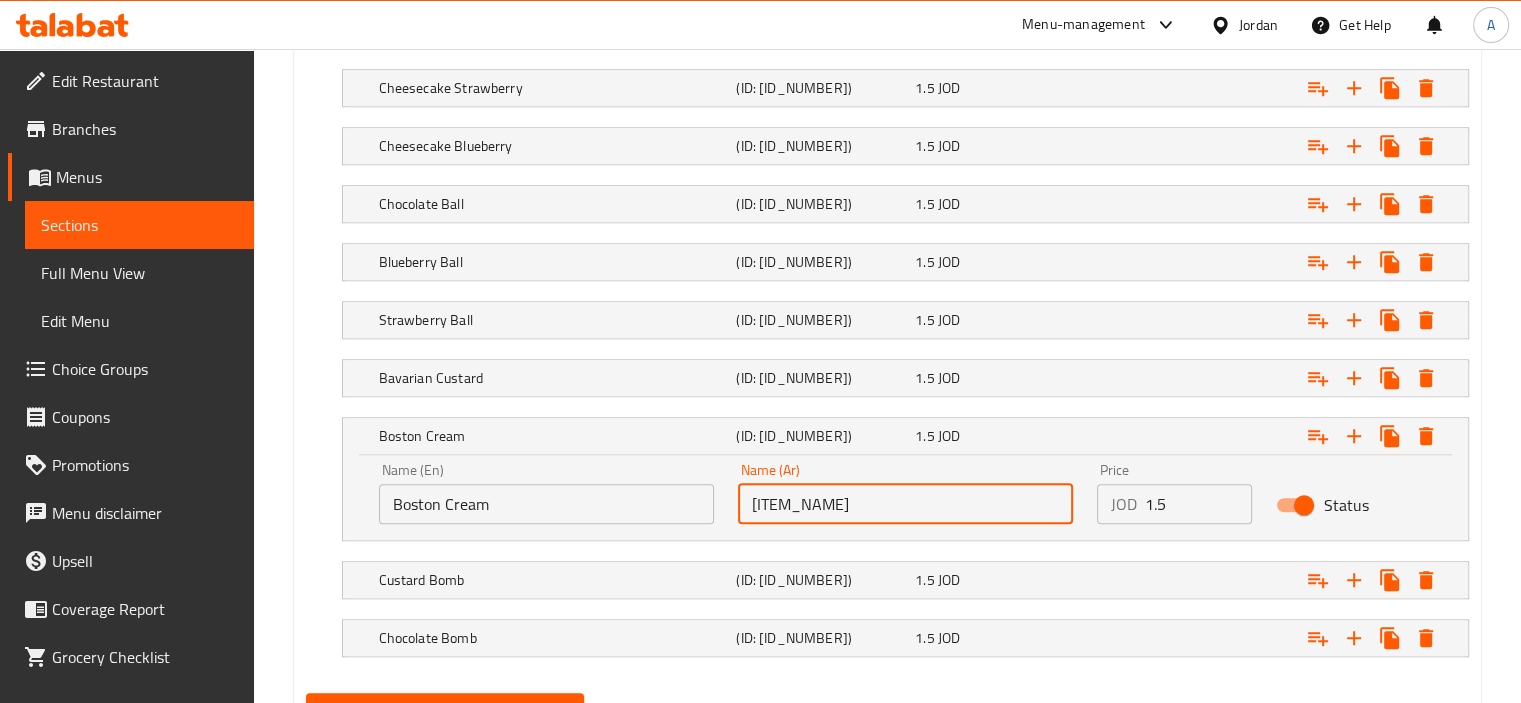 click on "[ITEM_NAME]" at bounding box center [905, 504] 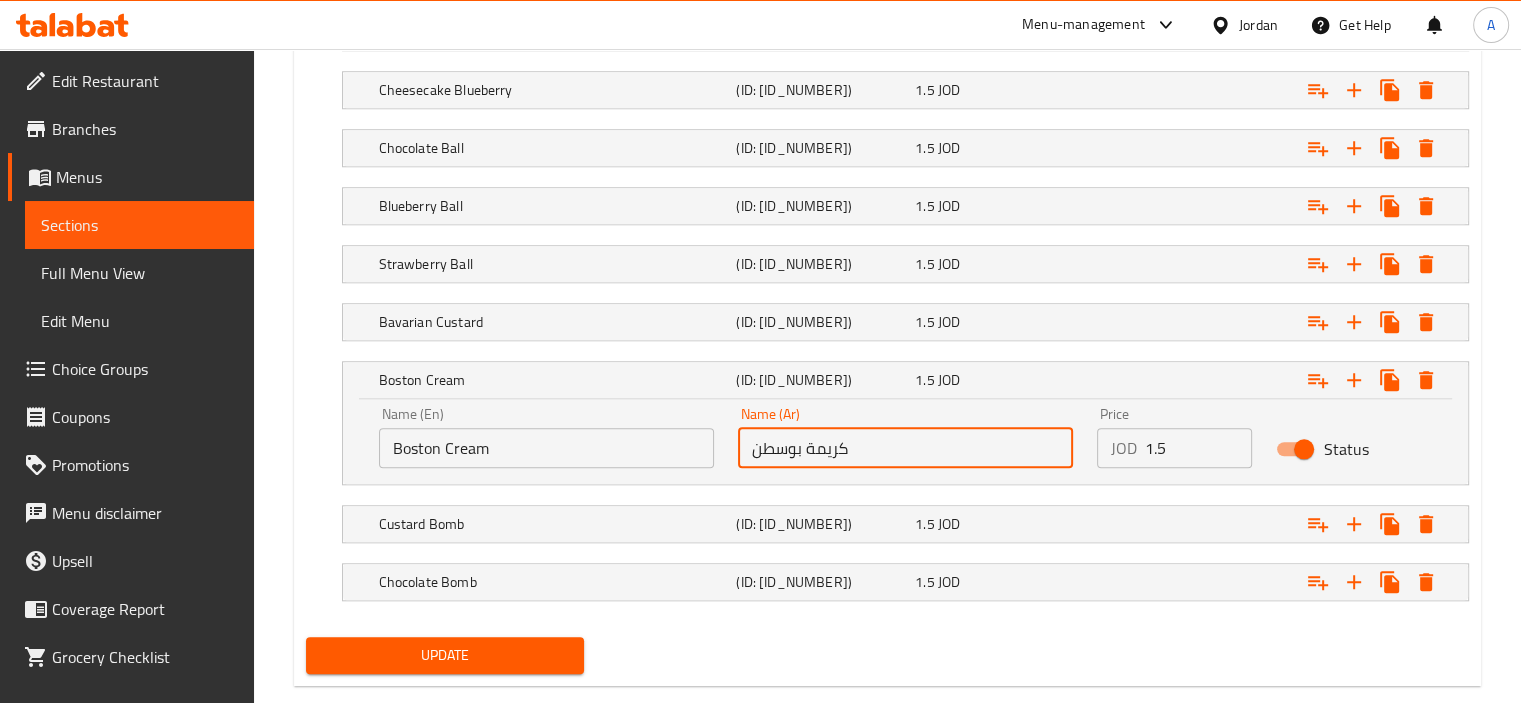 scroll, scrollTop: 1934, scrollLeft: 0, axis: vertical 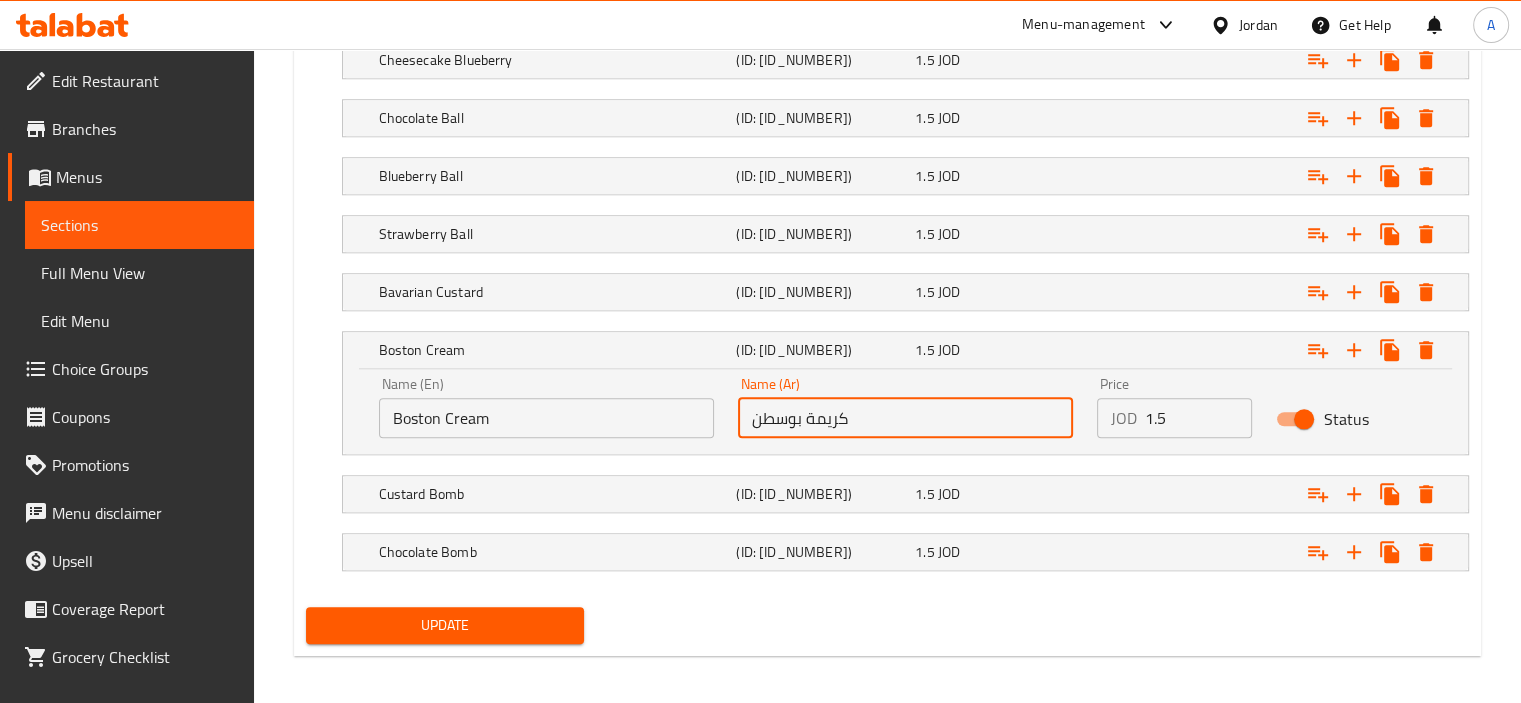 type on "كريمة بوسطن" 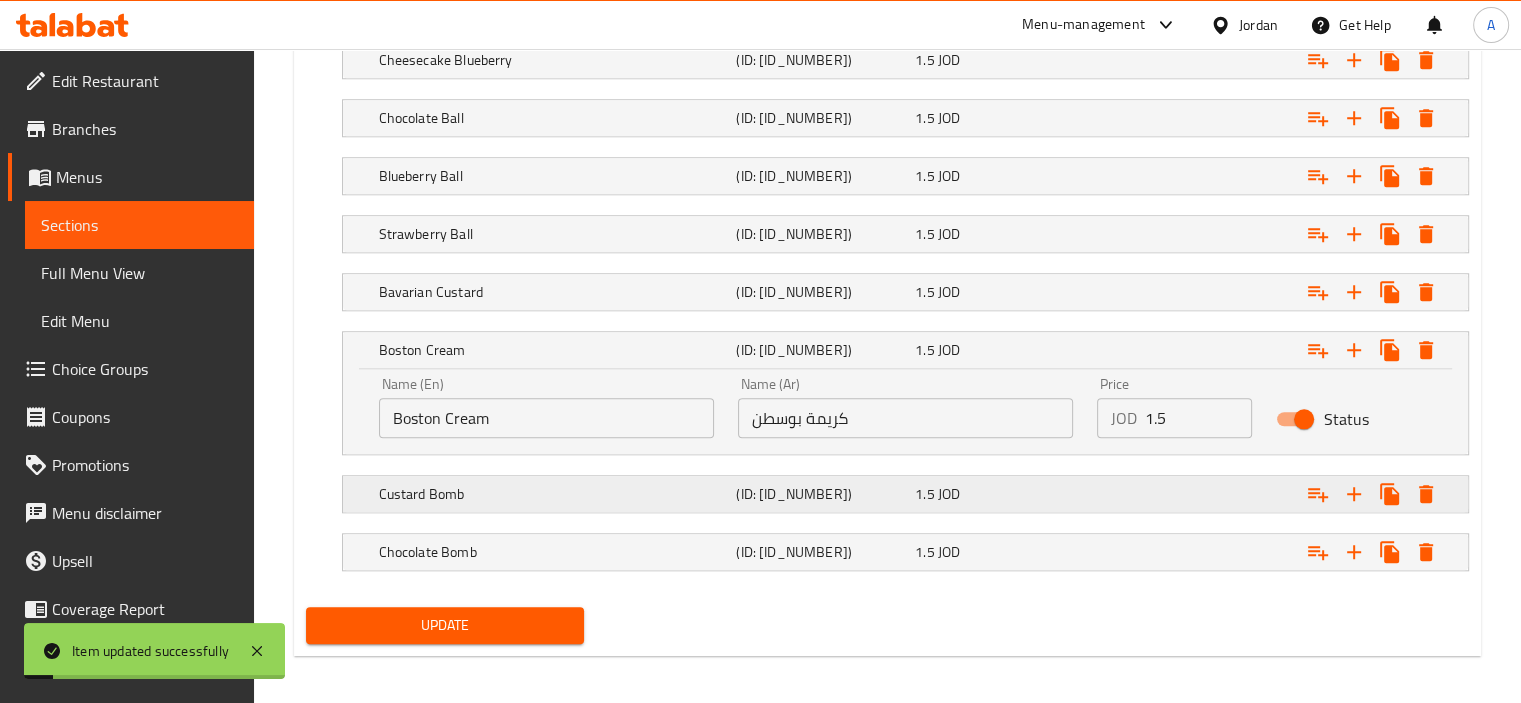 click on "Custard Bomb" at bounding box center [524, -736] 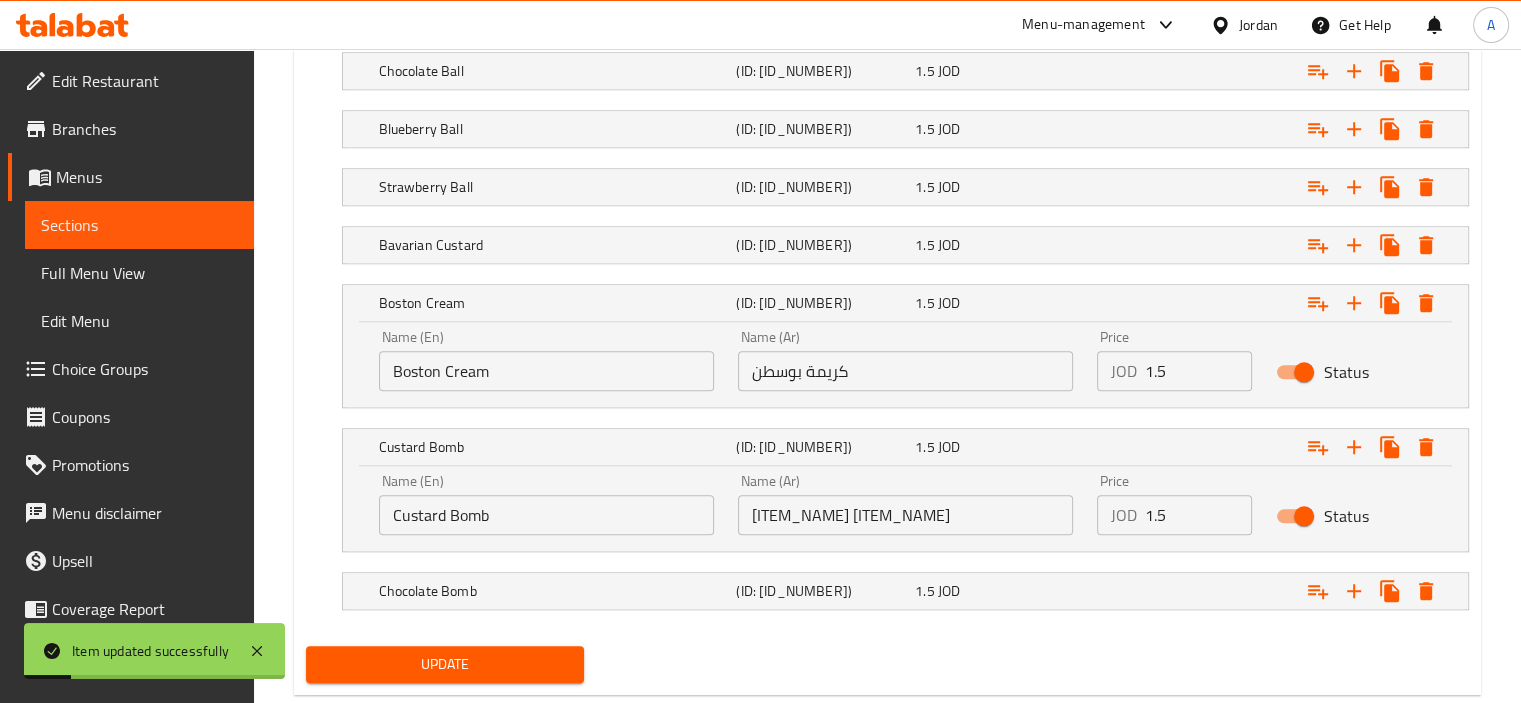 scroll, scrollTop: 2020, scrollLeft: 0, axis: vertical 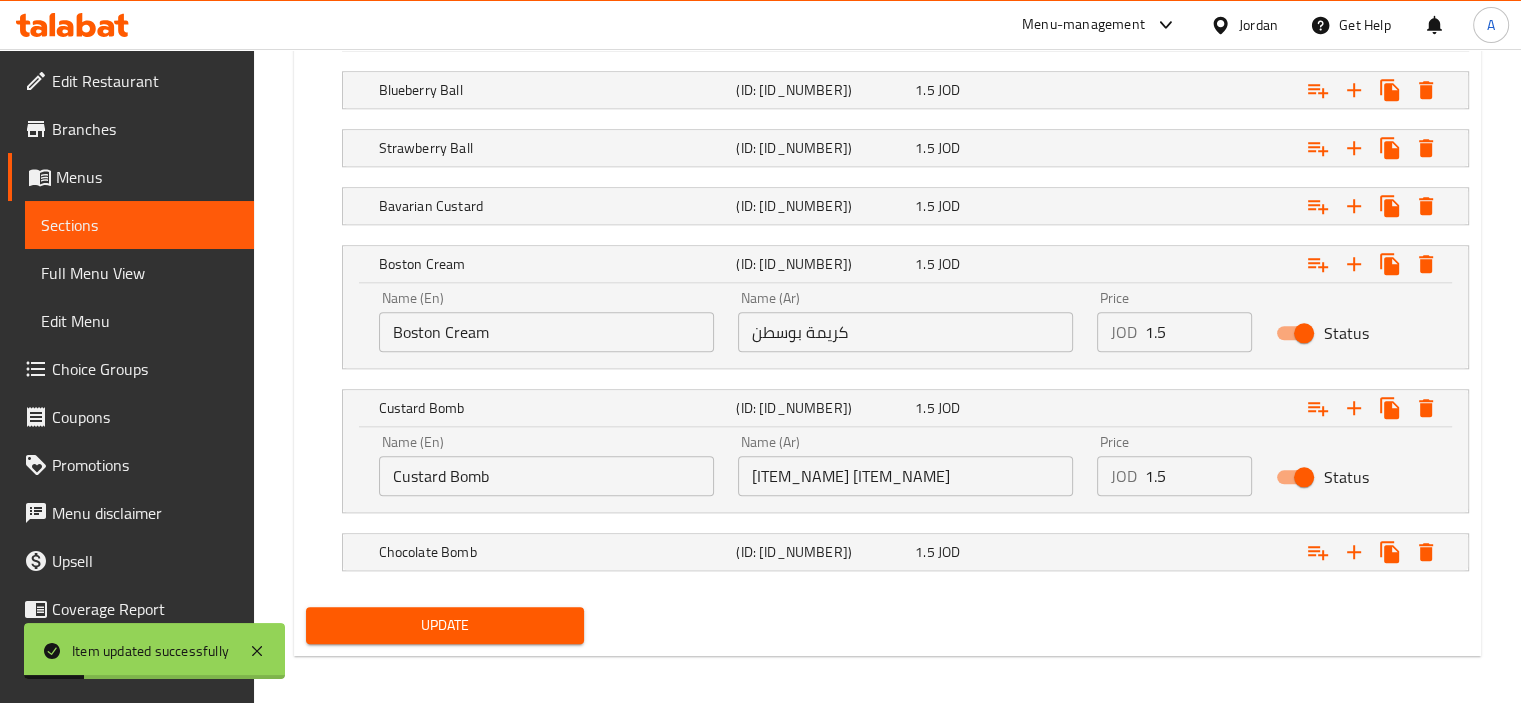 click on "[ITEM_NAME] [ITEM_NAME]" at bounding box center [905, 476] 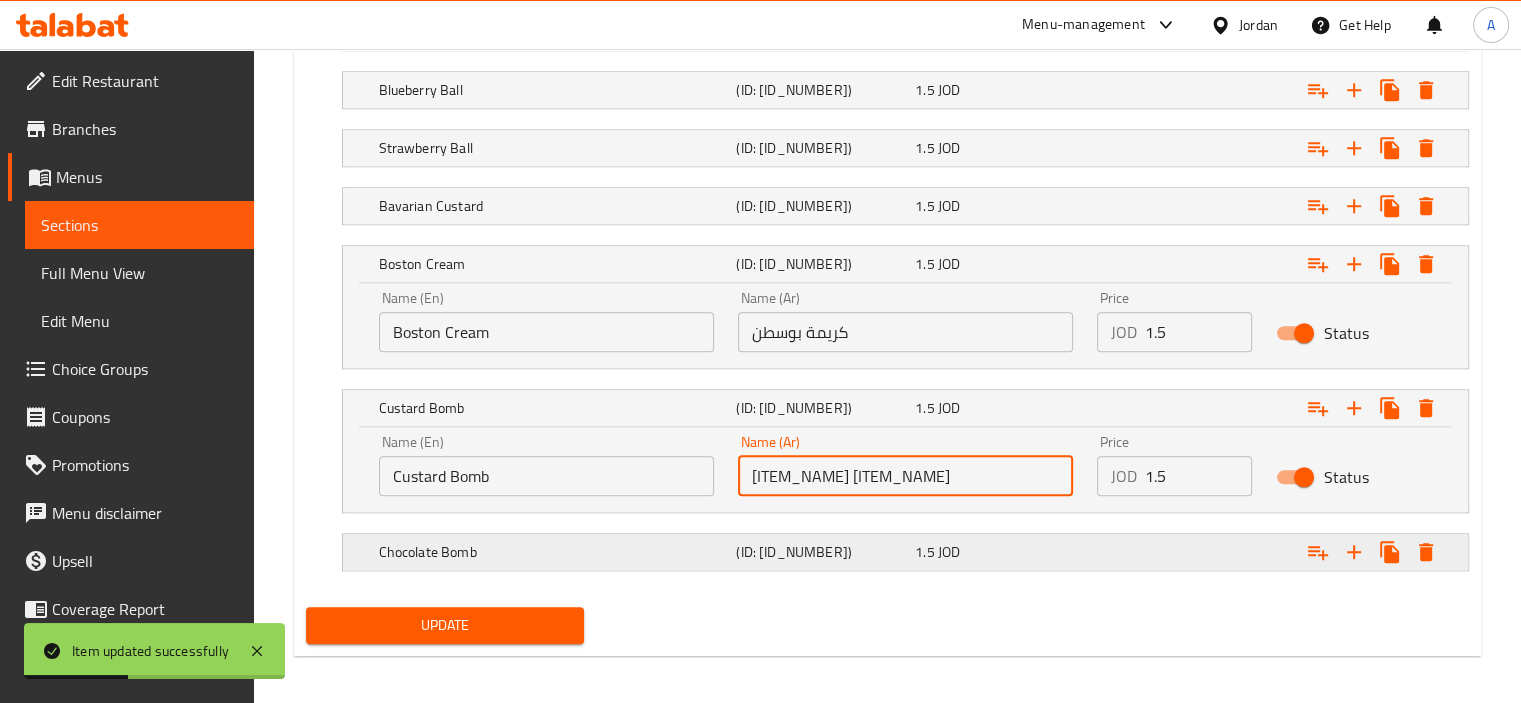 type on "[ITEM_NAME] [ITEM_NAME]" 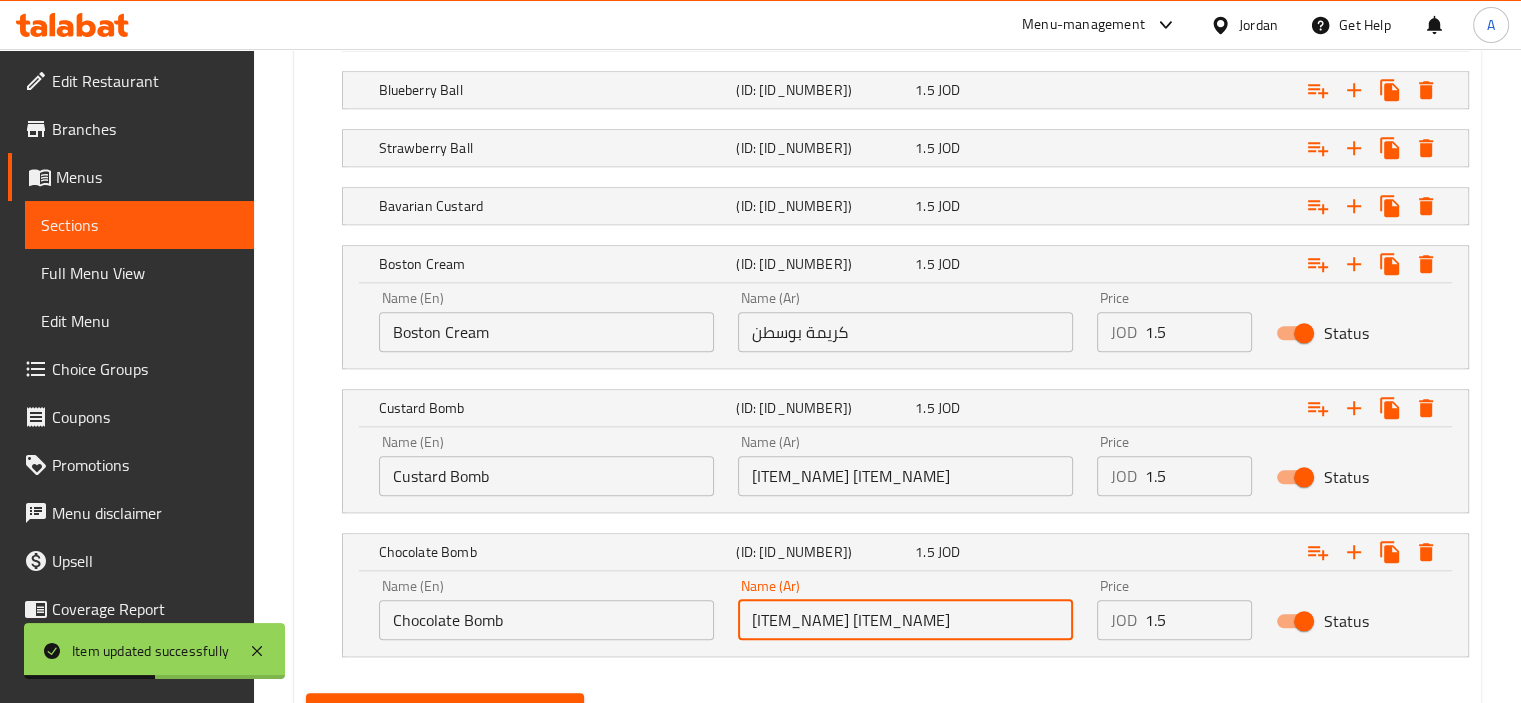 click on "[ITEM_NAME] [ITEM_NAME]" at bounding box center (905, 620) 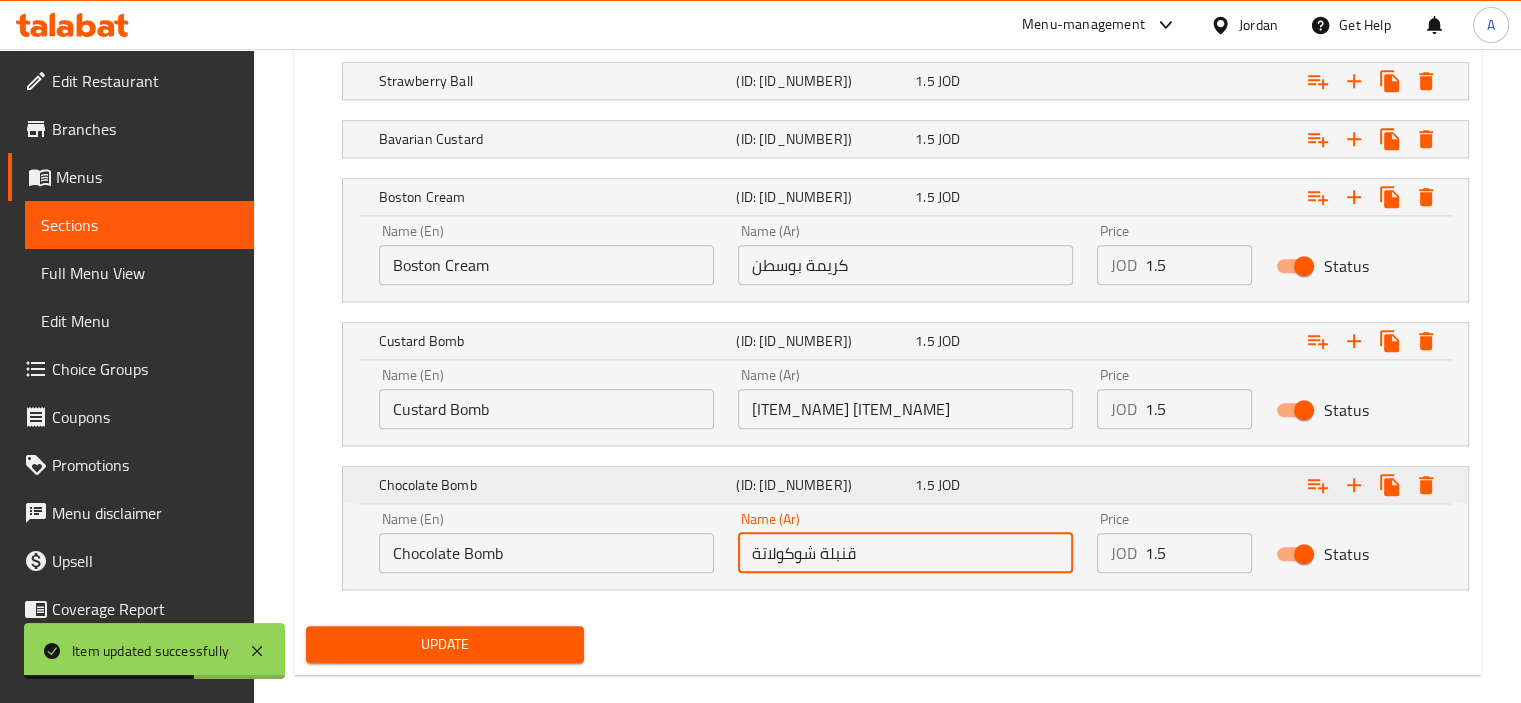 scroll, scrollTop: 2106, scrollLeft: 0, axis: vertical 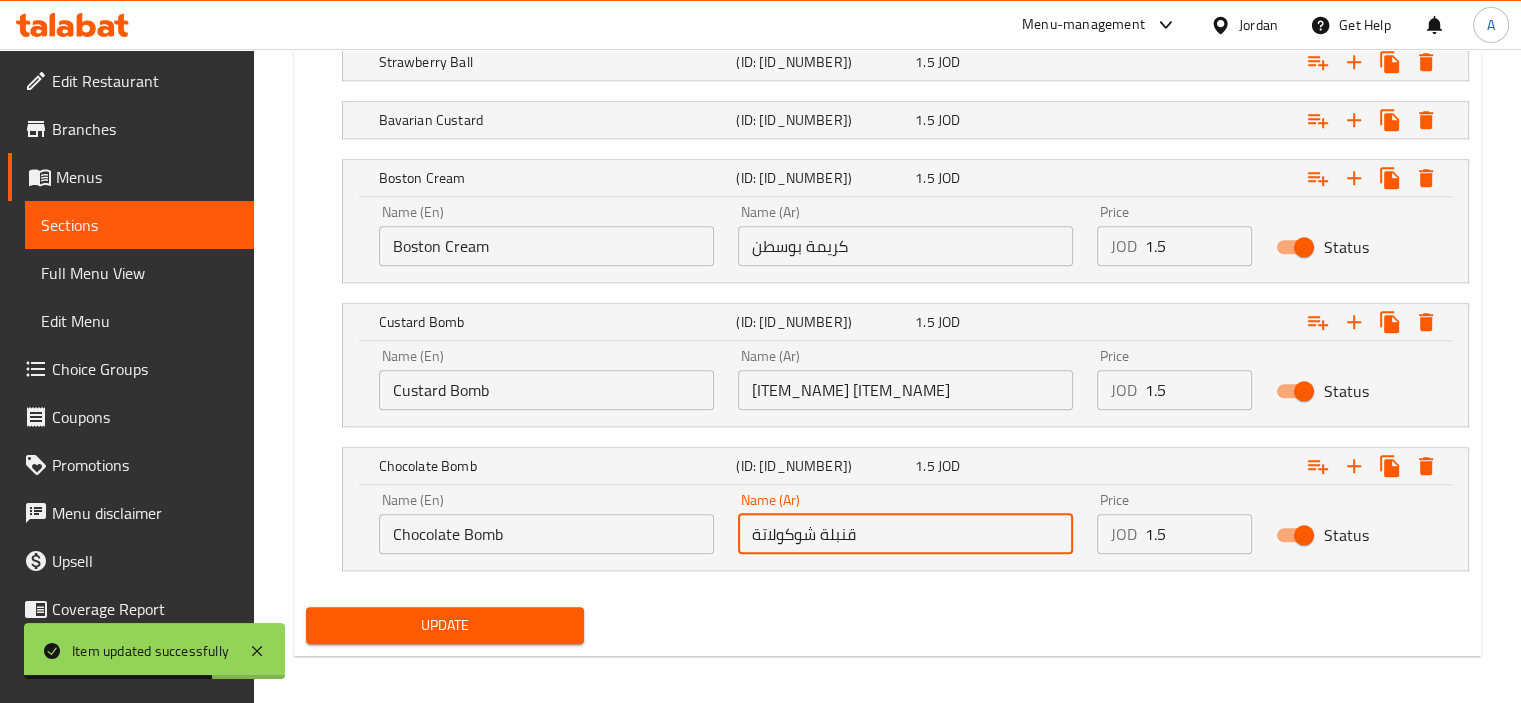 type on "قنبلة شوكولاتة" 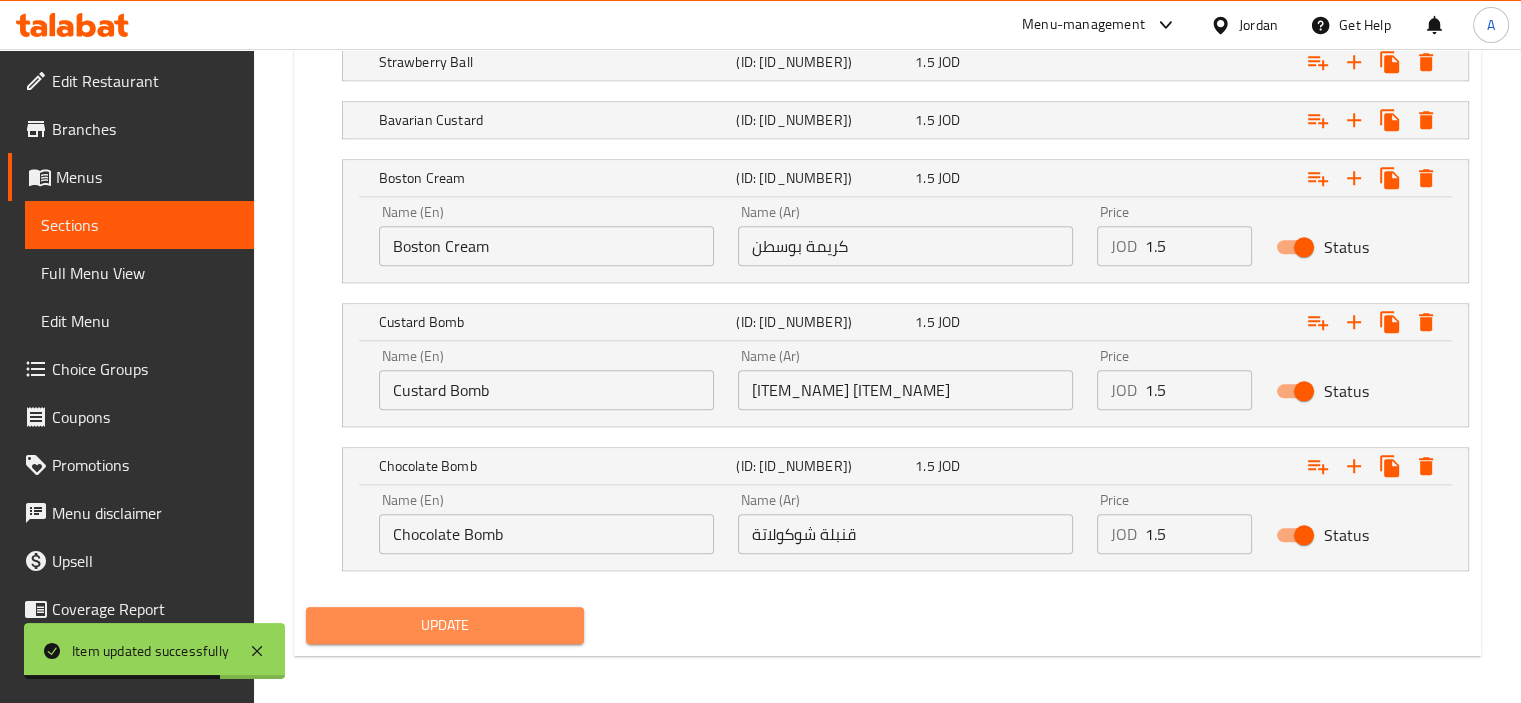 click on "Update" at bounding box center [445, 625] 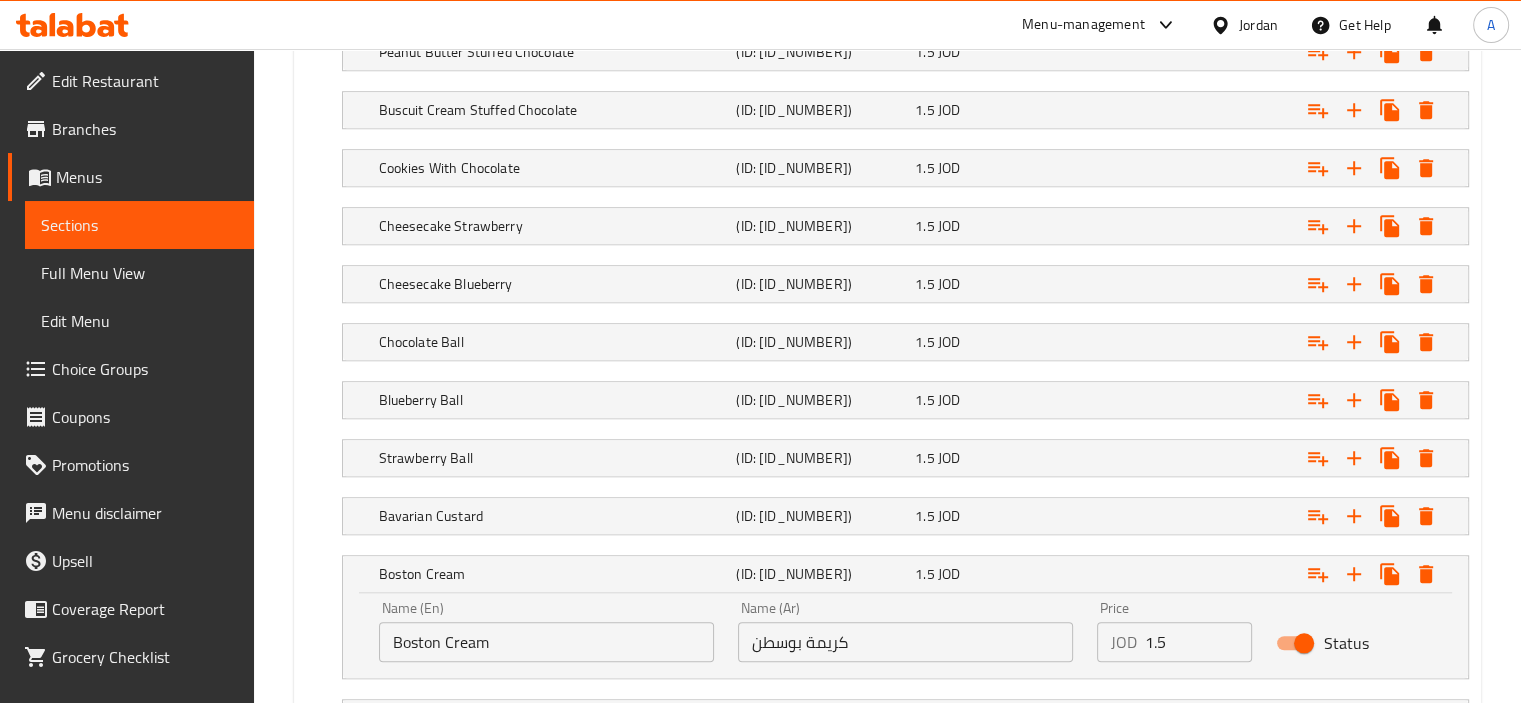 scroll, scrollTop: 1606, scrollLeft: 0, axis: vertical 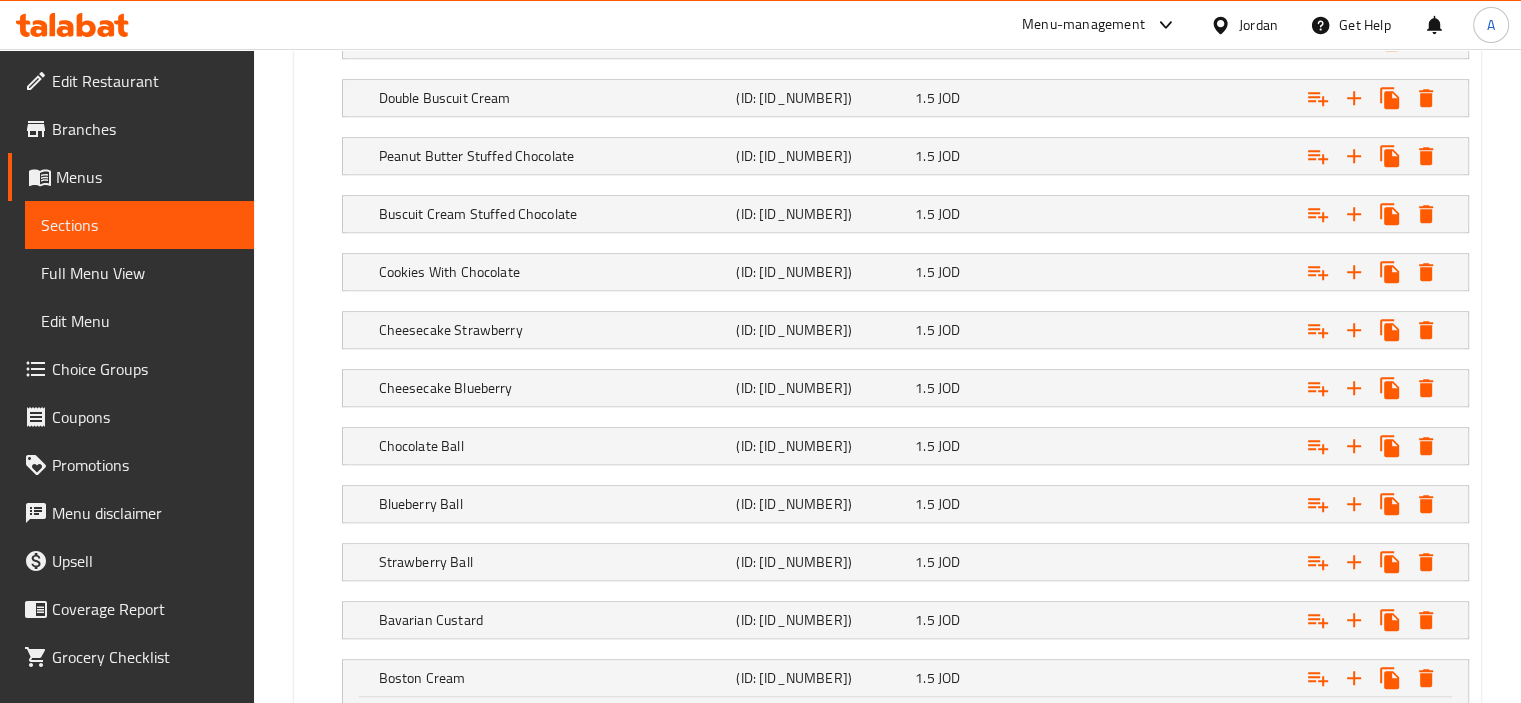 click on "Menus" at bounding box center [147, 177] 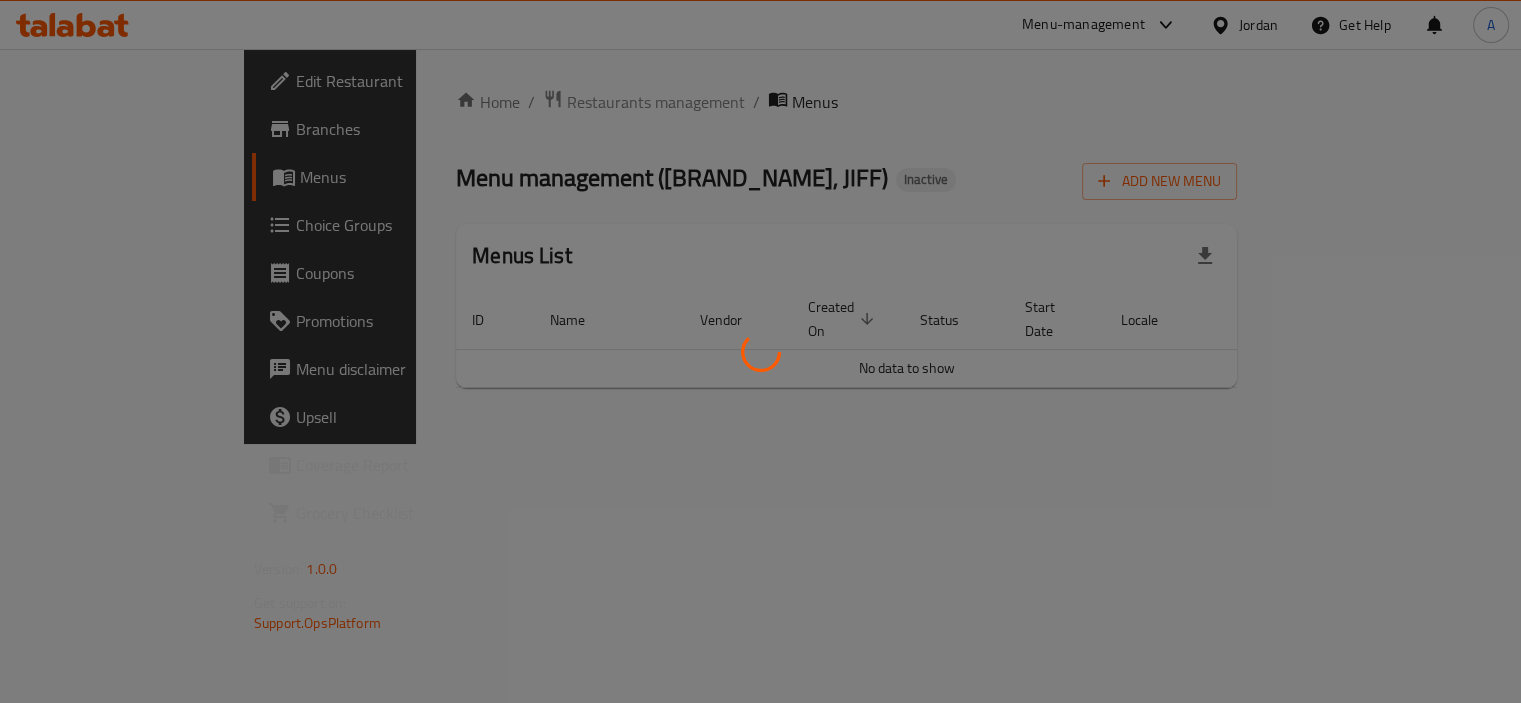 scroll, scrollTop: 0, scrollLeft: 0, axis: both 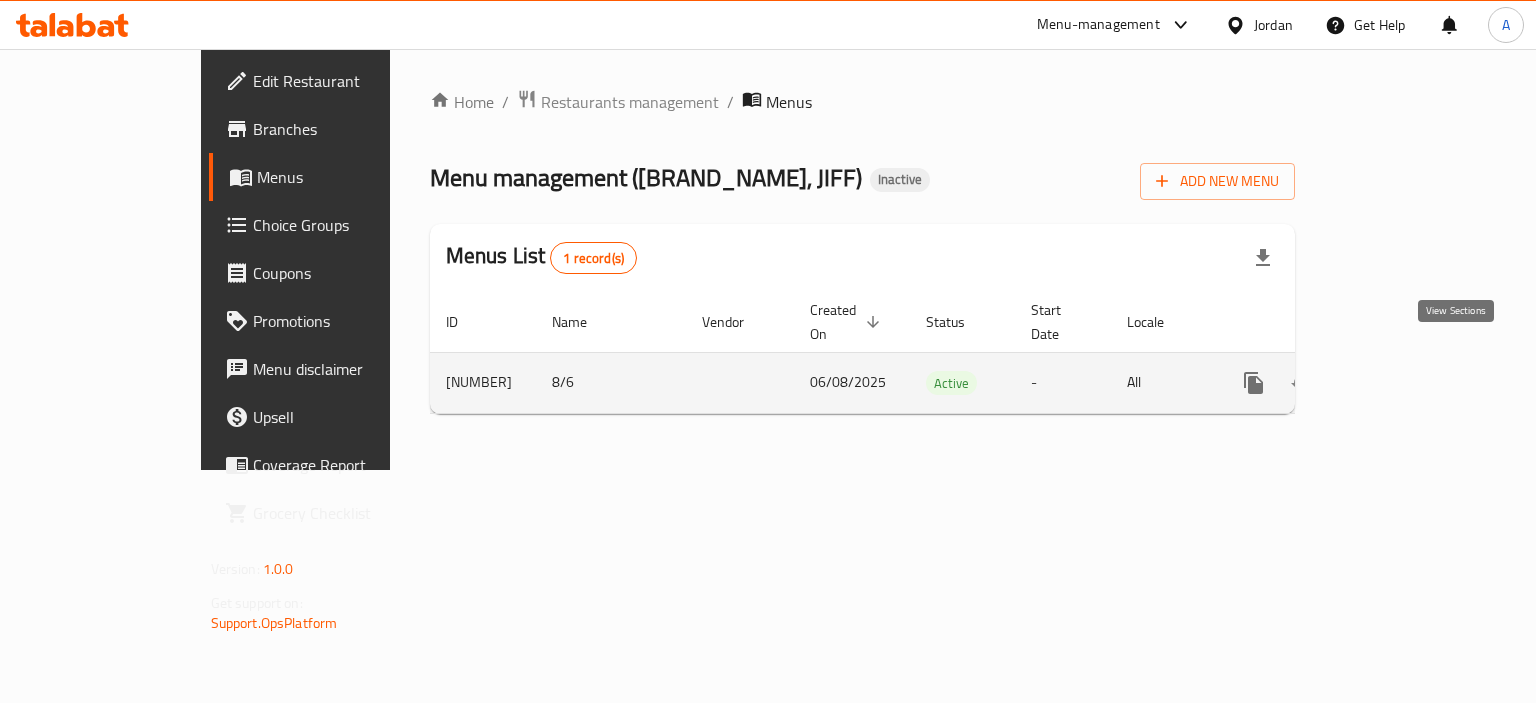 click 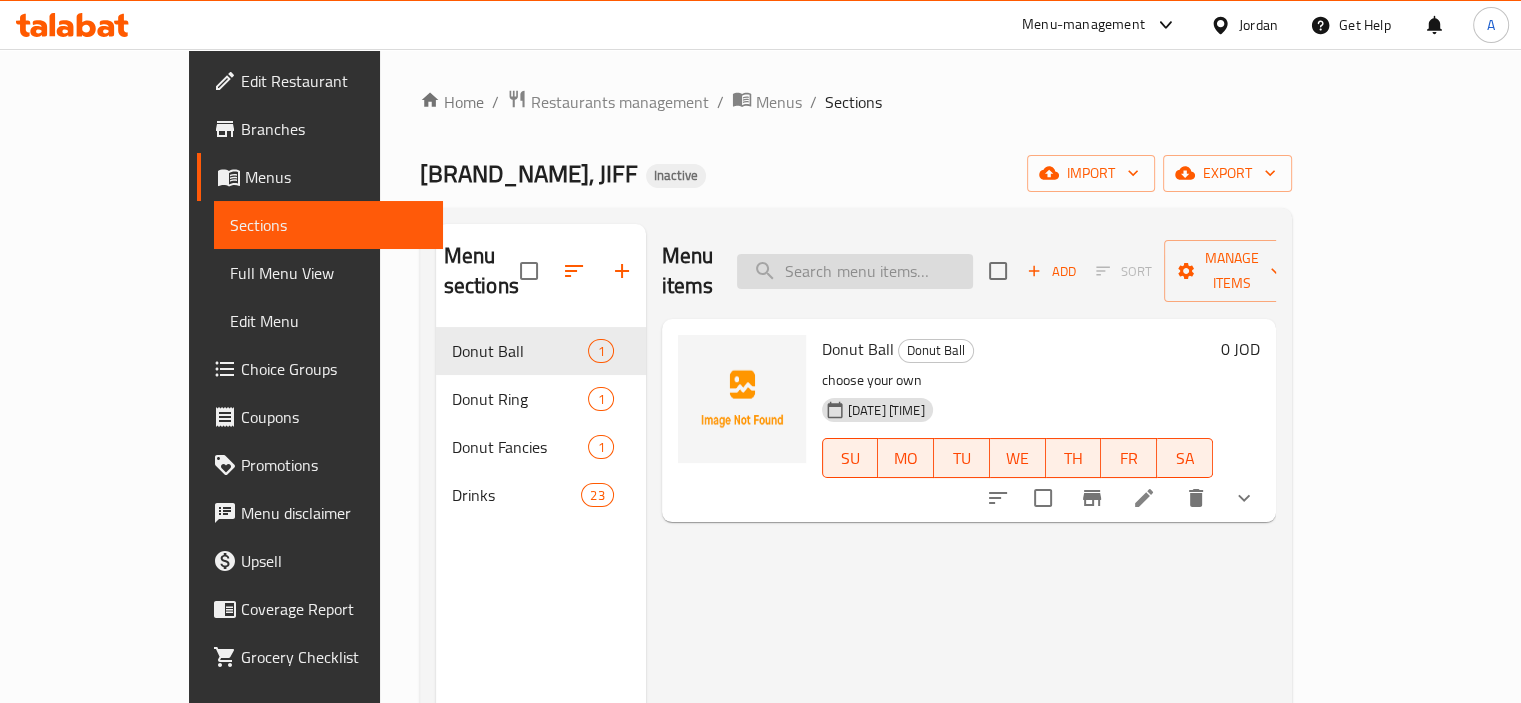 click at bounding box center [855, 271] 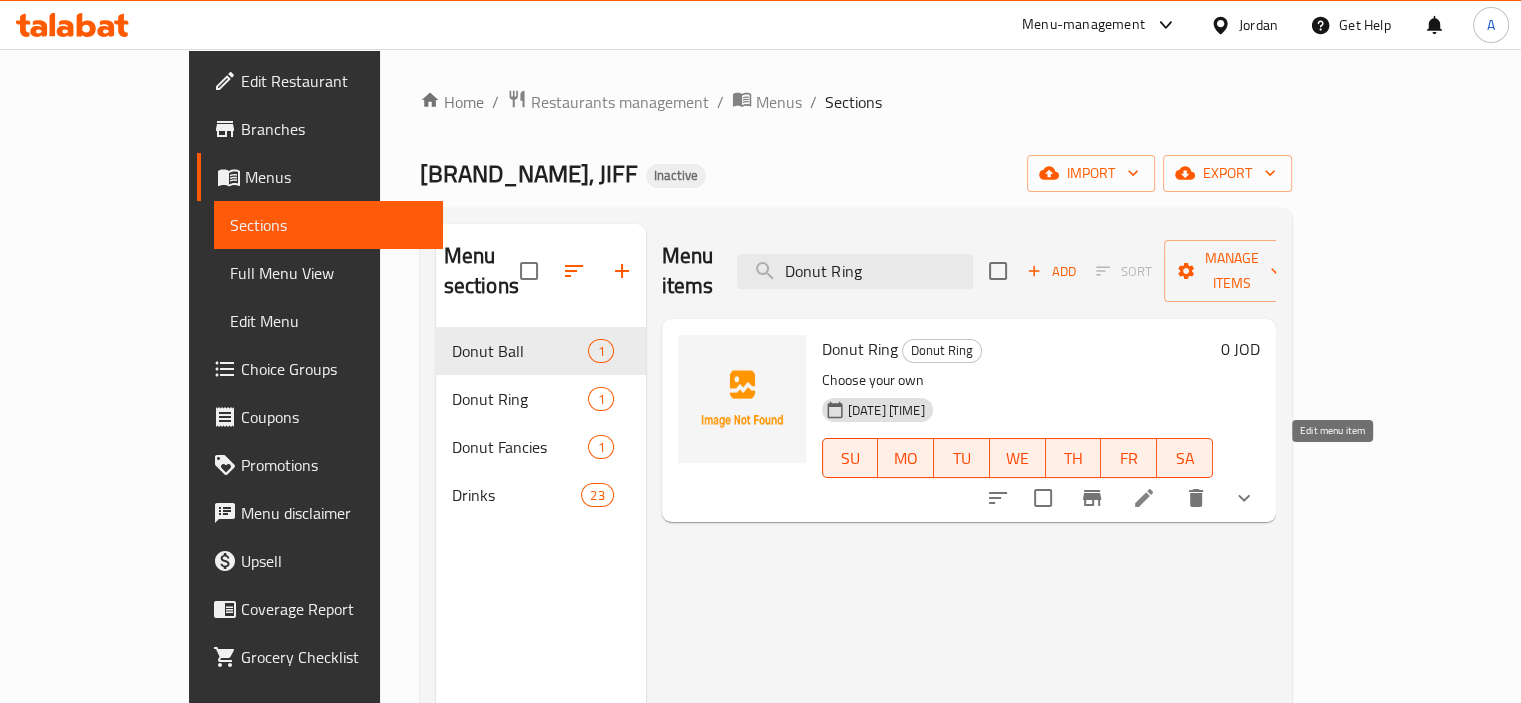 type on "Donut Ring" 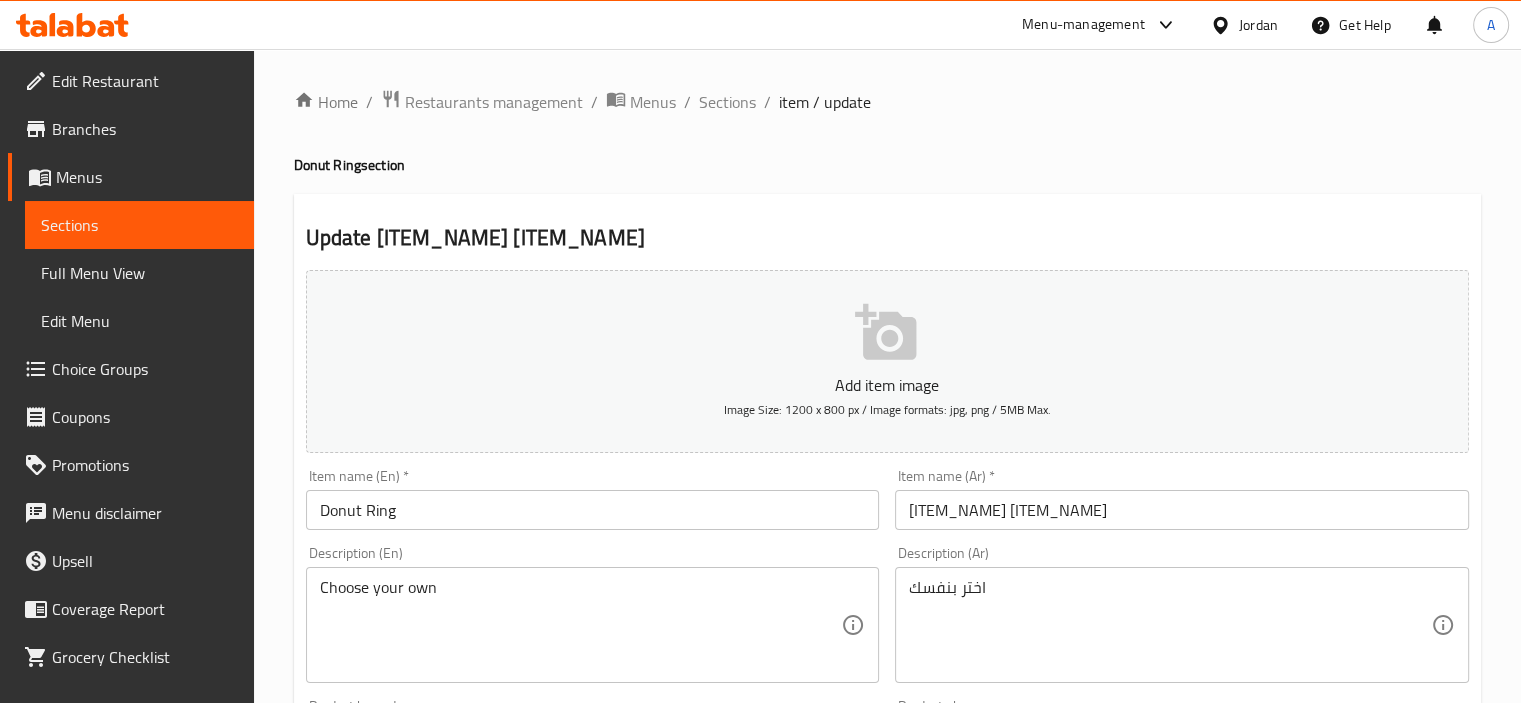 click on "[ITEM_NAME] [ITEM_NAME]" at bounding box center [1182, 510] 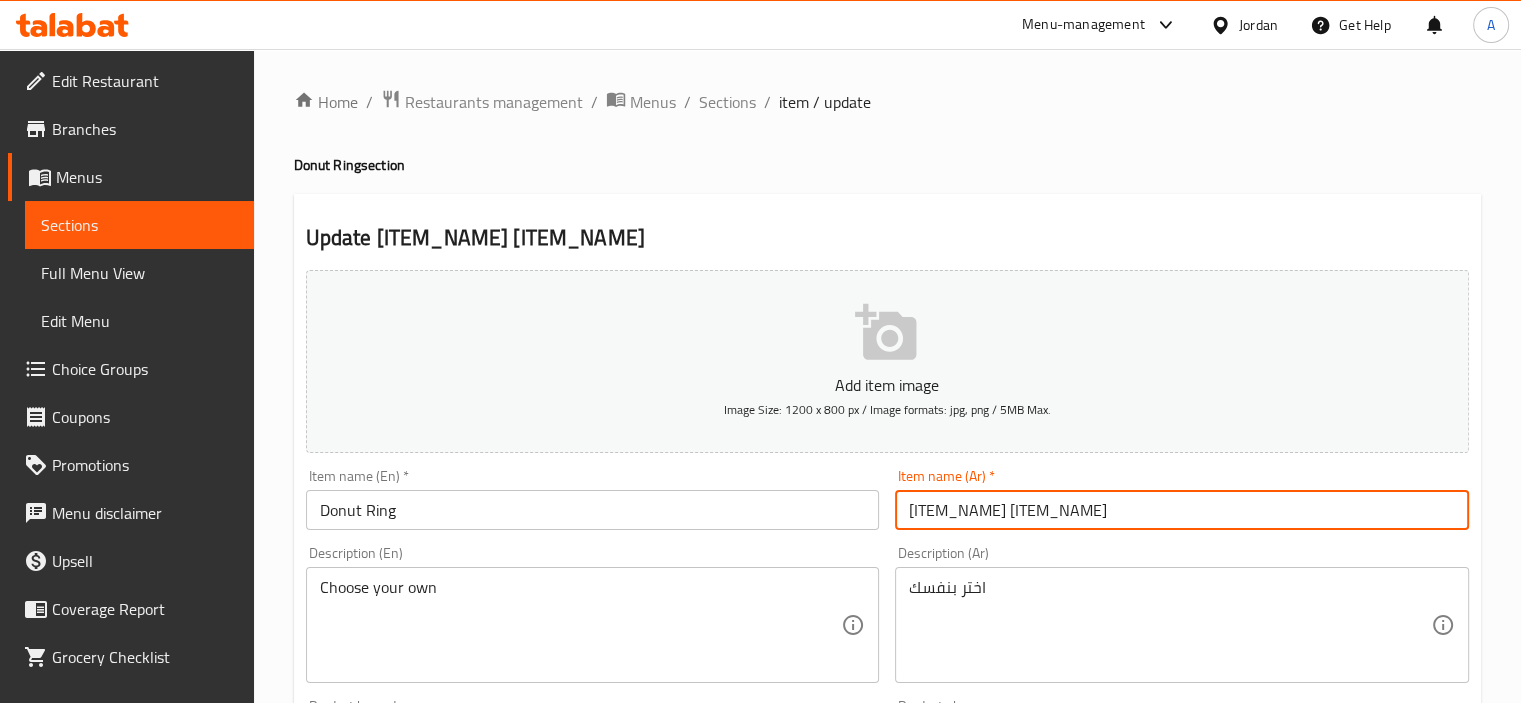 click on "[ITEM_NAME] [ITEM_NAME]" at bounding box center [1182, 510] 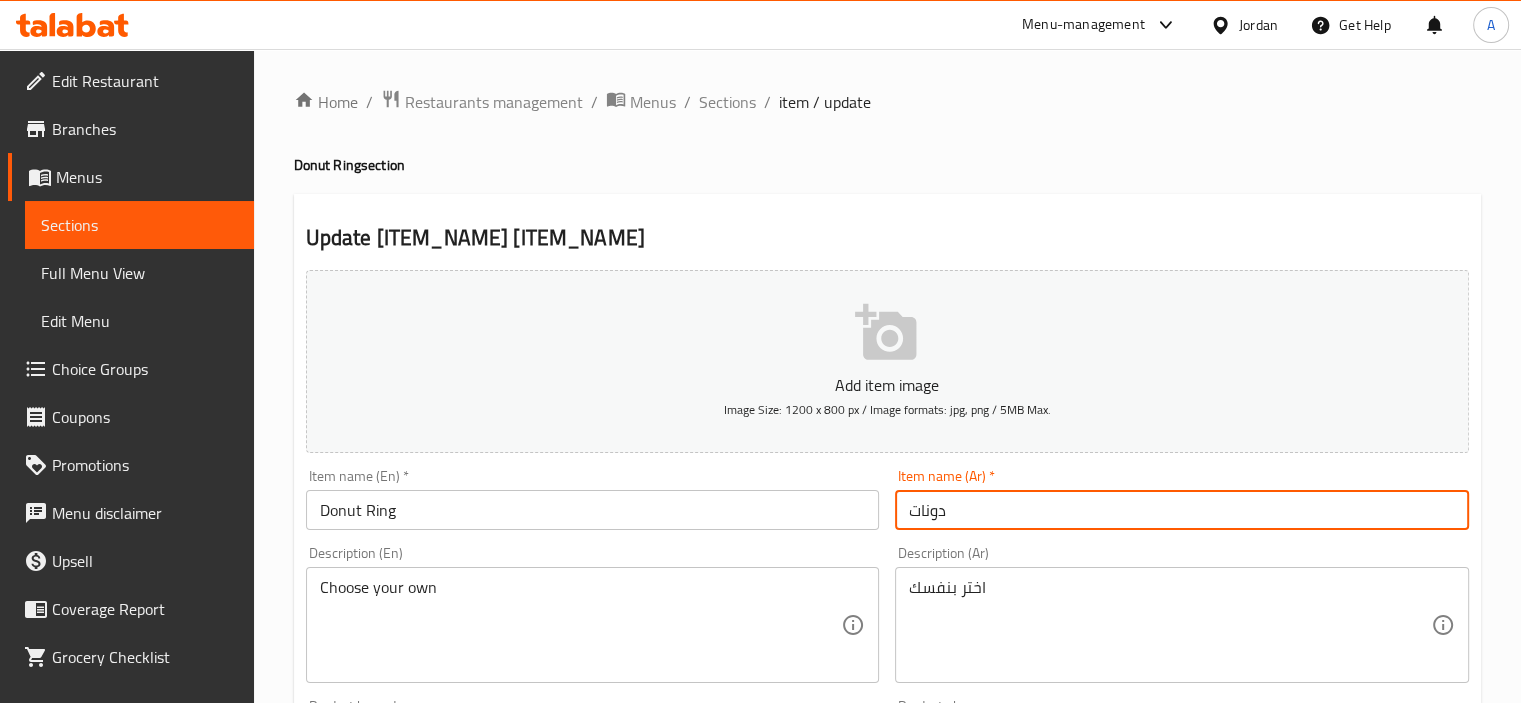 click on "دونات" at bounding box center [1182, 510] 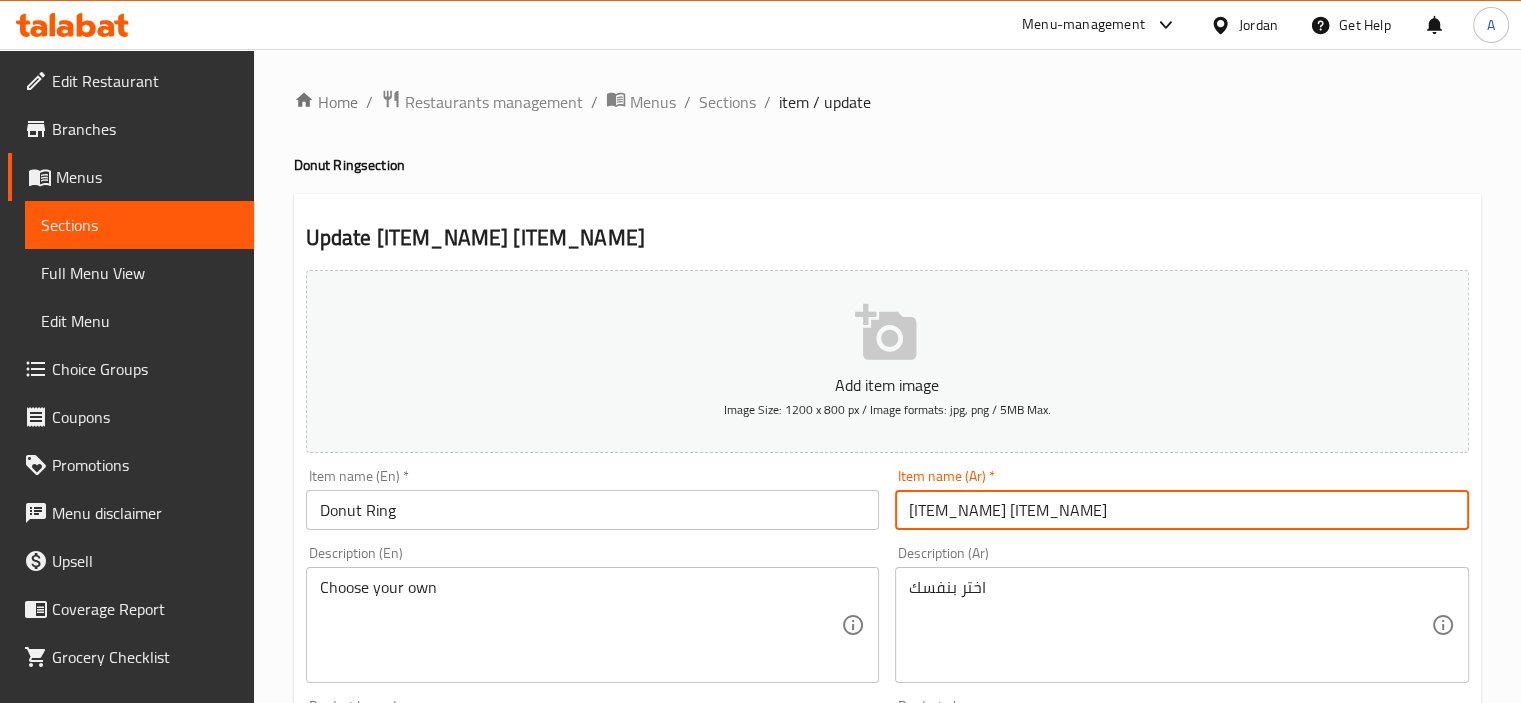 type on "[ITEM_NAME] [ITEM_NAME]" 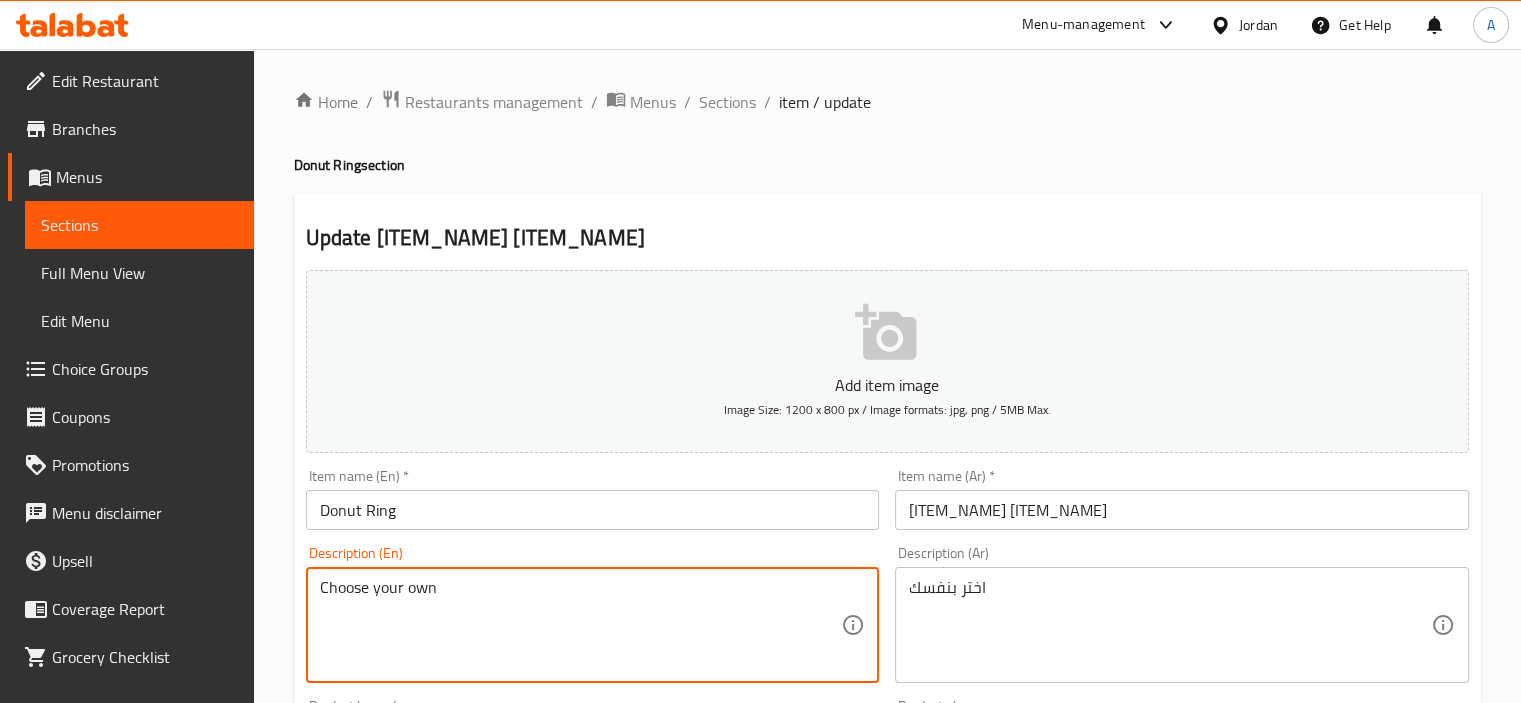 click on "Item name (En)   * [ITEM_NAME] Item name (En)  *" at bounding box center (593, 499) 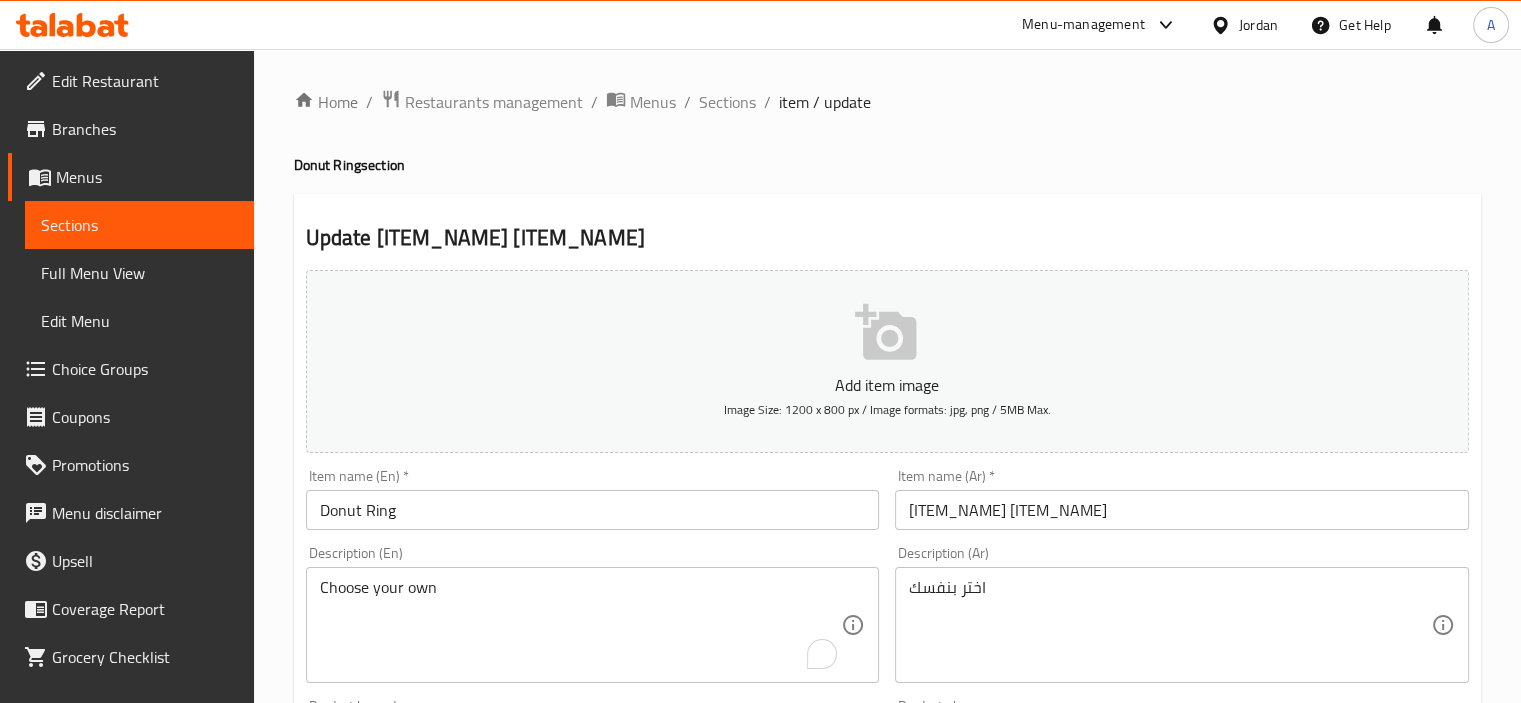 click on "Donut Ring" at bounding box center (593, 510) 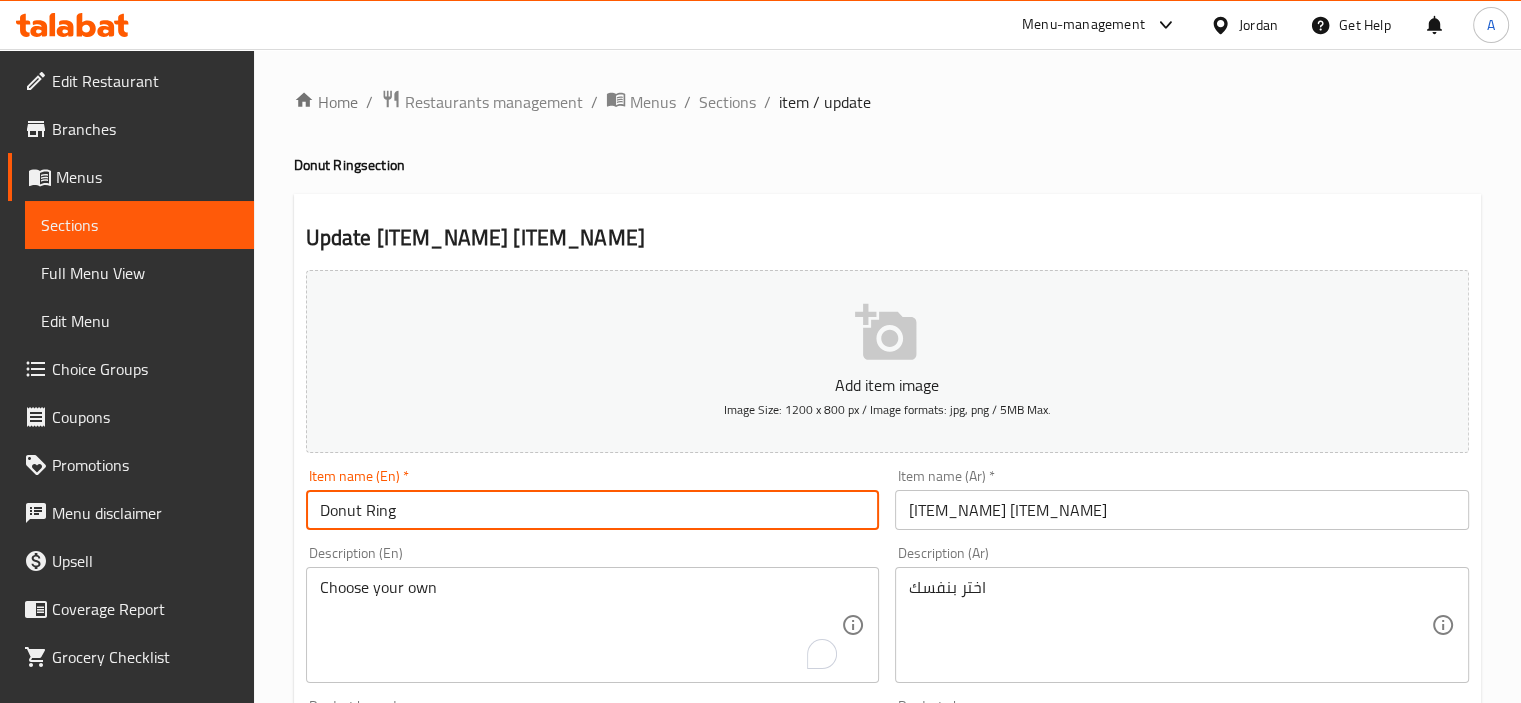 click on "Update" at bounding box center (445, 2241) 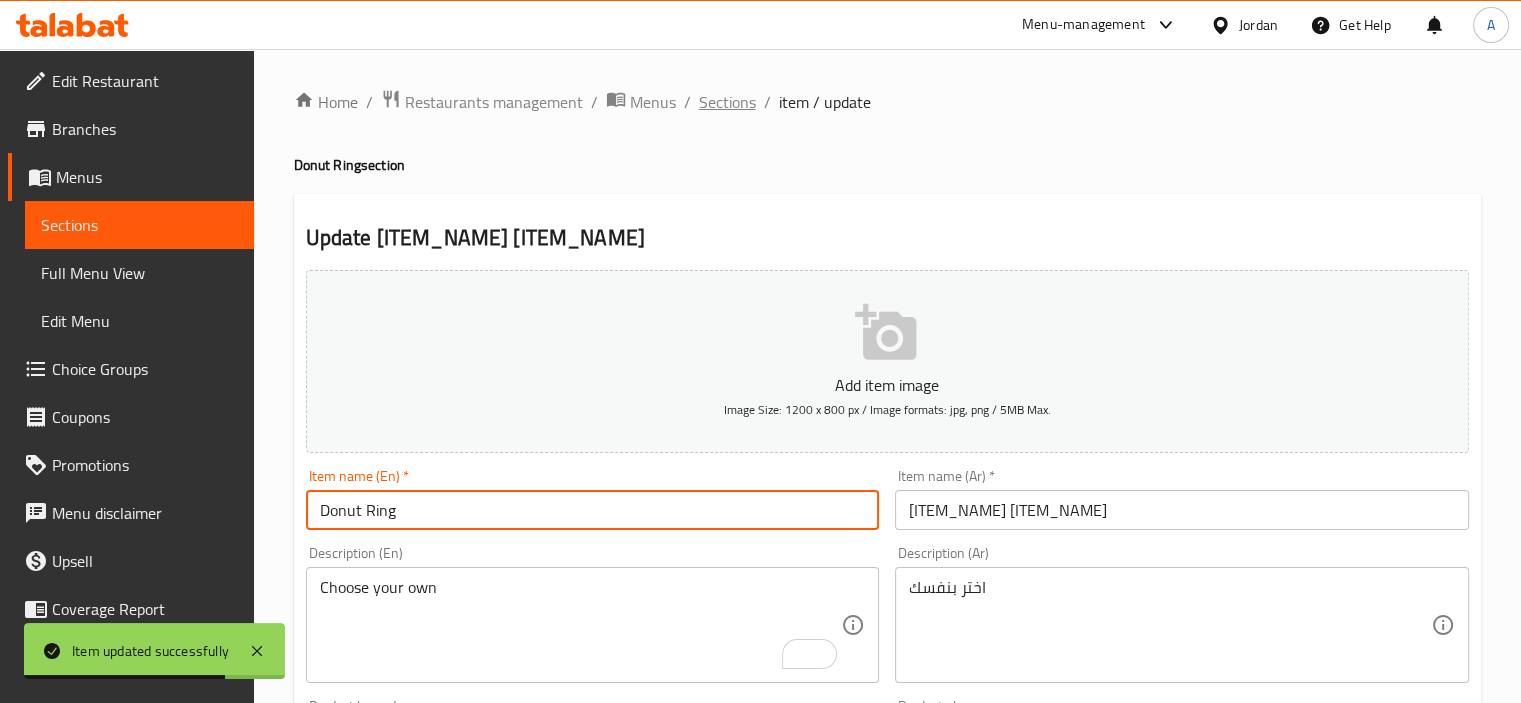 click on "Sections" at bounding box center [727, 102] 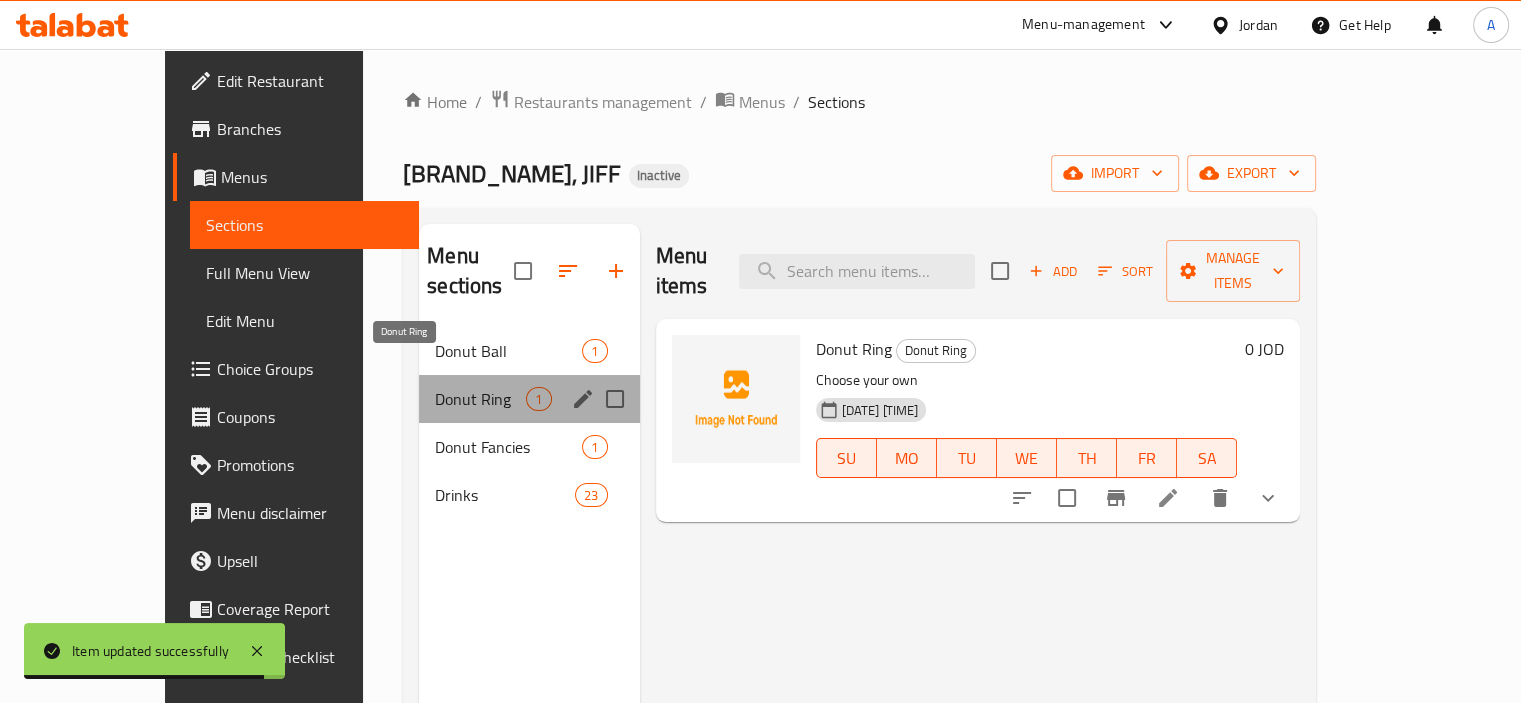 click on "Donut Ring" at bounding box center [480, 399] 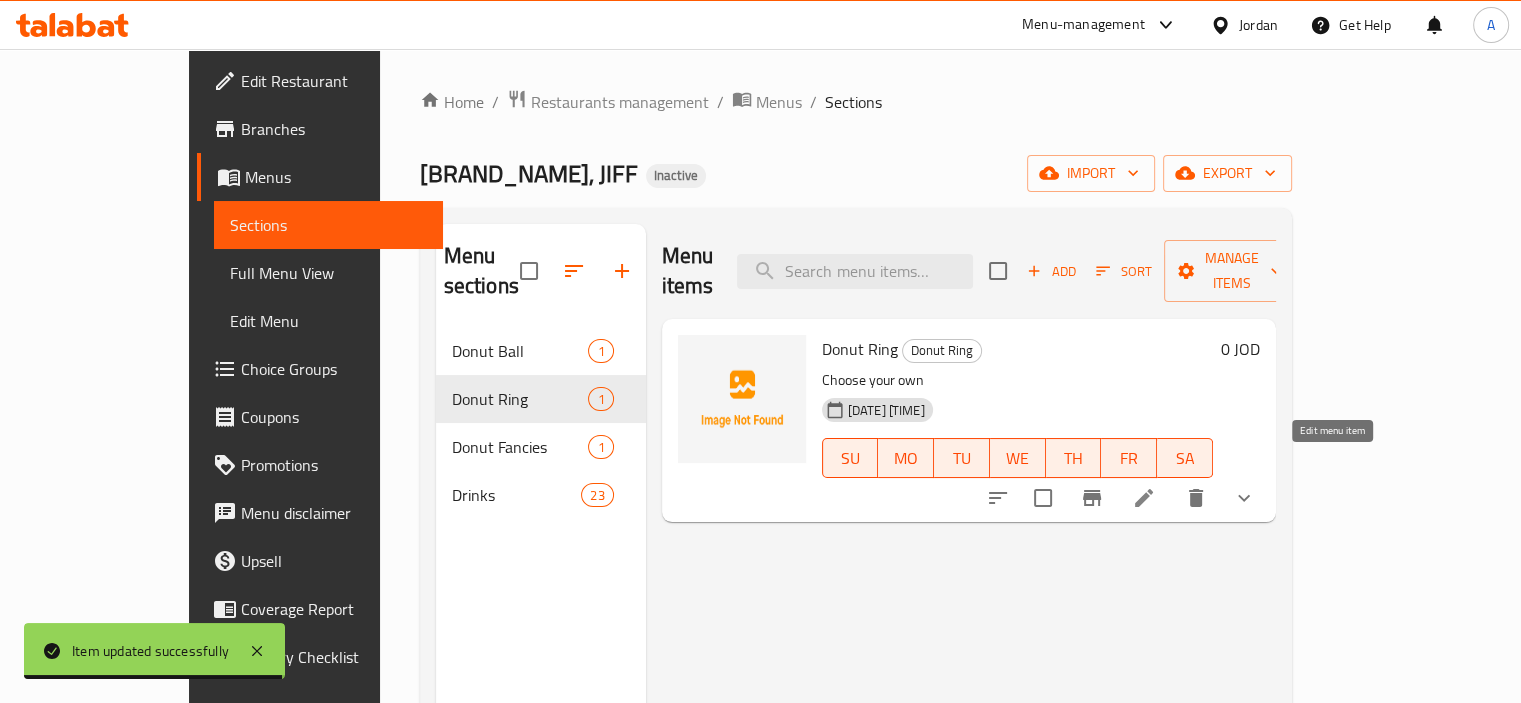 click 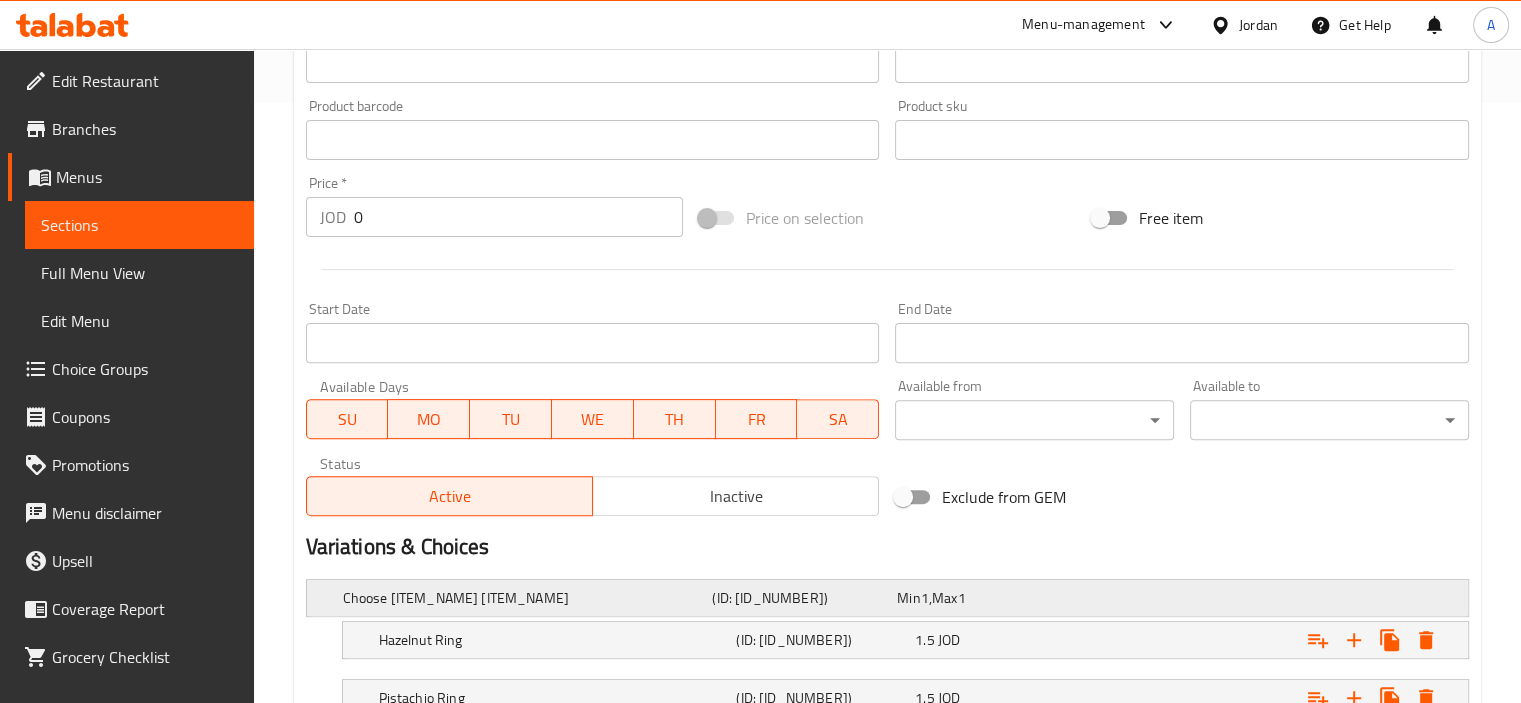 scroll, scrollTop: 1000, scrollLeft: 0, axis: vertical 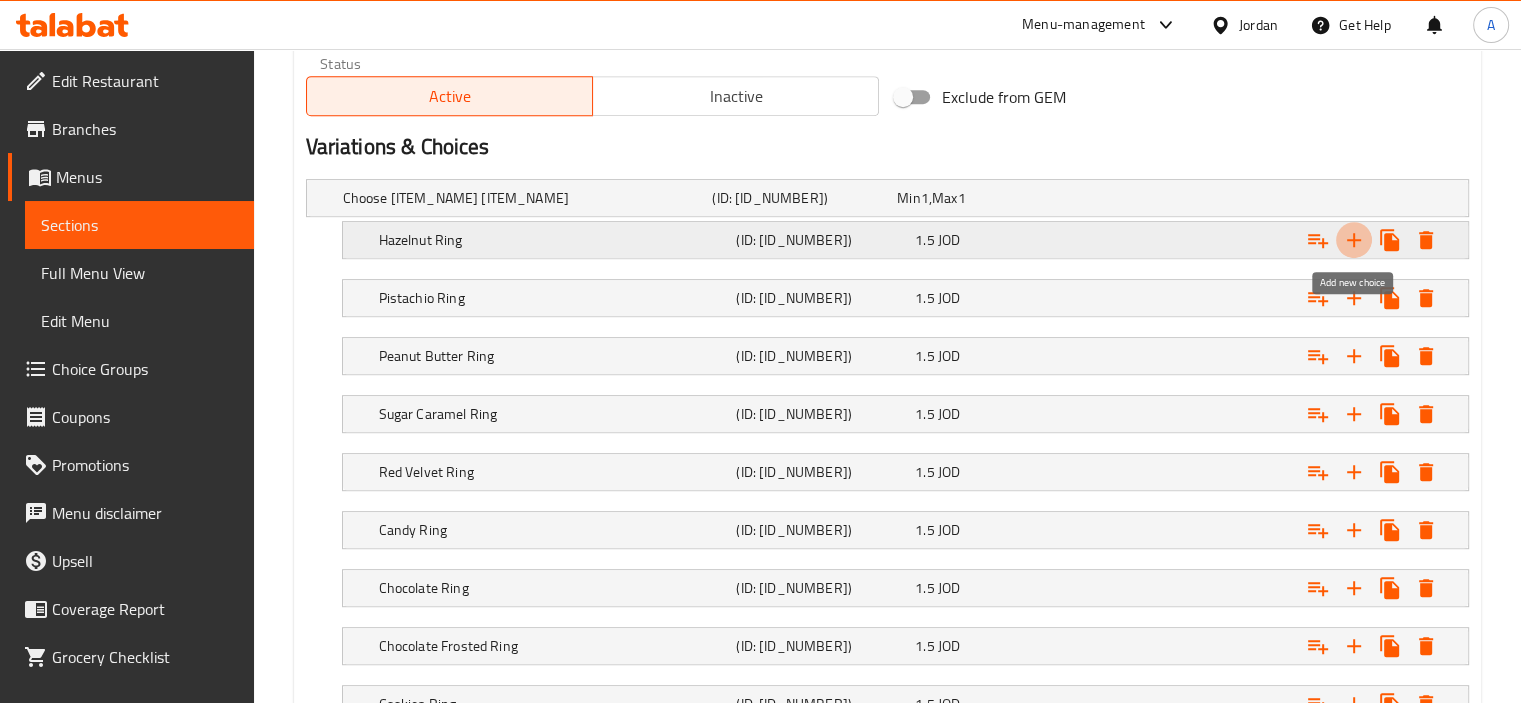 click 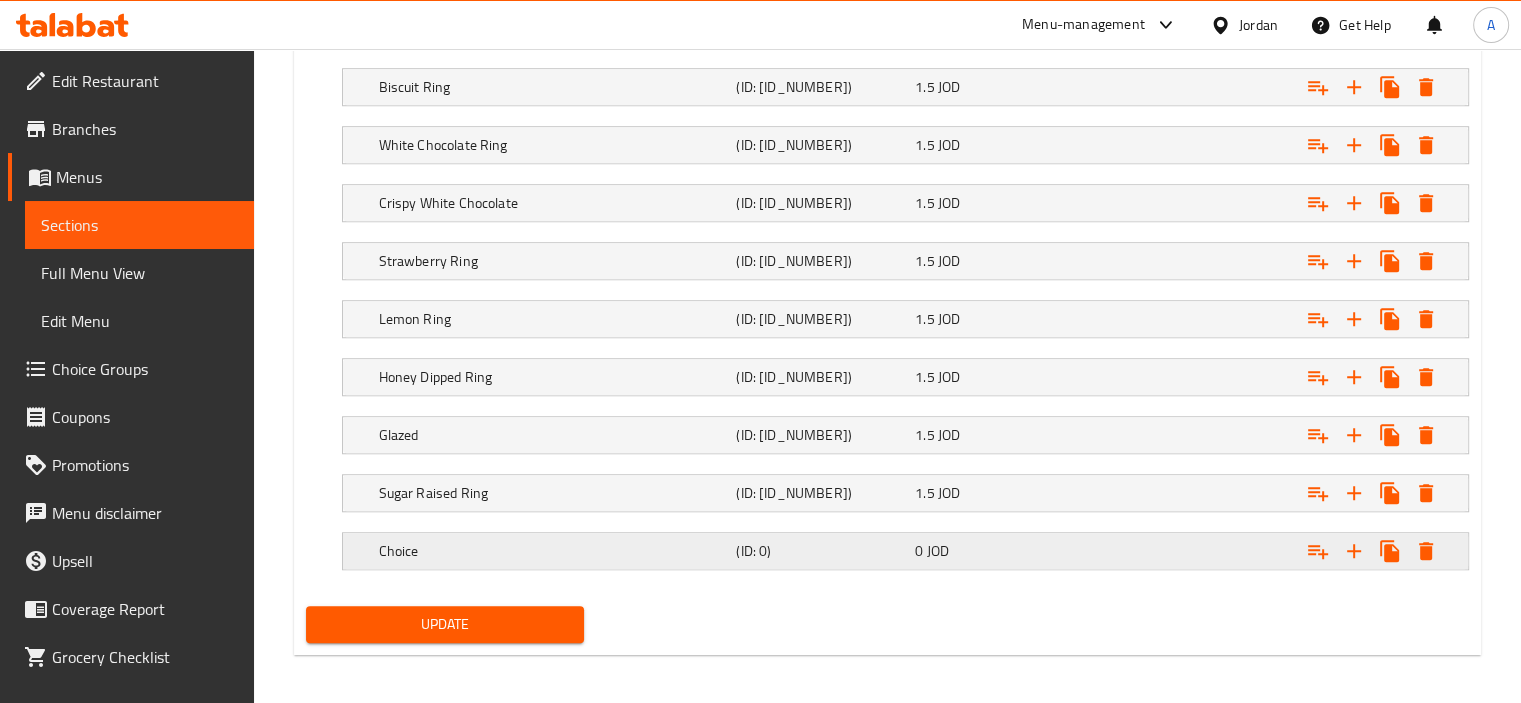 click on "Choice" at bounding box center [524, -477] 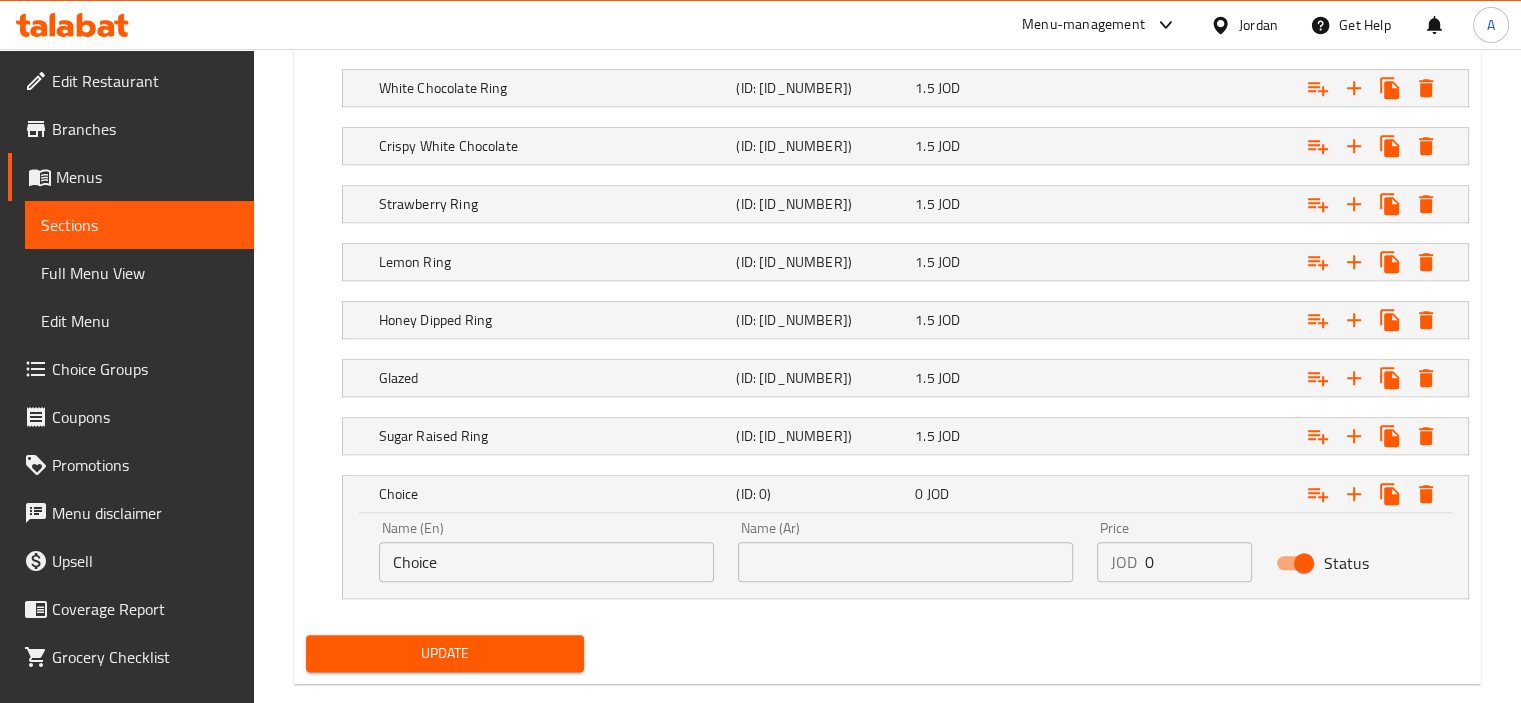scroll, scrollTop: 1761, scrollLeft: 0, axis: vertical 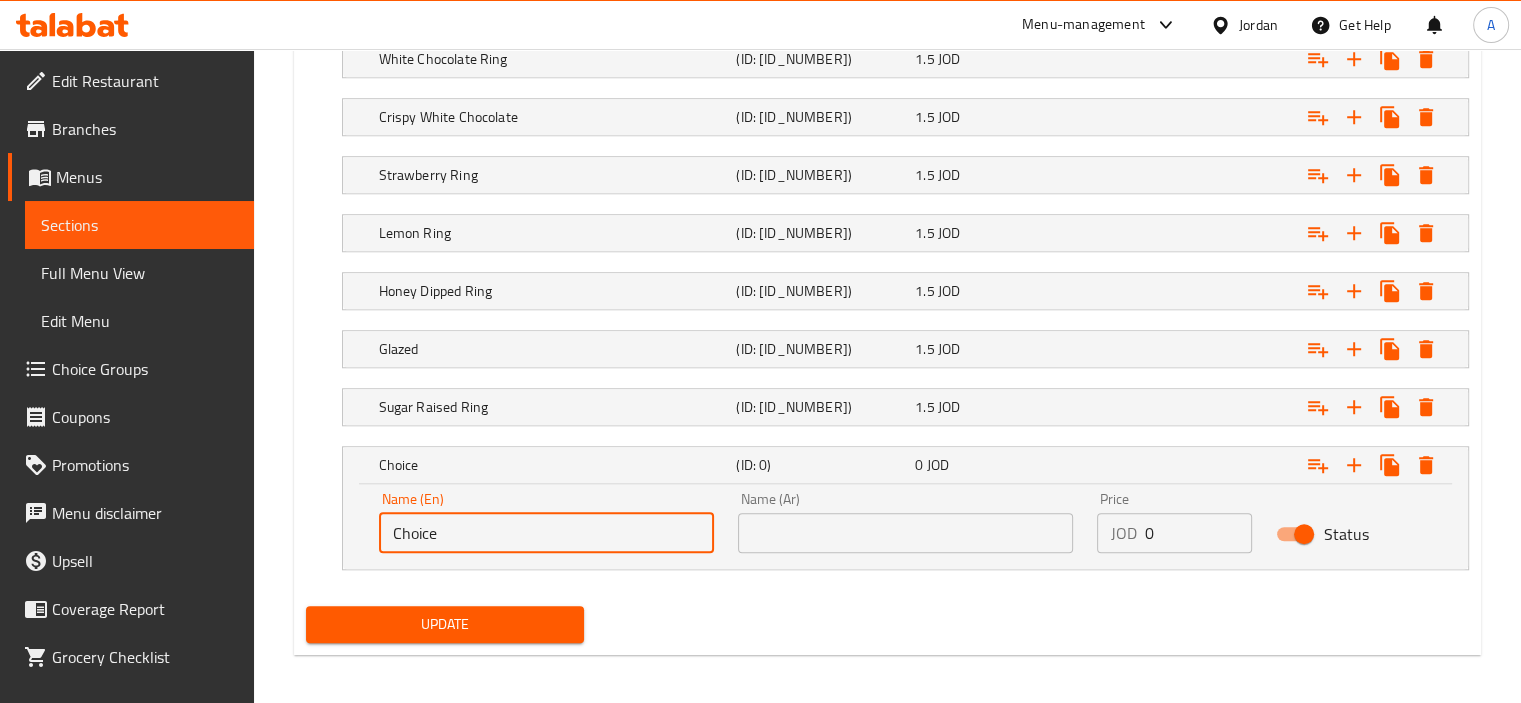 drag, startPoint x: 444, startPoint y: 511, endPoint x: 236, endPoint y: 498, distance: 208.40585 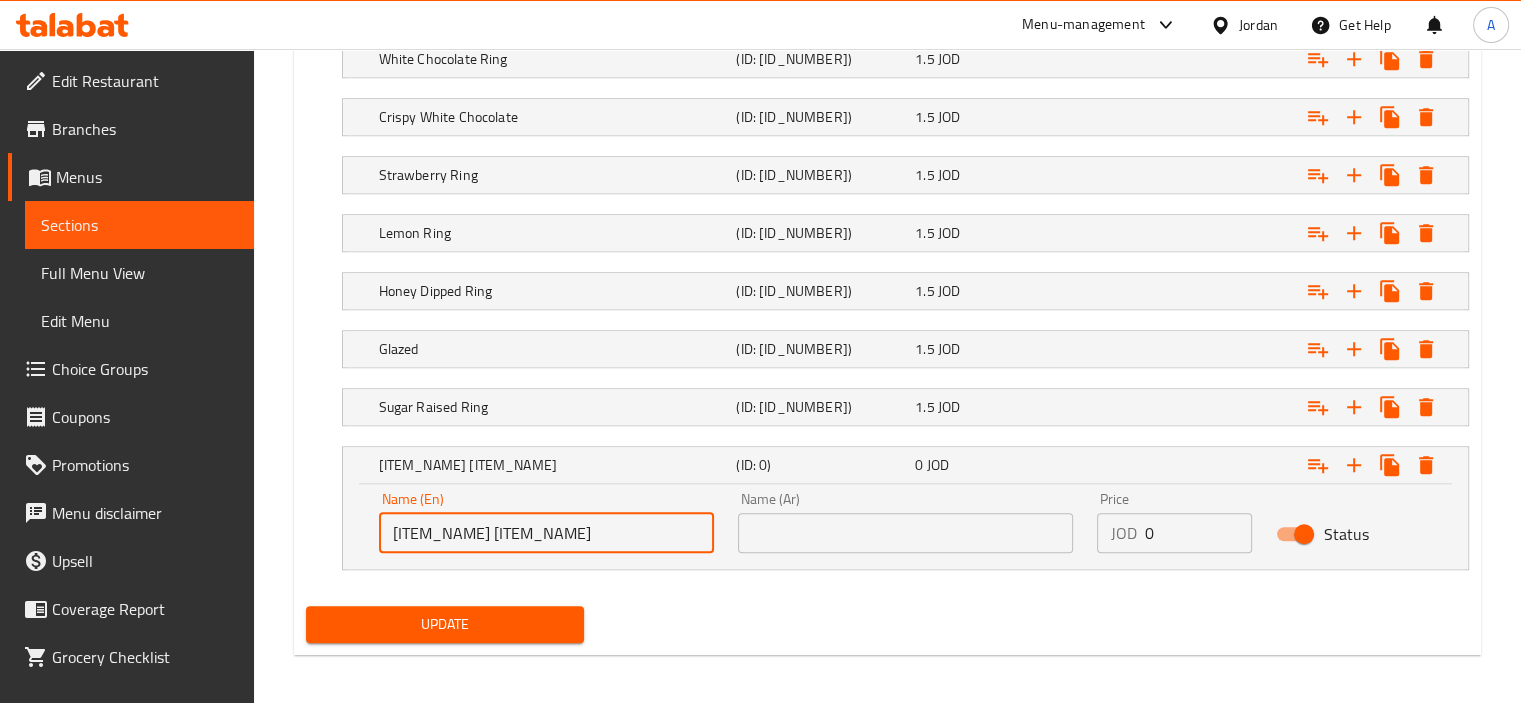 drag, startPoint x: 460, startPoint y: 537, endPoint x: 473, endPoint y: 534, distance: 13.341664 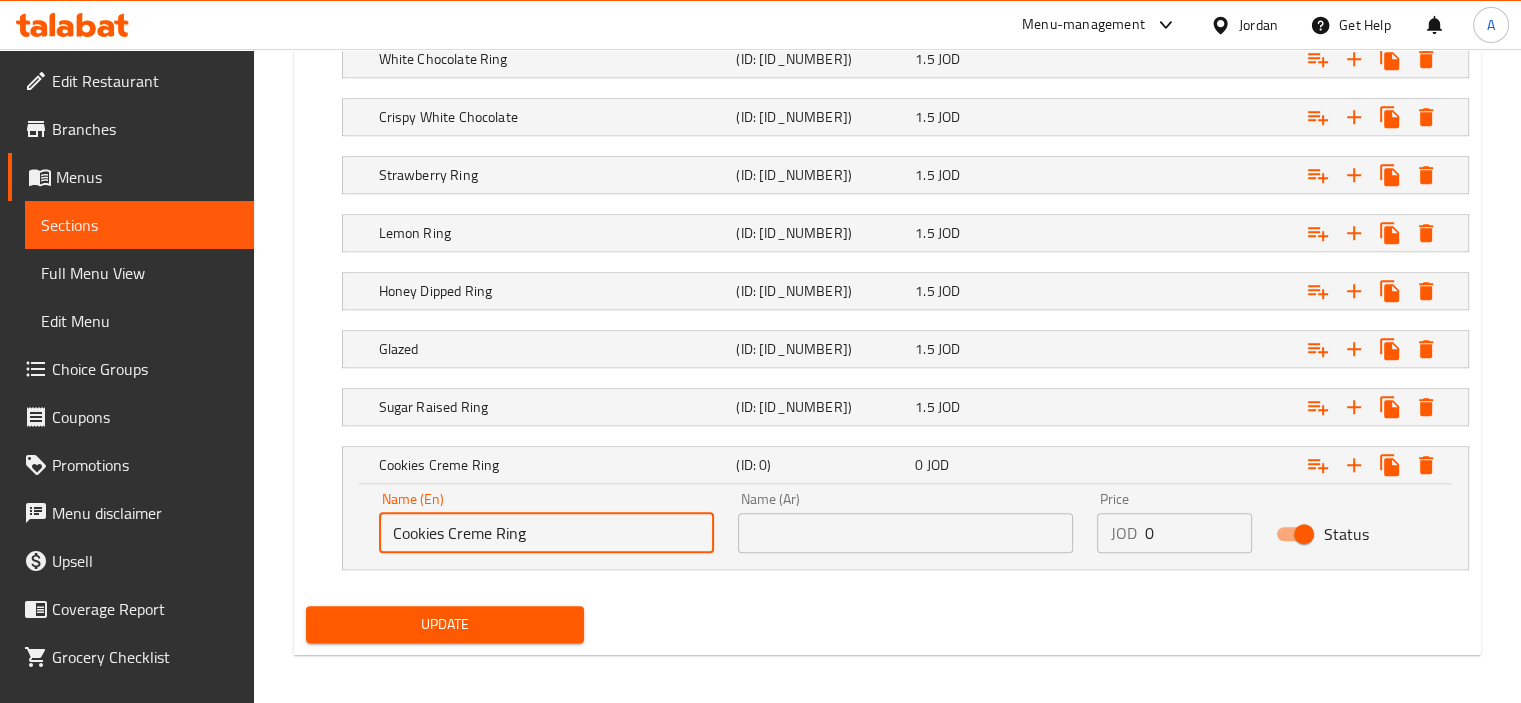 type on "Cookies Creme Ring" 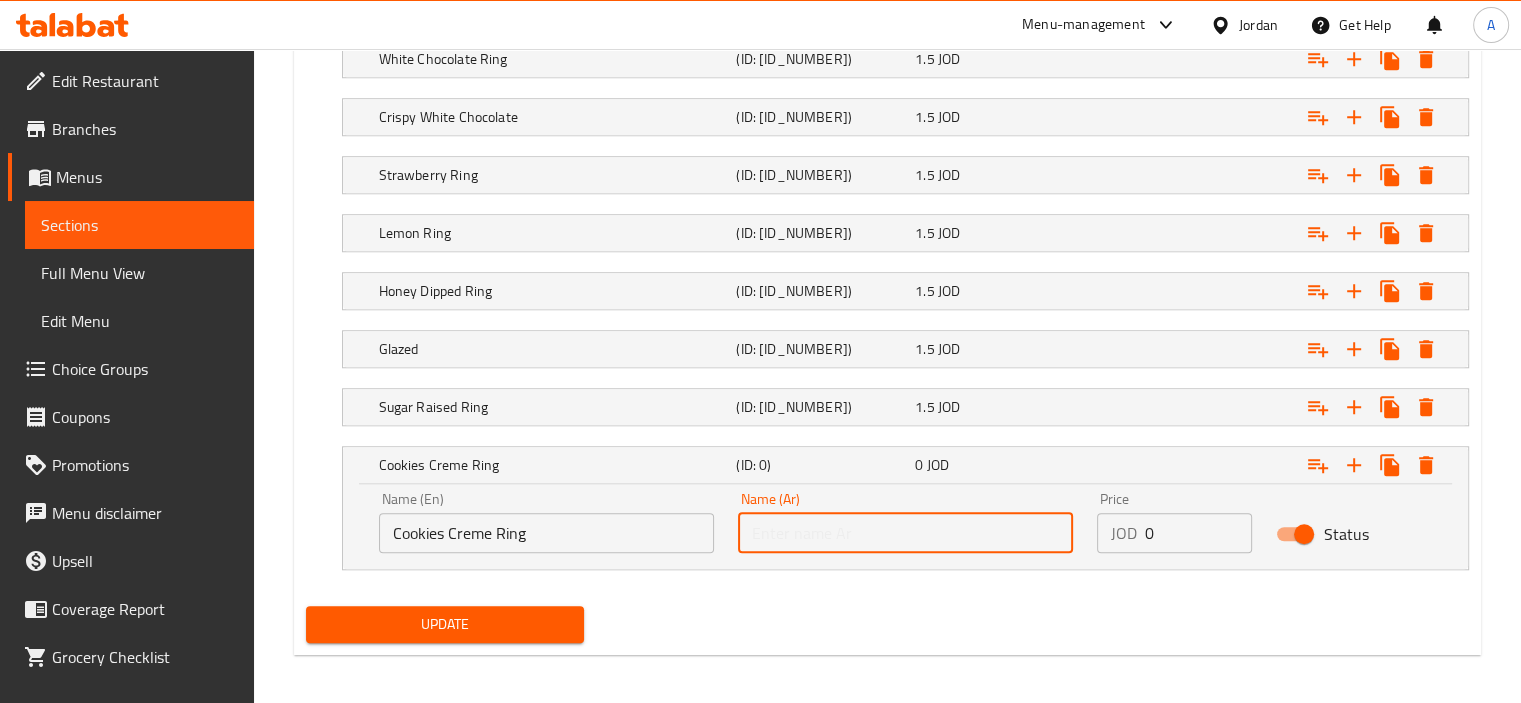 type on "p" 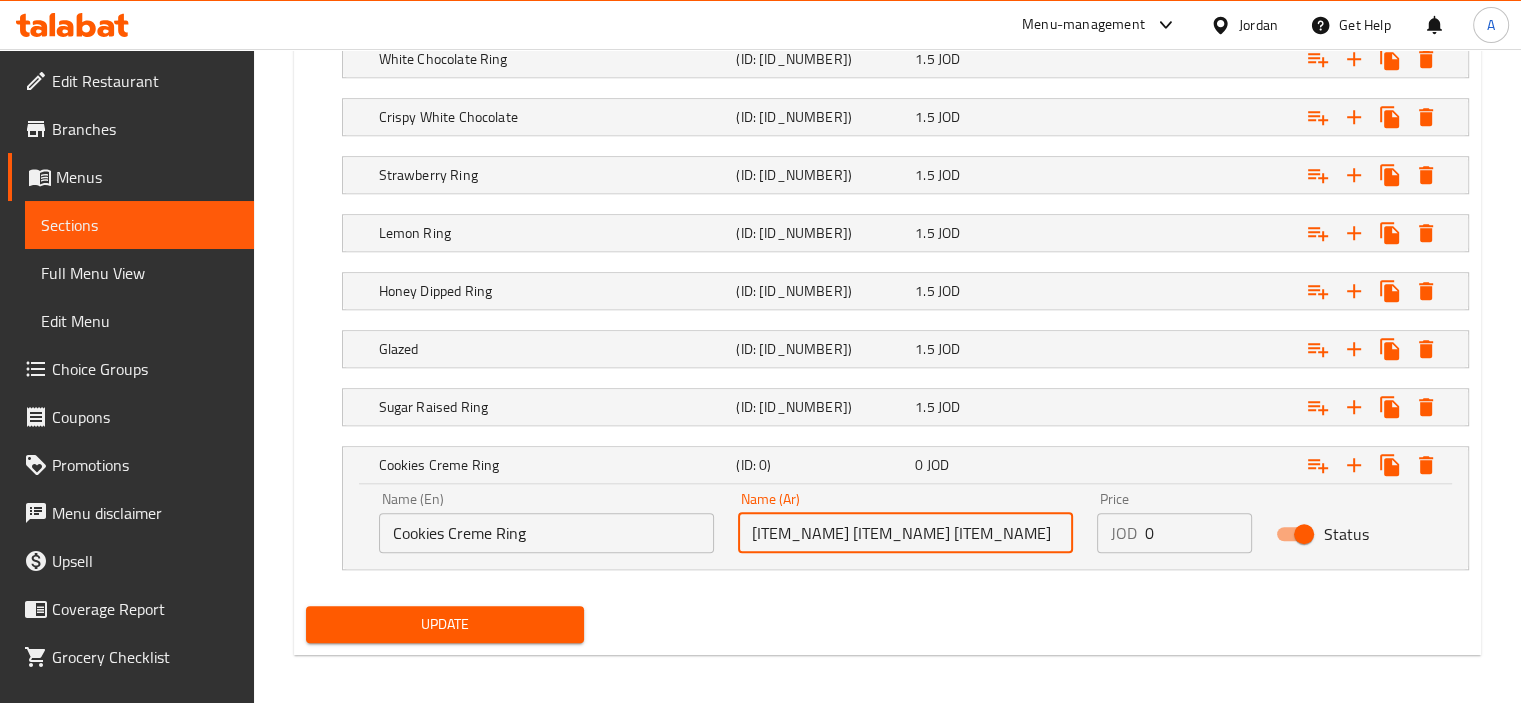 type on "[ITEM_NAME] [ITEM_NAME] [ITEM_NAME]" 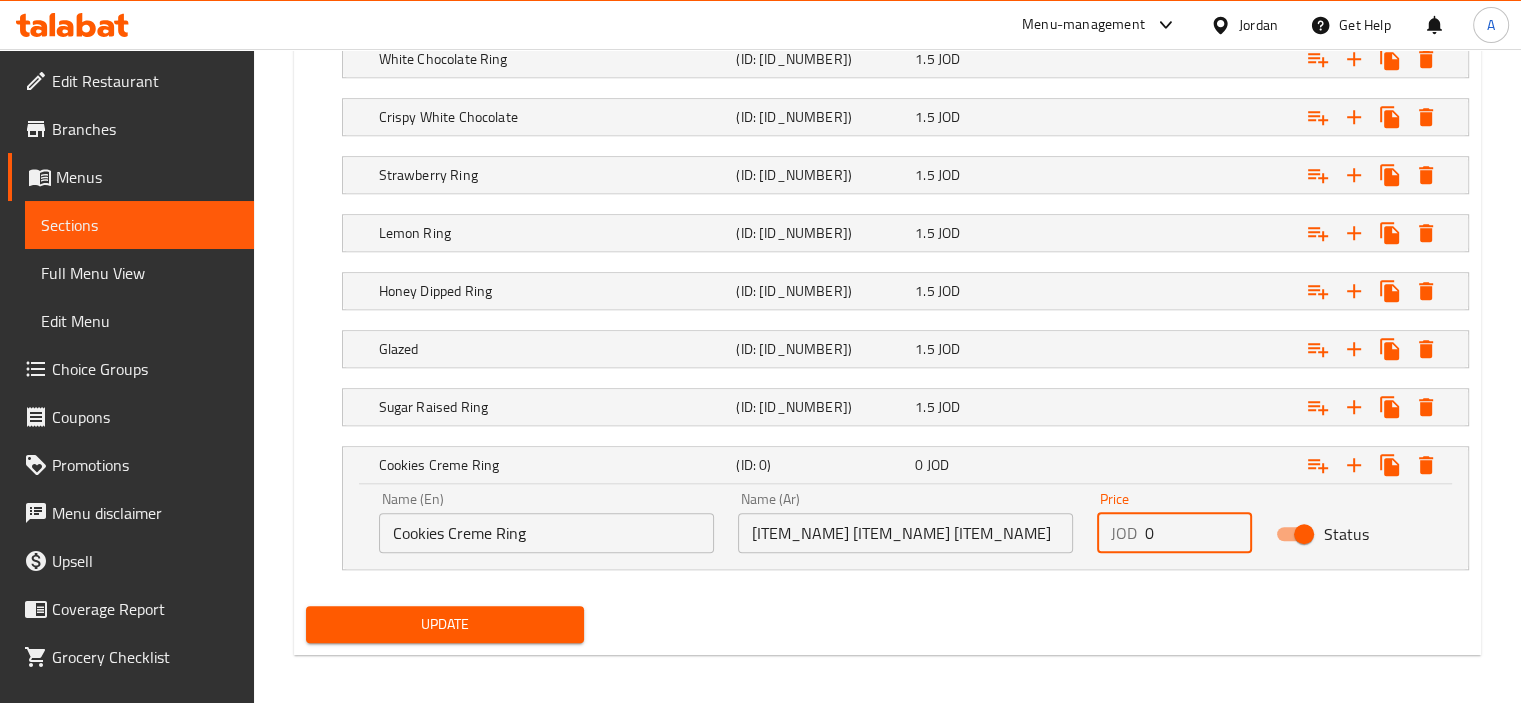 drag, startPoint x: 1180, startPoint y: 527, endPoint x: 1136, endPoint y: 531, distance: 44.181442 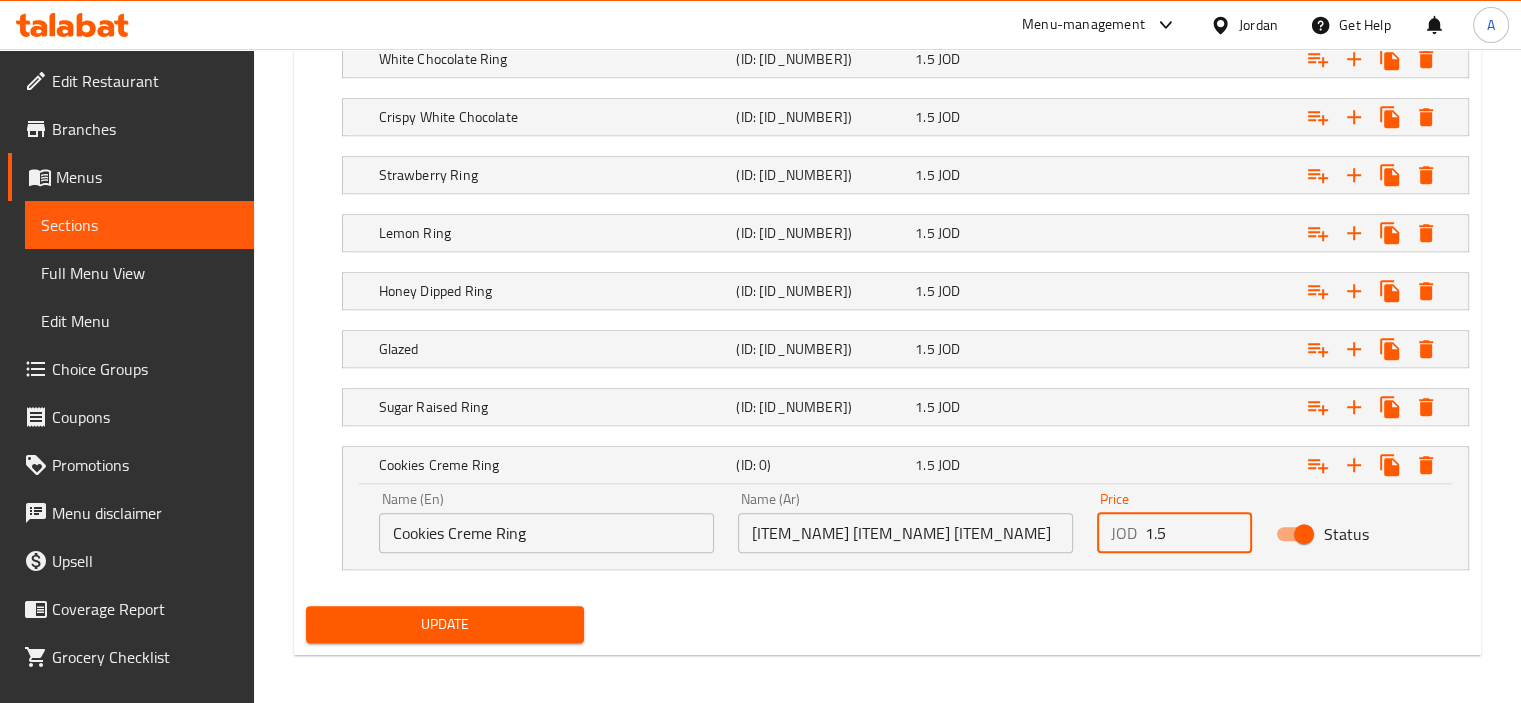 type on "1.5" 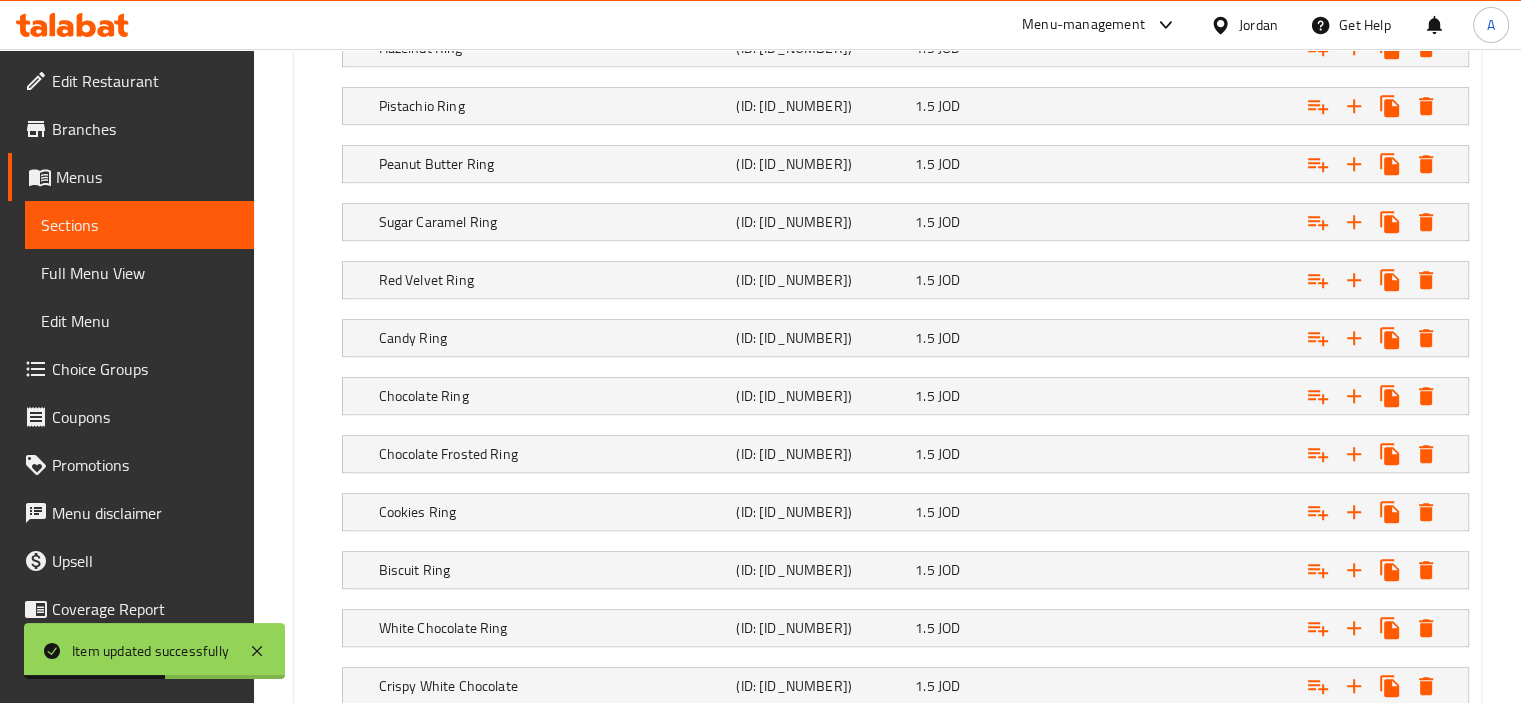 scroll, scrollTop: 1161, scrollLeft: 0, axis: vertical 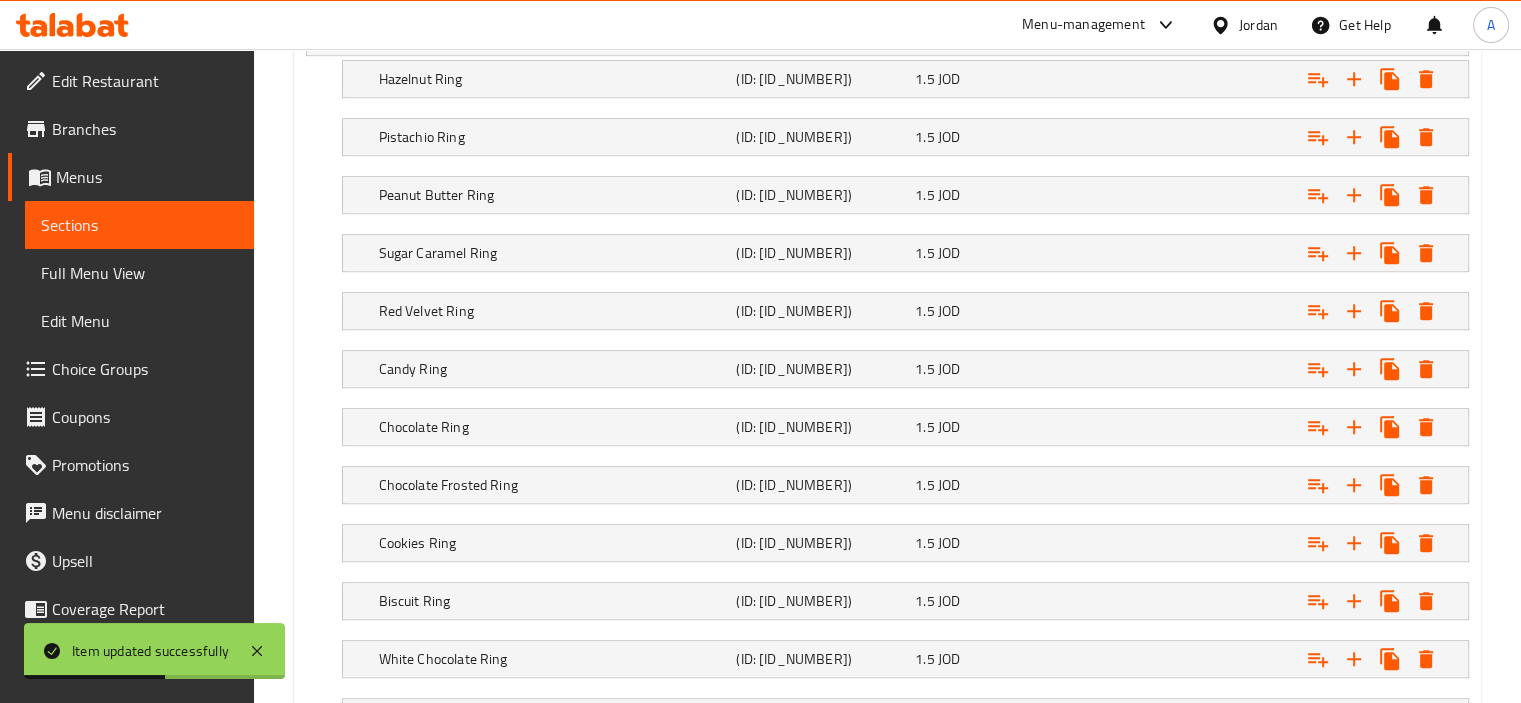 type 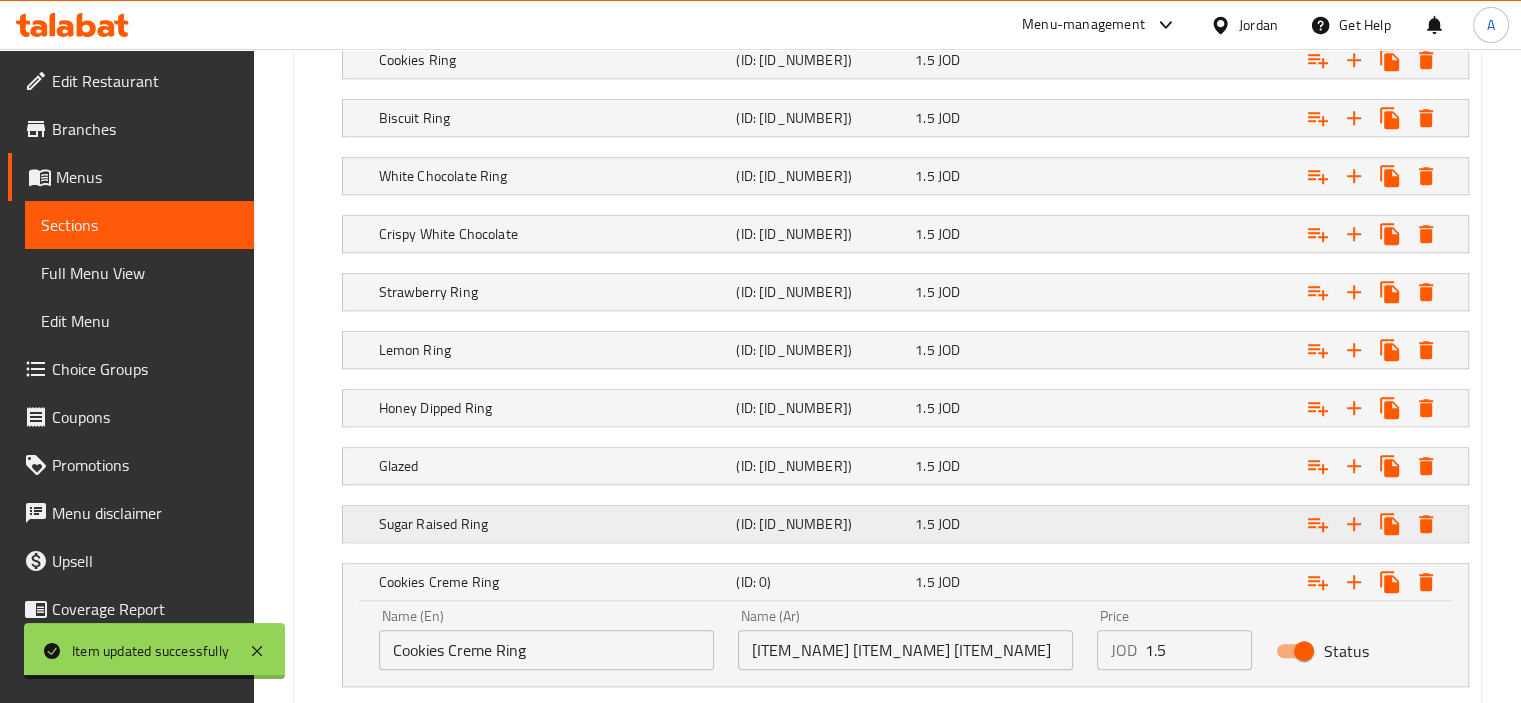scroll, scrollTop: 1761, scrollLeft: 0, axis: vertical 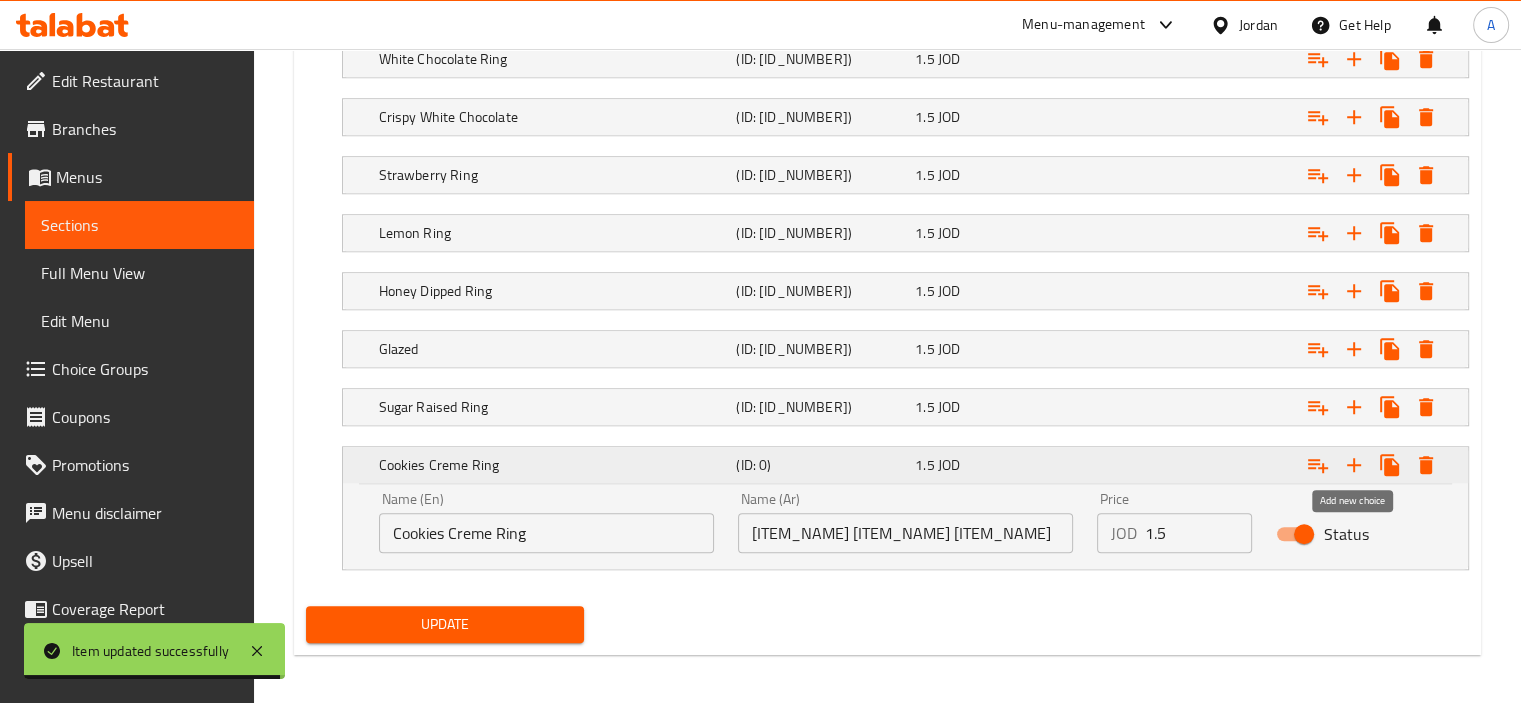 click 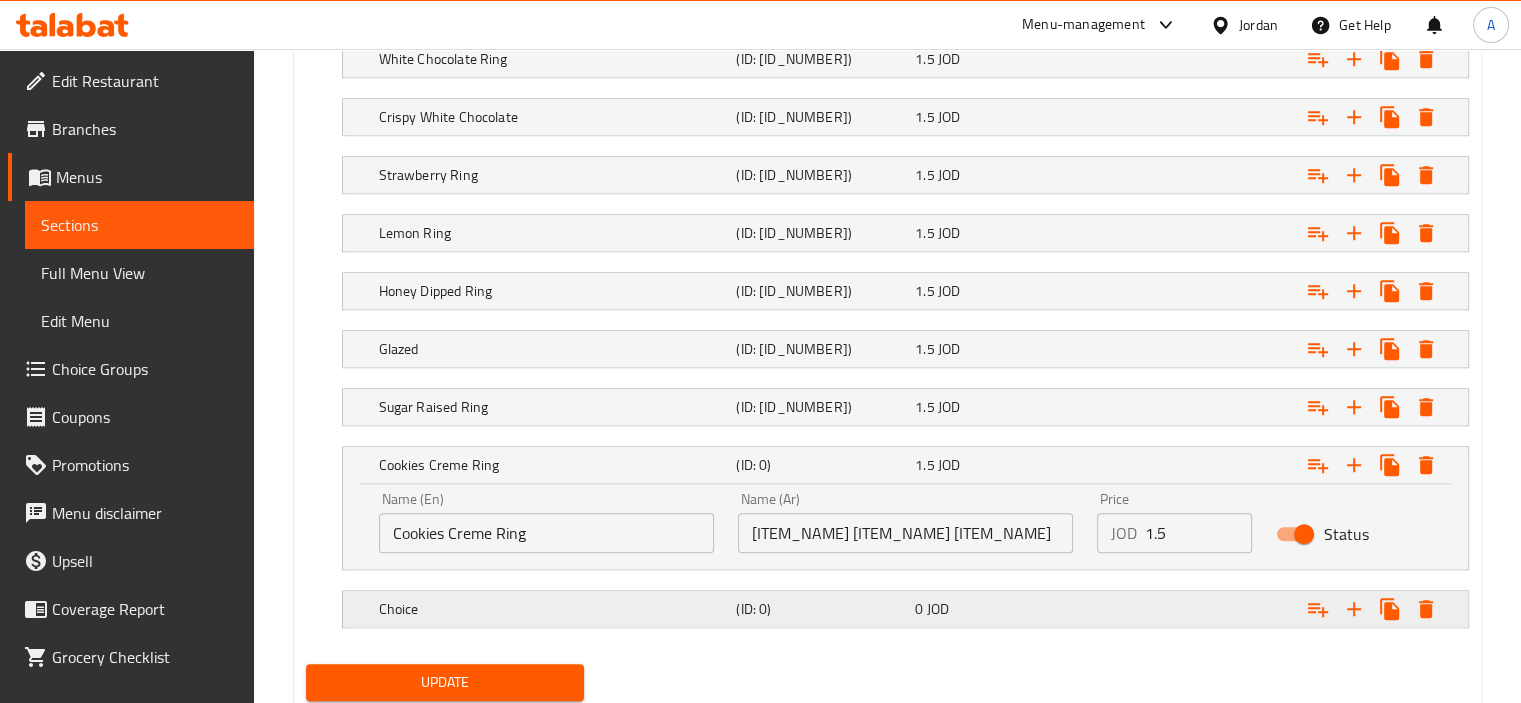 click on "Choice" at bounding box center (524, -563) 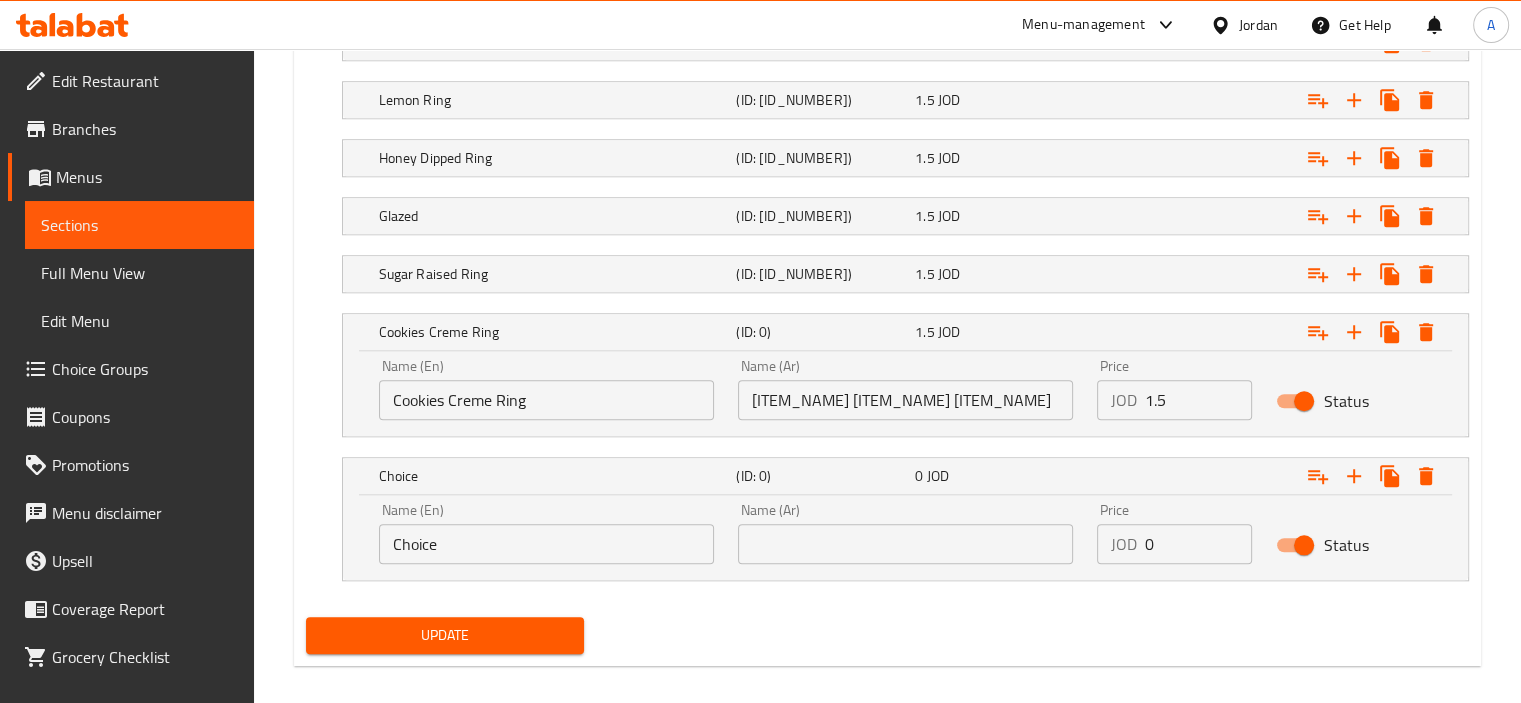 scroll, scrollTop: 1902, scrollLeft: 0, axis: vertical 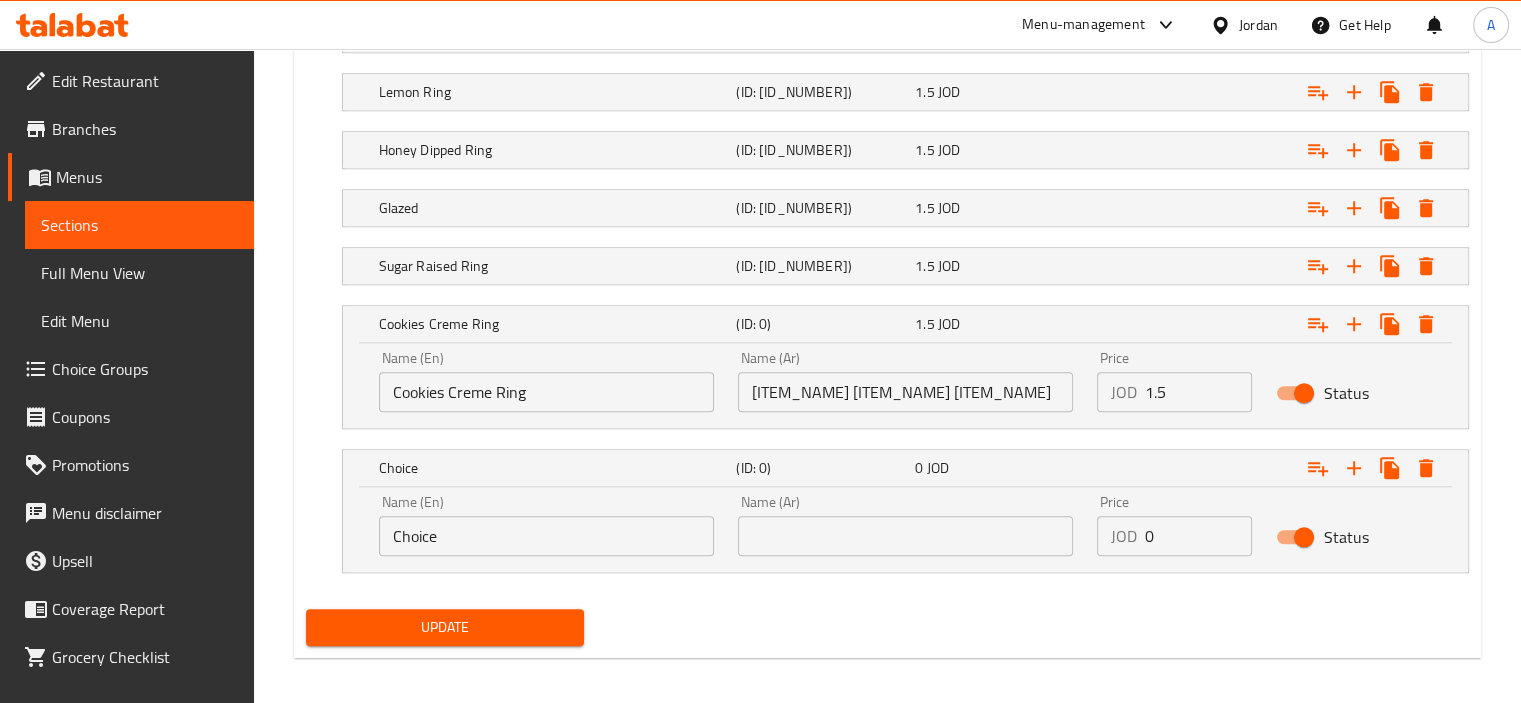 click on "Choice" at bounding box center (546, 536) 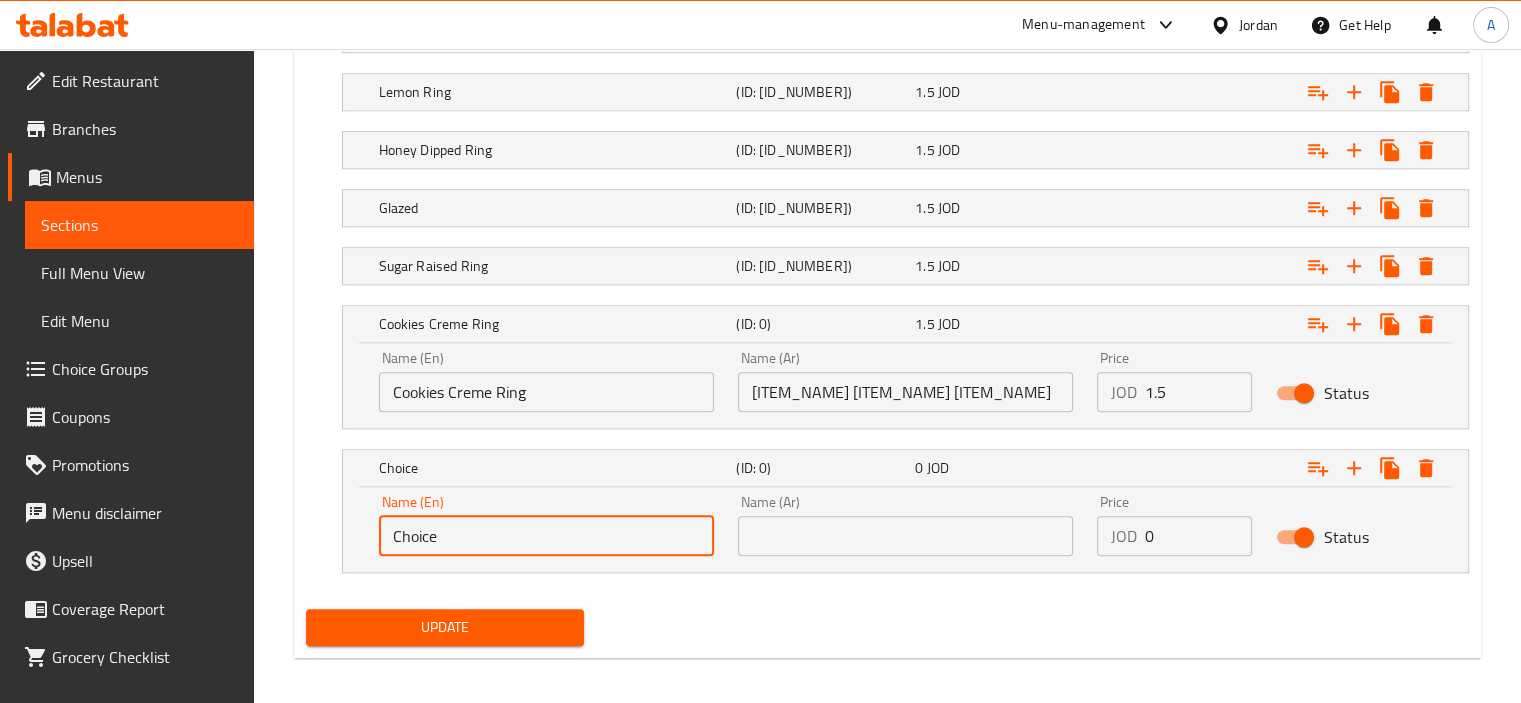 click on "Choice" at bounding box center (546, 536) 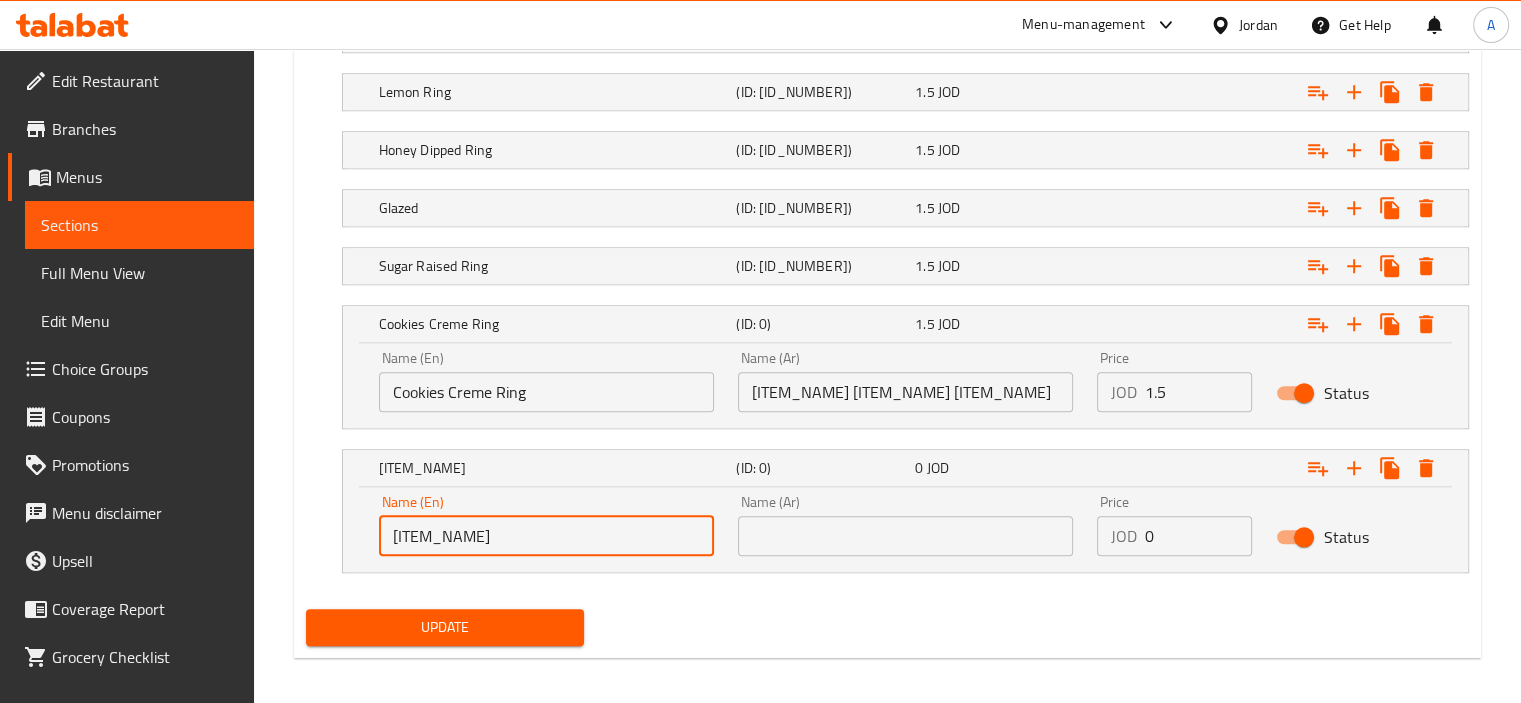 click on "[ITEM_NAME]" at bounding box center [546, 536] 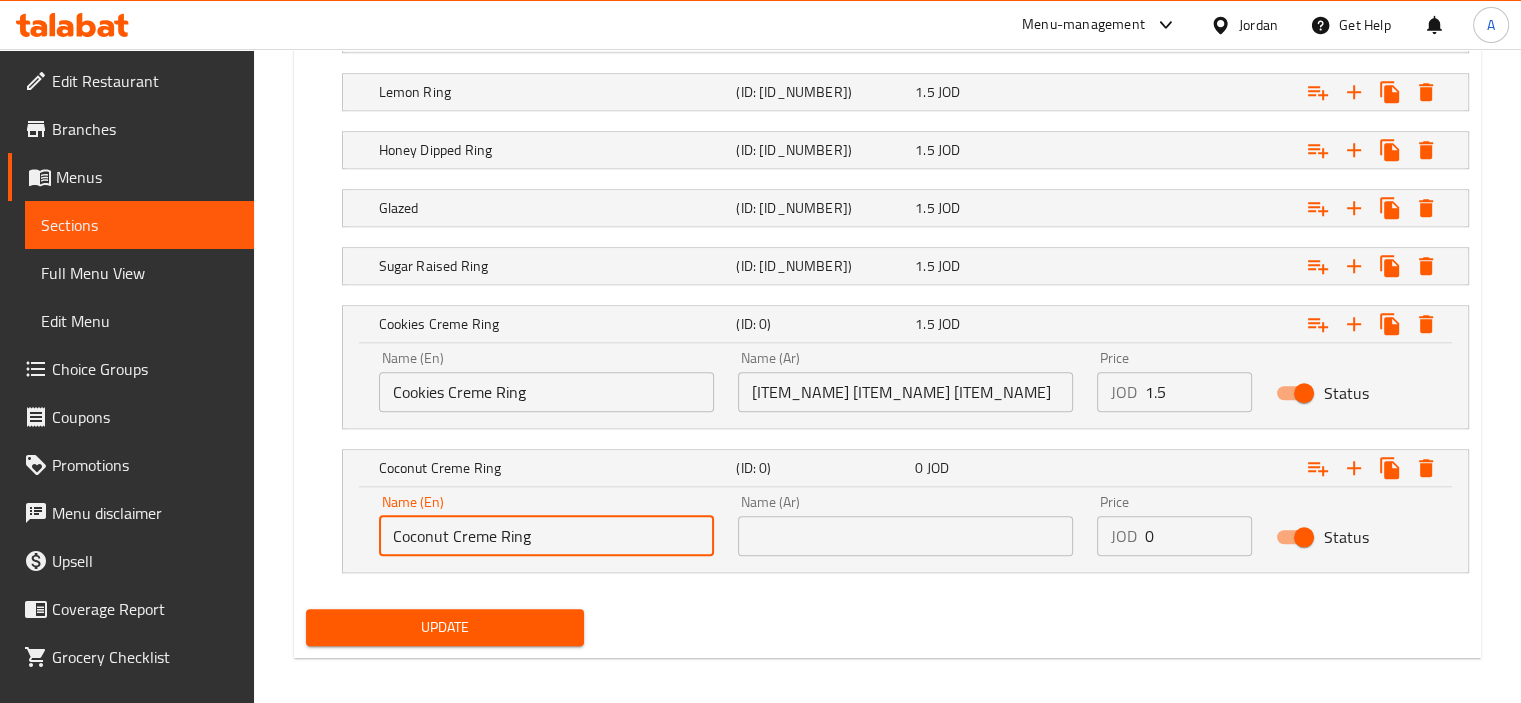 type on "Coconut Creme Ring" 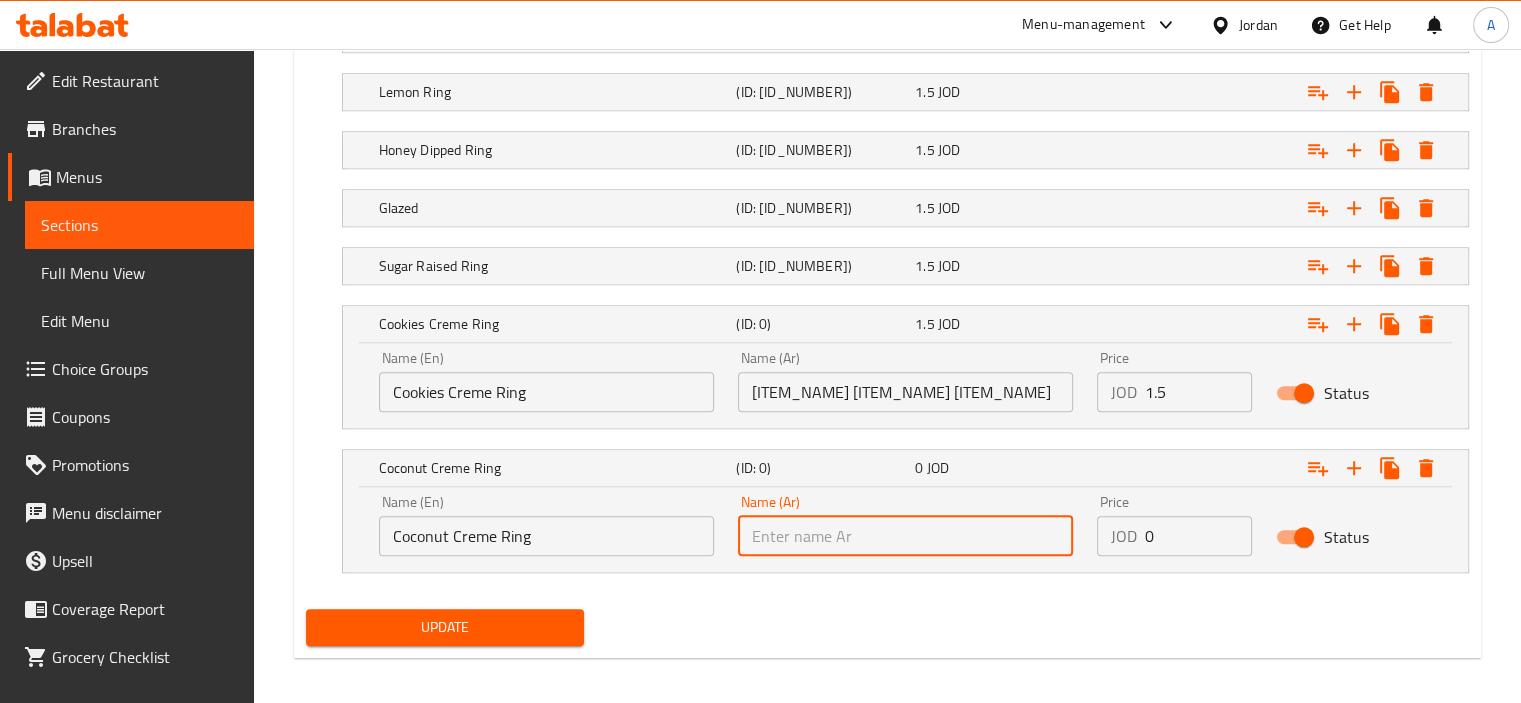 click at bounding box center (905, 536) 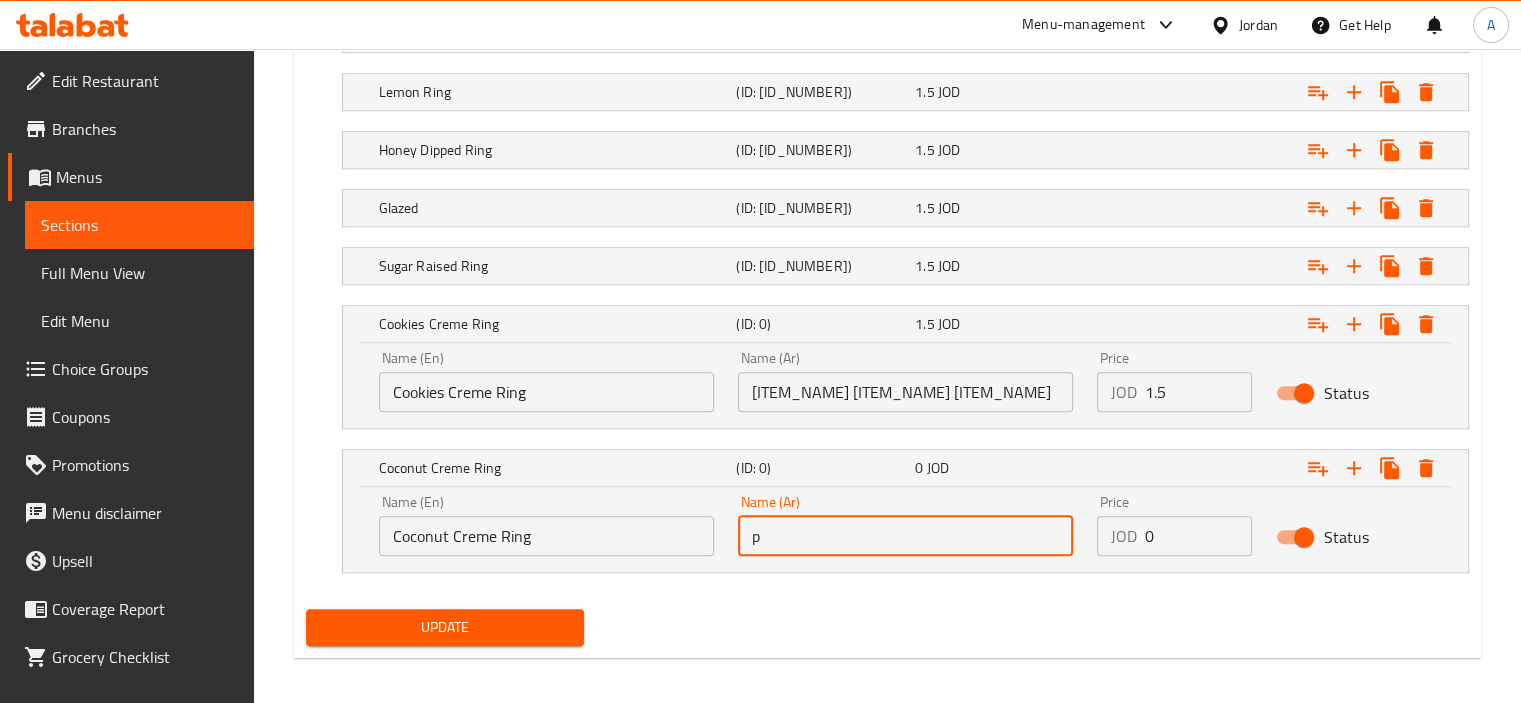 drag, startPoint x: 818, startPoint y: 527, endPoint x: 677, endPoint y: 518, distance: 141.28694 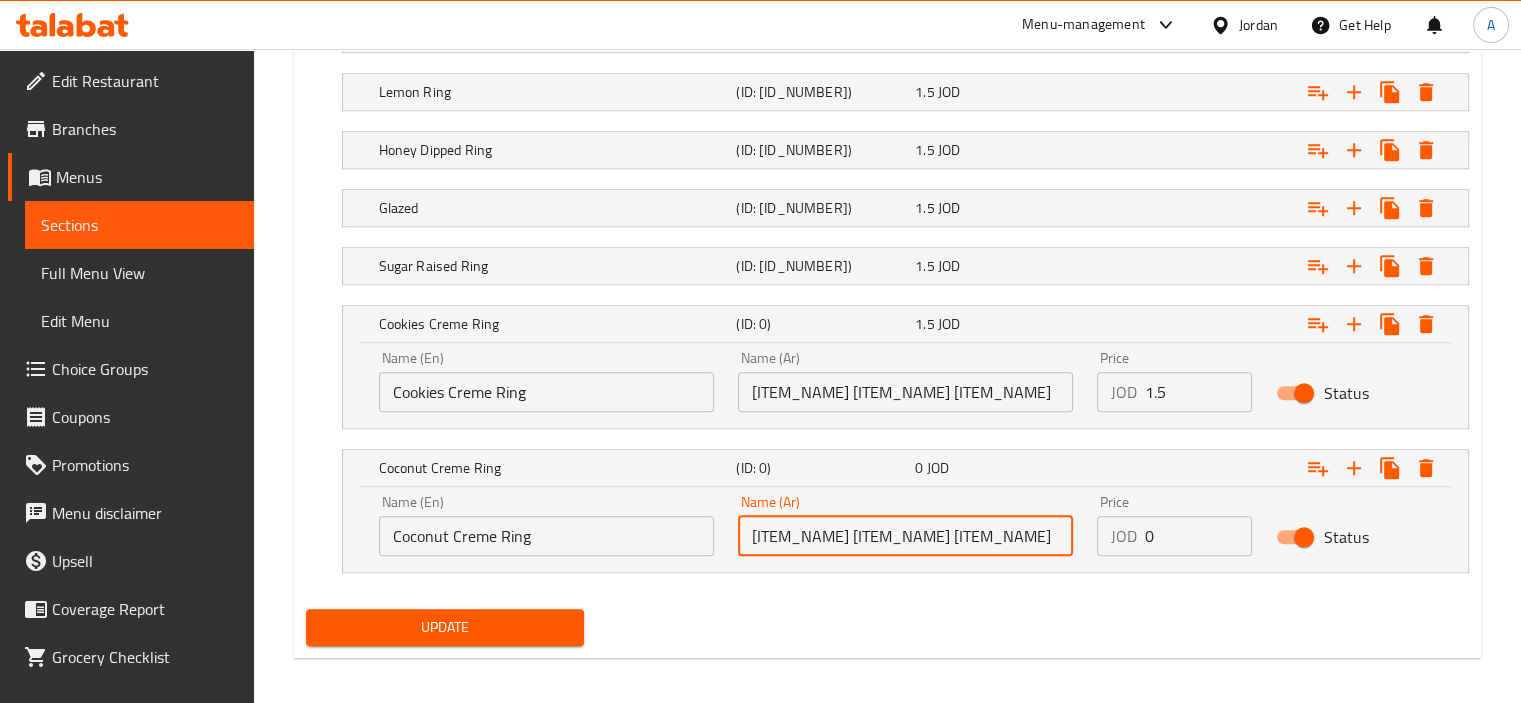 type on "[ITEM_NAME] [ITEM_NAME] [ITEM_NAME]" 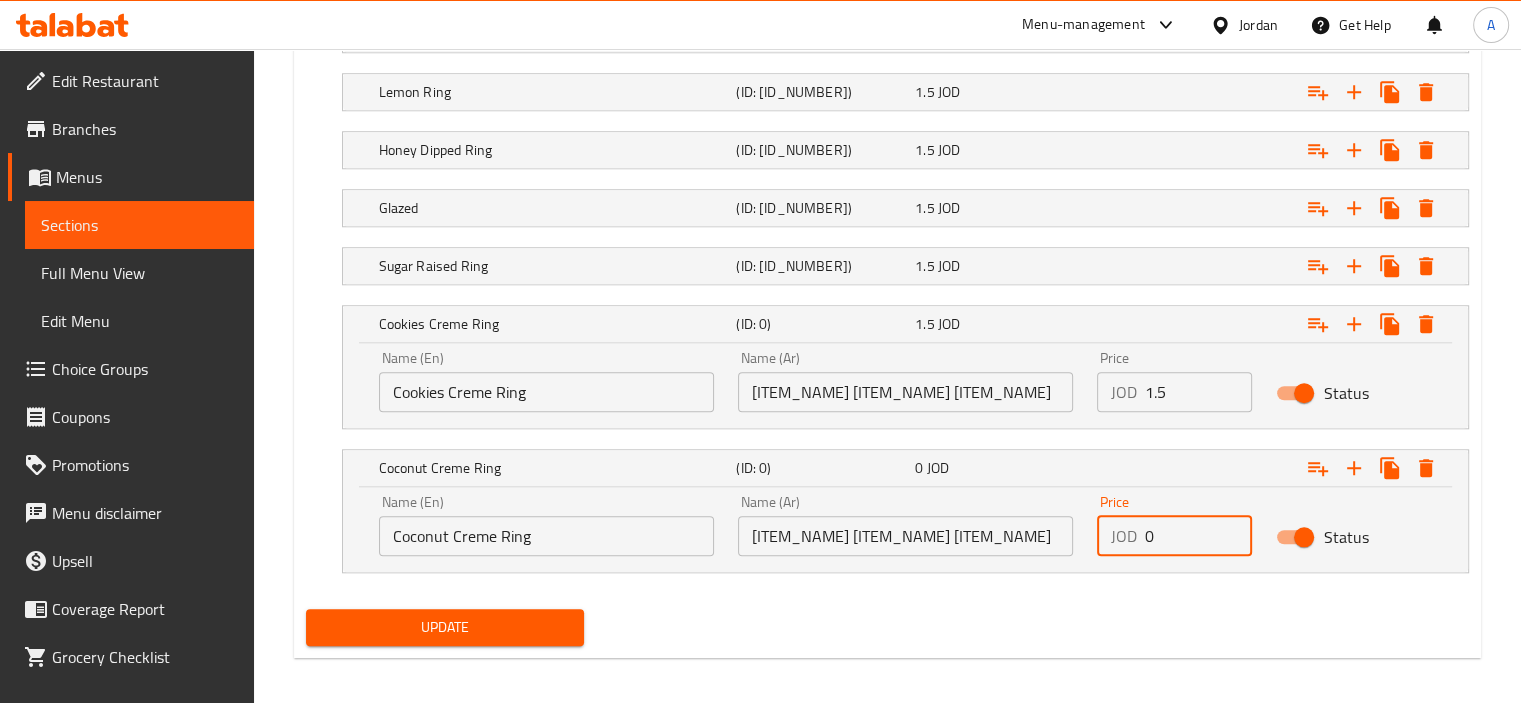 drag, startPoint x: 1126, startPoint y: 530, endPoint x: 1020, endPoint y: 524, distance: 106.16968 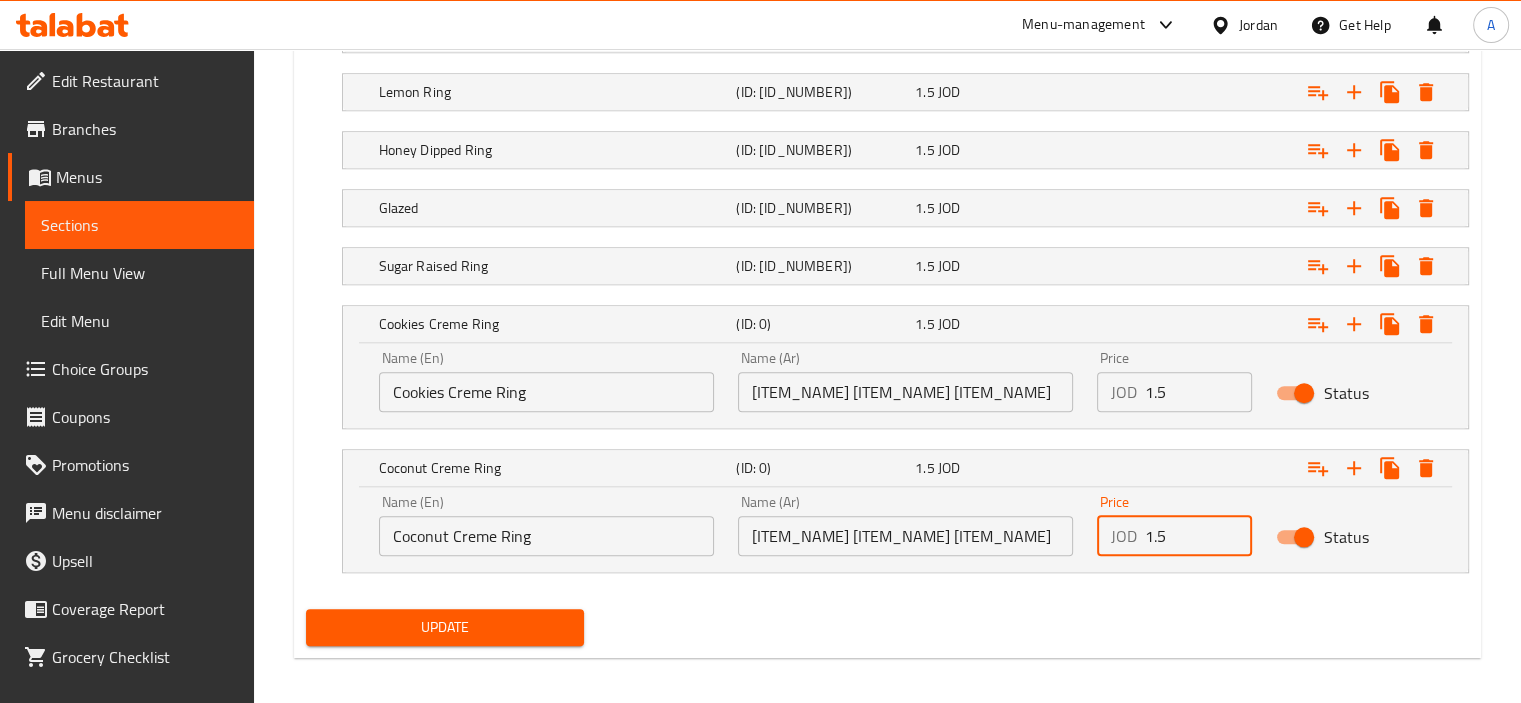 type on "1.5" 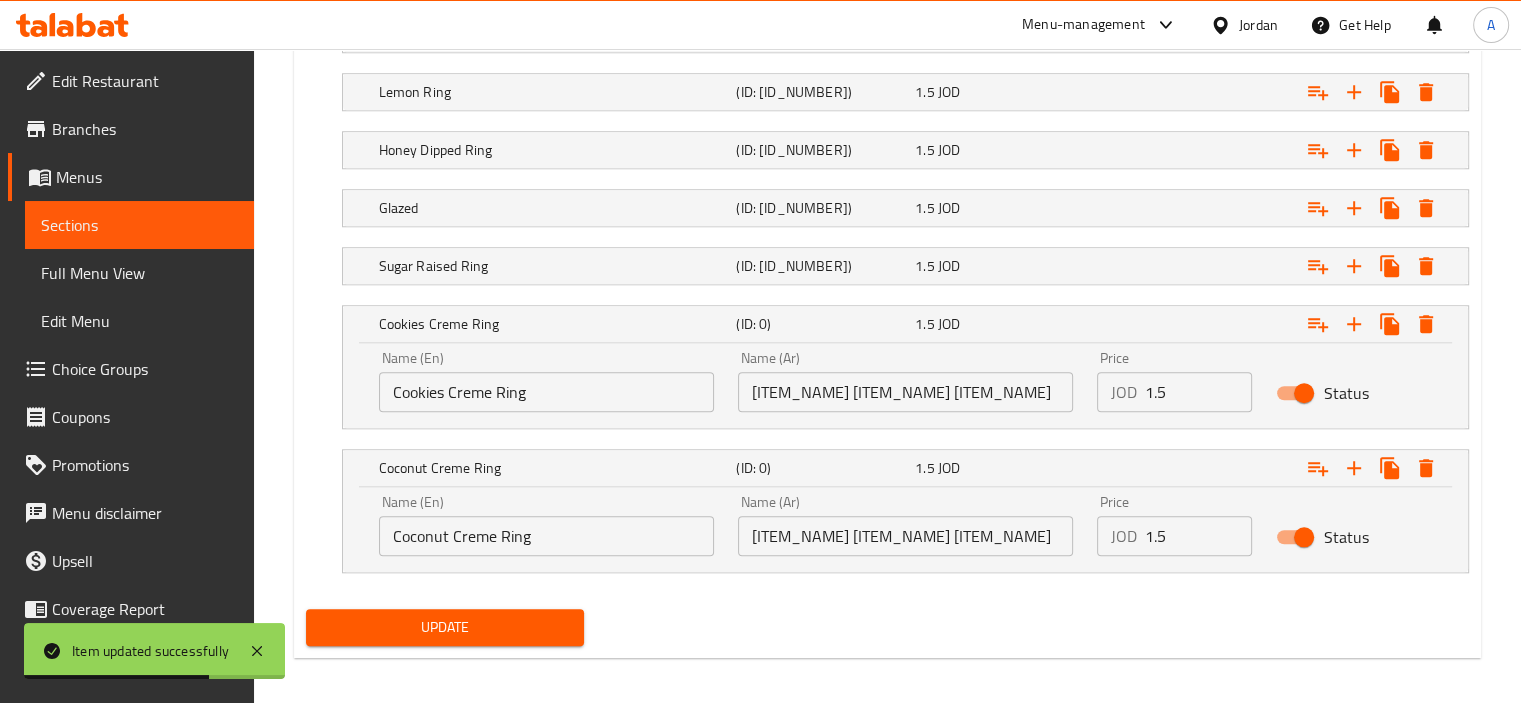 click on "Choice Groups" at bounding box center [145, 369] 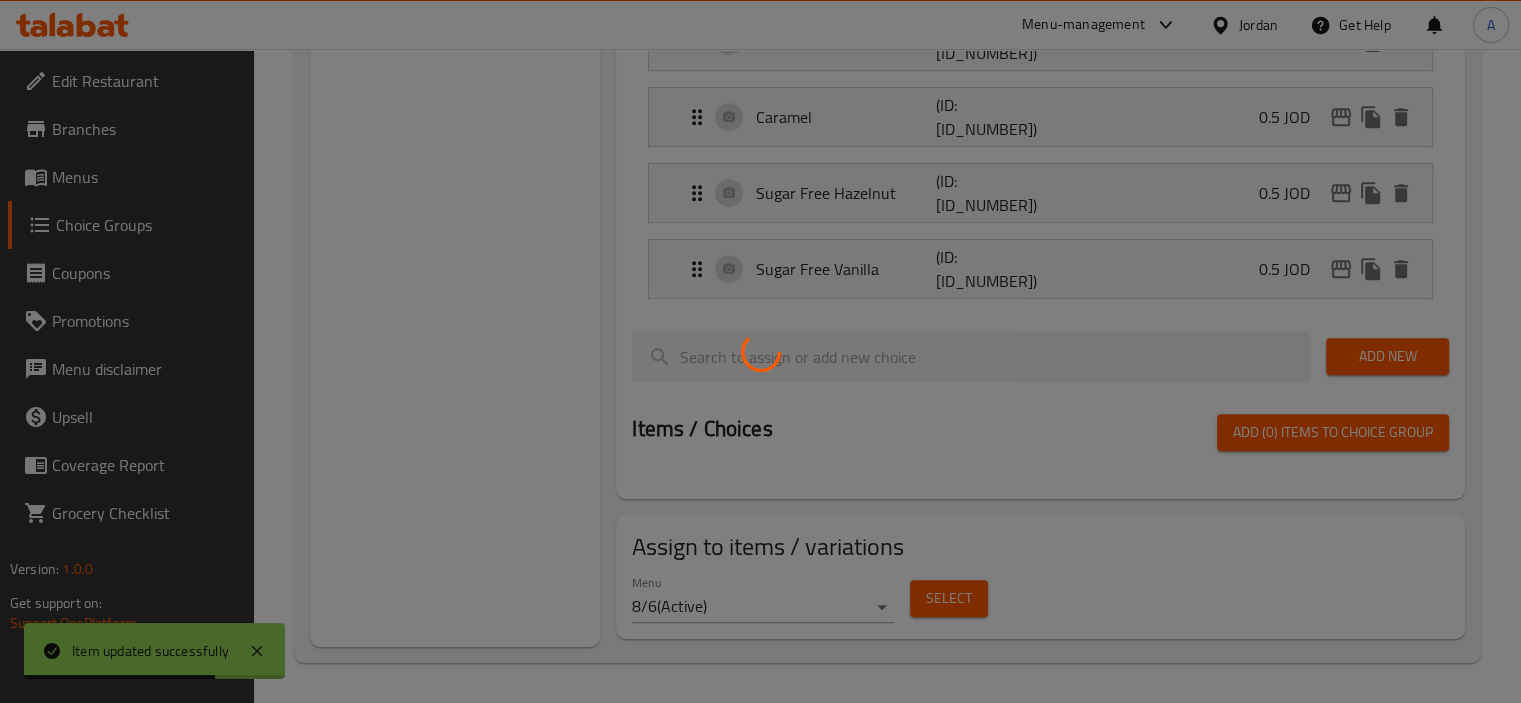 scroll, scrollTop: 283, scrollLeft: 0, axis: vertical 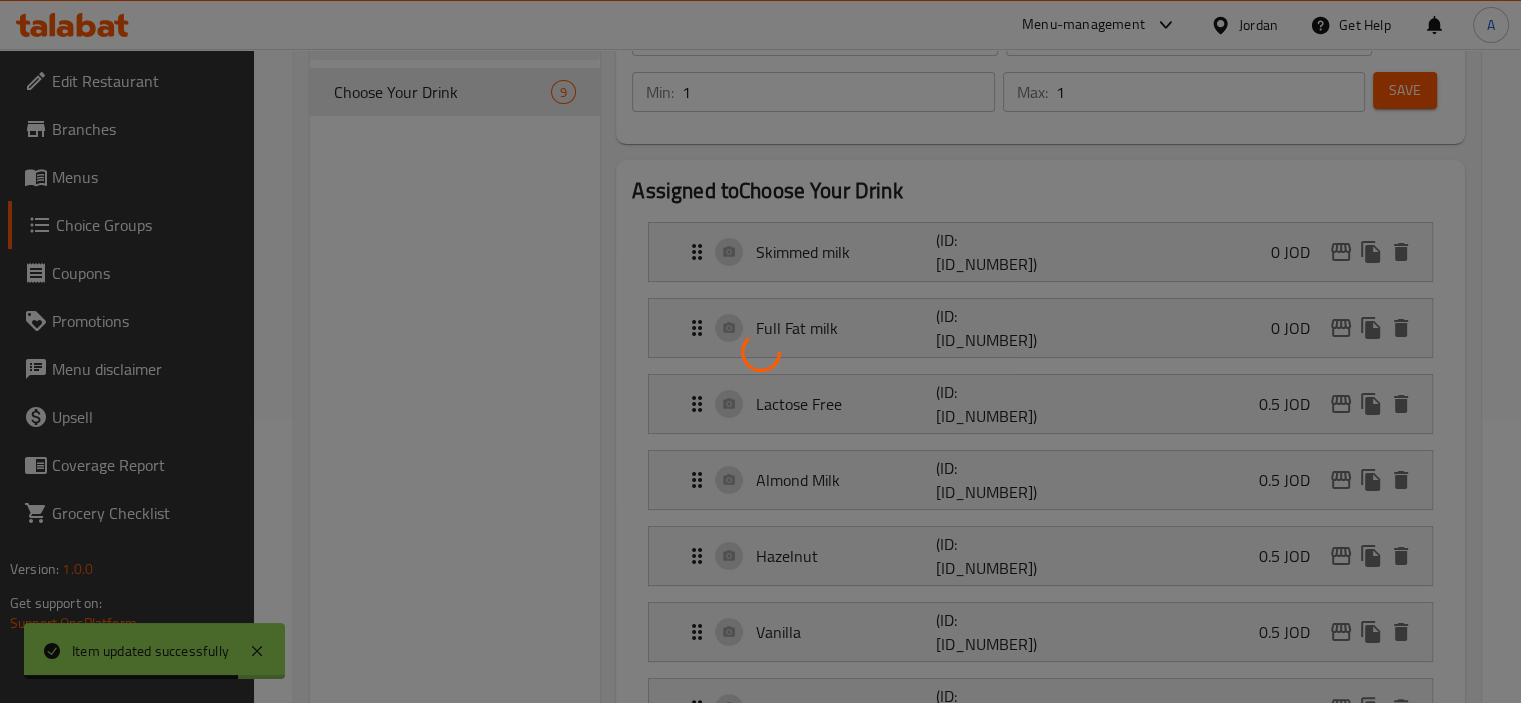 type 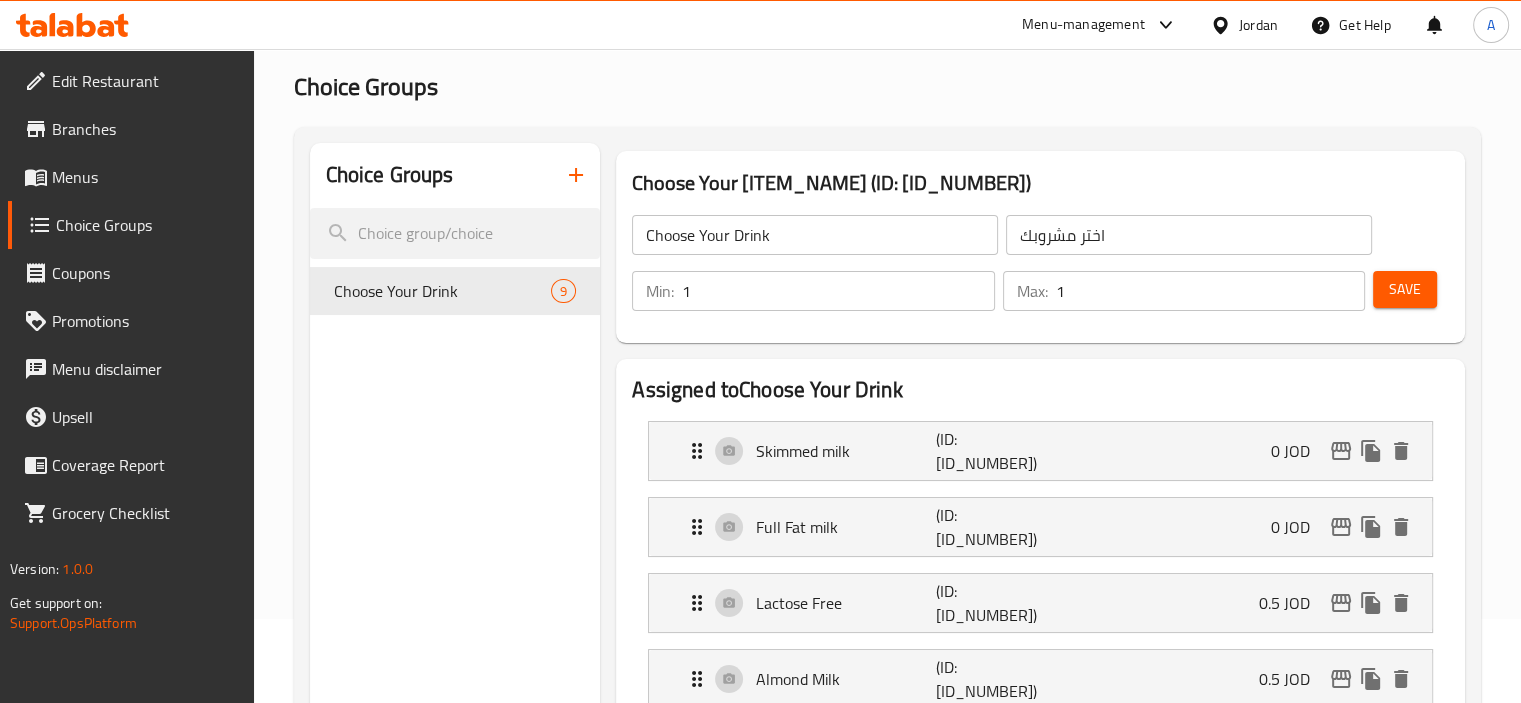 scroll, scrollTop: 83, scrollLeft: 0, axis: vertical 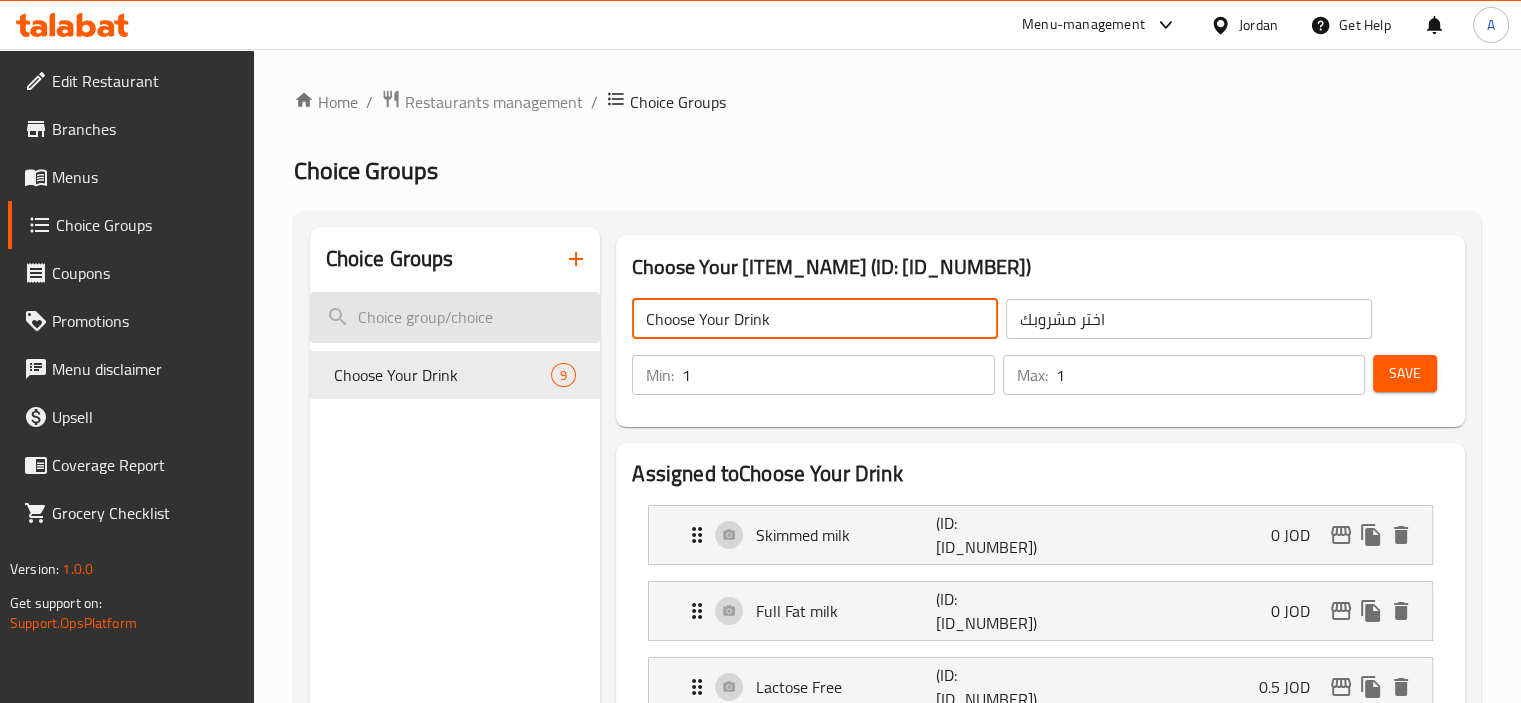 drag, startPoint x: 788, startPoint y: 325, endPoint x: 583, endPoint y: 319, distance: 205.08778 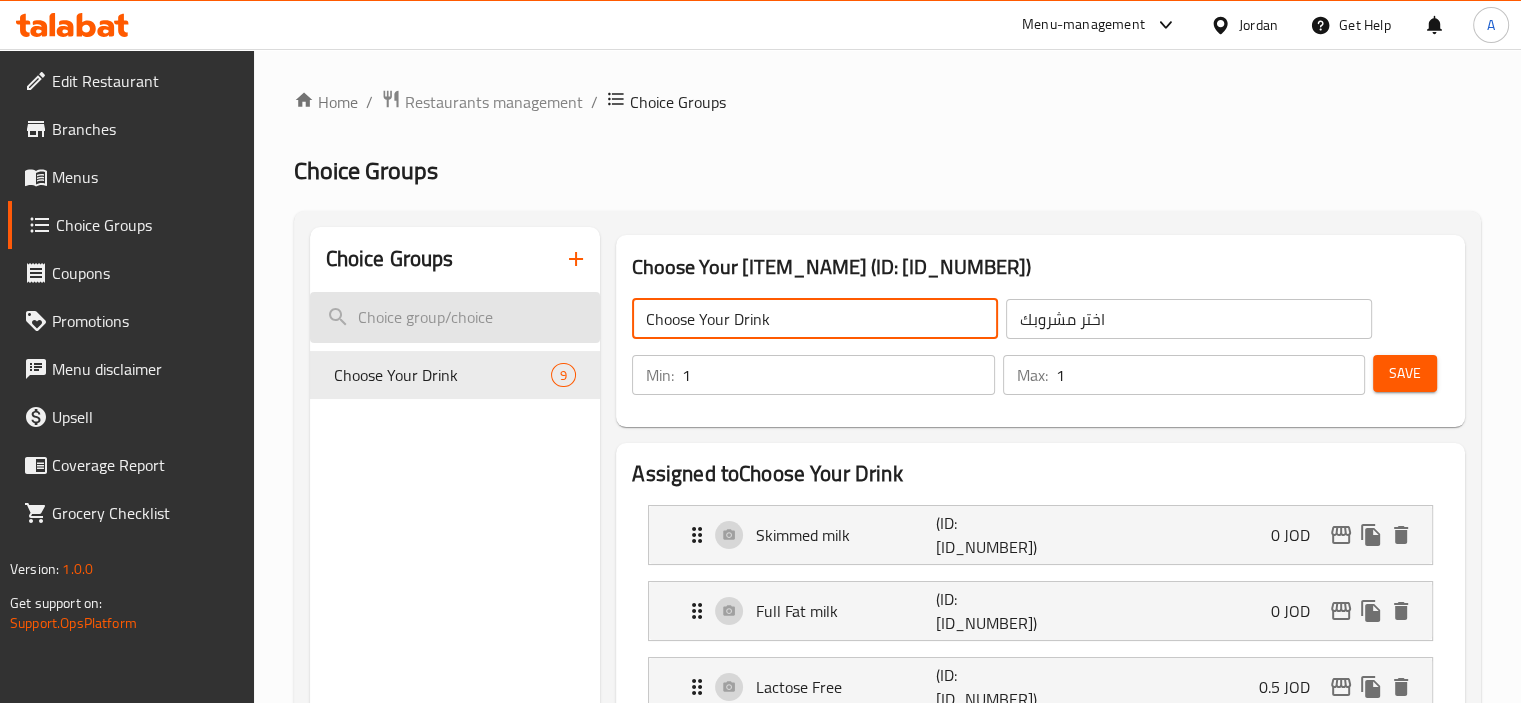 click on "Choice Groups Choose Your [ITEM_NAME] [NUMBER] Choose Your [ITEM_NAME] (ID: [ID_NUMBER]) Choose Your [ITEM_NAME] ​ اختر مشروبك ​ Min: 1 ​ Max: 1 ​ Save Assigned to  Choose Your [ITEM_NAME] [ITEM_NAME] (ID: [ID_NUMBER]) [PRICE] JOD Name (En) [ITEM_NAME] Name (En) Name (Ar) [ITEM_NAME] Name (Ar) Price JOD [PRICE] Price Status [ITEM_NAME] (ID: [ID_NUMBER]) [PRICE] JOD Name (En) [ITEM_NAME] Name (En) Name (Ar) [ITEM_NAME] Name (Ar) Price JOD [PRICE] Price Status [ITEM_NAME] (ID: [ID_NUMBER]) [PRICE] JOD Name (En) [ITEM_NAME] Name (En) Name (Ar) [ITEM_NAME] Name (Ar) Price JOD [PRICE] Price Status [ITEM_NAME] (ID: [ID_NUMBER]) [PRICE] JOD Name (En) [ITEM_NAME] Name (En) Name (Ar) [ITEM_NAME] Name (Ar) Price JOD [PRICE] Price Status [ITEM_NAME] (ID: [ID_NUMBER]) [PRICE] JOD Name (En) [ITEM_NAME] Name (En) Name (Ar) [ITEM_NAME] Name (Ar) Price JOD [PRICE] Price Status" at bounding box center [891, 1077] 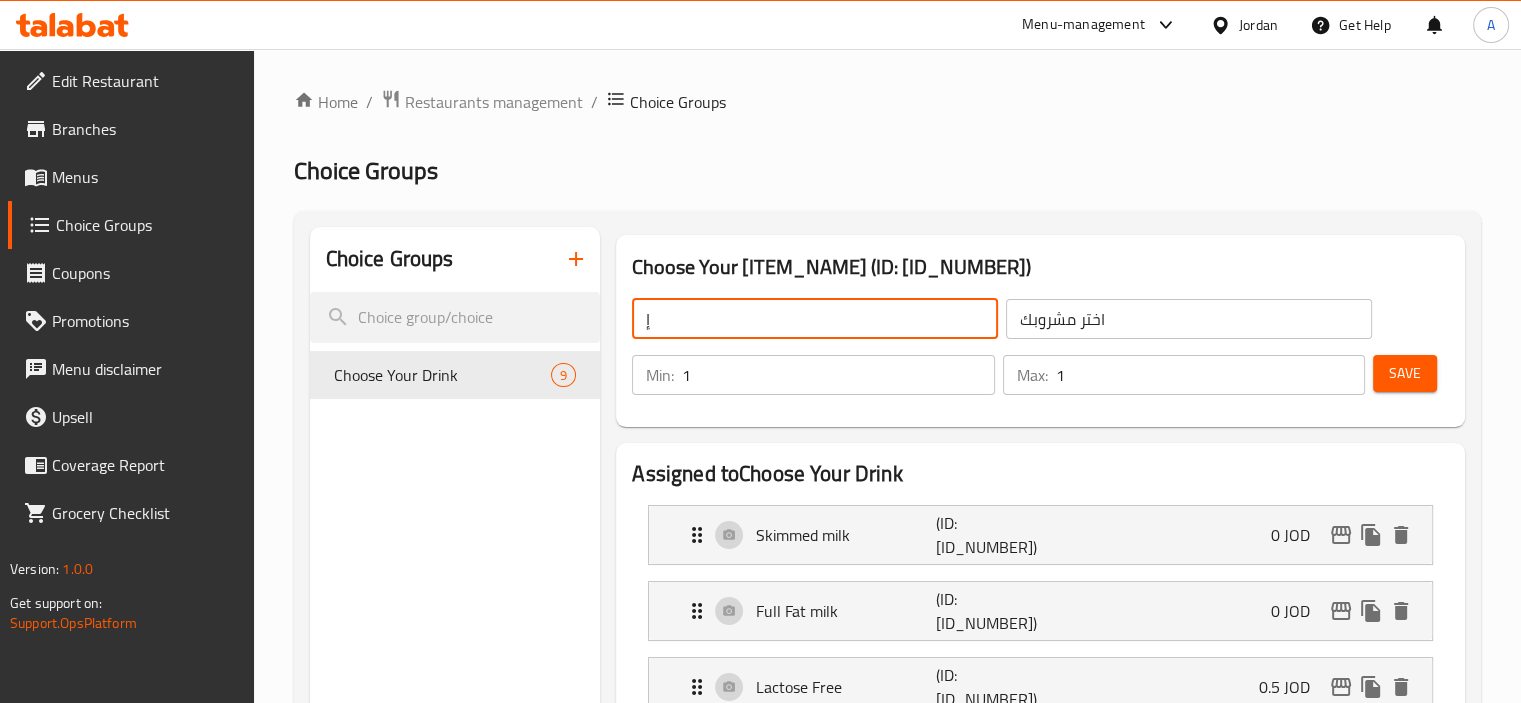 click on "إ" 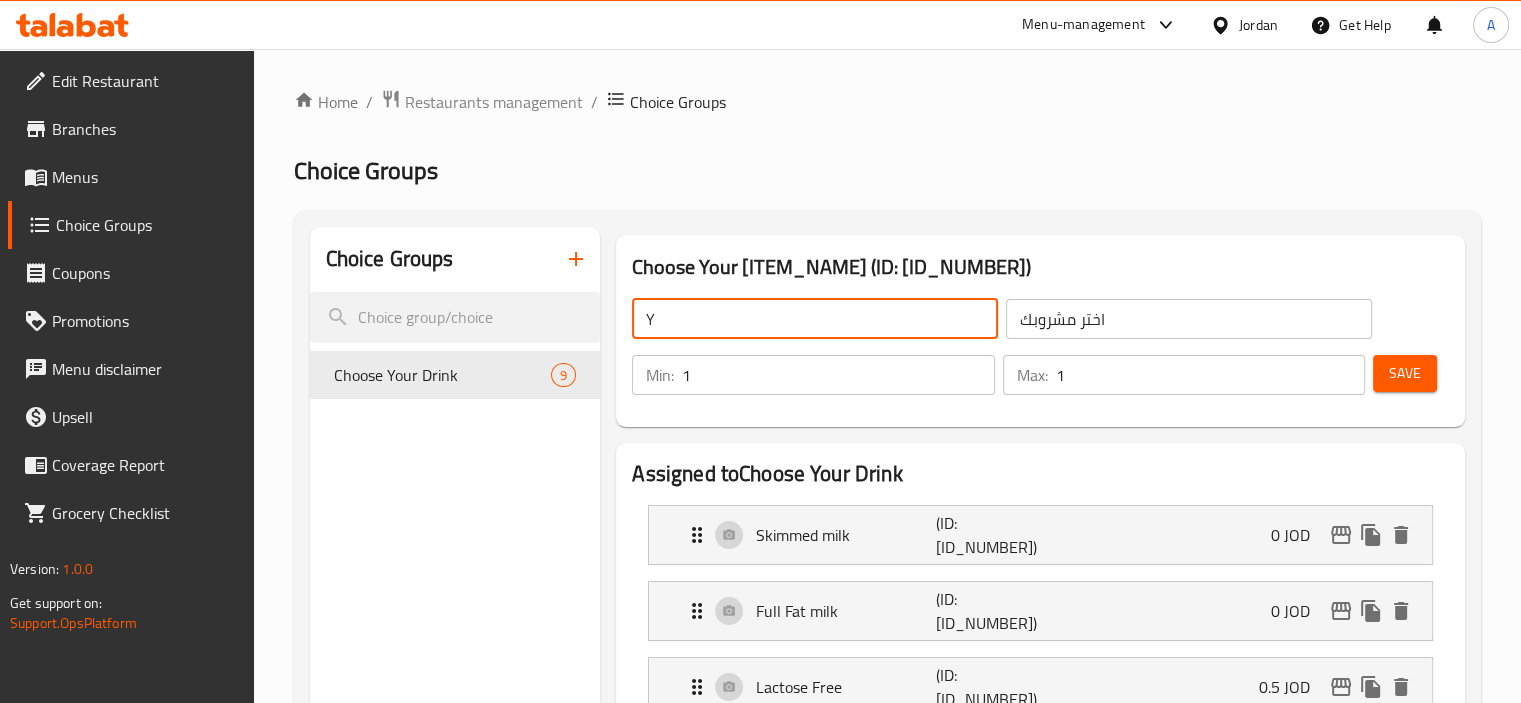 type on "Your Choie Of" 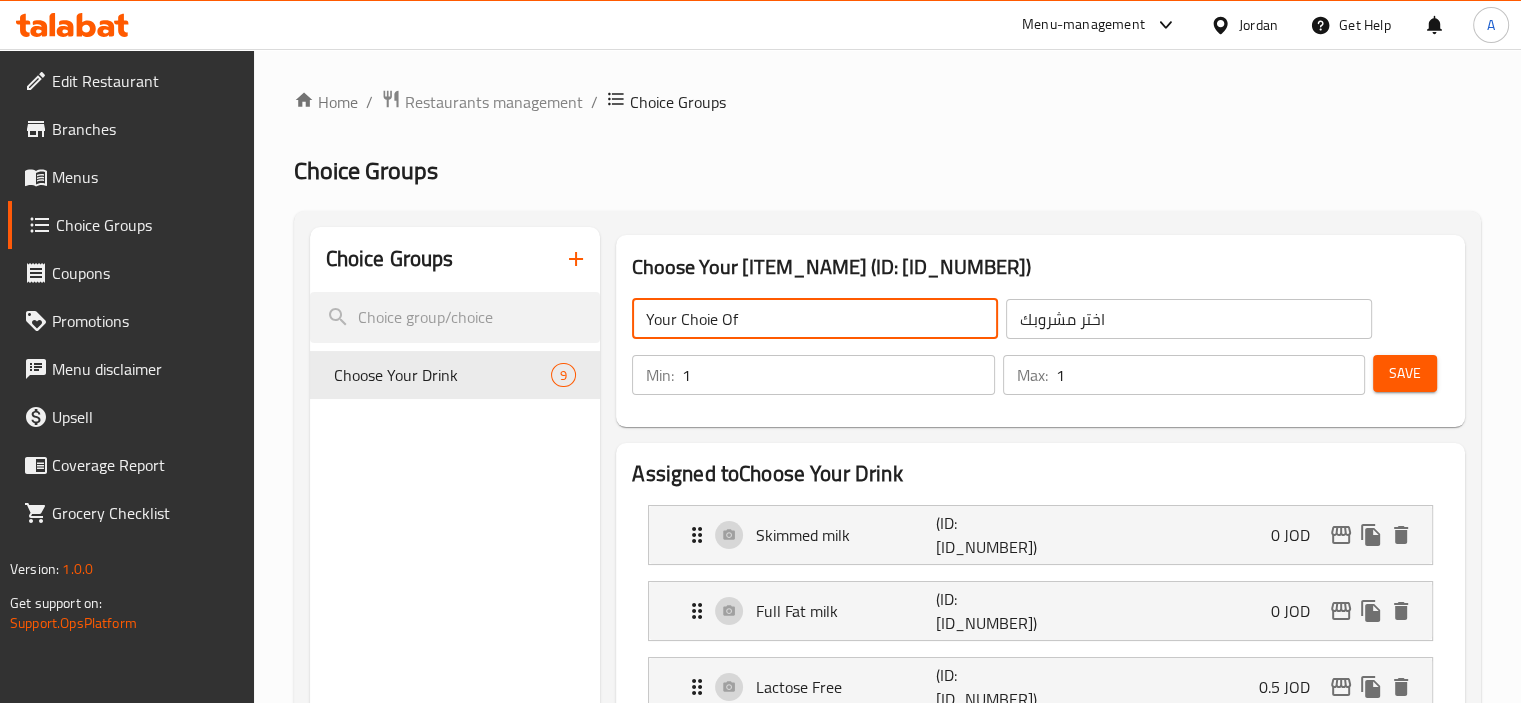 click on "اختر مشروبك" 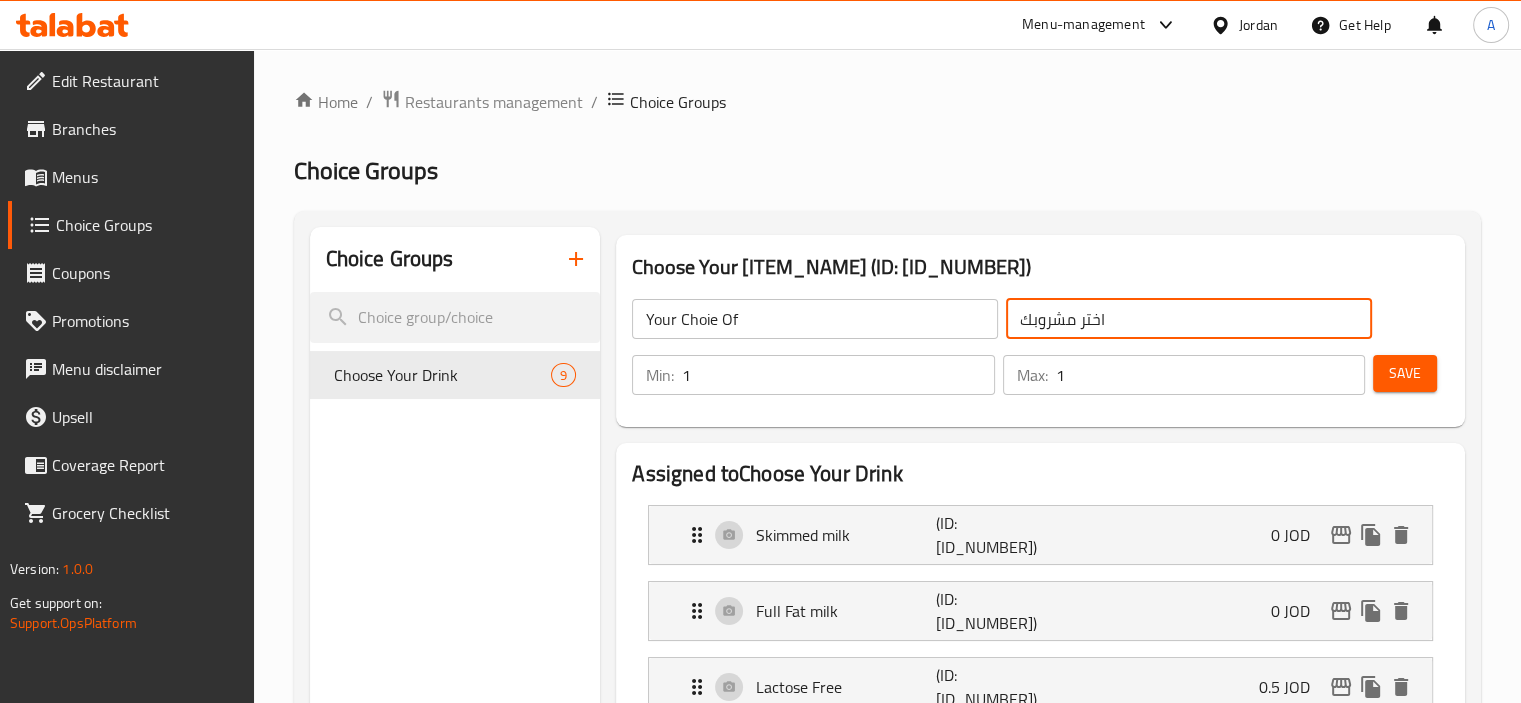 click on "اختر مشروبك" 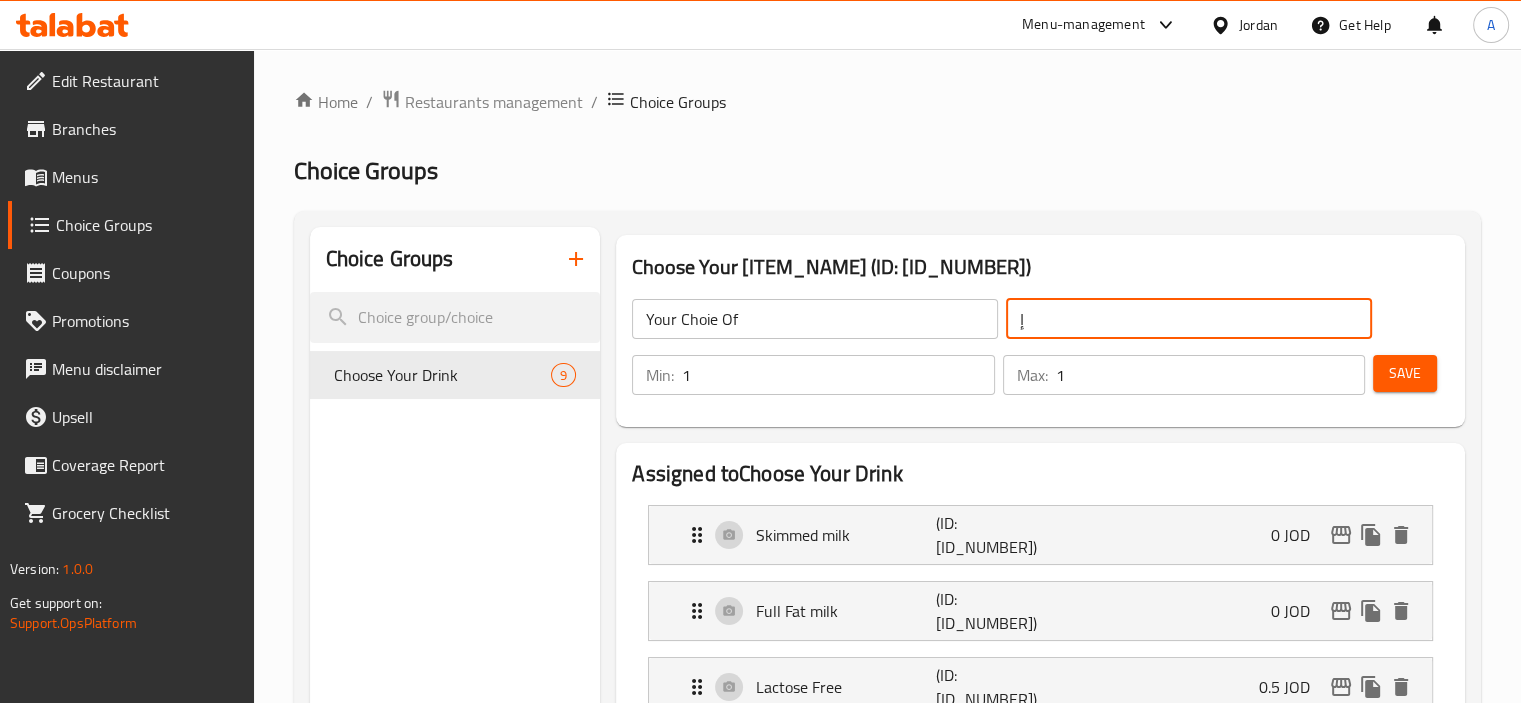 type on "إختيارك من" 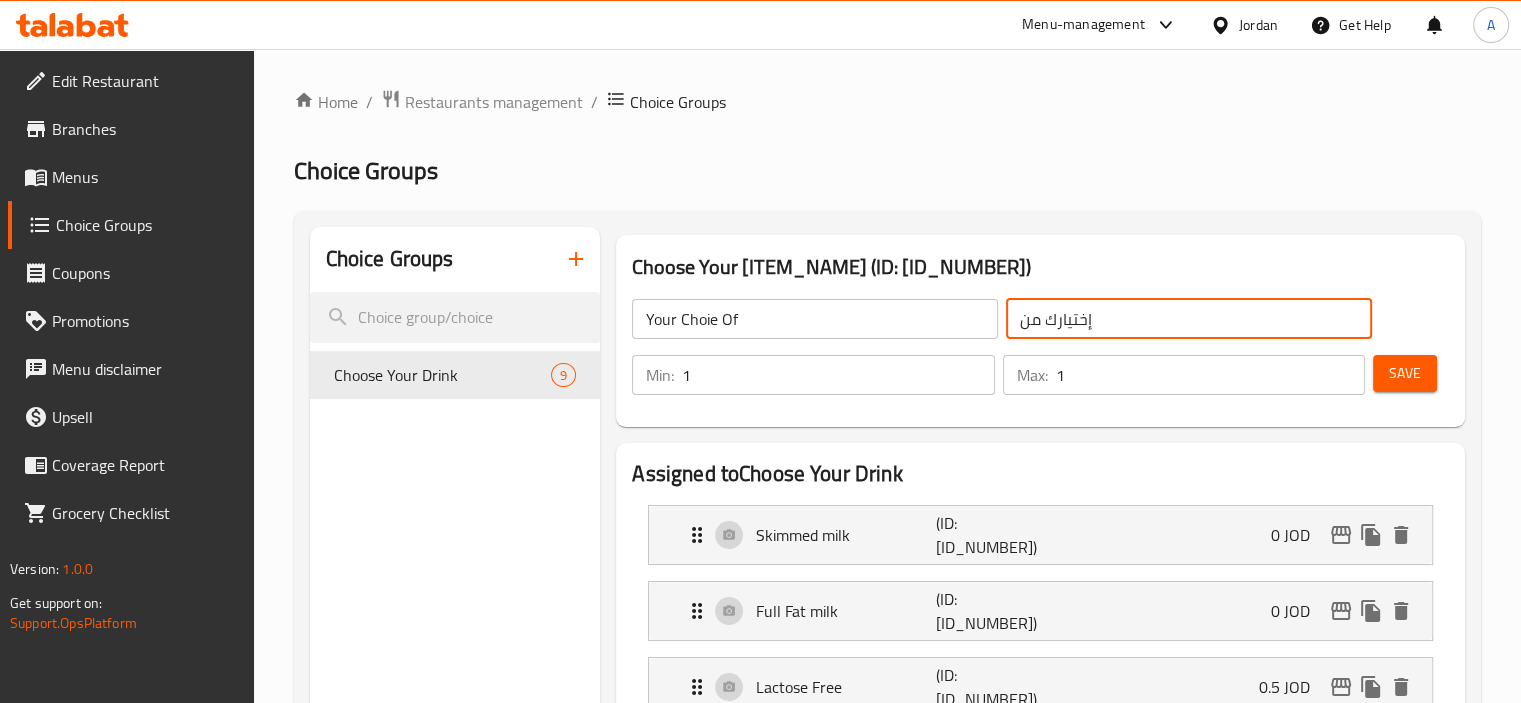 click on "Save" at bounding box center (1403, 375) 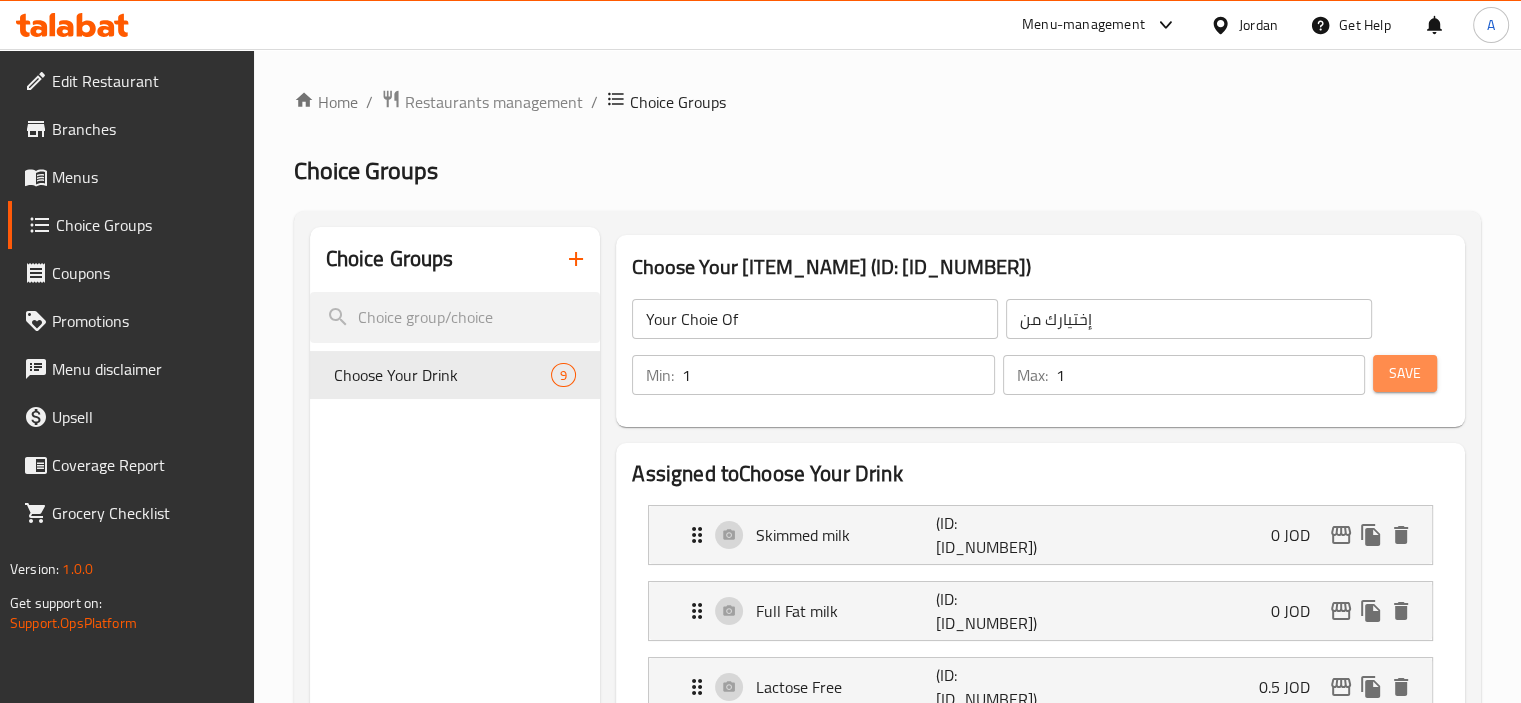 click on "Save" at bounding box center [1405, 373] 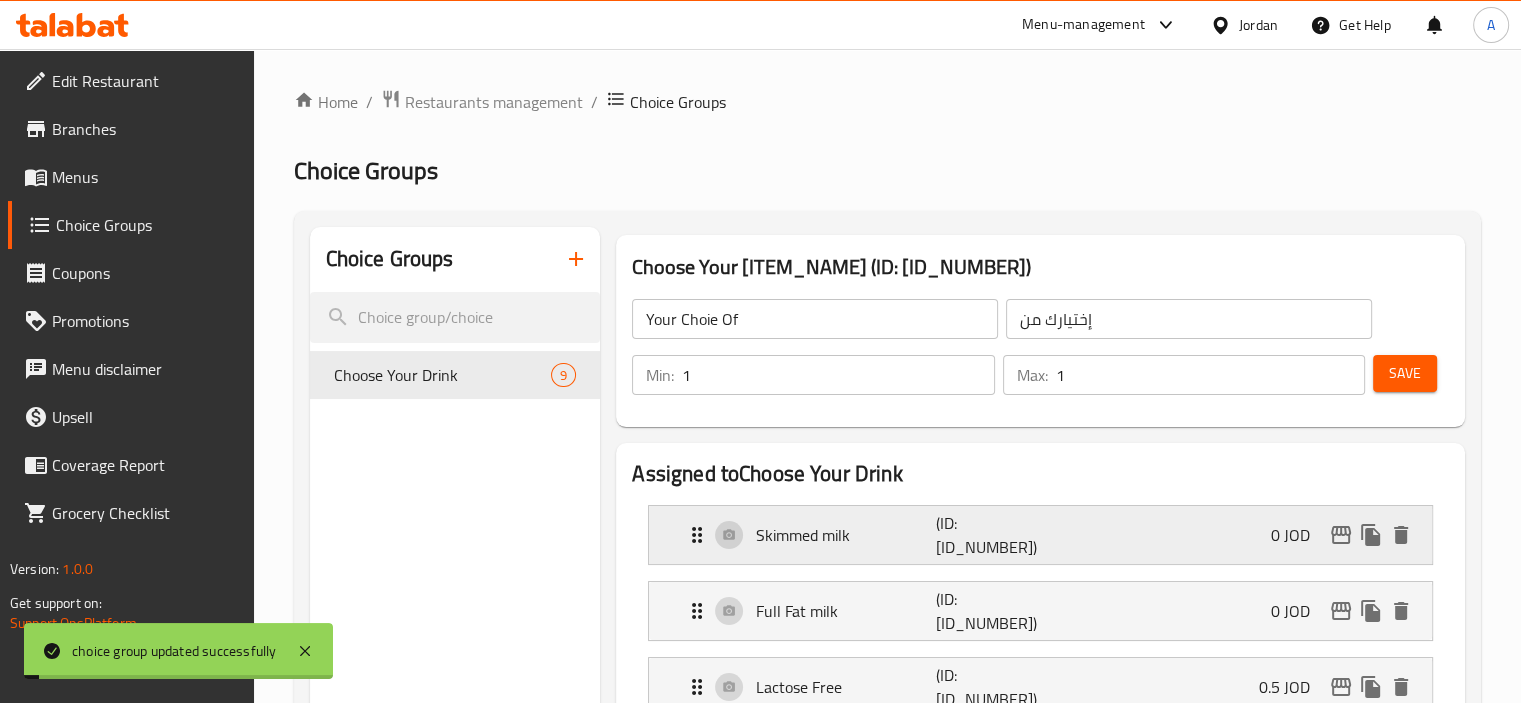 click on "[ITEM_NAME] (ID: [ID_NUMBER]) [PRICE] JOD" at bounding box center (1046, 535) 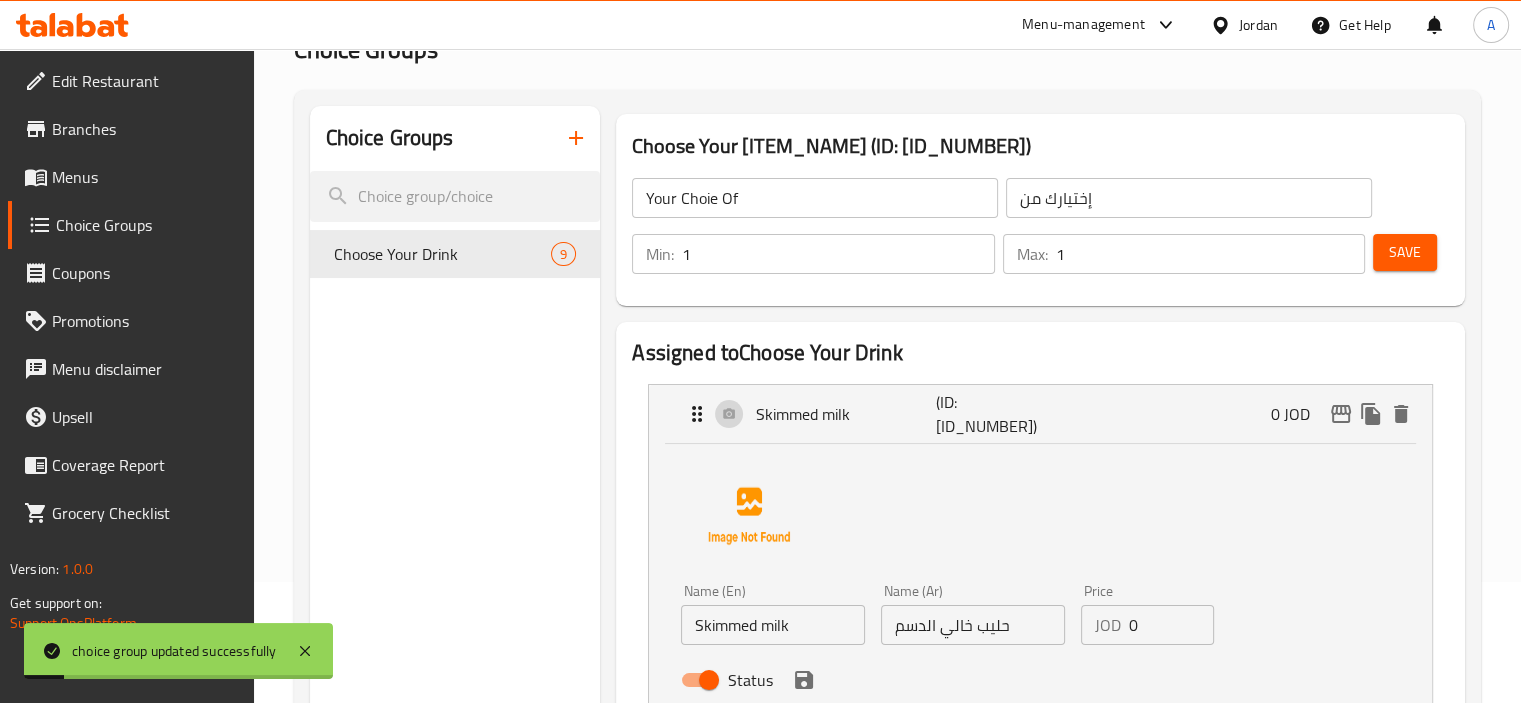 scroll, scrollTop: 200, scrollLeft: 0, axis: vertical 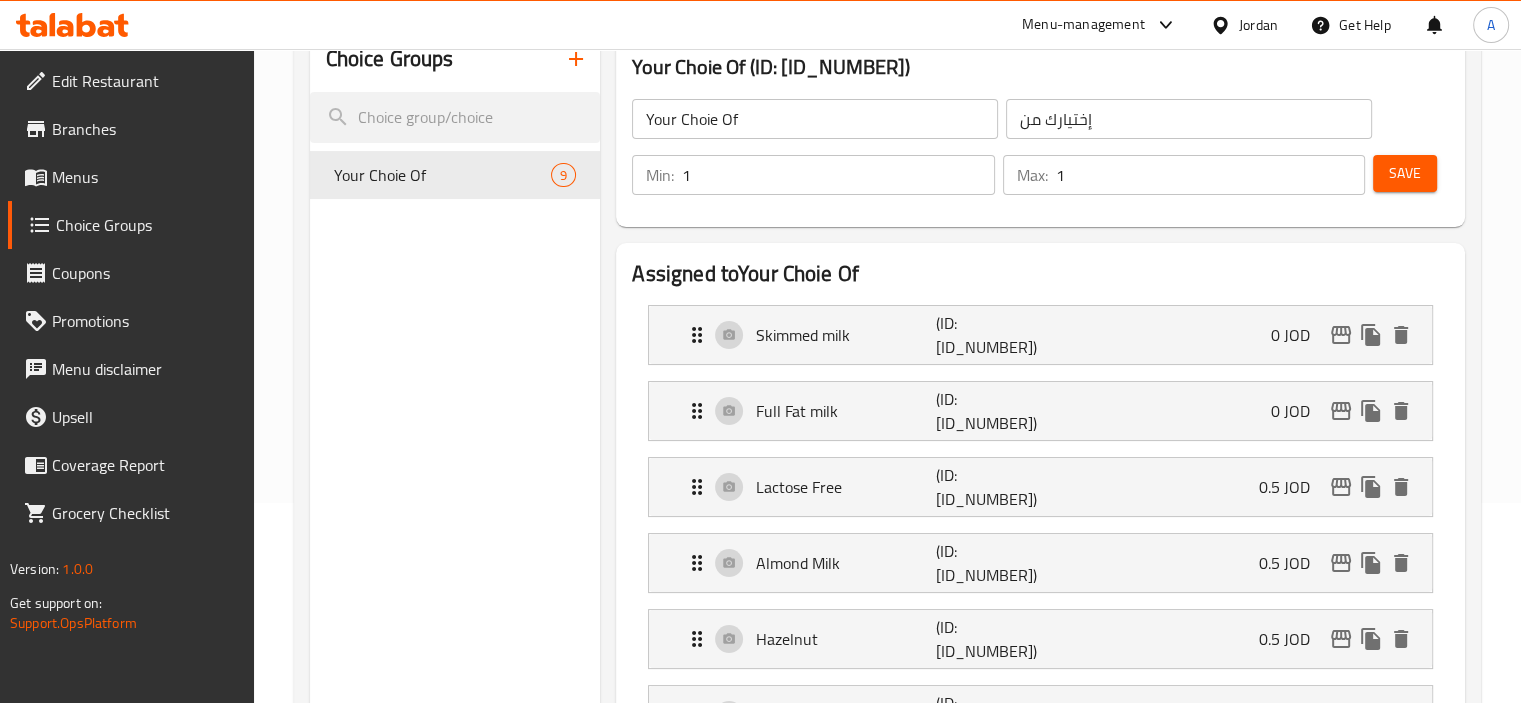 click on "Menus" at bounding box center [145, 177] 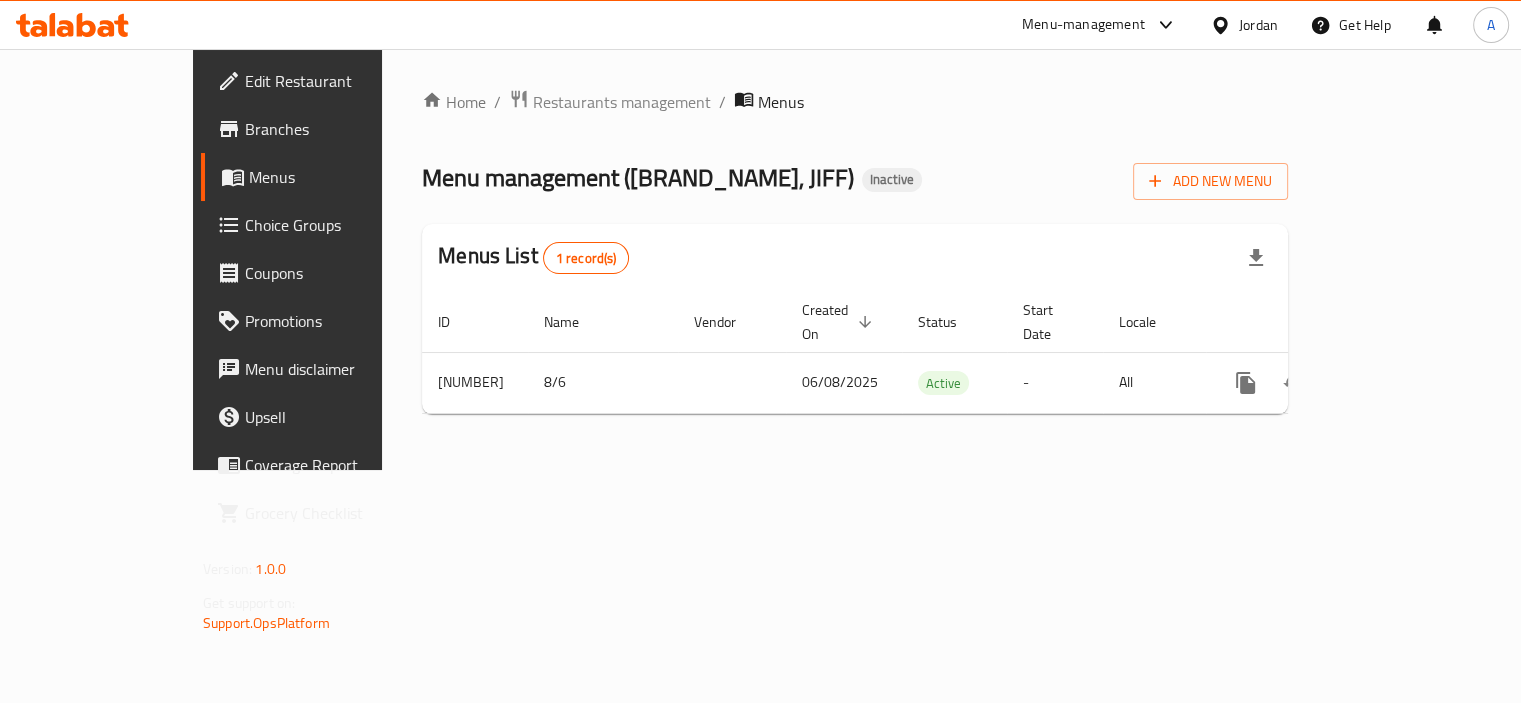 scroll, scrollTop: 0, scrollLeft: 0, axis: both 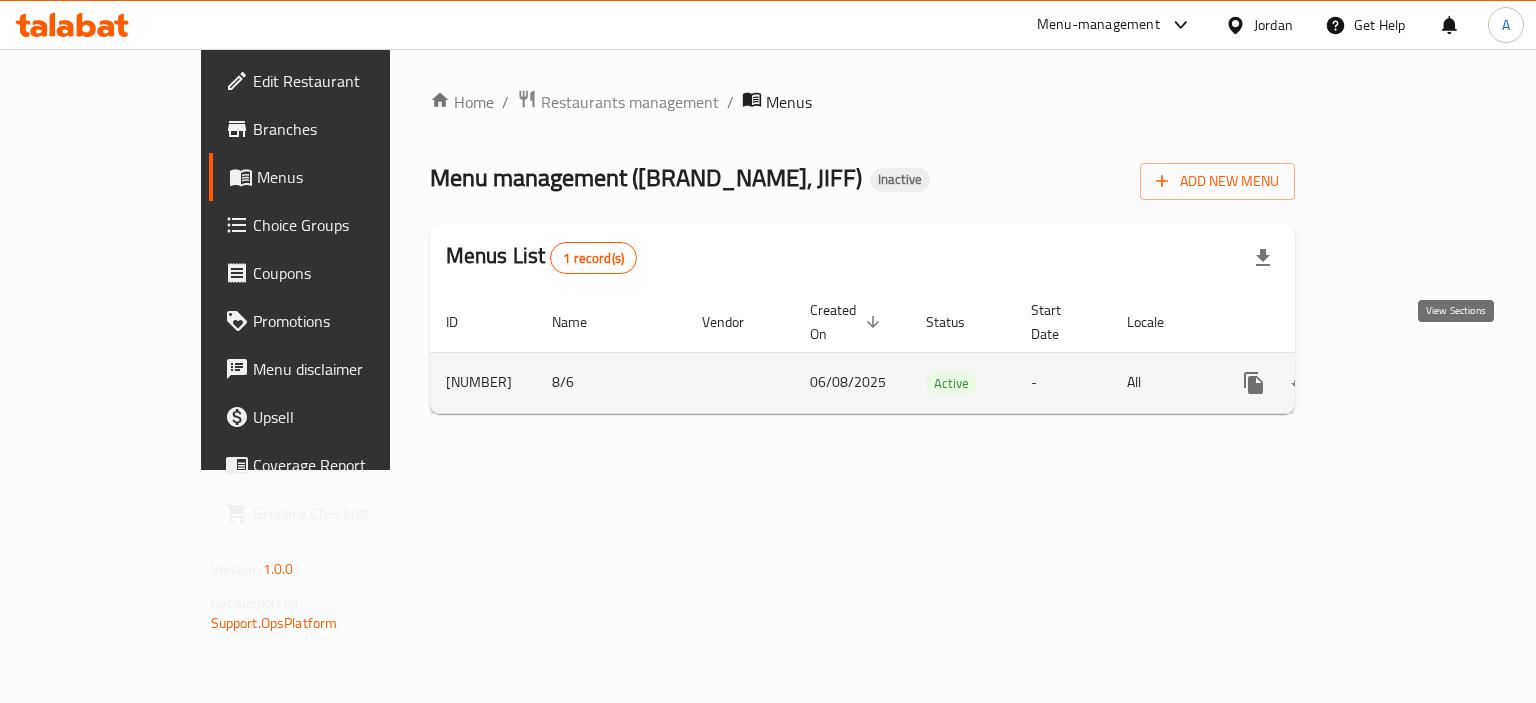 click 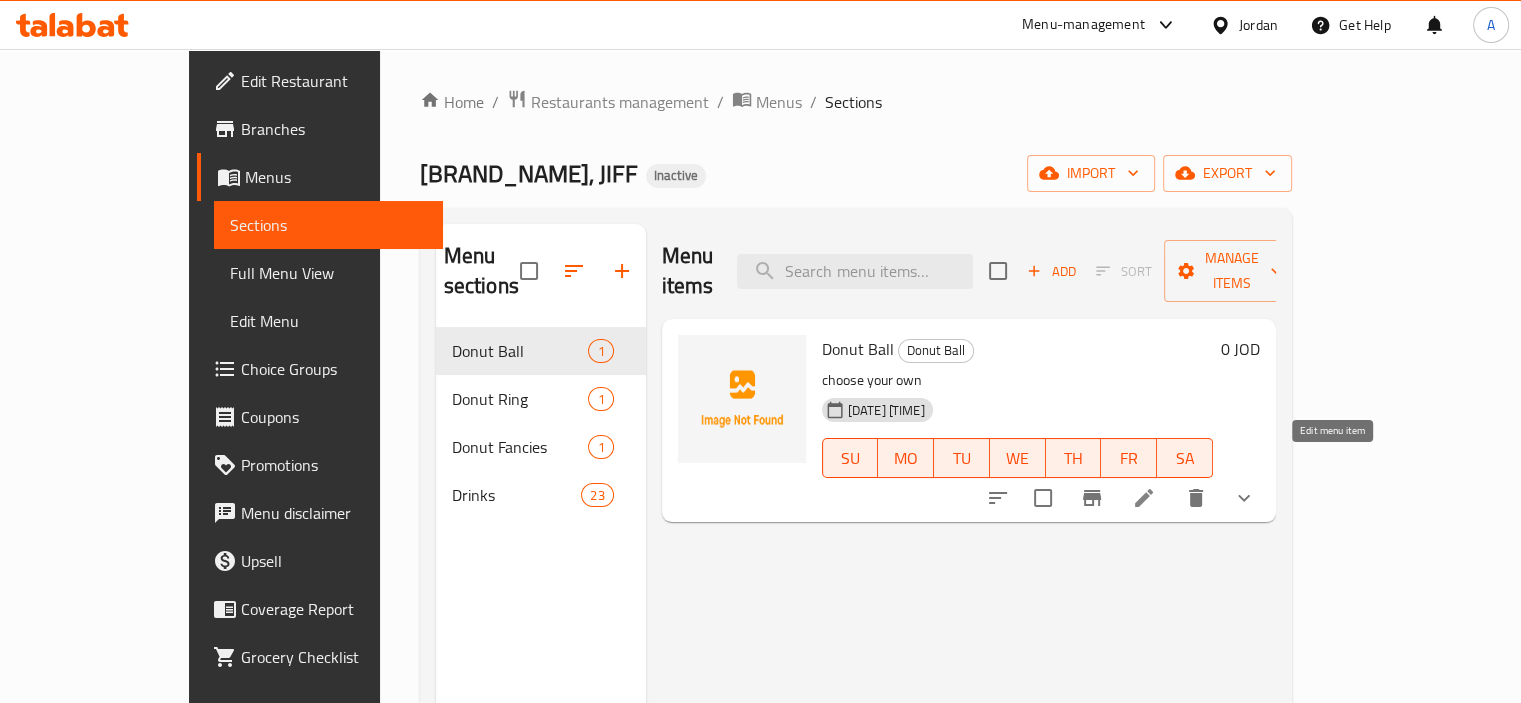 click 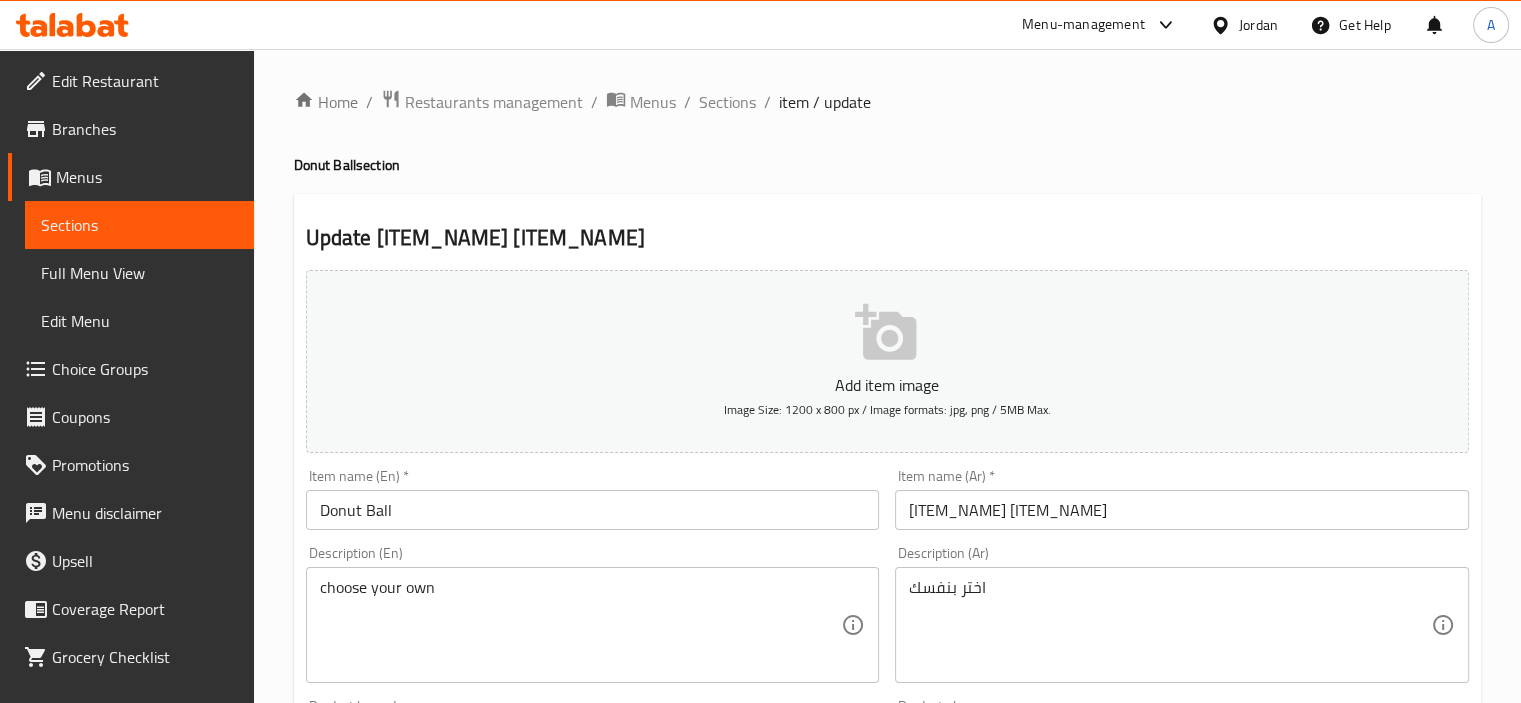 click on "[ITEM_NAME] [ITEM_NAME]" at bounding box center [1182, 510] 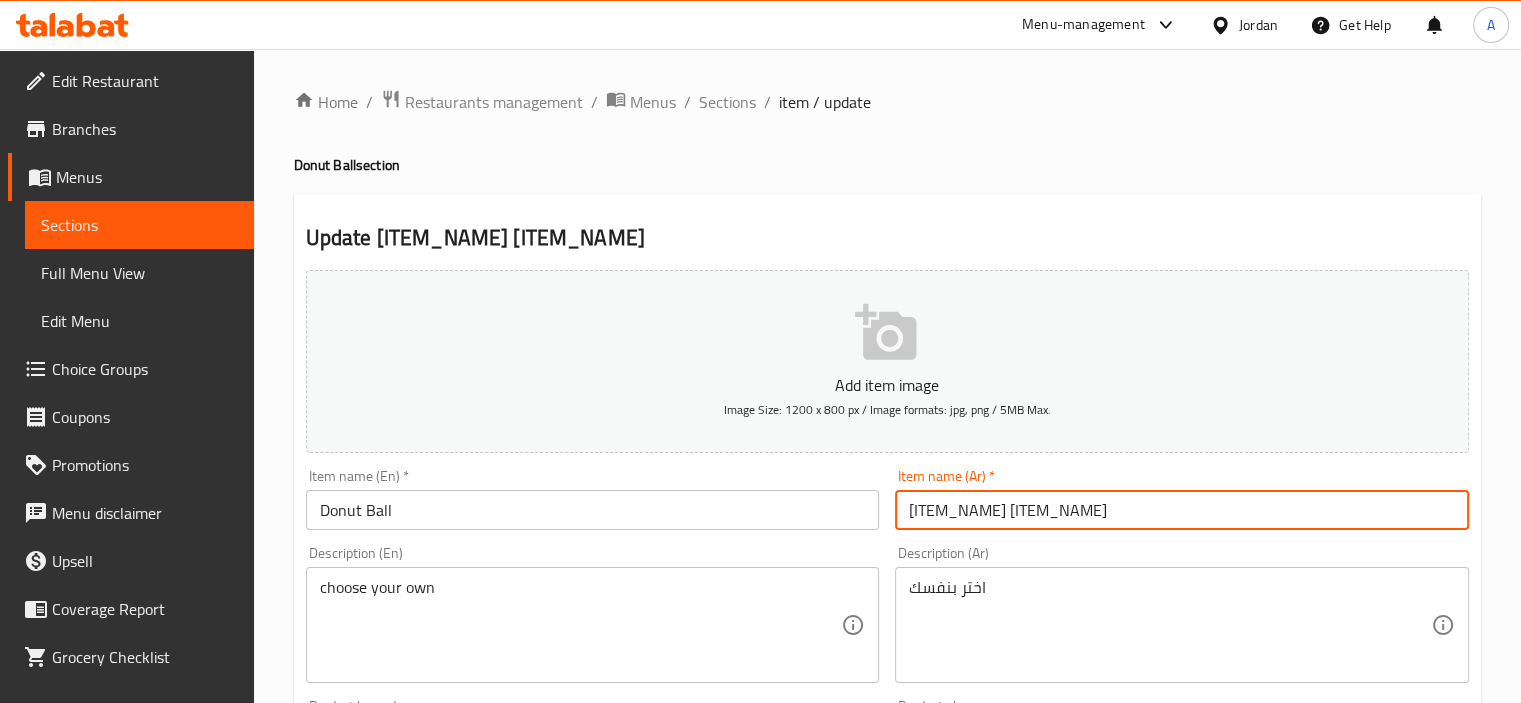 click on "[ITEM_NAME] [ITEM_NAME]" at bounding box center [1182, 510] 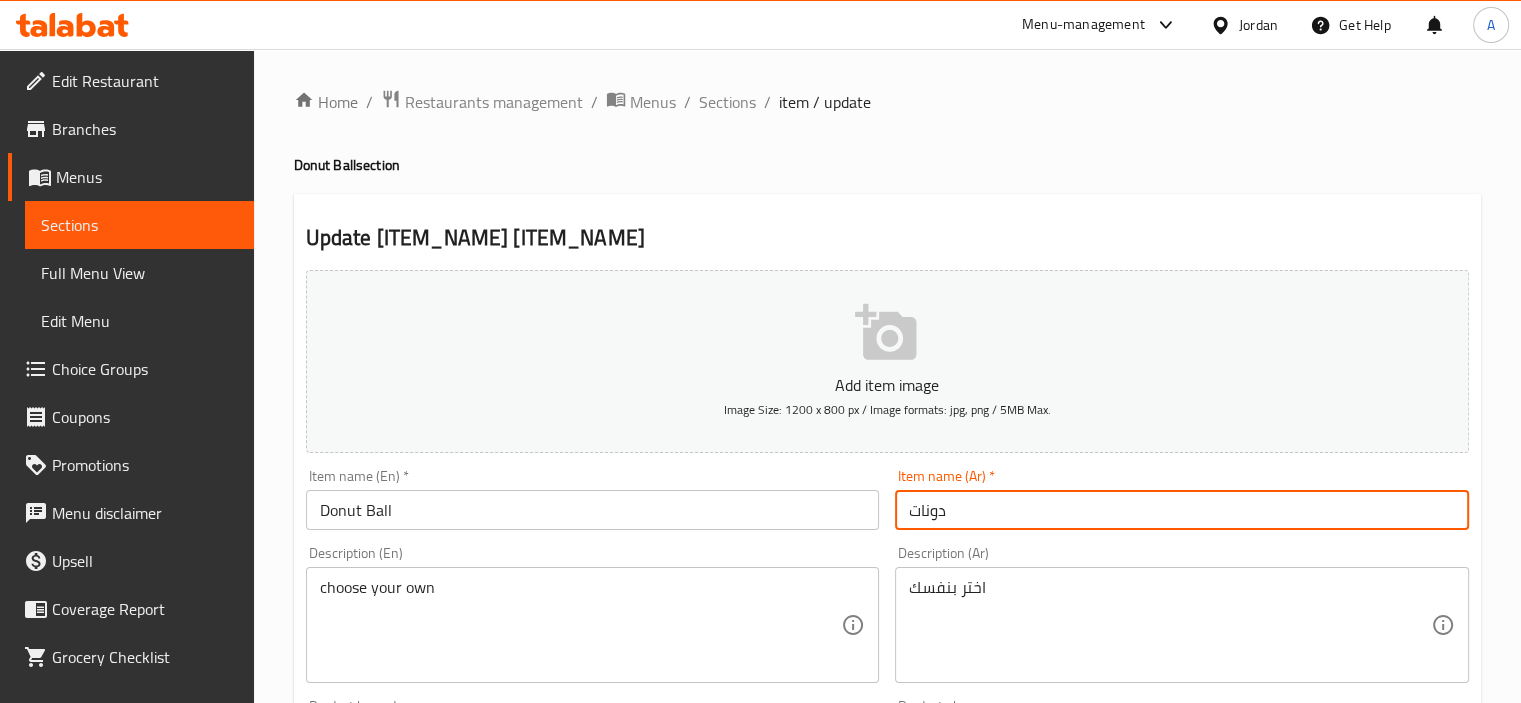 click on "دونات" at bounding box center [1182, 510] 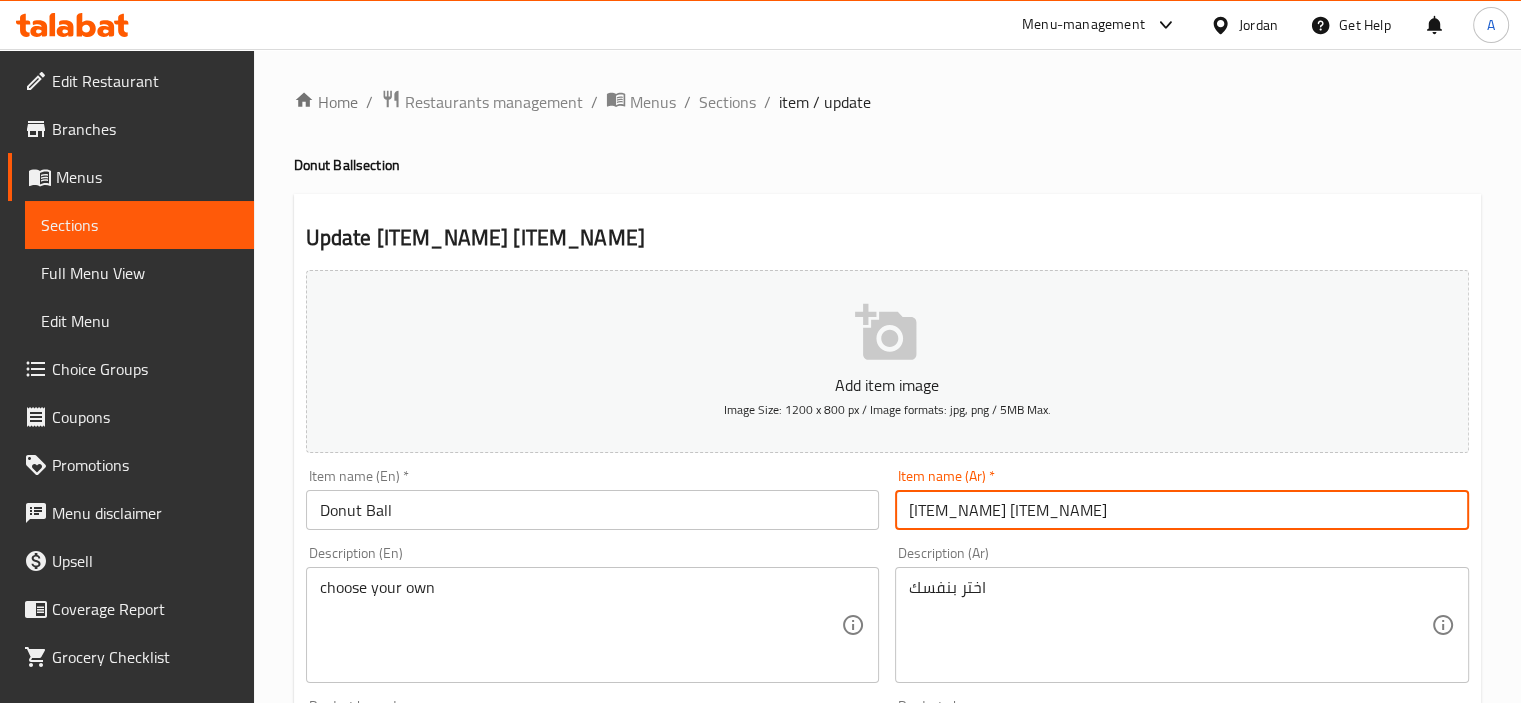 type on "[ITEM_NAME] [ITEM_NAME]" 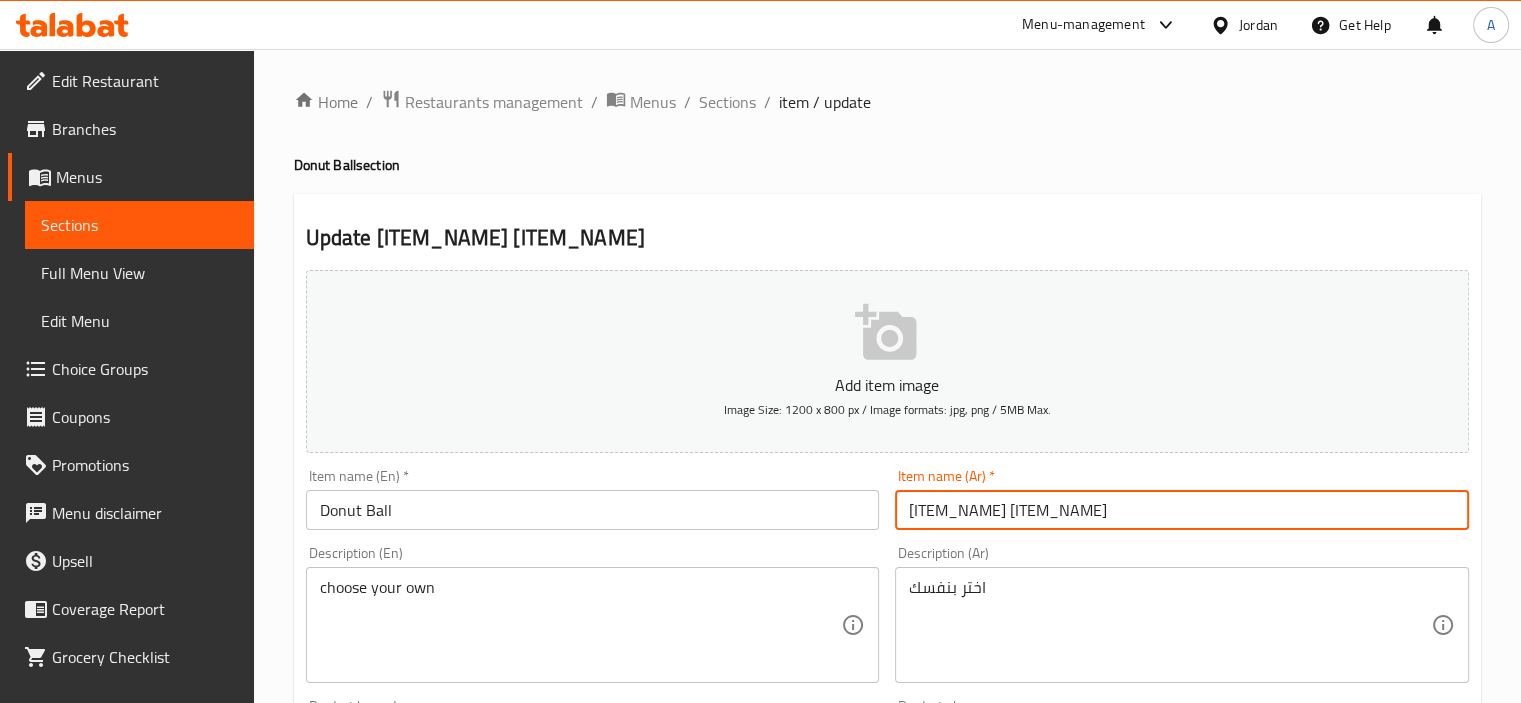 click on "Update" at bounding box center (445, 2473) 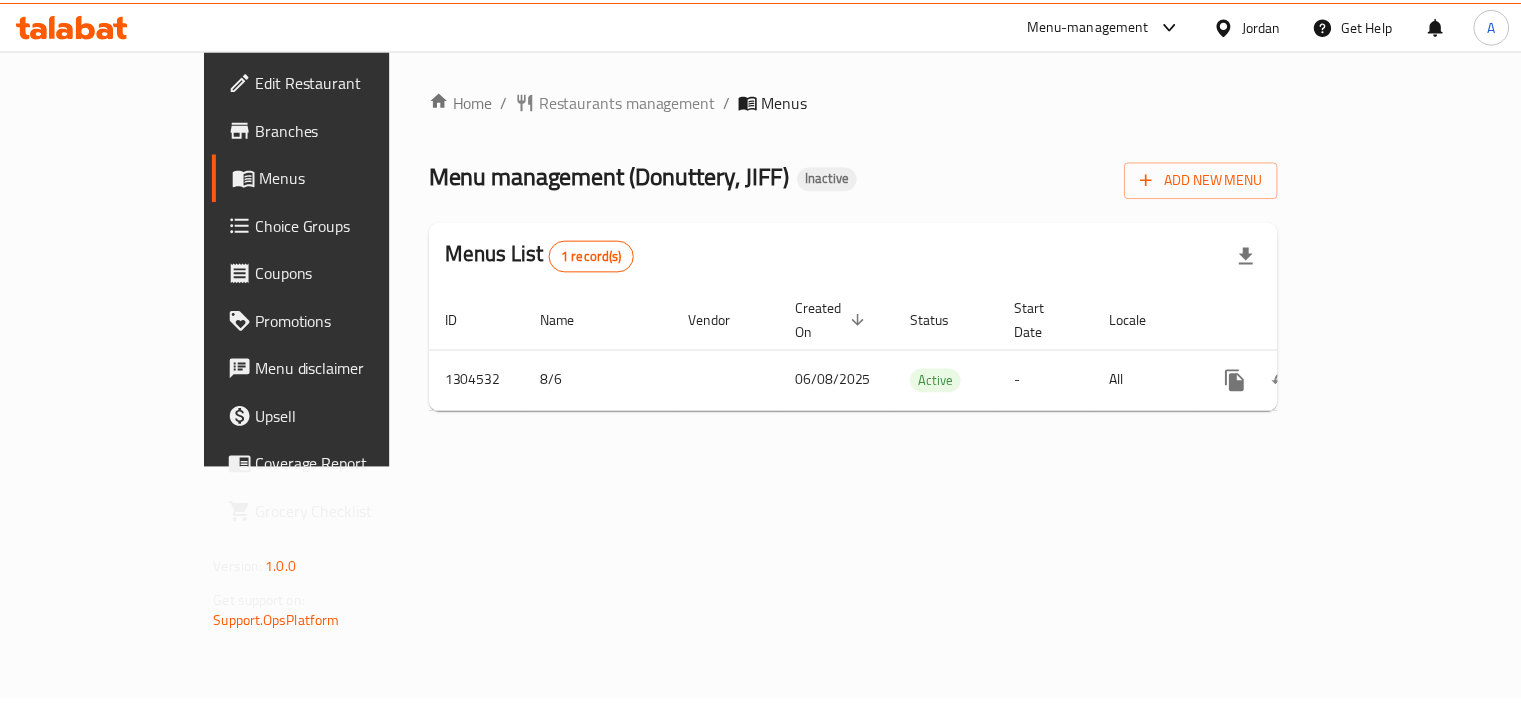 scroll, scrollTop: 0, scrollLeft: 0, axis: both 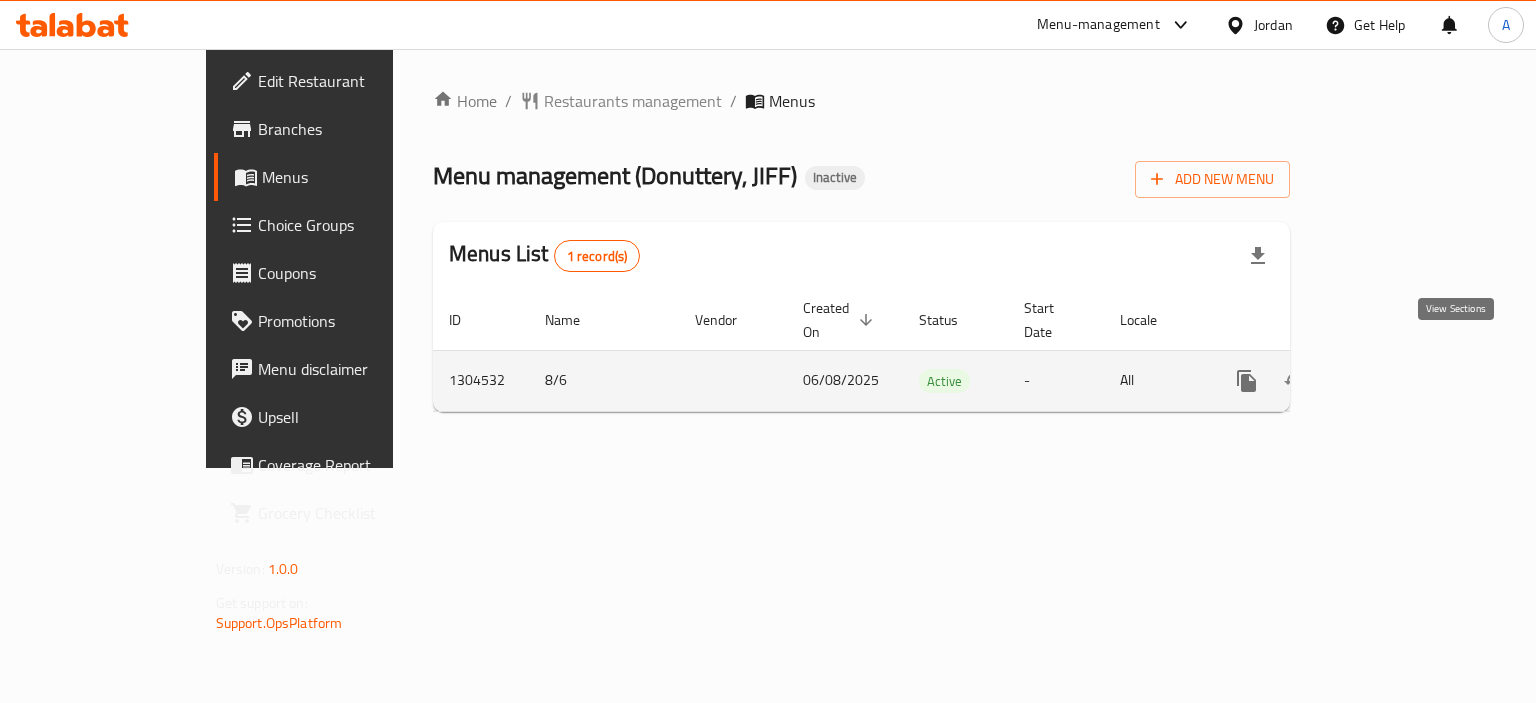 click 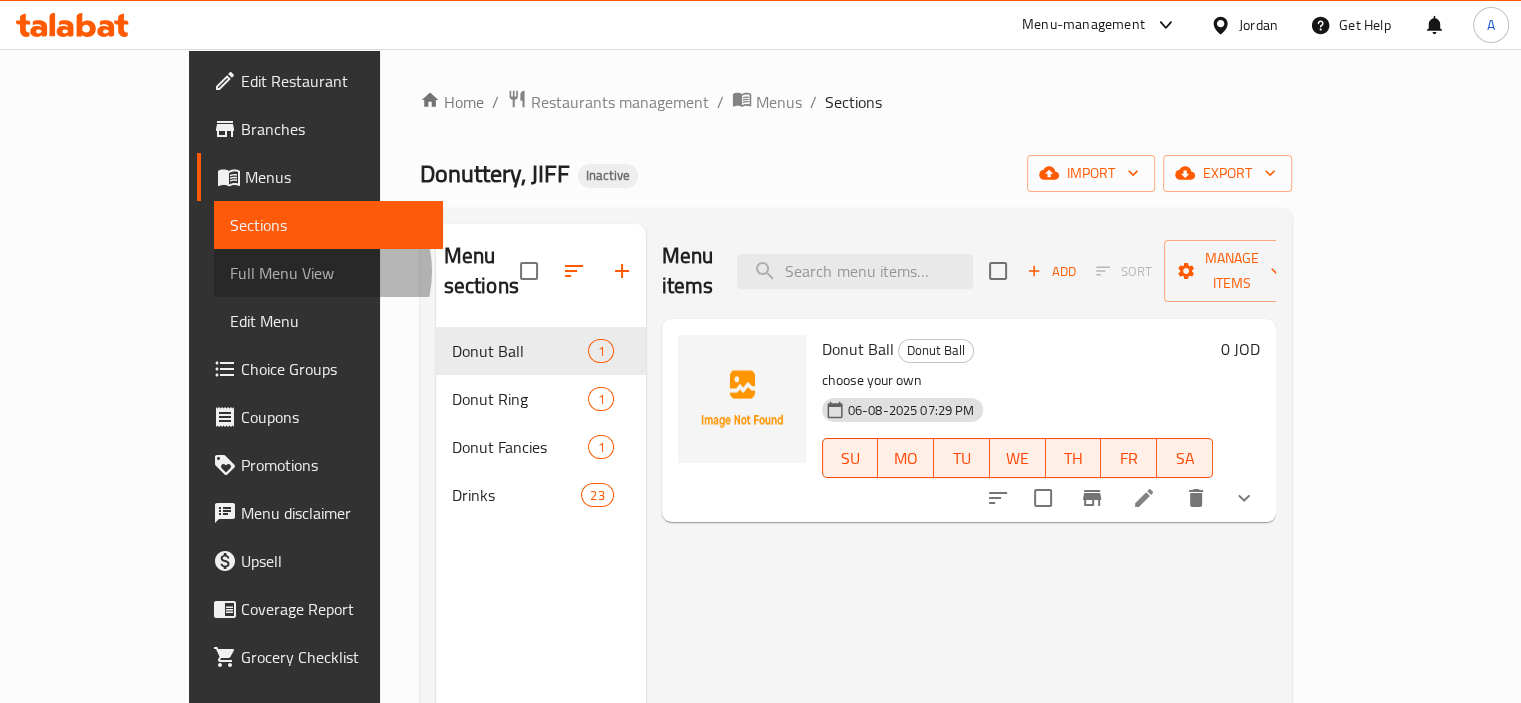 click on "Full Menu View" at bounding box center [328, 273] 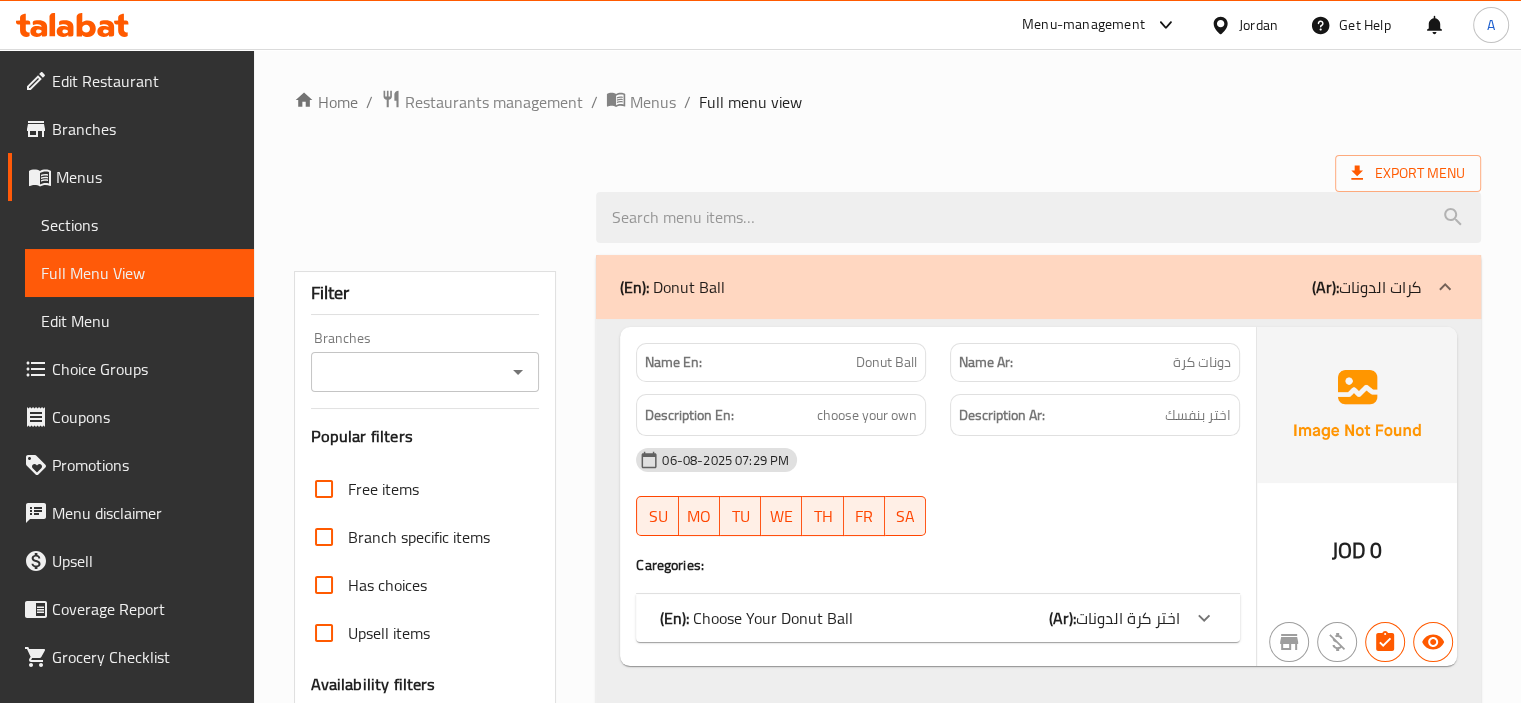 click on "Choose [ITEM_NAME] [ITEM_NAME]" at bounding box center (1128, 618) 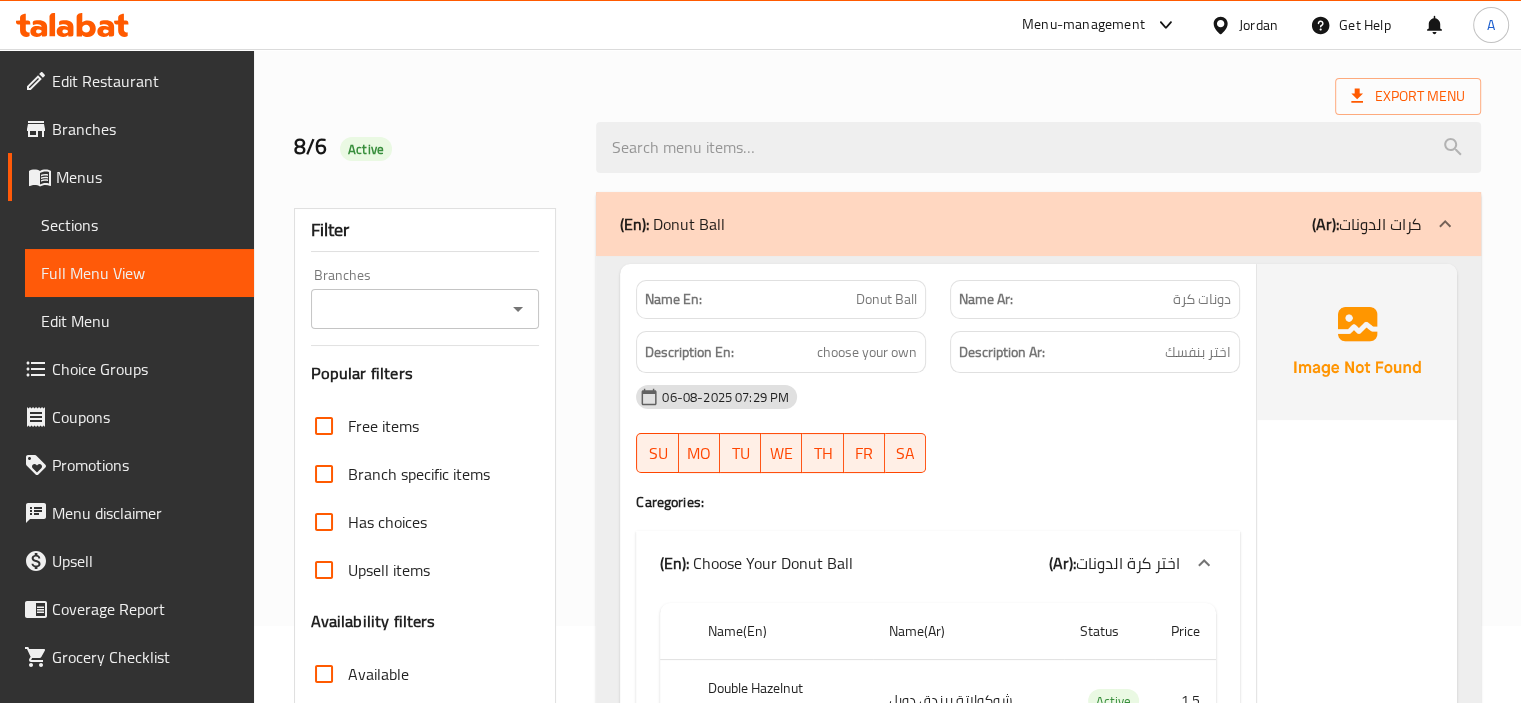 scroll, scrollTop: 300, scrollLeft: 0, axis: vertical 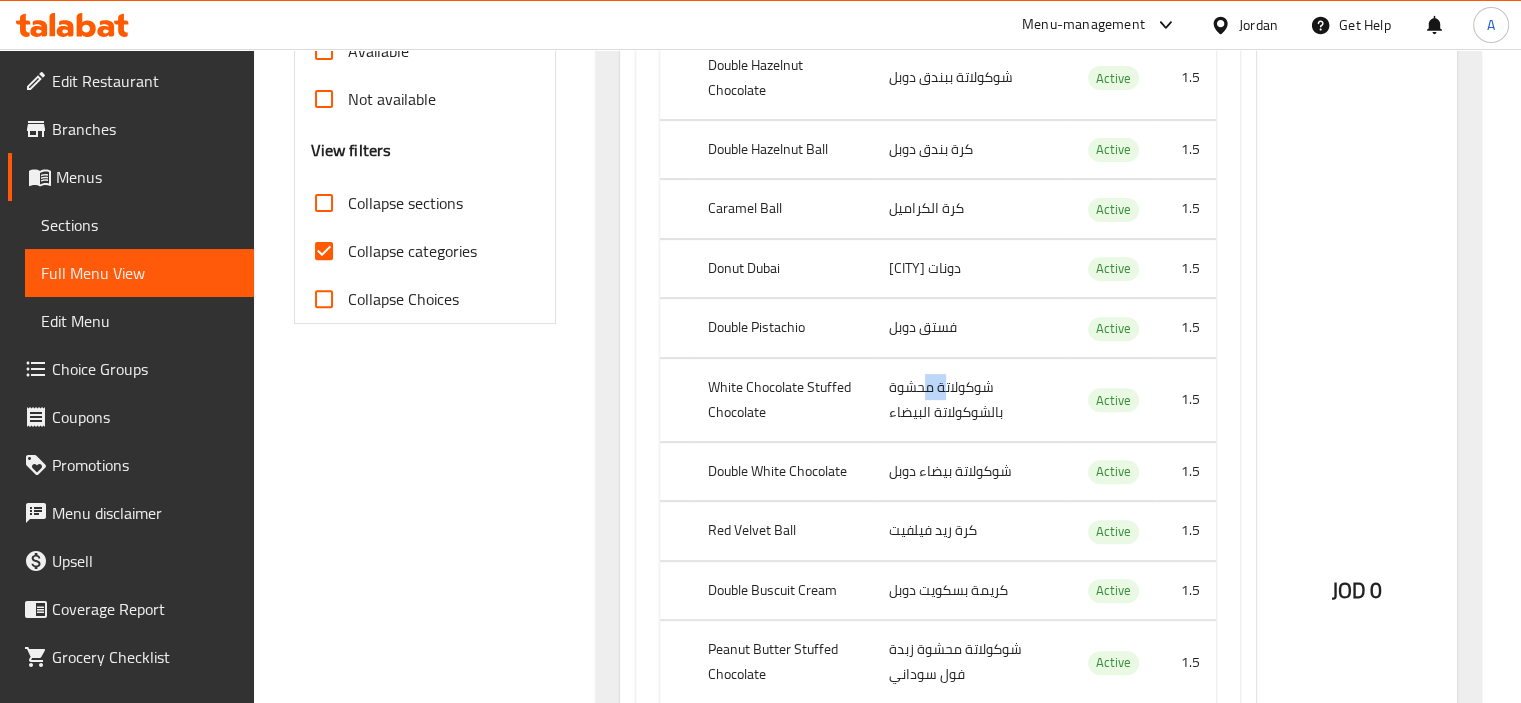 drag, startPoint x: 947, startPoint y: 385, endPoint x: 922, endPoint y: 390, distance: 25.495098 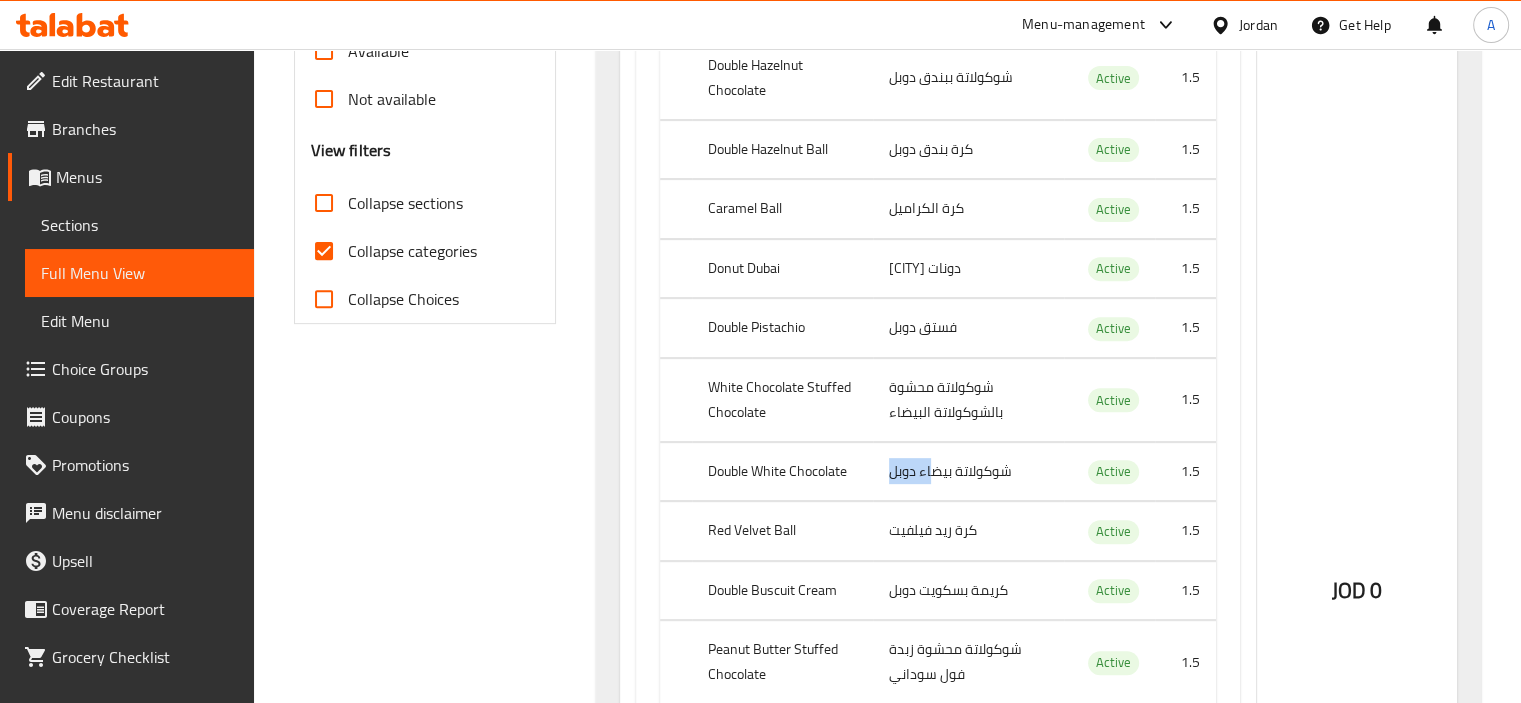 drag, startPoint x: 926, startPoint y: 458, endPoint x: 886, endPoint y: 452, distance: 40.4475 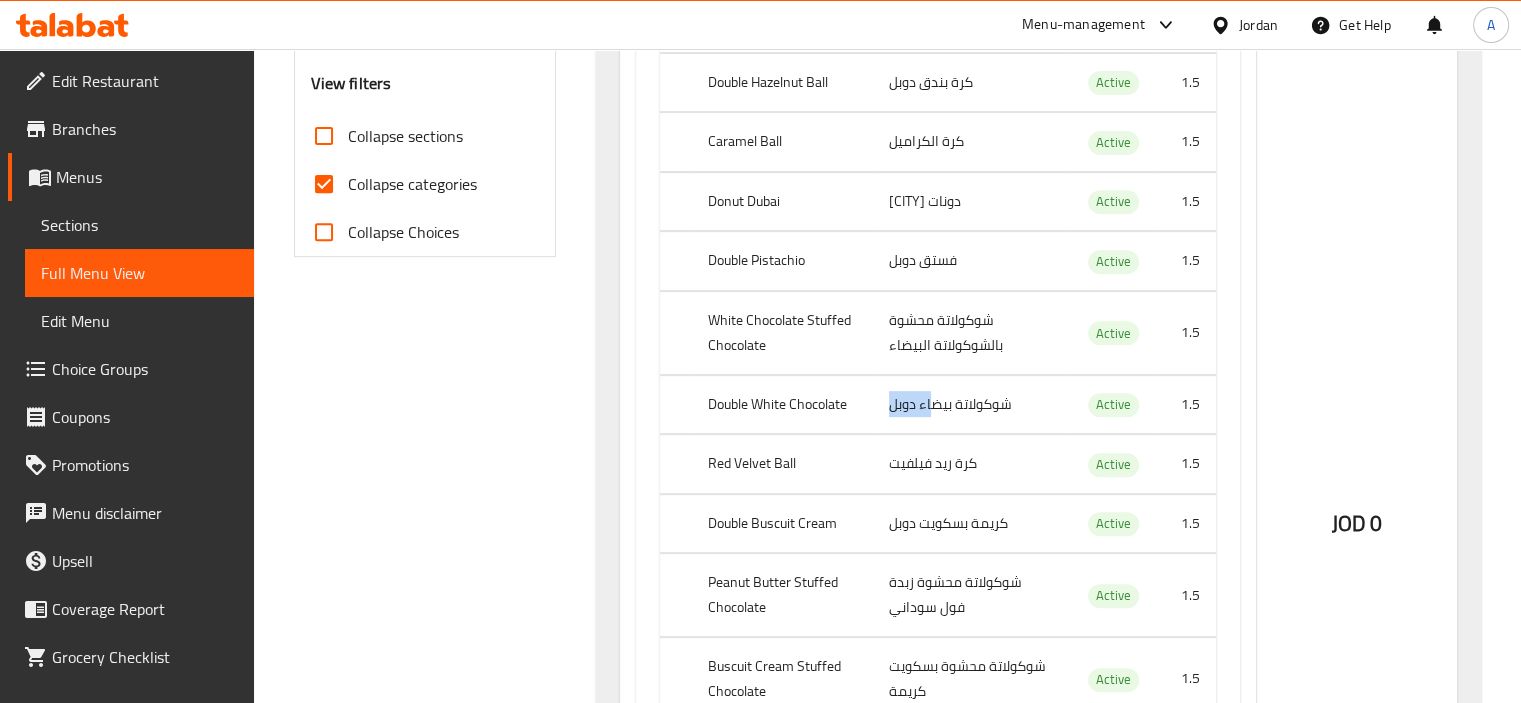 scroll, scrollTop: 900, scrollLeft: 0, axis: vertical 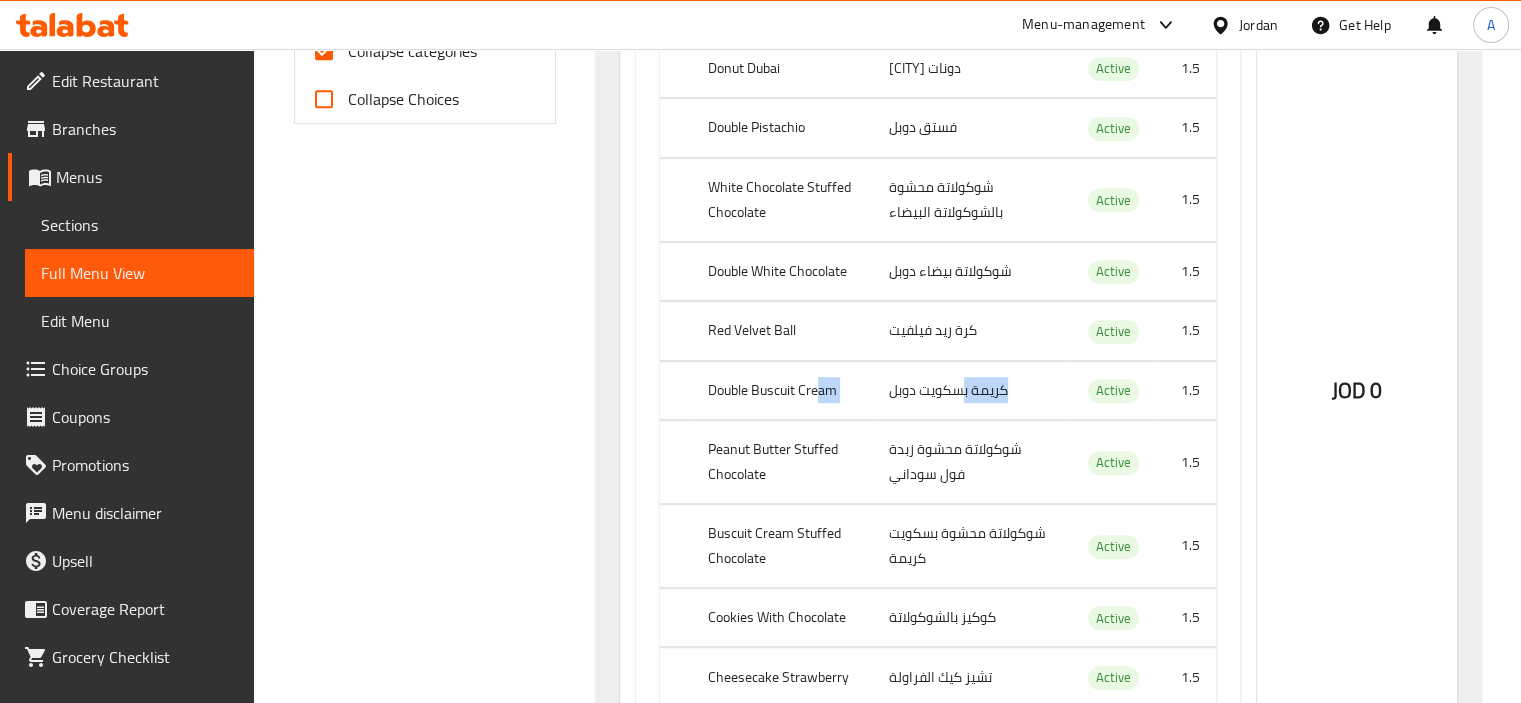drag, startPoint x: 966, startPoint y: 376, endPoint x: 817, endPoint y: 402, distance: 151.25145 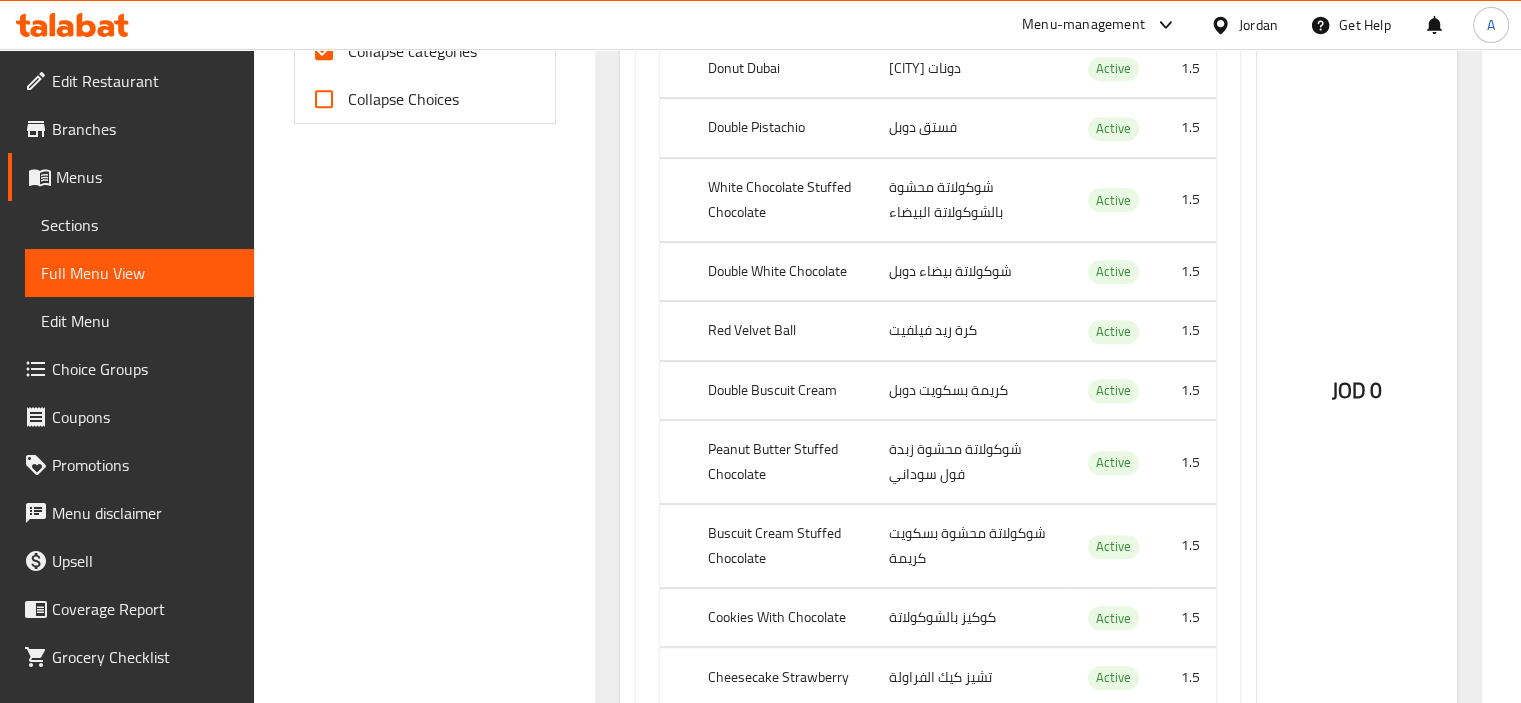 drag, startPoint x: 965, startPoint y: 422, endPoint x: 889, endPoint y: 430, distance: 76.41989 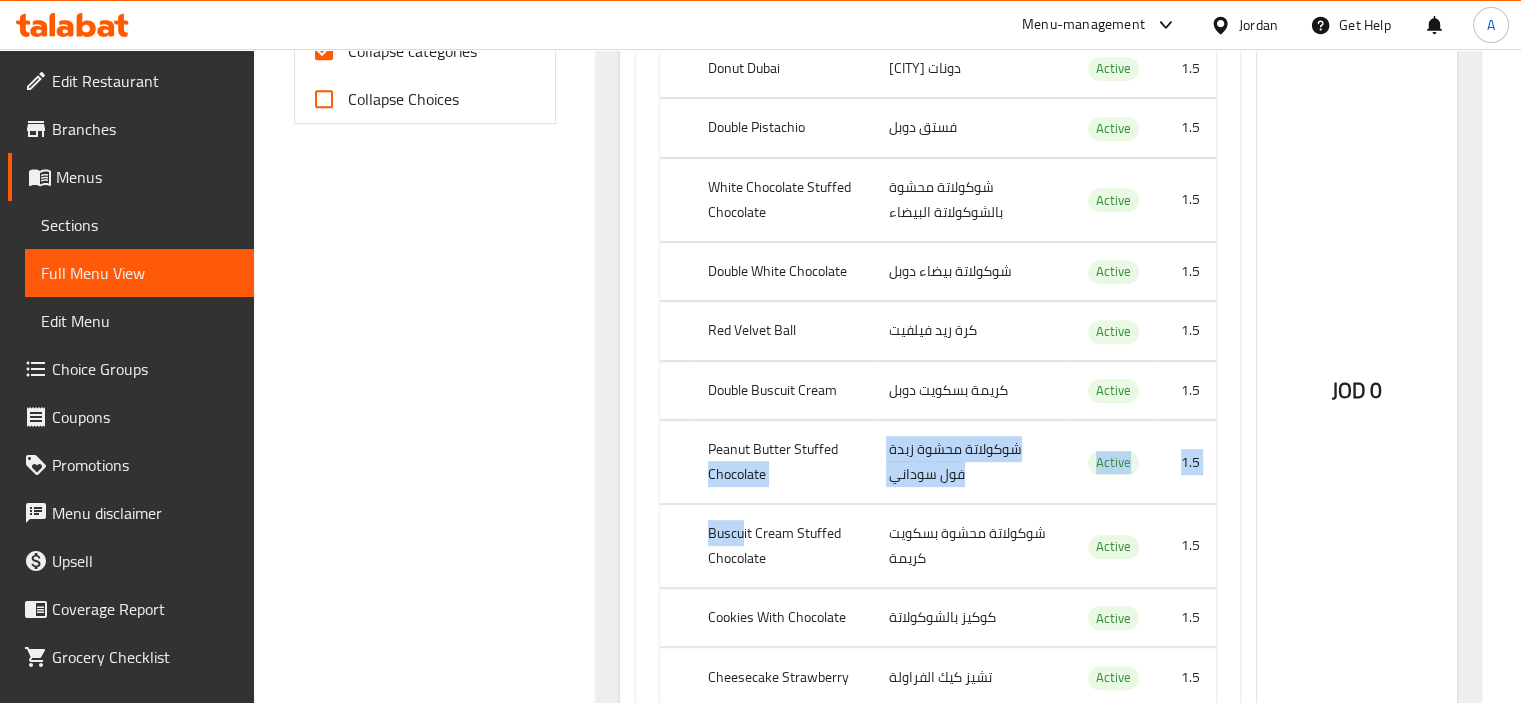 drag, startPoint x: 851, startPoint y: 450, endPoint x: 741, endPoint y: 505, distance: 122.98374 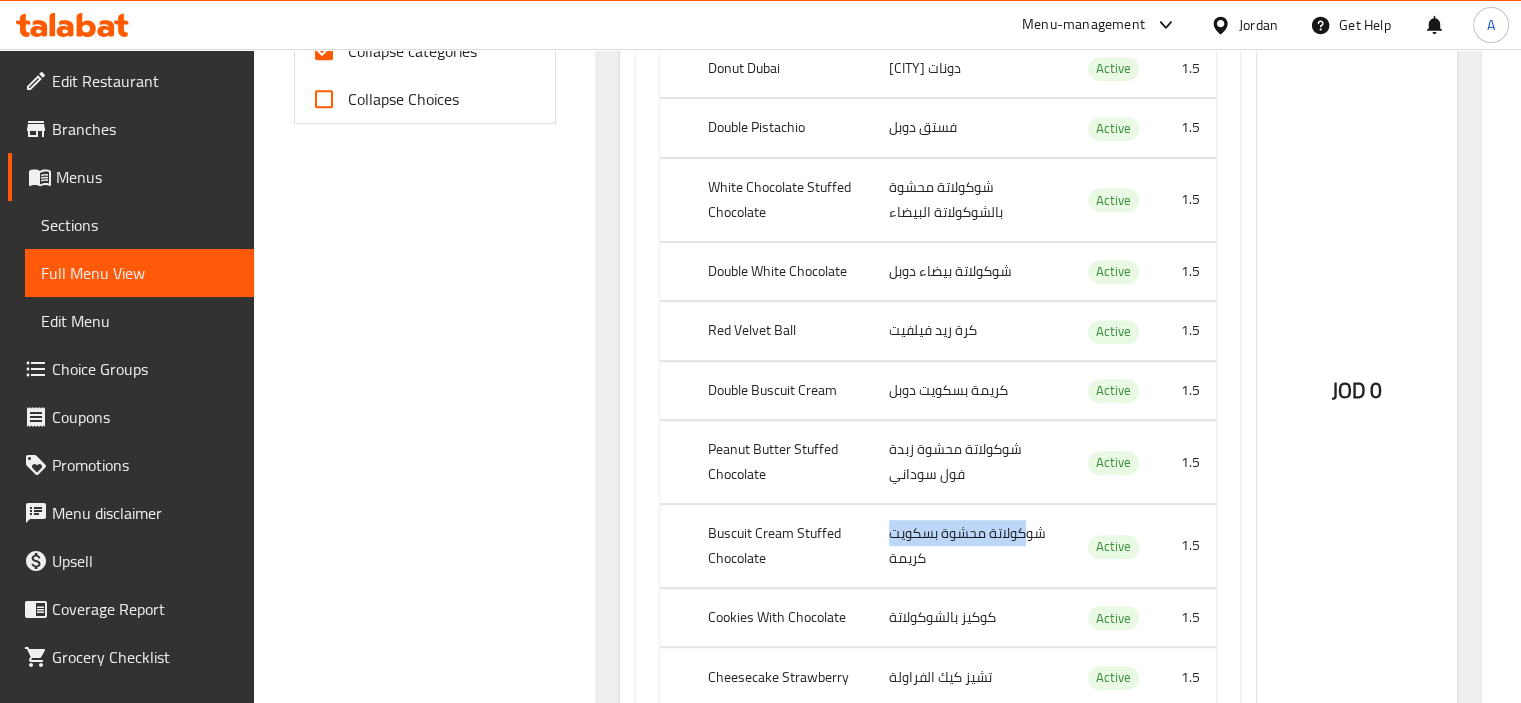 drag, startPoint x: 1028, startPoint y: 537, endPoint x: 796, endPoint y: 543, distance: 232.07758 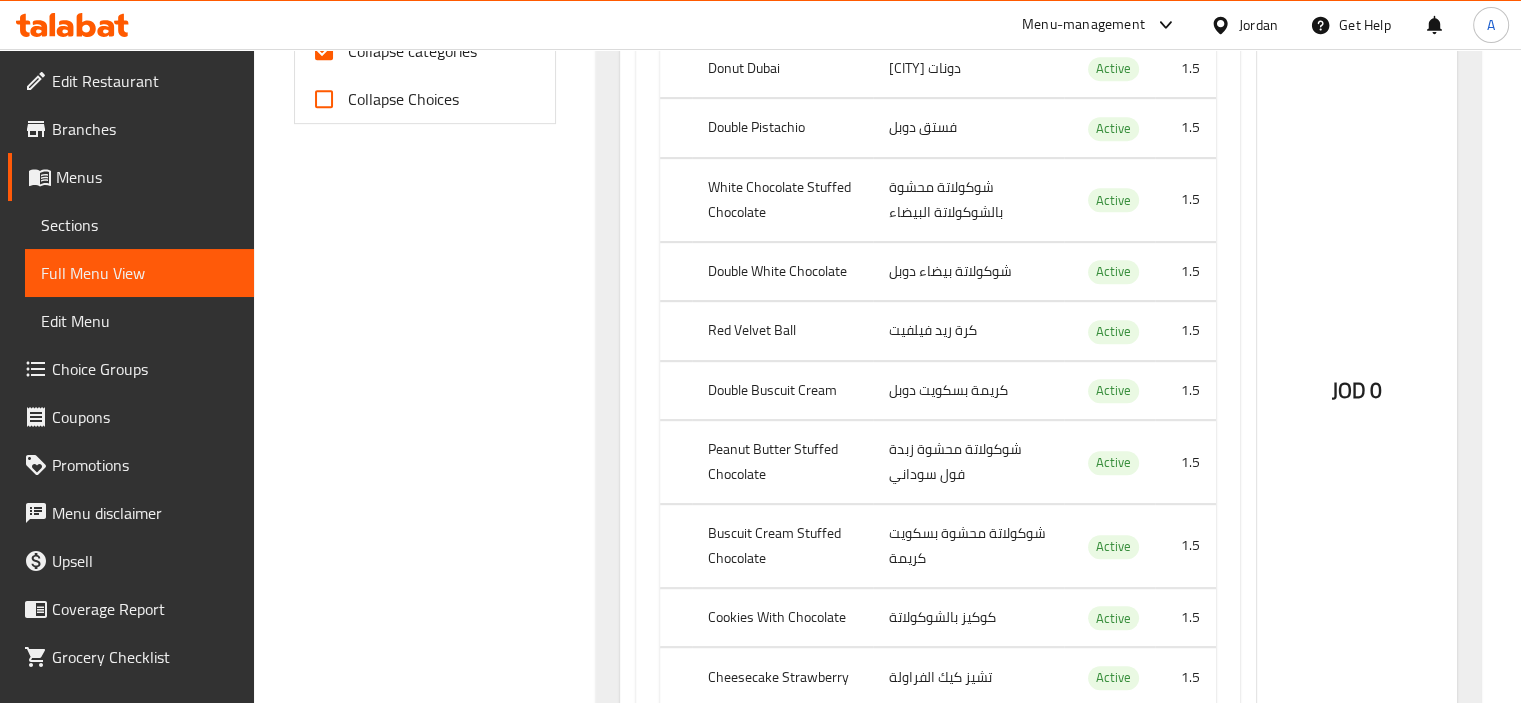 click on "Buscuit Cream Stuffed Chocolate" at bounding box center (782, 545) 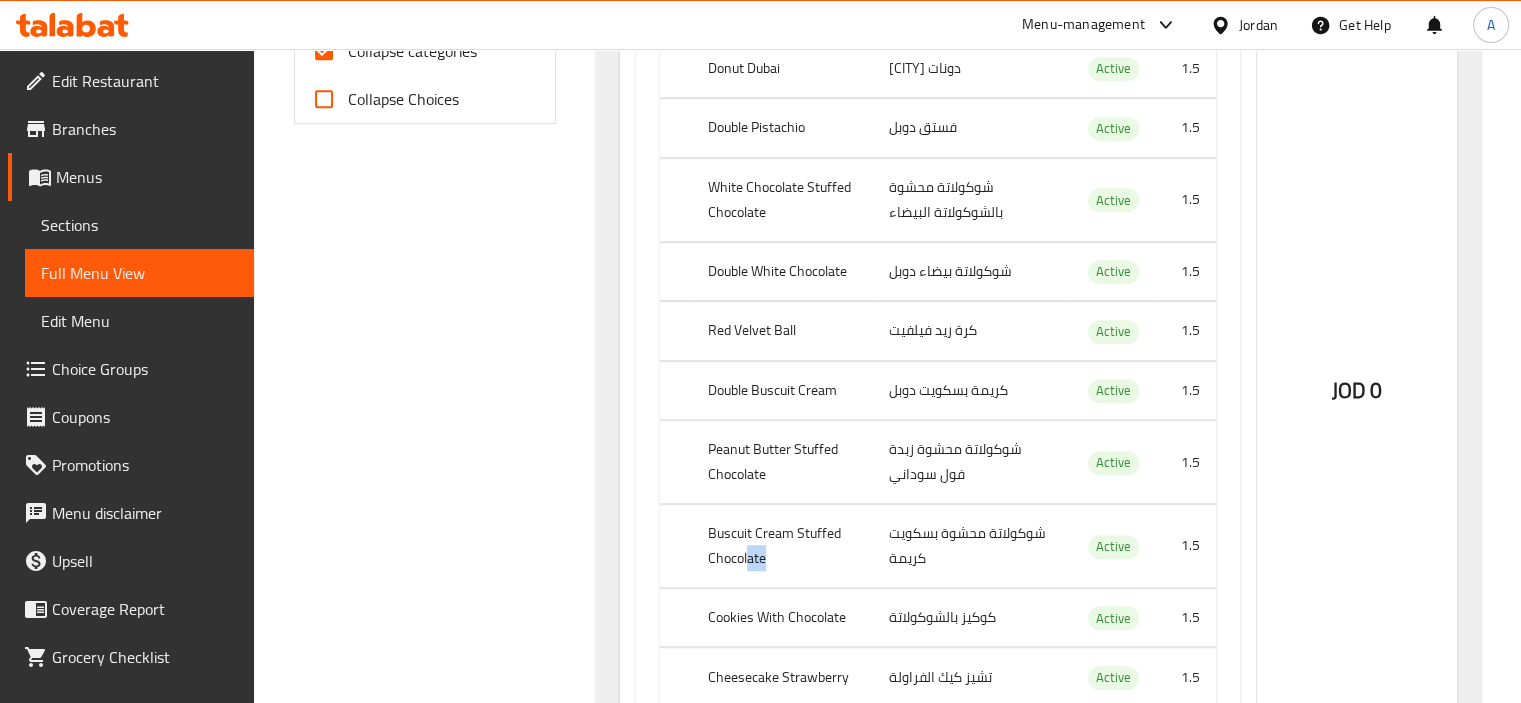 drag, startPoint x: 772, startPoint y: 568, endPoint x: 747, endPoint y: 570, distance: 25.079872 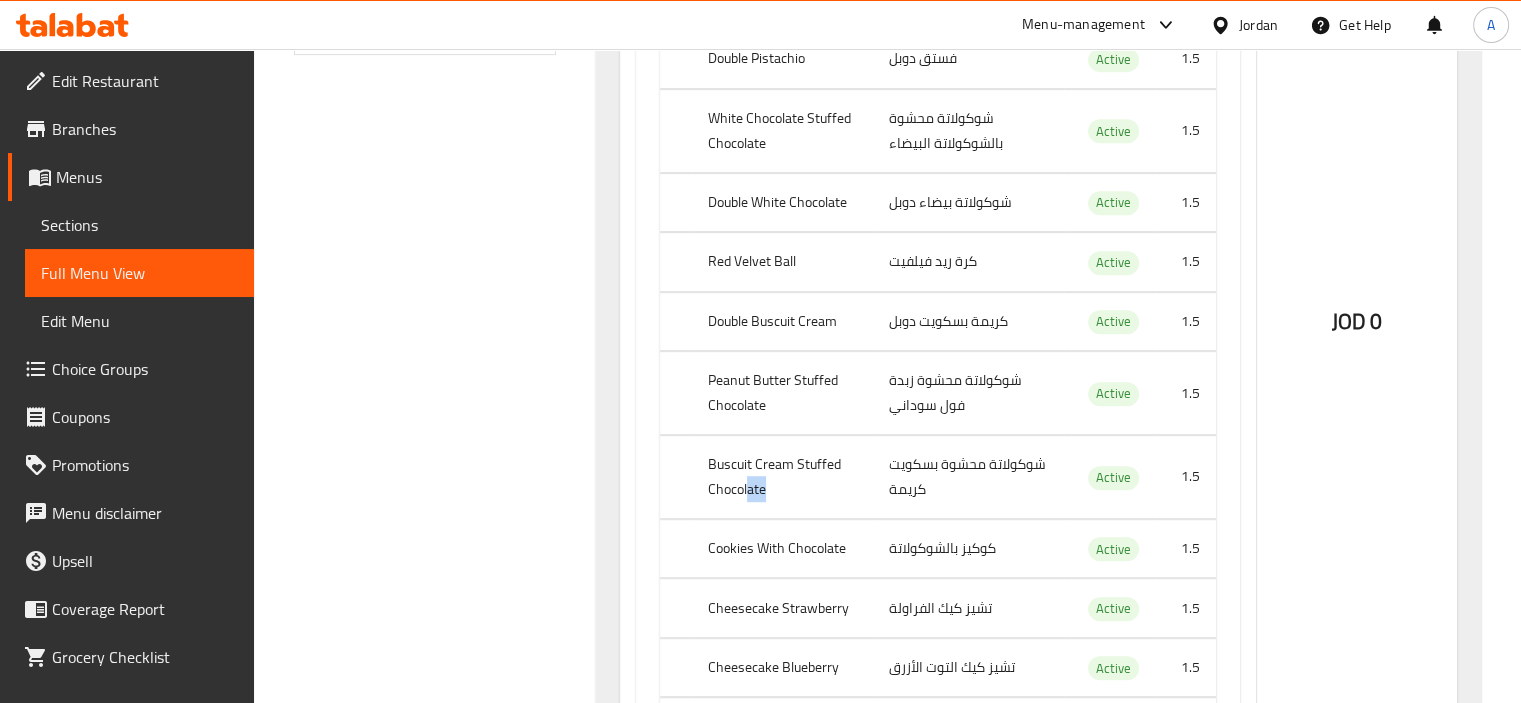 scroll, scrollTop: 1000, scrollLeft: 0, axis: vertical 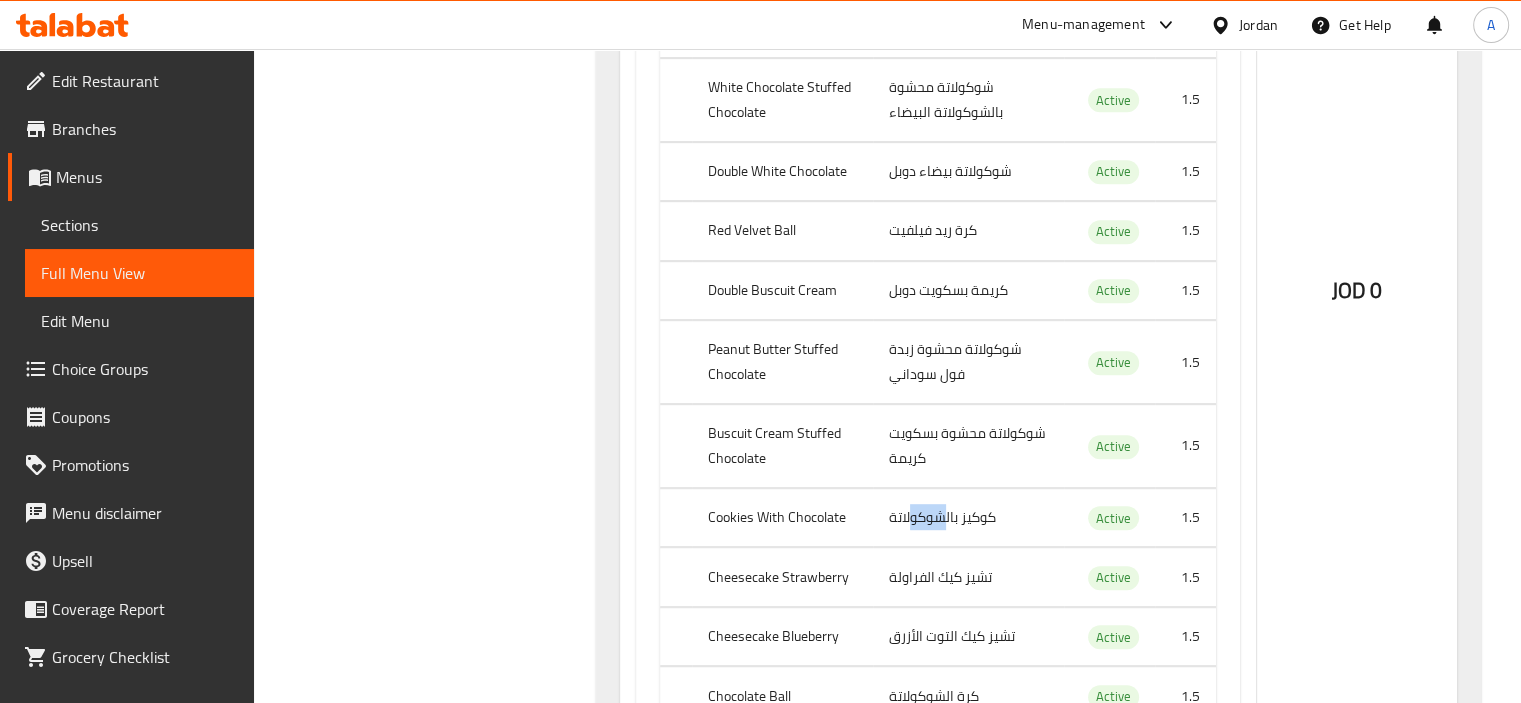 drag, startPoint x: 943, startPoint y: 521, endPoint x: 914, endPoint y: 518, distance: 29.15476 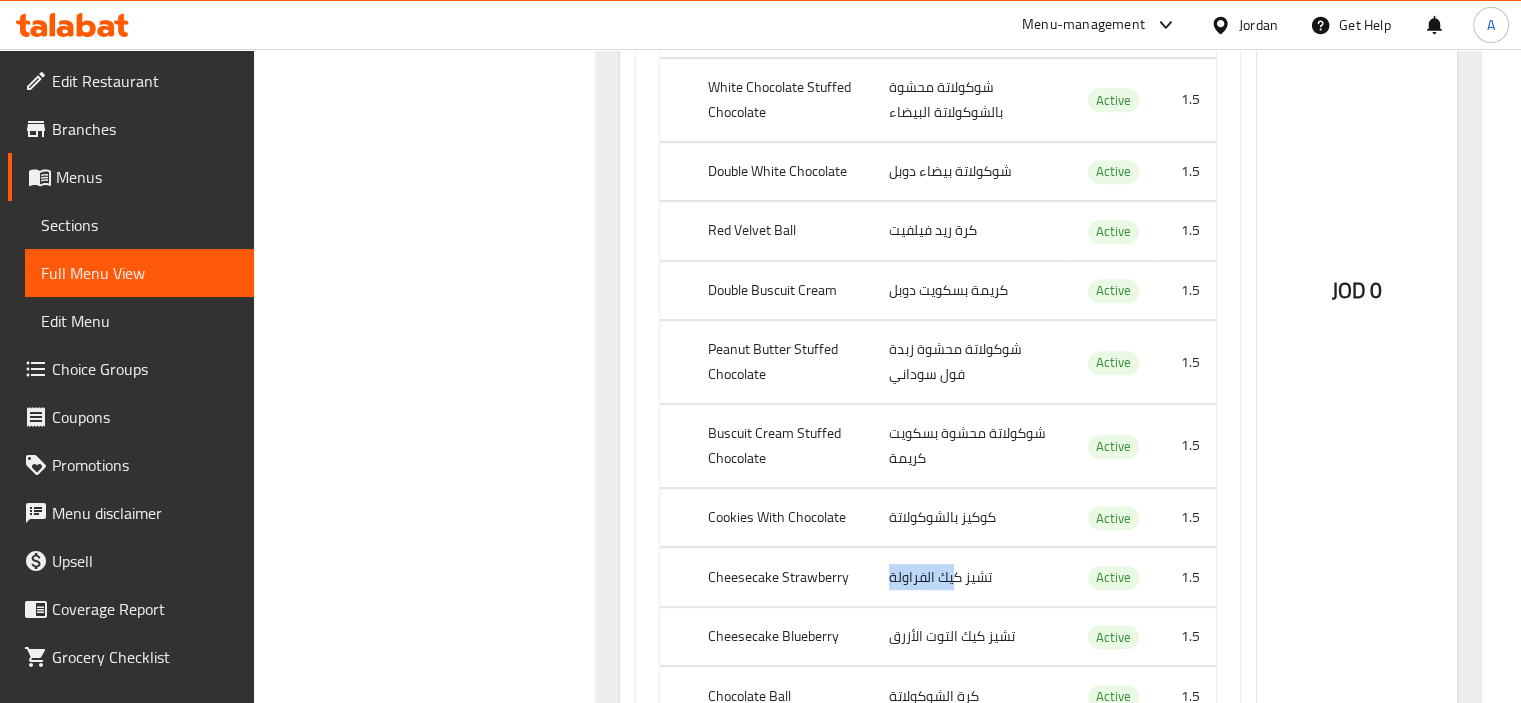 drag, startPoint x: 953, startPoint y: 570, endPoint x: 884, endPoint y: 566, distance: 69.115845 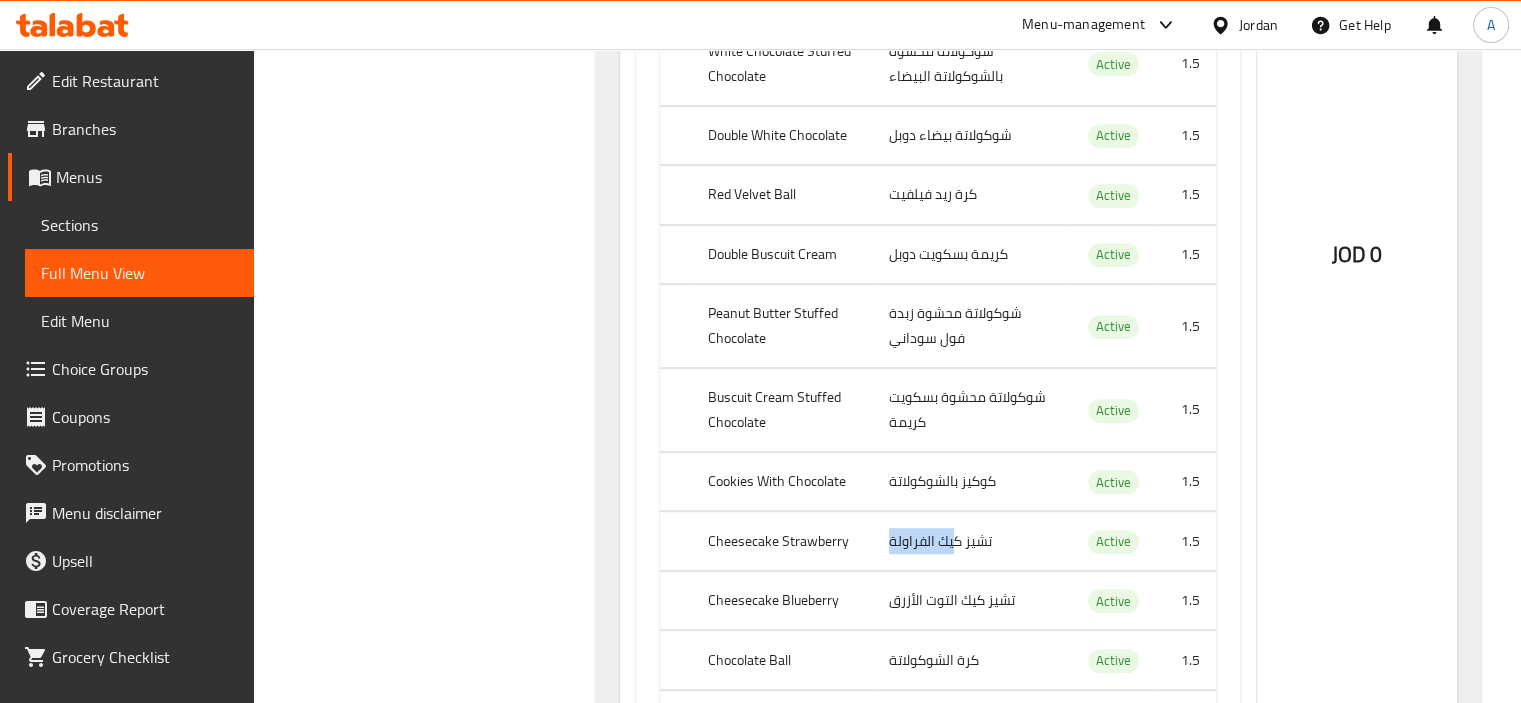 scroll, scrollTop: 1100, scrollLeft: 0, axis: vertical 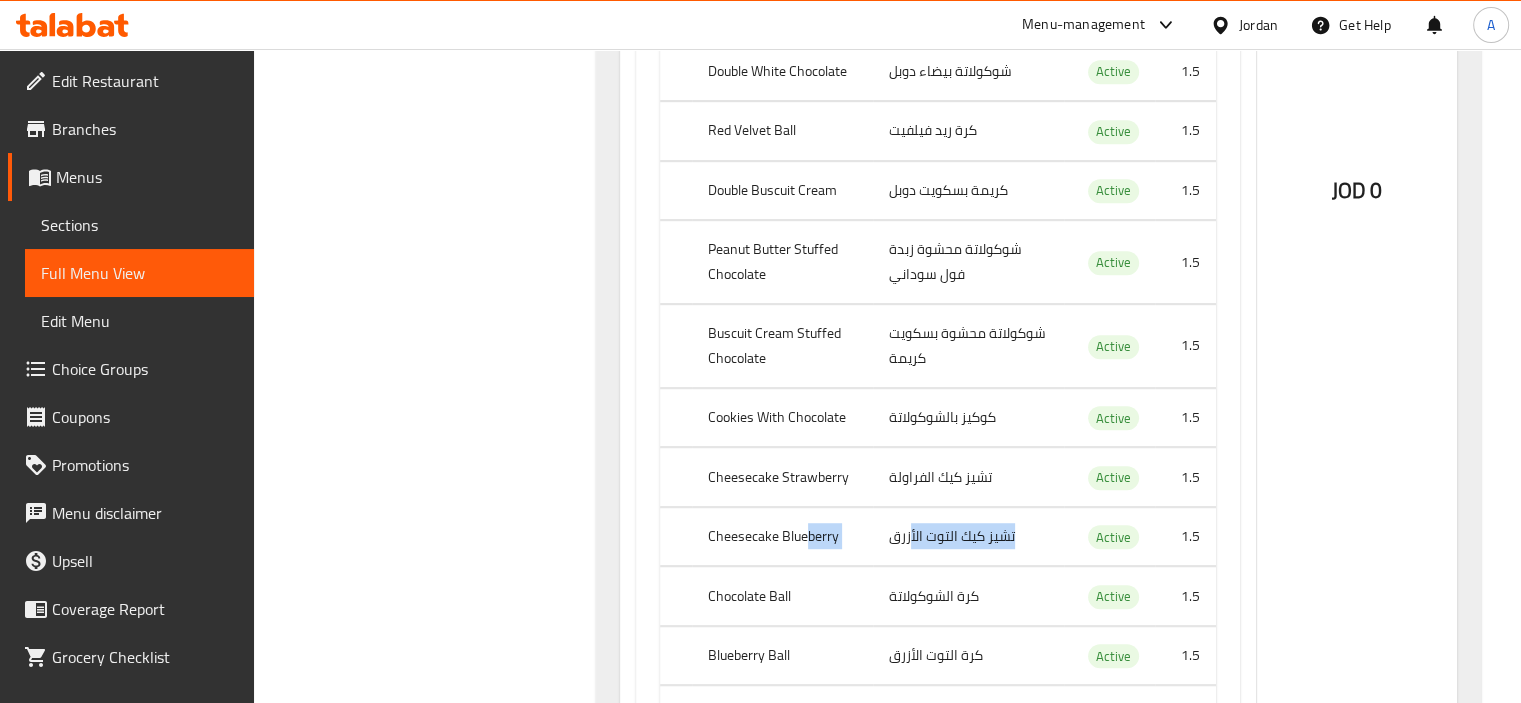 drag, startPoint x: 914, startPoint y: 532, endPoint x: 808, endPoint y: 526, distance: 106.16968 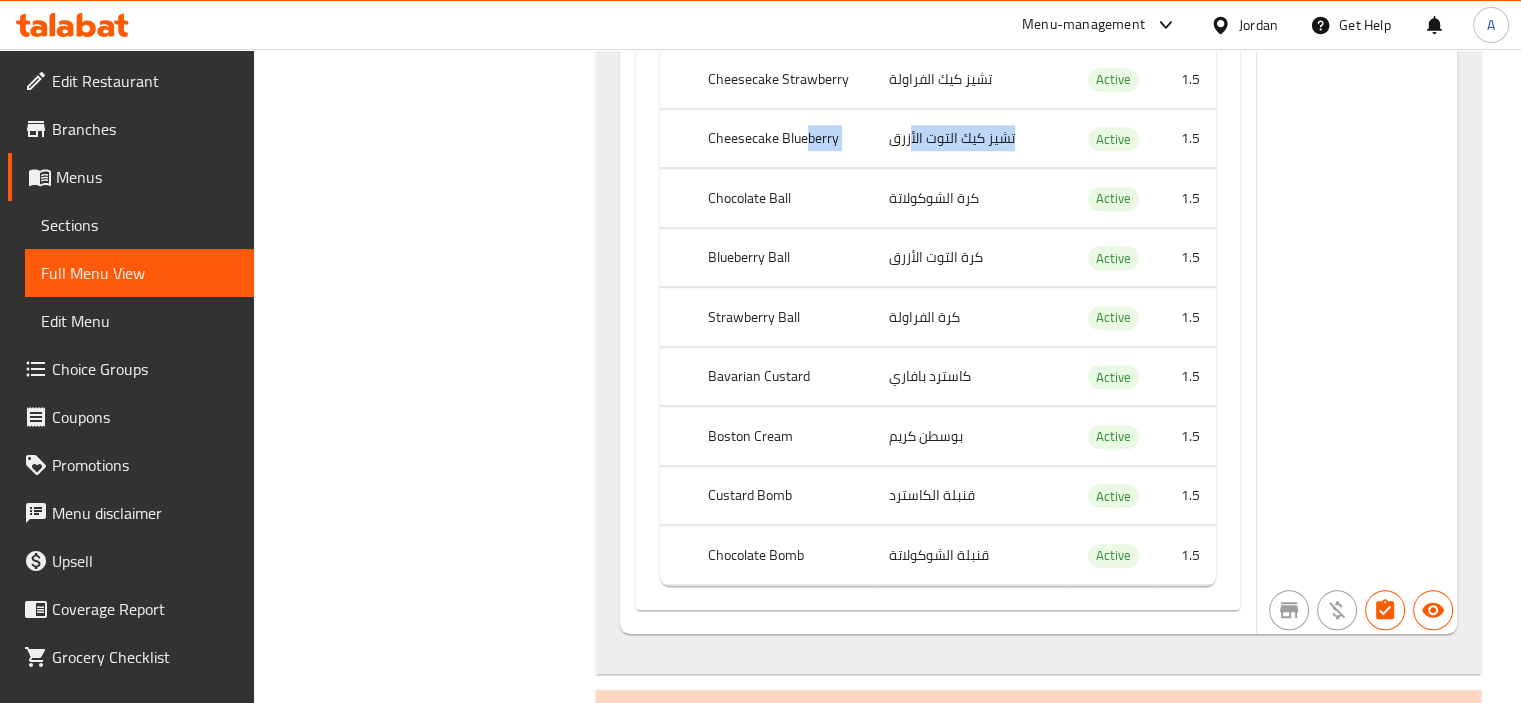 scroll, scrollTop: 1500, scrollLeft: 0, axis: vertical 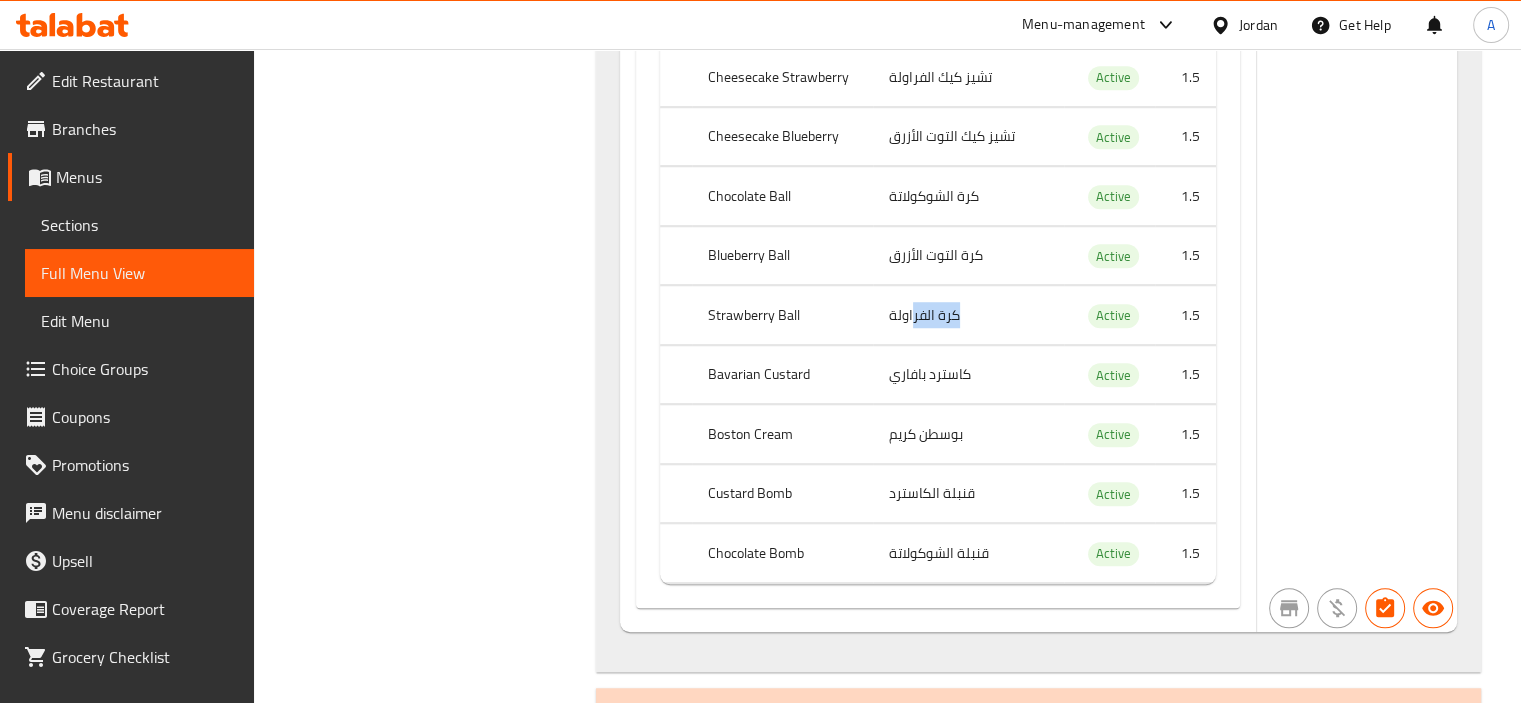 drag, startPoint x: 911, startPoint y: 303, endPoint x: 826, endPoint y: 299, distance: 85.09406 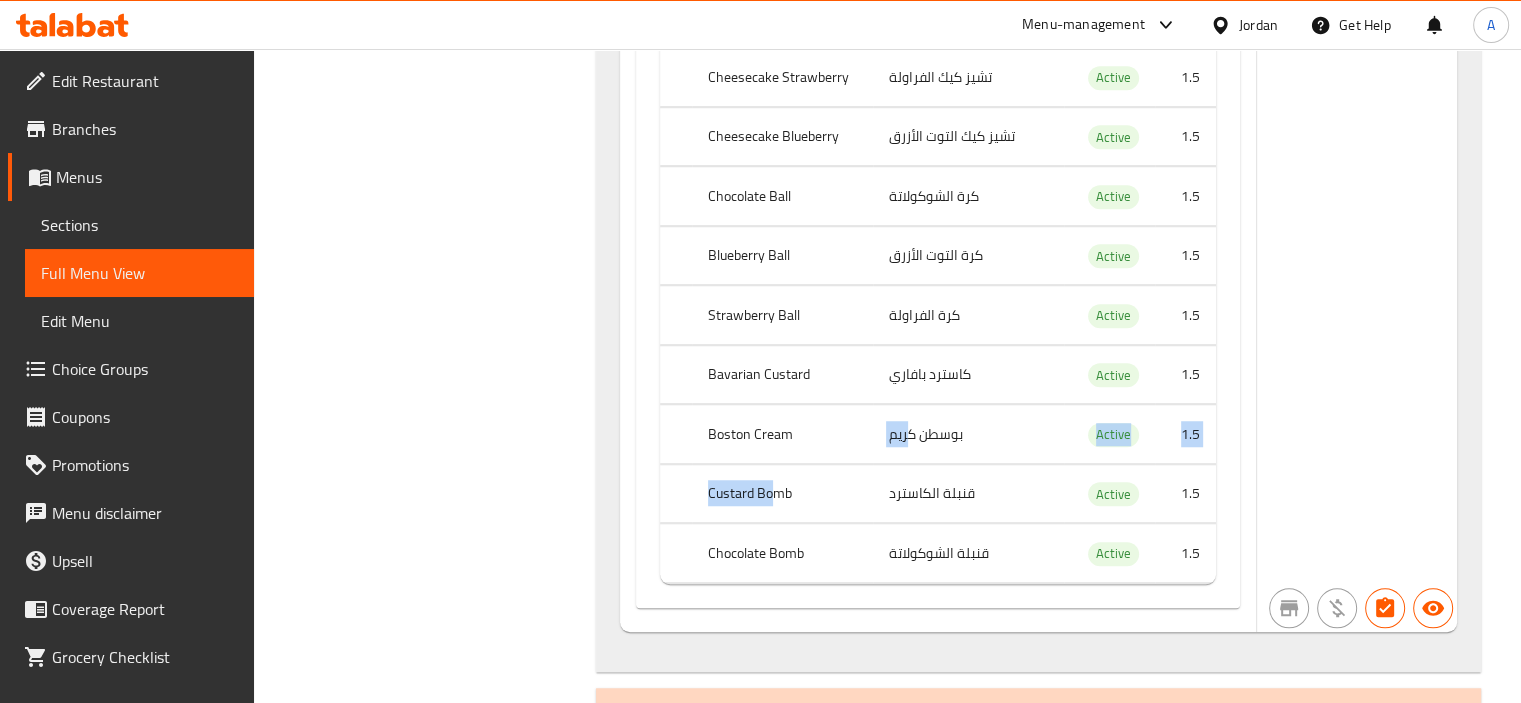 drag, startPoint x: 908, startPoint y: 443, endPoint x: 773, endPoint y: 476, distance: 138.97482 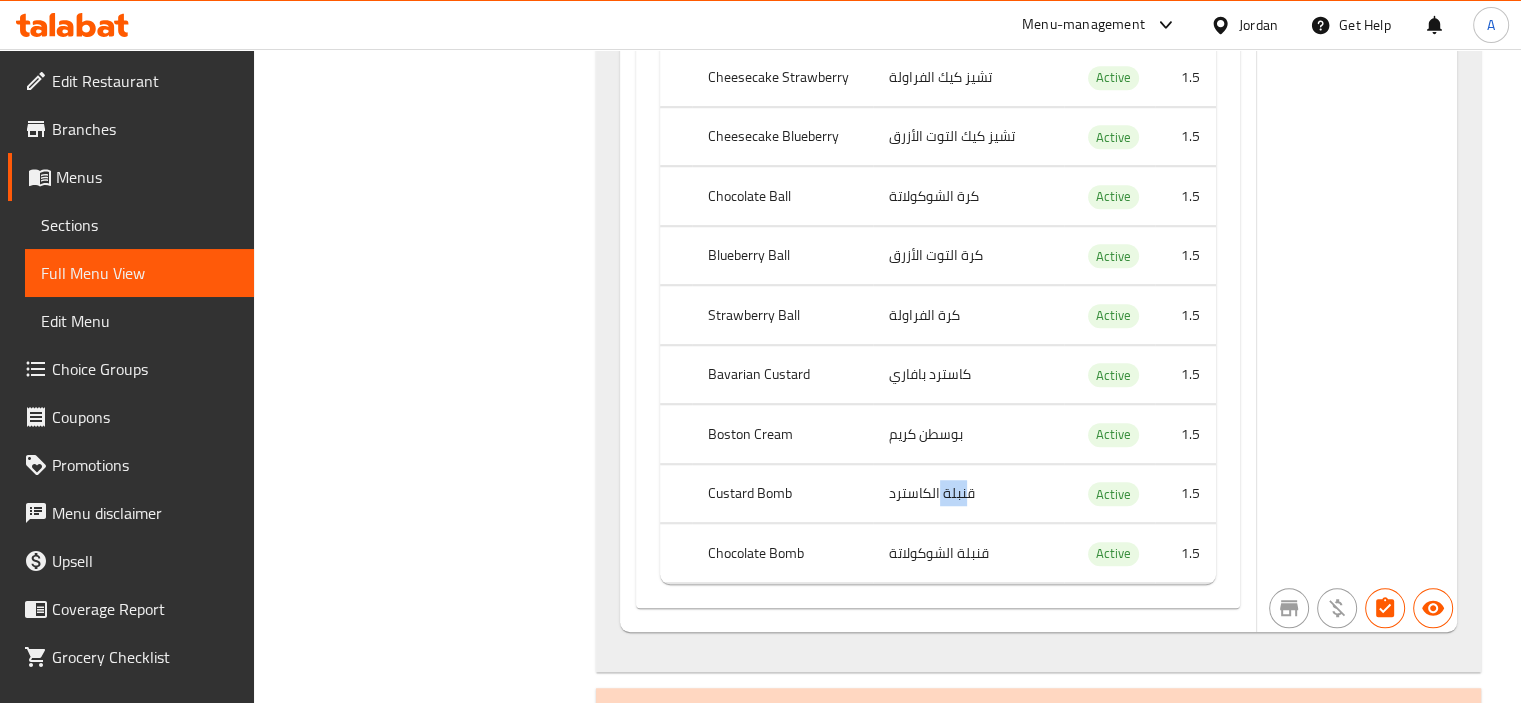 drag, startPoint x: 965, startPoint y: 494, endPoint x: 940, endPoint y: 492, distance: 25.079872 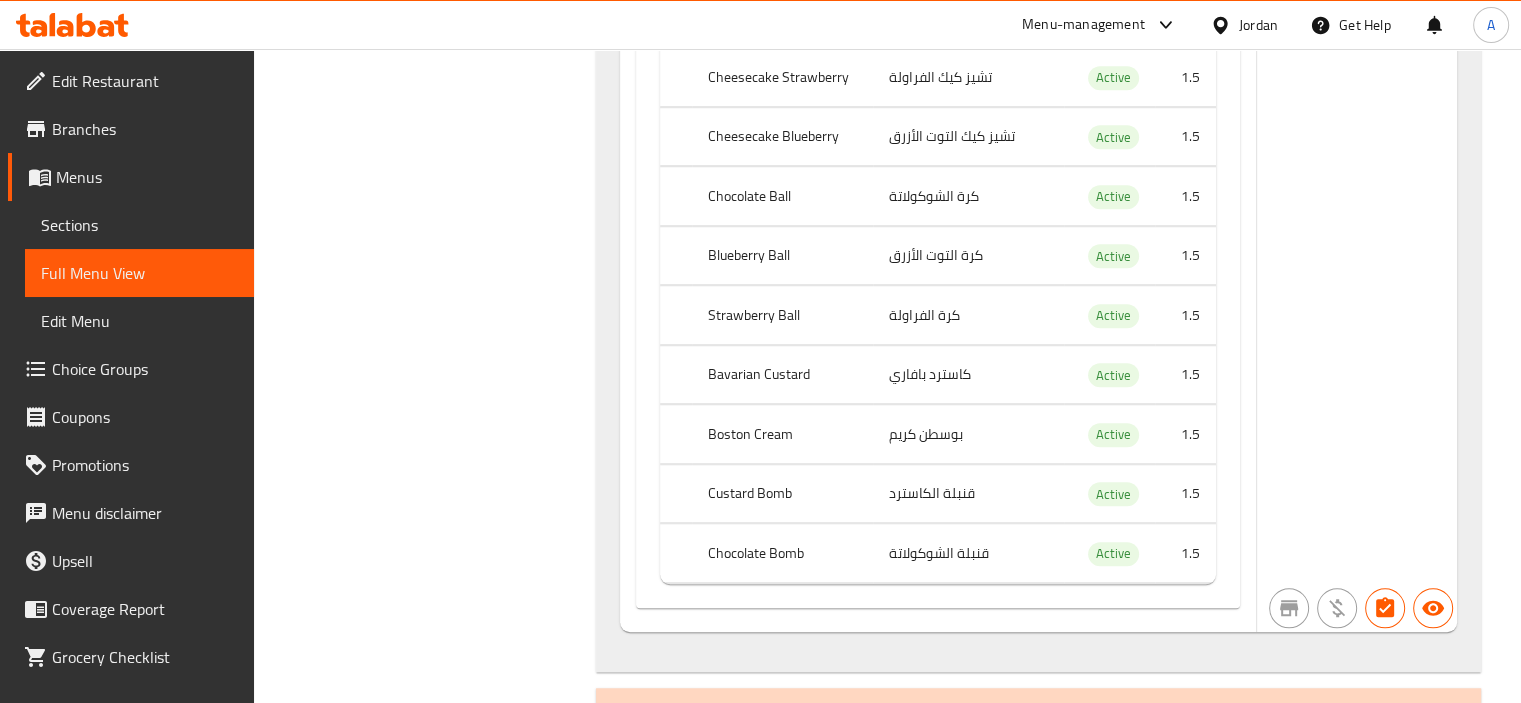 click on "Boston Cream" at bounding box center (782, 434) 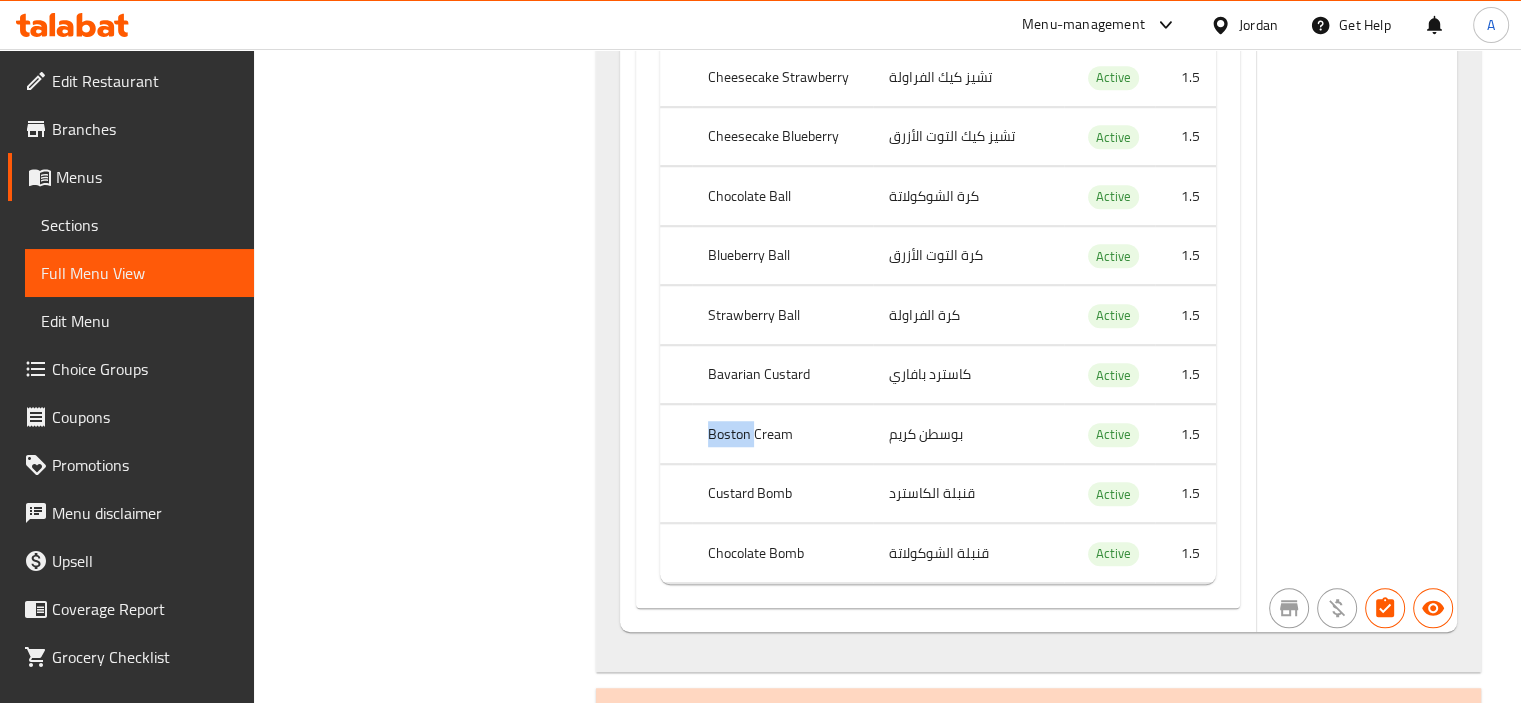click on "Boston Cream" at bounding box center [782, 434] 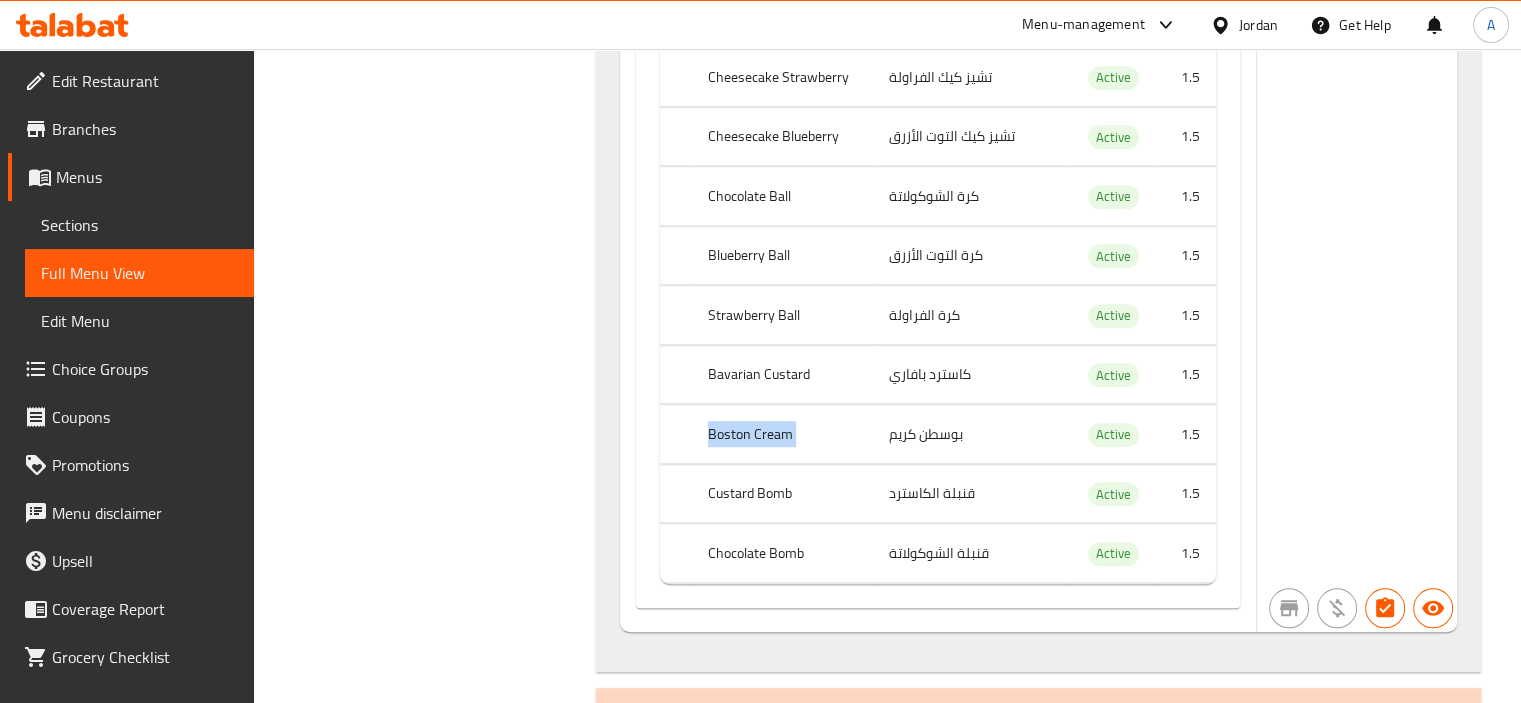 click on "Boston Cream" at bounding box center (782, 434) 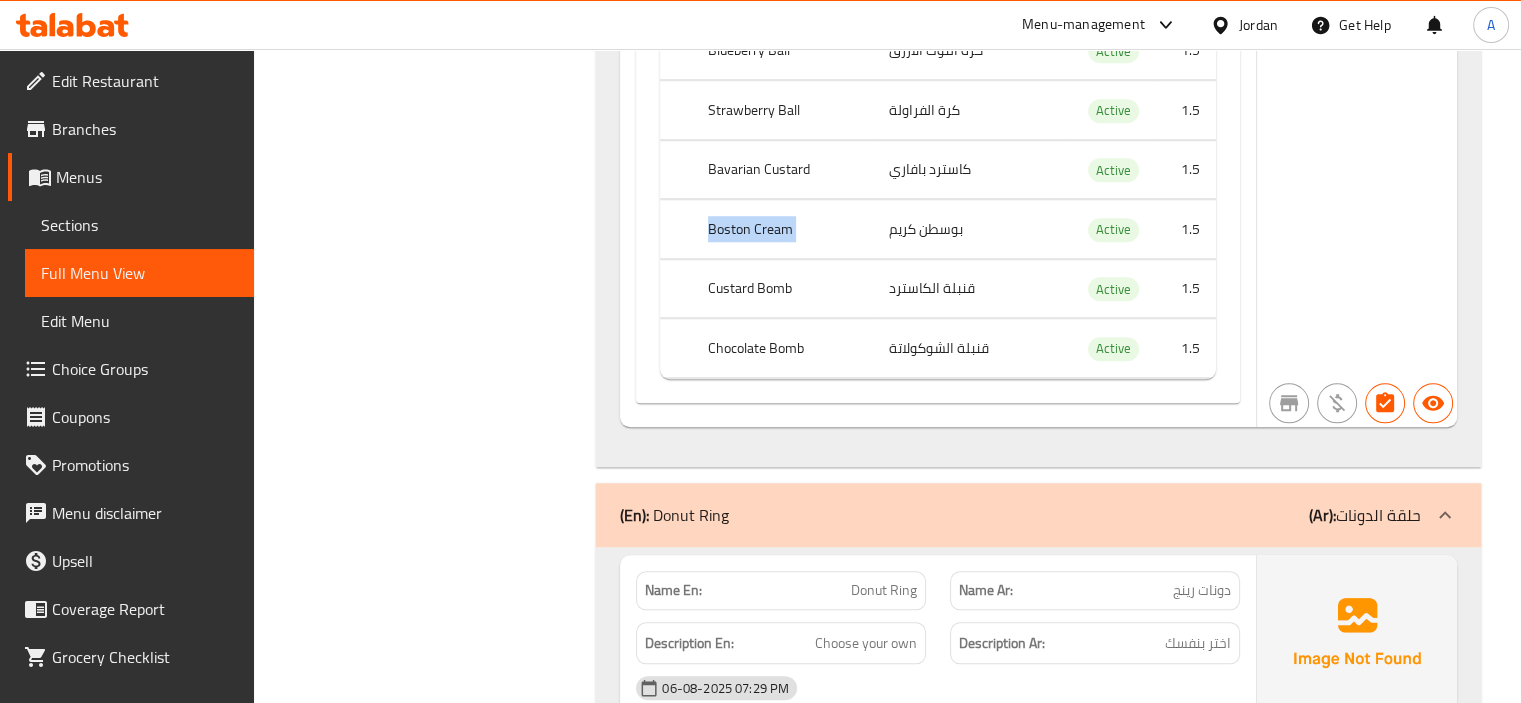 scroll, scrollTop: 1700, scrollLeft: 0, axis: vertical 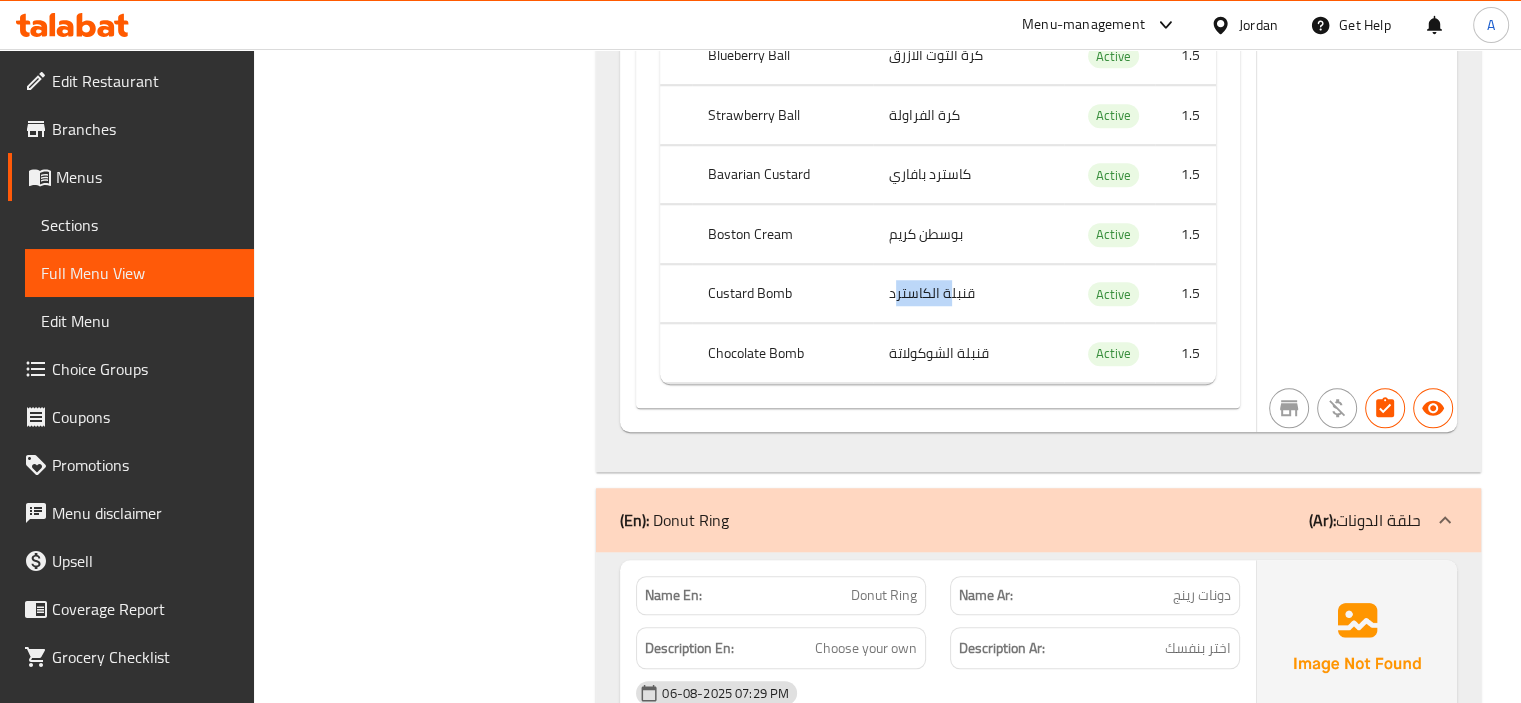 drag, startPoint x: 951, startPoint y: 311, endPoint x: 895, endPoint y: 303, distance: 56.568542 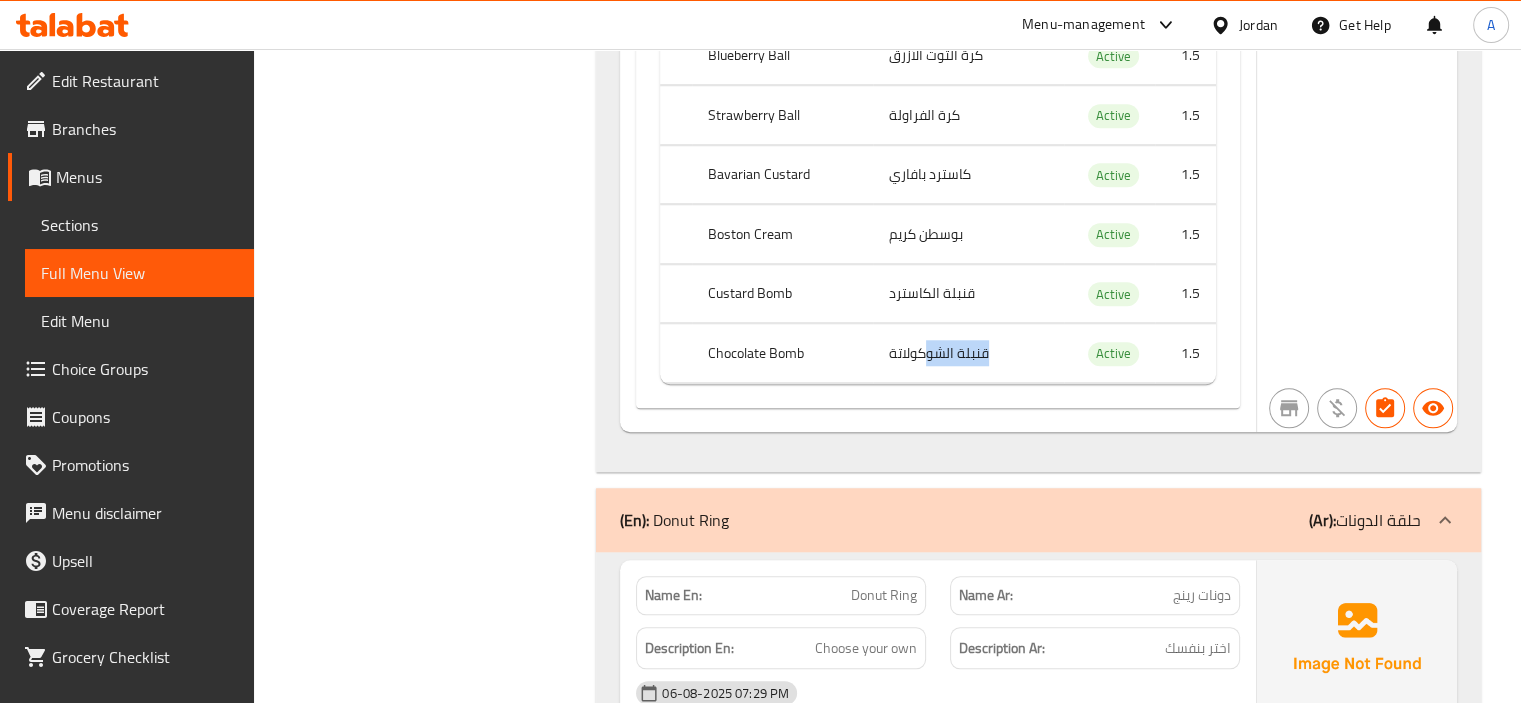 drag, startPoint x: 923, startPoint y: 344, endPoint x: 800, endPoint y: 339, distance: 123.101585 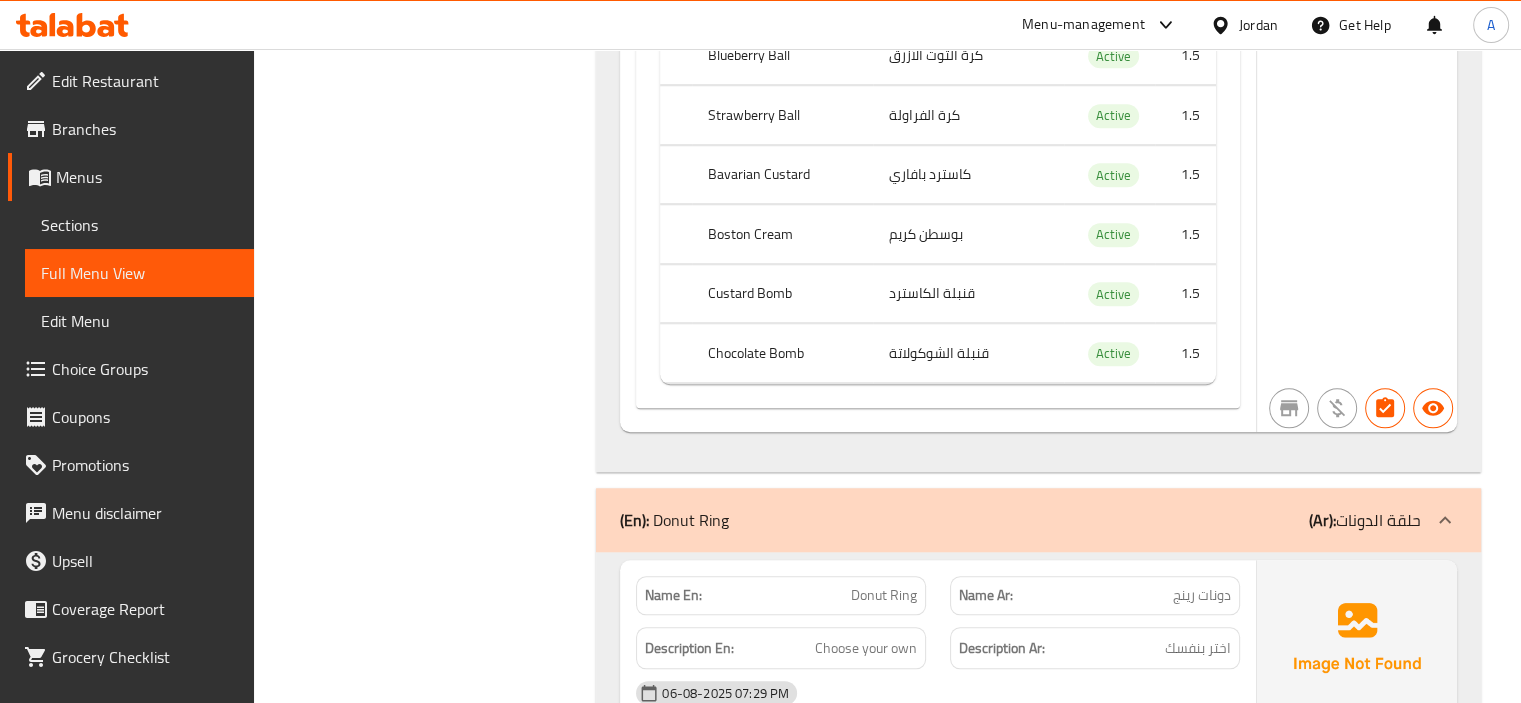 click on "Custard Bomb" at bounding box center [782, 293] 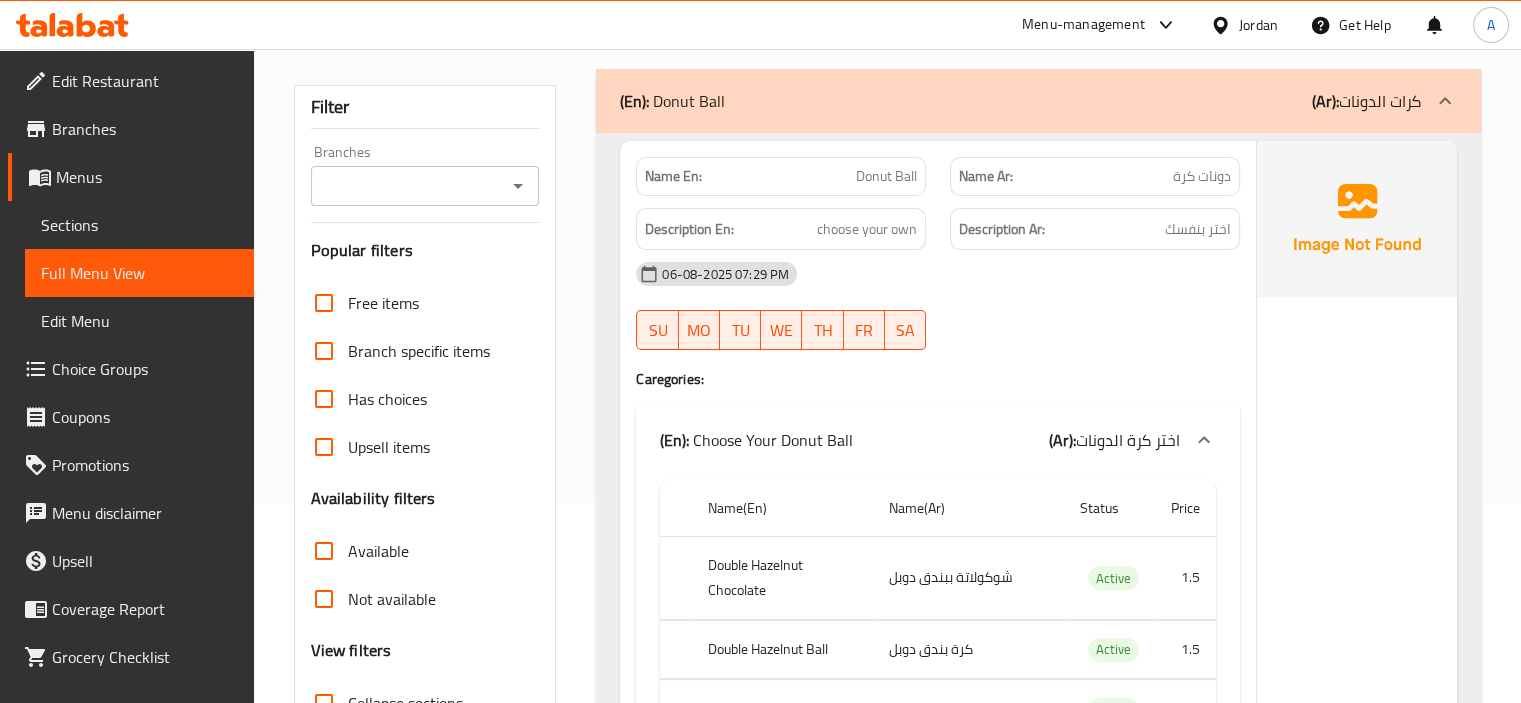 scroll, scrollTop: 400, scrollLeft: 0, axis: vertical 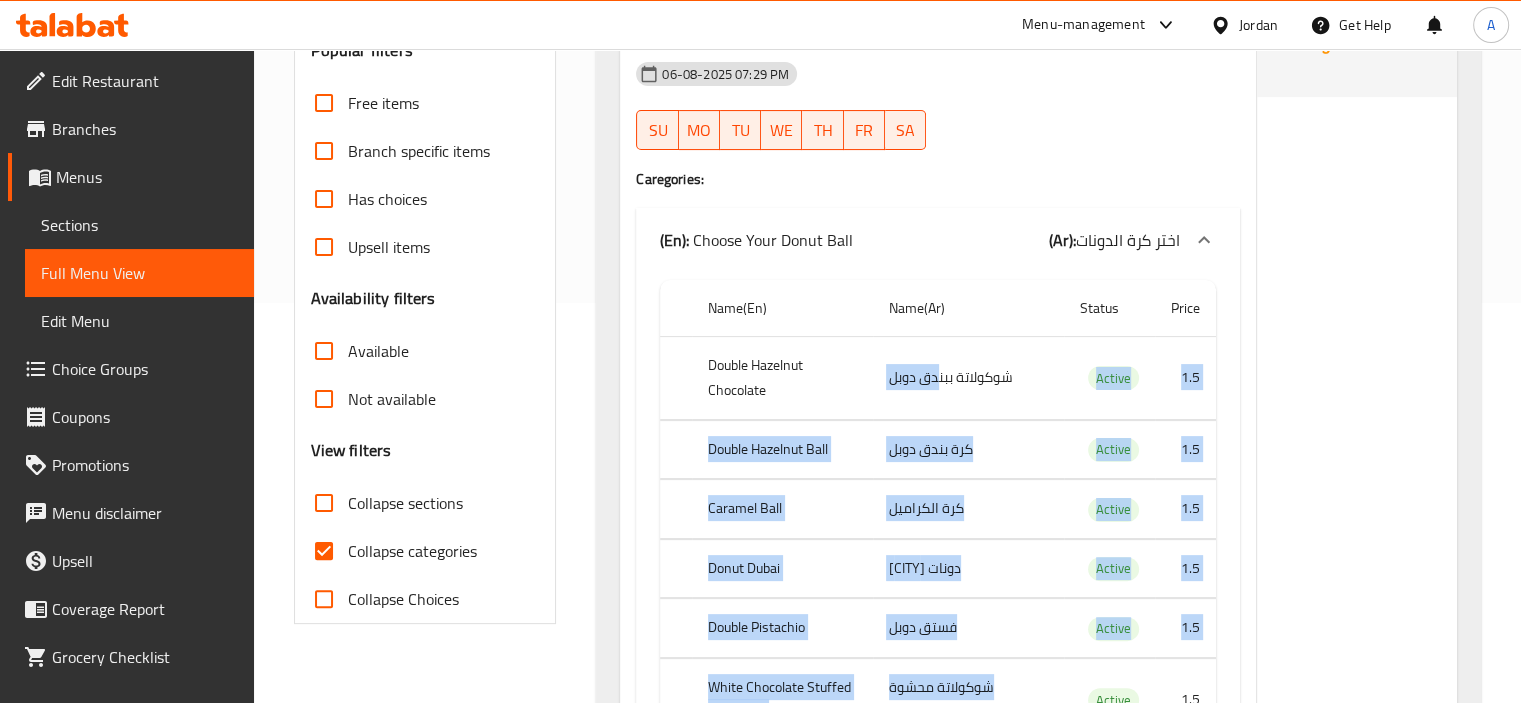 drag, startPoint x: 941, startPoint y: 379, endPoint x: 889, endPoint y: 663, distance: 288.7213 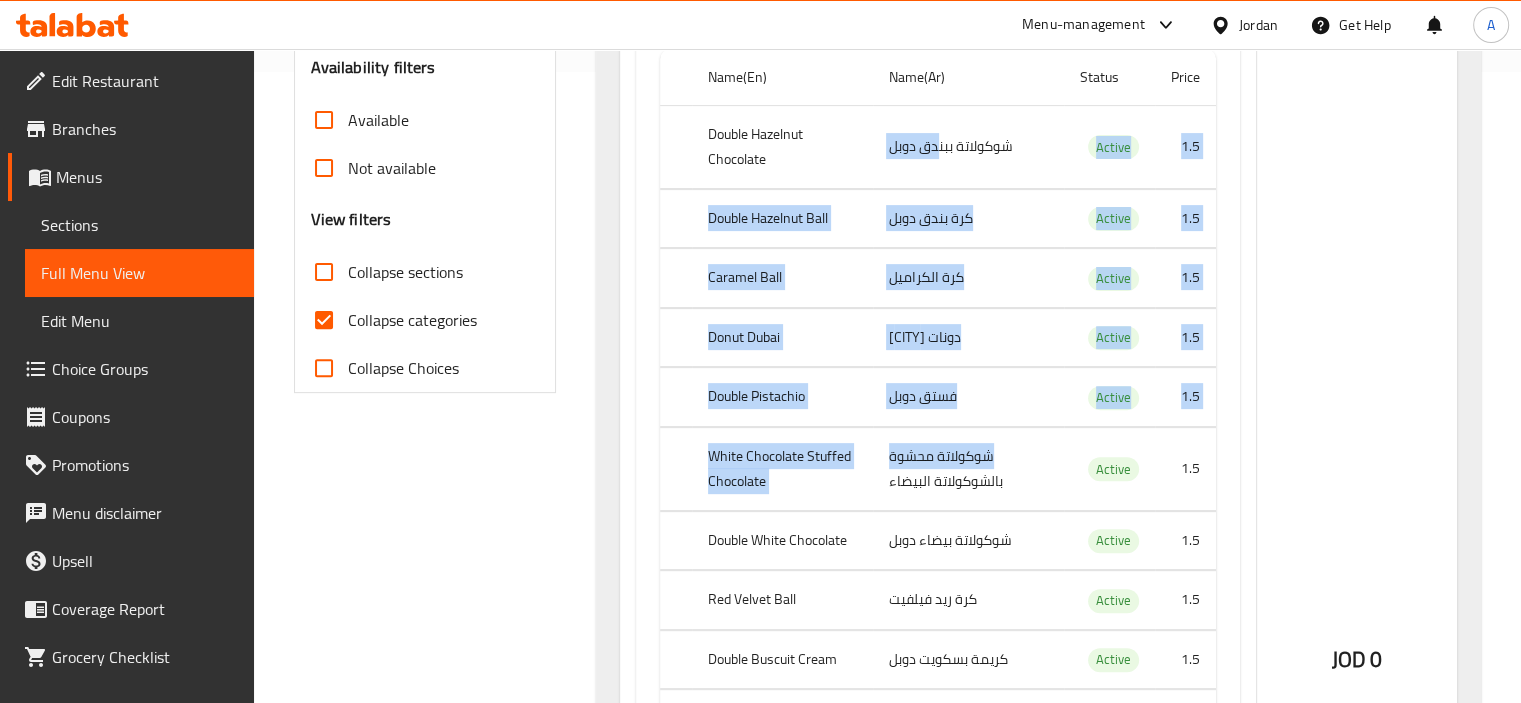 scroll, scrollTop: 800, scrollLeft: 0, axis: vertical 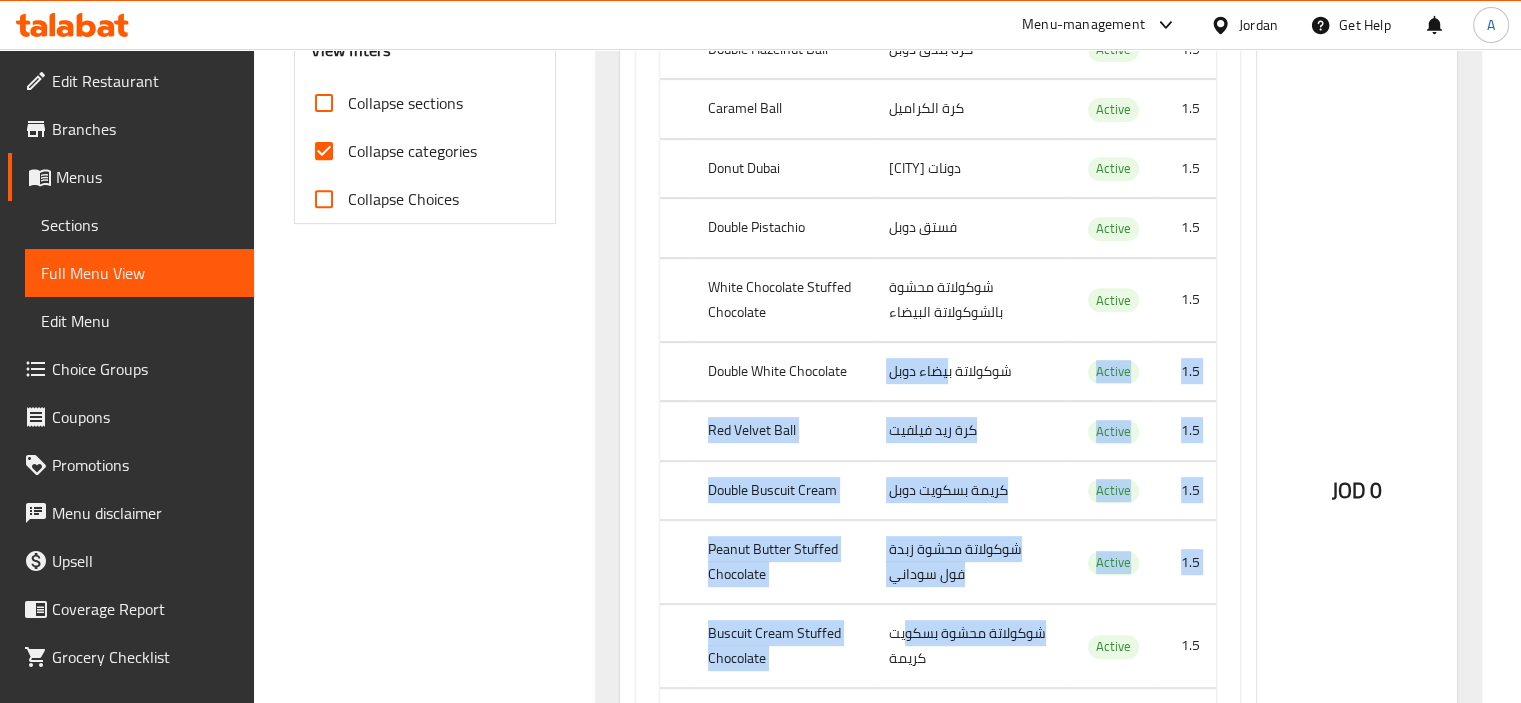 drag, startPoint x: 936, startPoint y: 404, endPoint x: 904, endPoint y: 643, distance: 241.13274 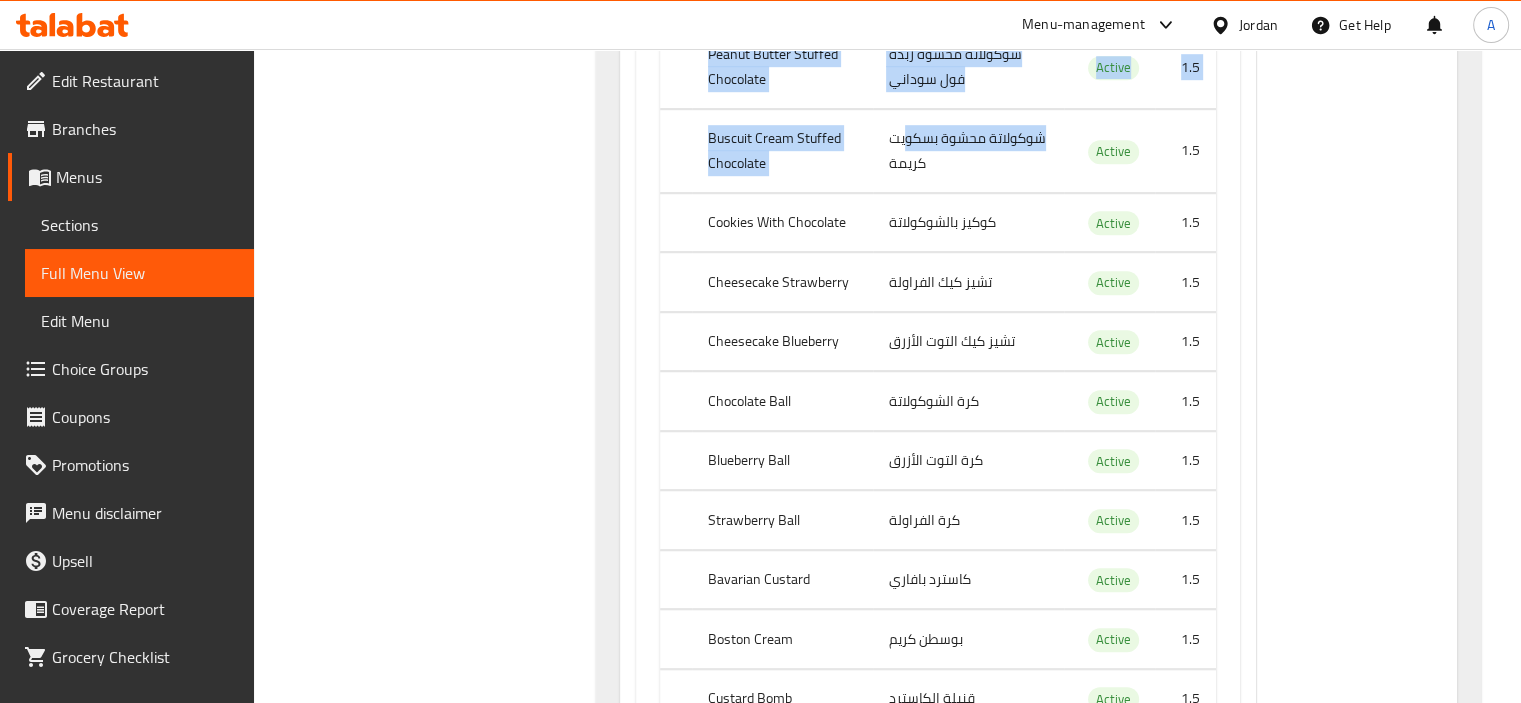 scroll, scrollTop: 1300, scrollLeft: 0, axis: vertical 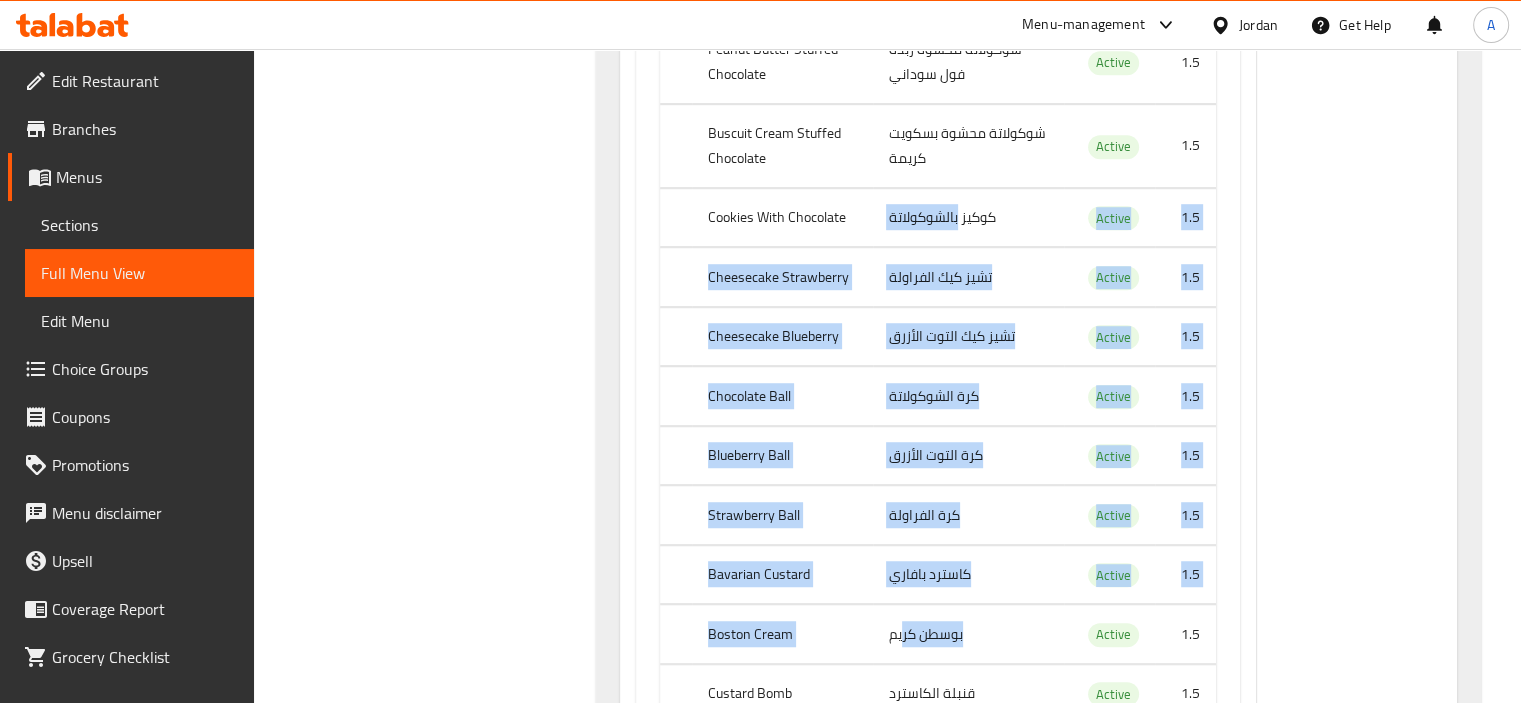 drag, startPoint x: 960, startPoint y: 219, endPoint x: 905, endPoint y: 631, distance: 415.6549 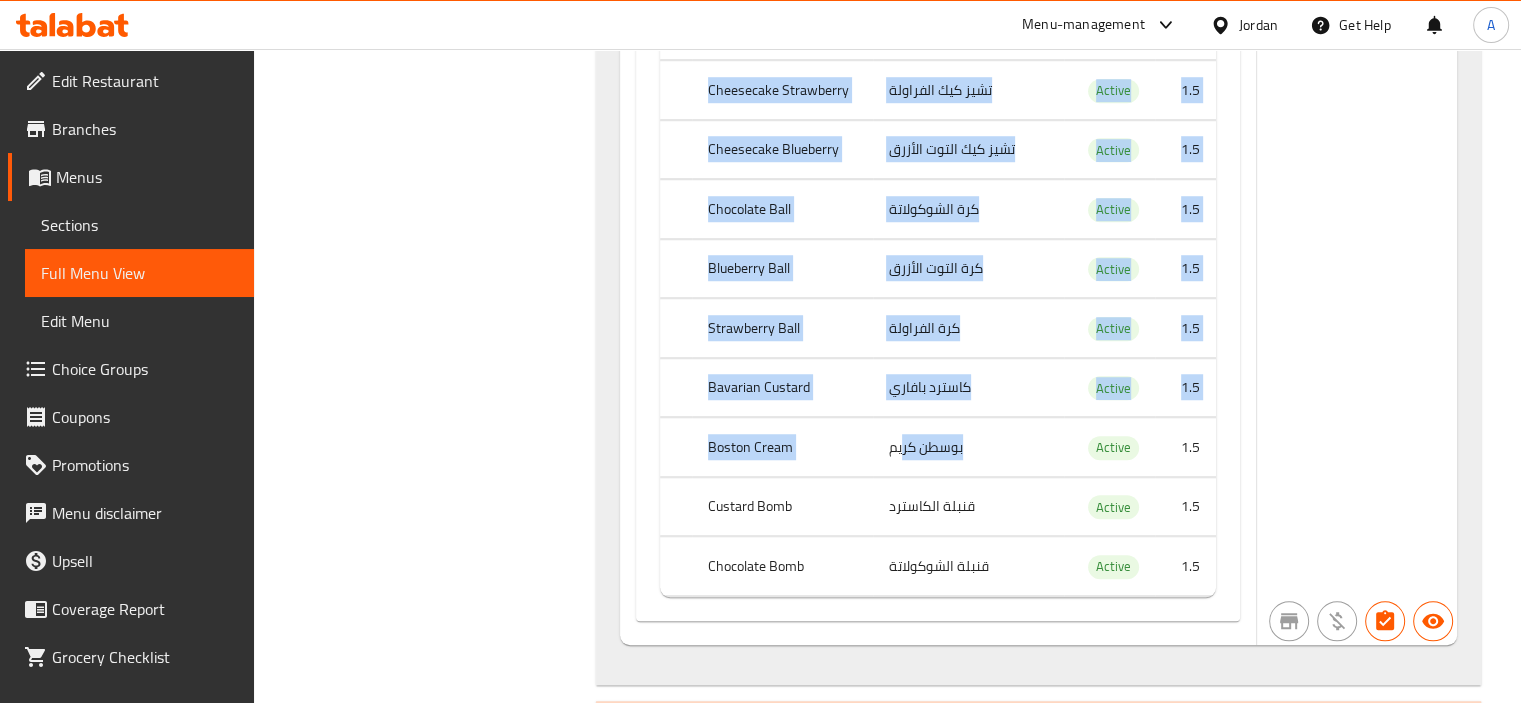 scroll, scrollTop: 1600, scrollLeft: 0, axis: vertical 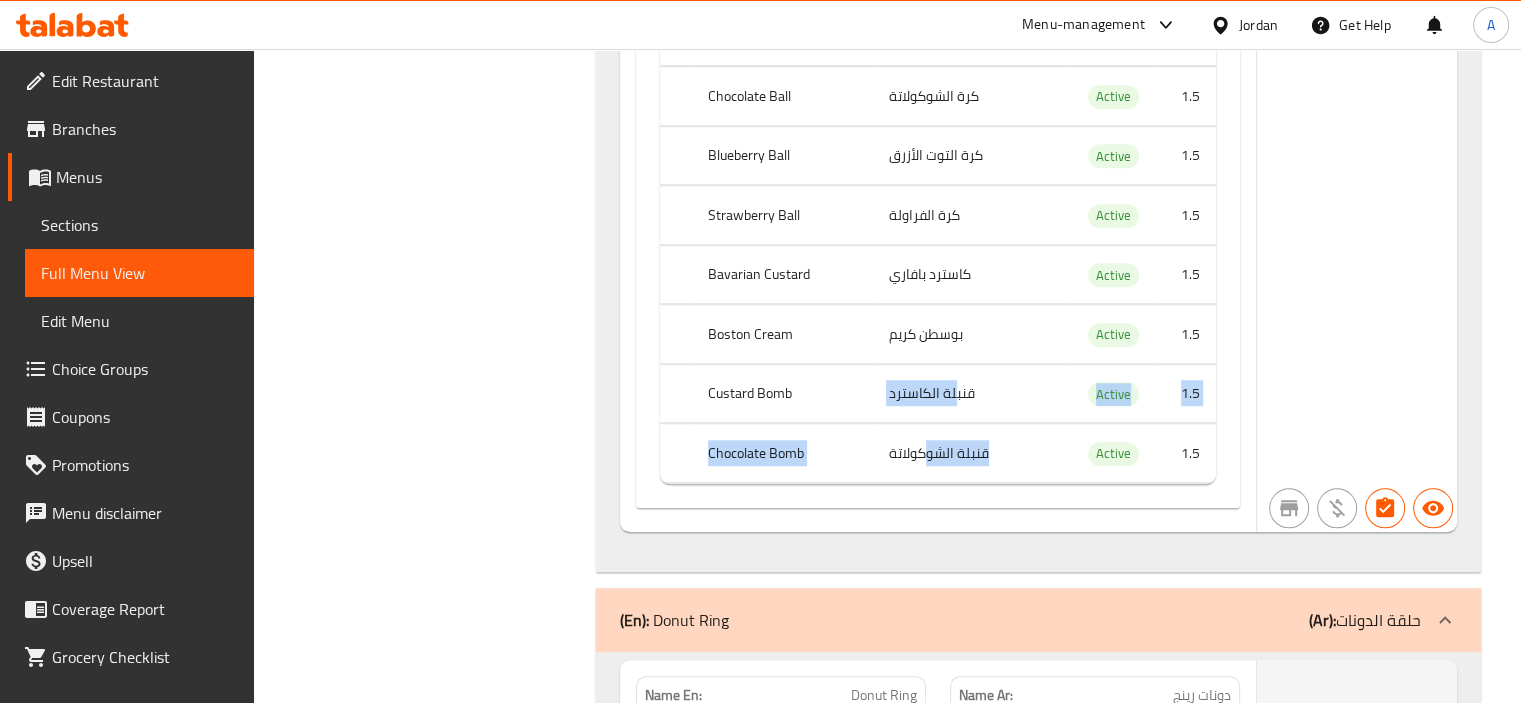 drag, startPoint x: 948, startPoint y: 407, endPoint x: 927, endPoint y: 468, distance: 64.513565 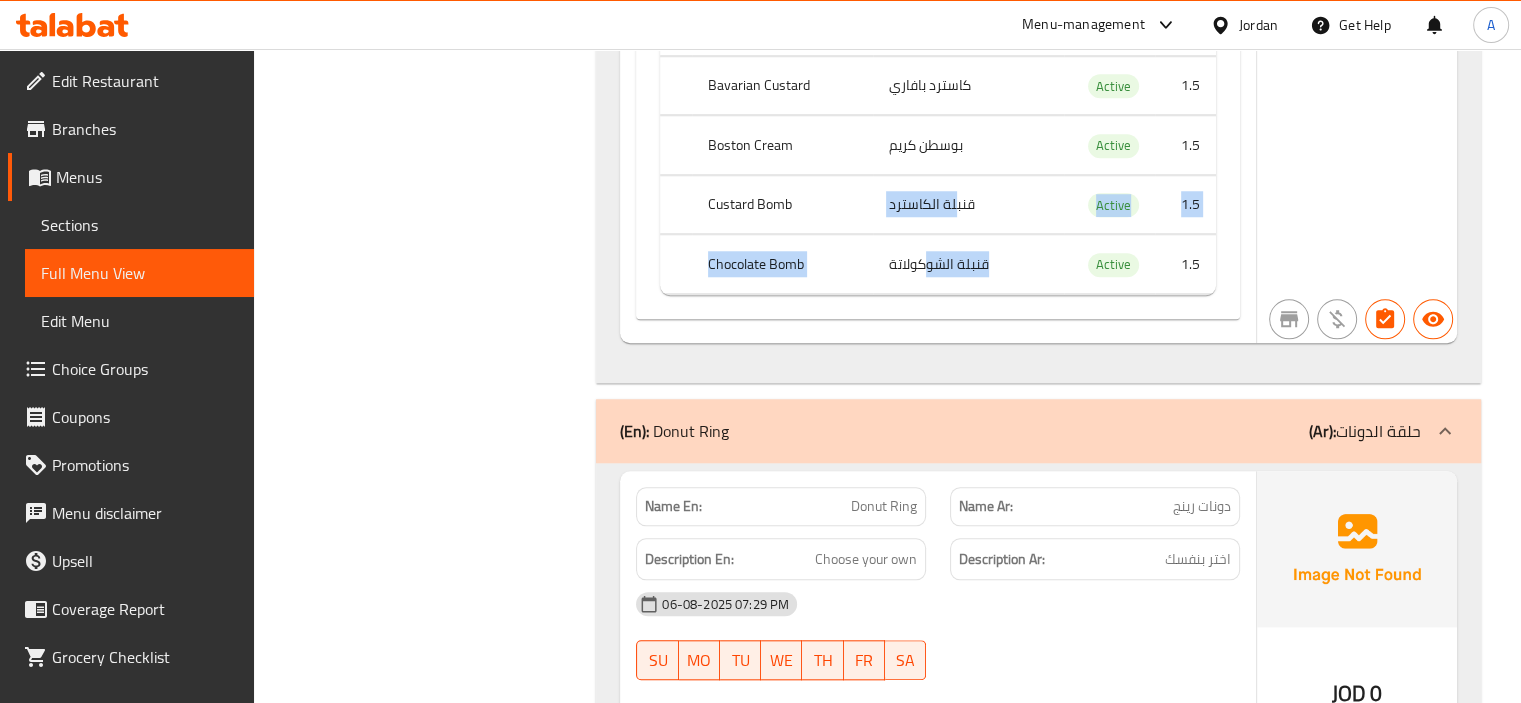 scroll, scrollTop: 1800, scrollLeft: 0, axis: vertical 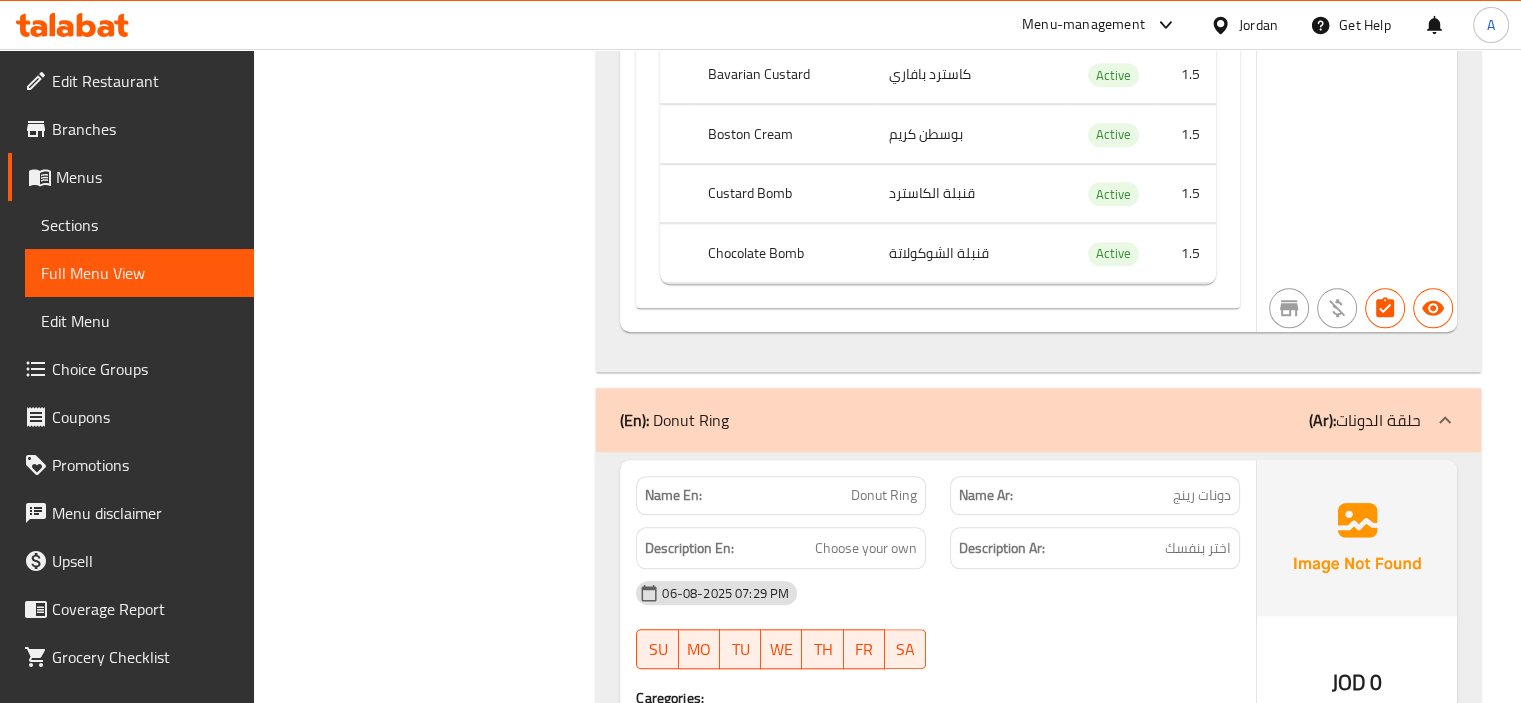 click on "Donut Ring" at bounding box center (886, -1424) 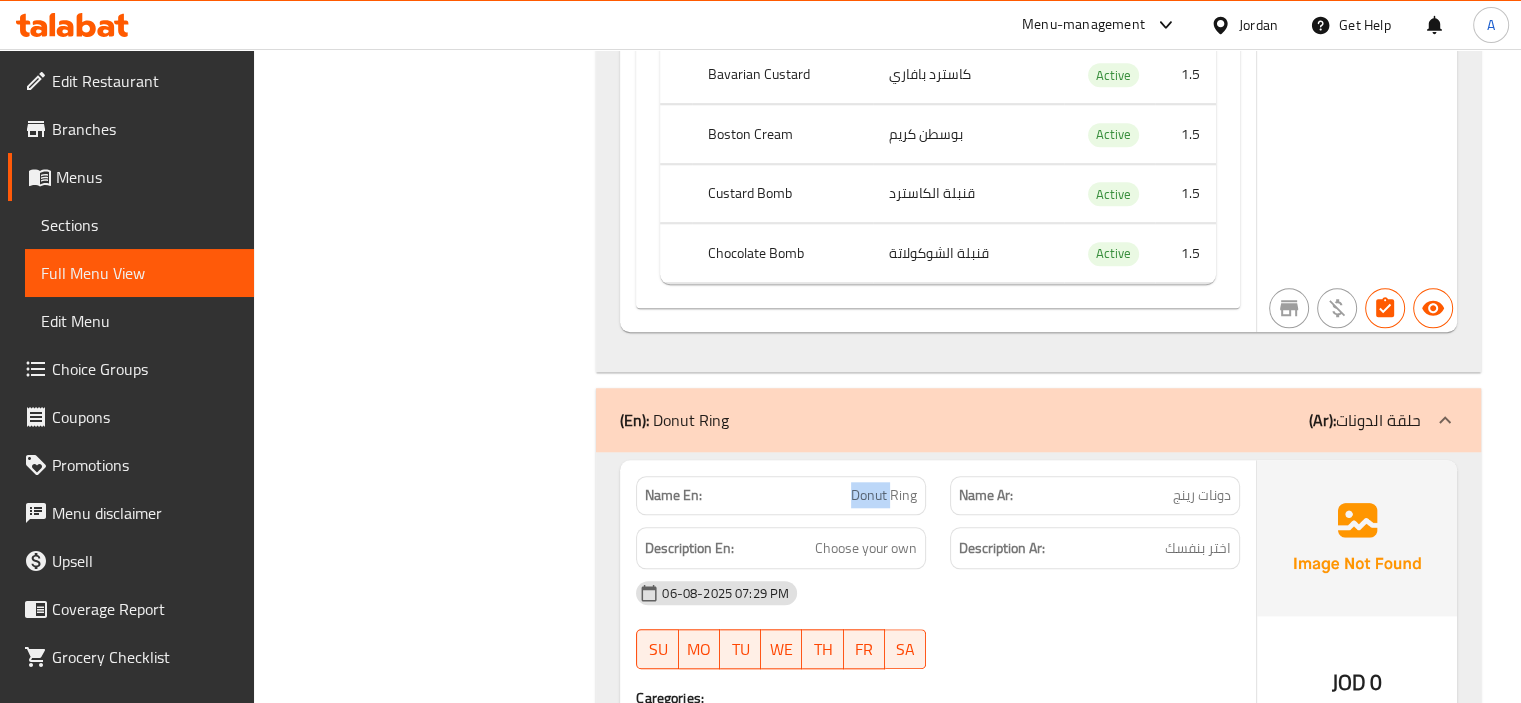 click on "Donut Ring" at bounding box center (886, -1424) 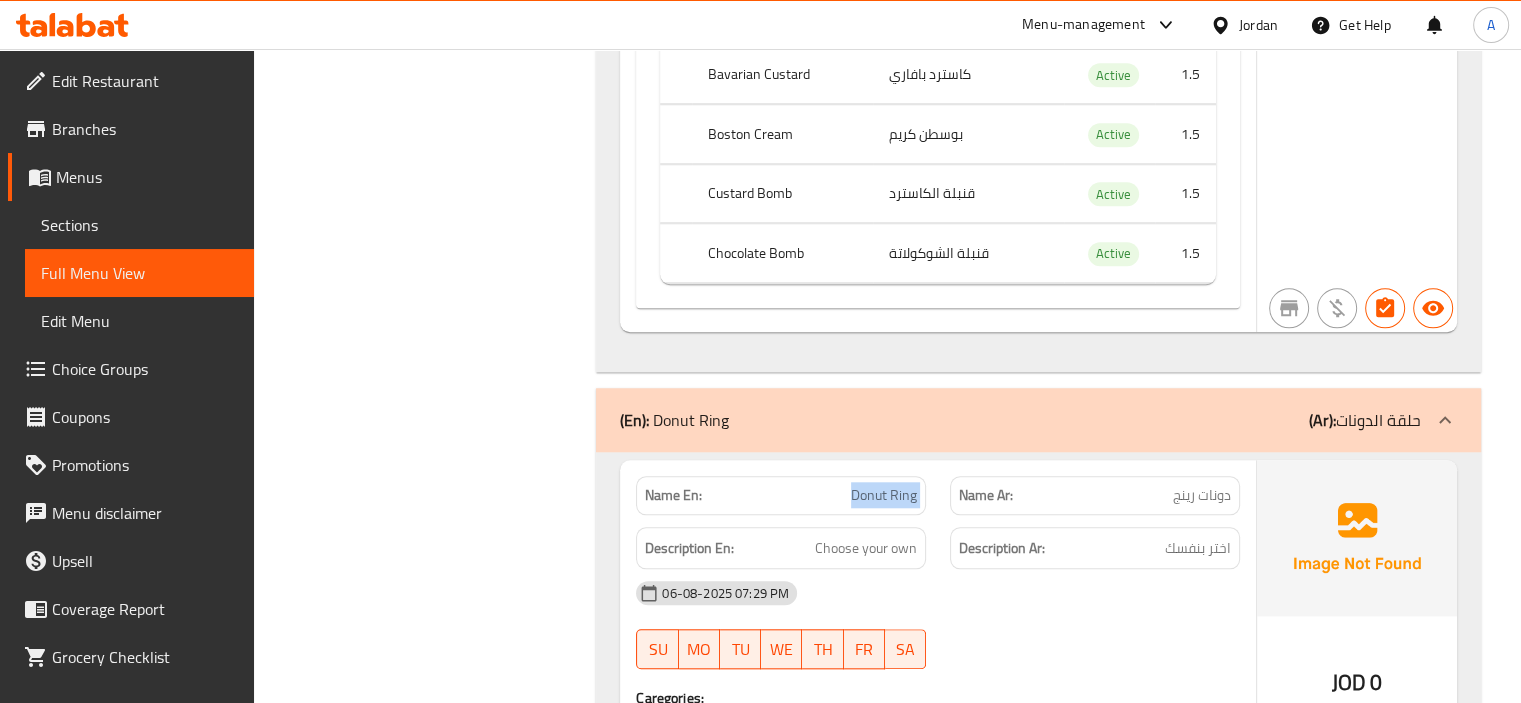 click on "Donut Ring" at bounding box center [886, -1424] 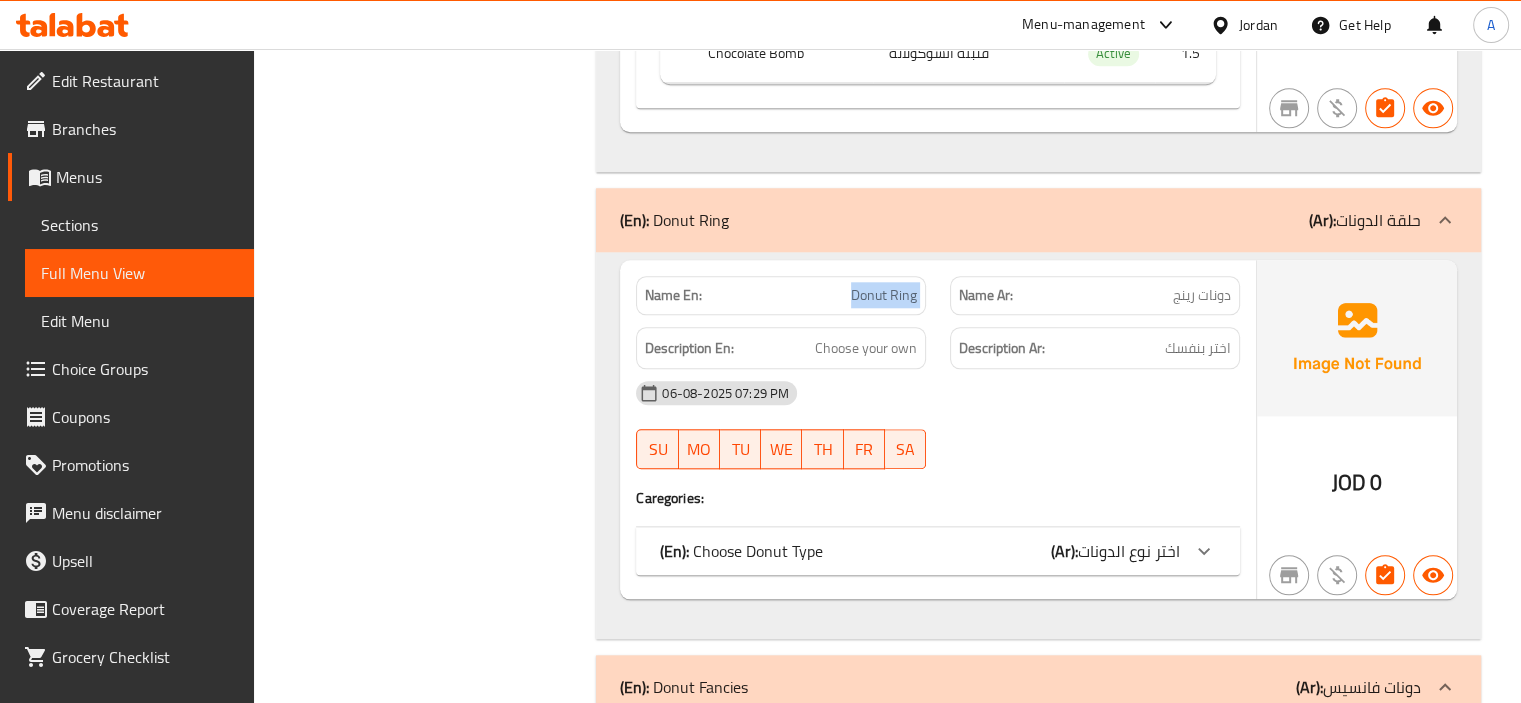 click on "(En):   Choose Donut Type (Ar): اختر نوع الدونات" at bounding box center [938, -1360] 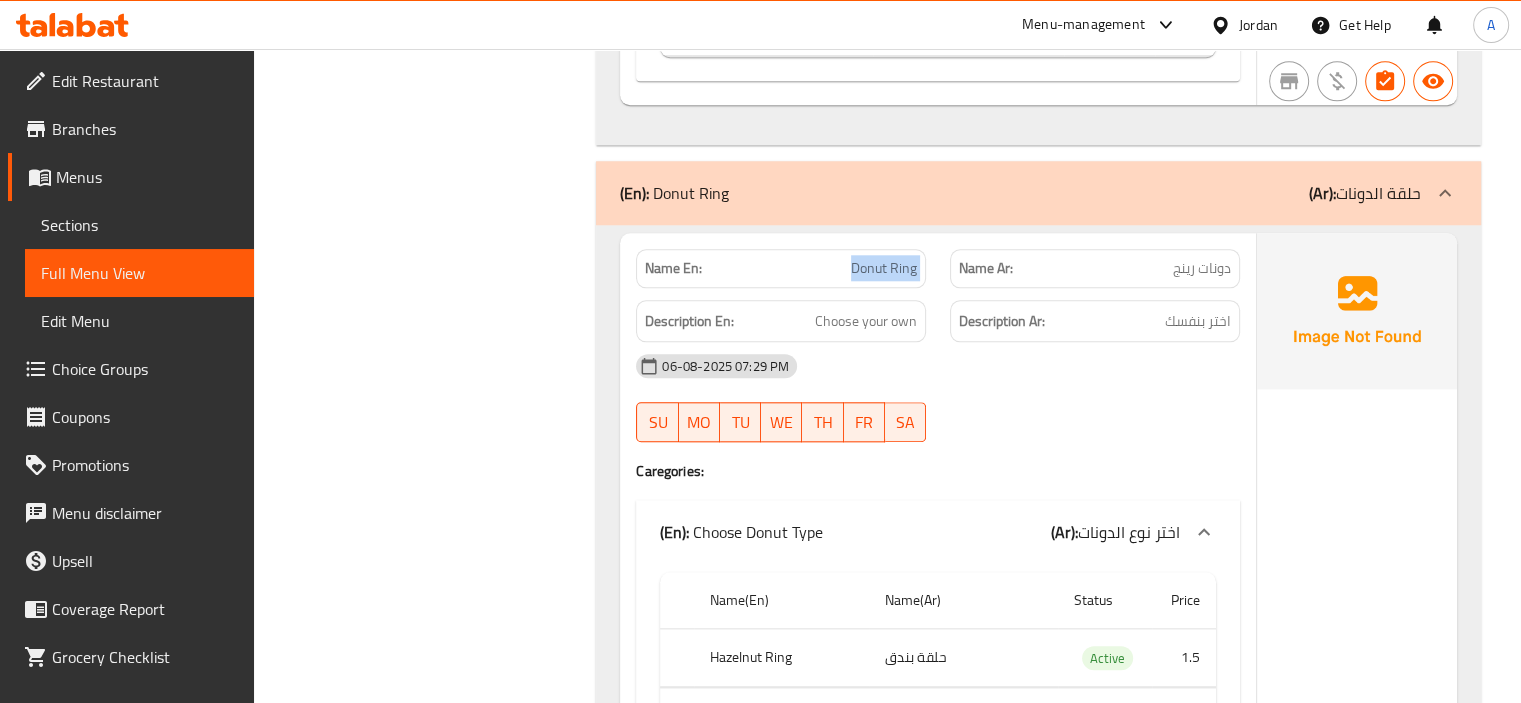 scroll, scrollTop: 2200, scrollLeft: 0, axis: vertical 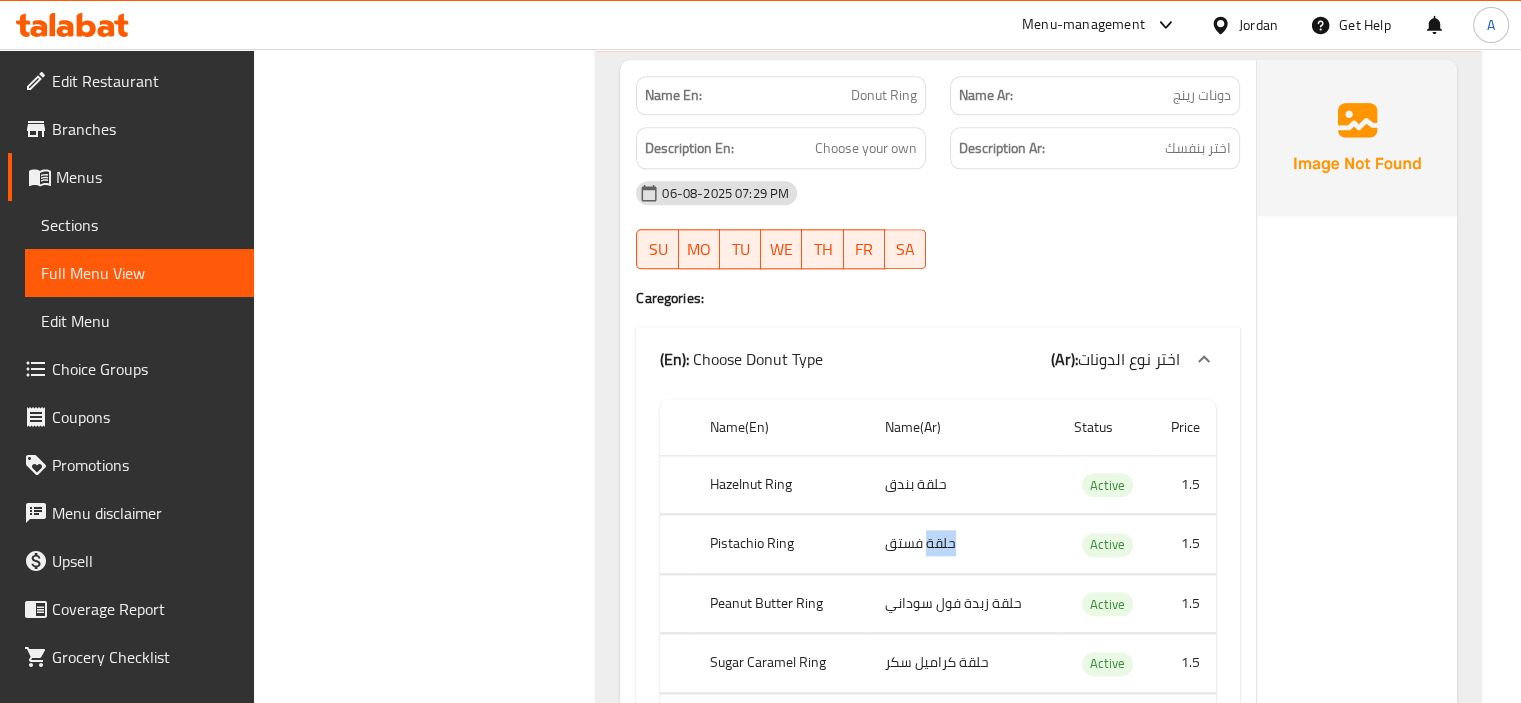 drag, startPoint x: 930, startPoint y: 553, endPoint x: 835, endPoint y: 547, distance: 95.189285 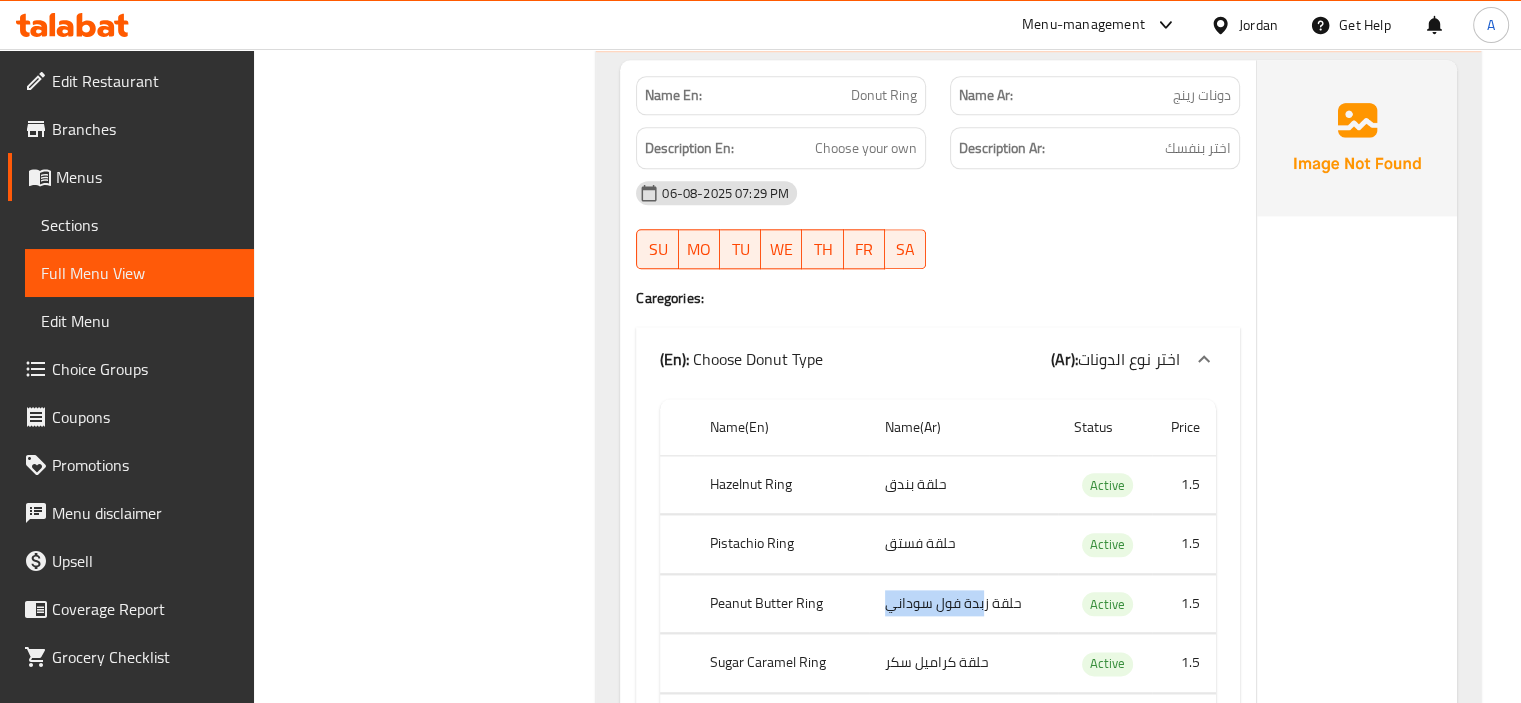 drag, startPoint x: 984, startPoint y: 617, endPoint x: 889, endPoint y: 626, distance: 95.42536 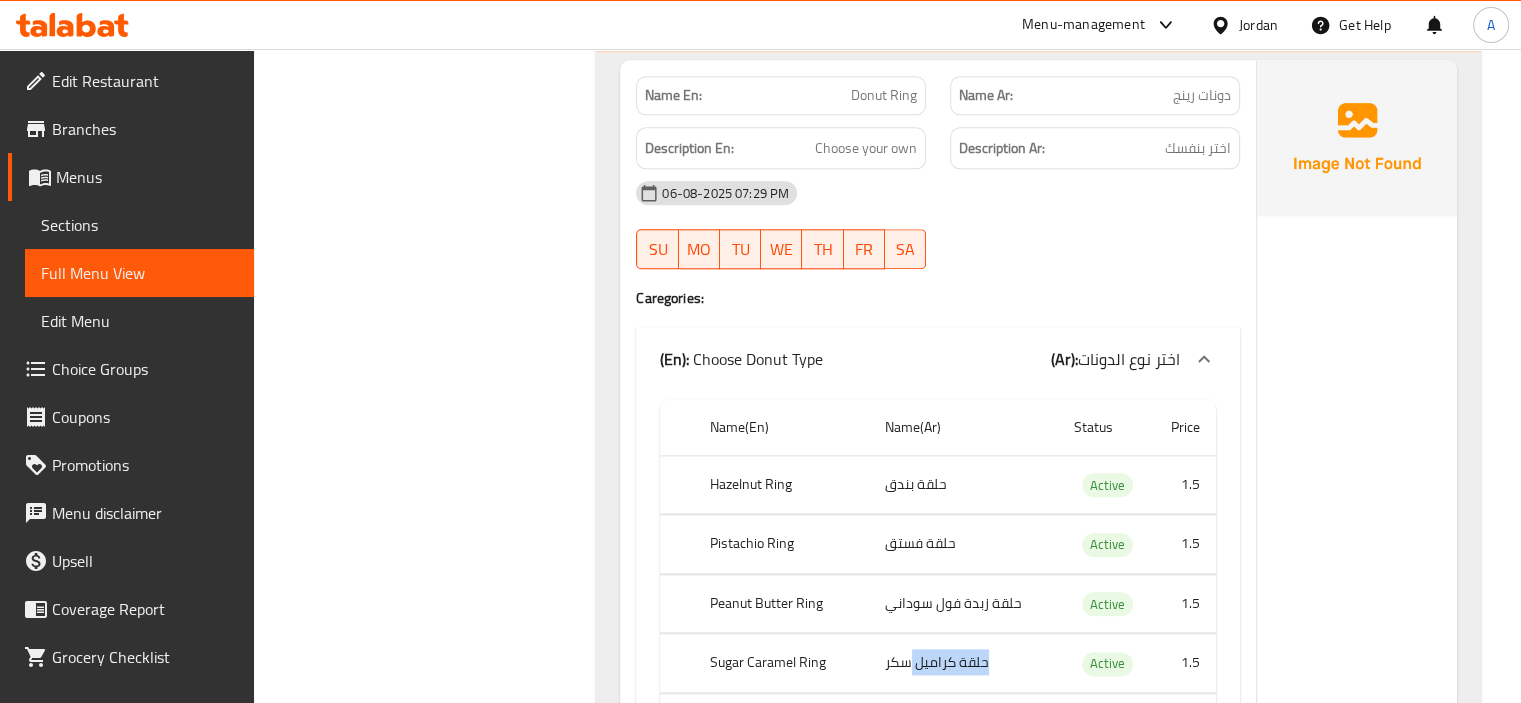 drag, startPoint x: 907, startPoint y: 676, endPoint x: 767, endPoint y: 632, distance: 146.7515 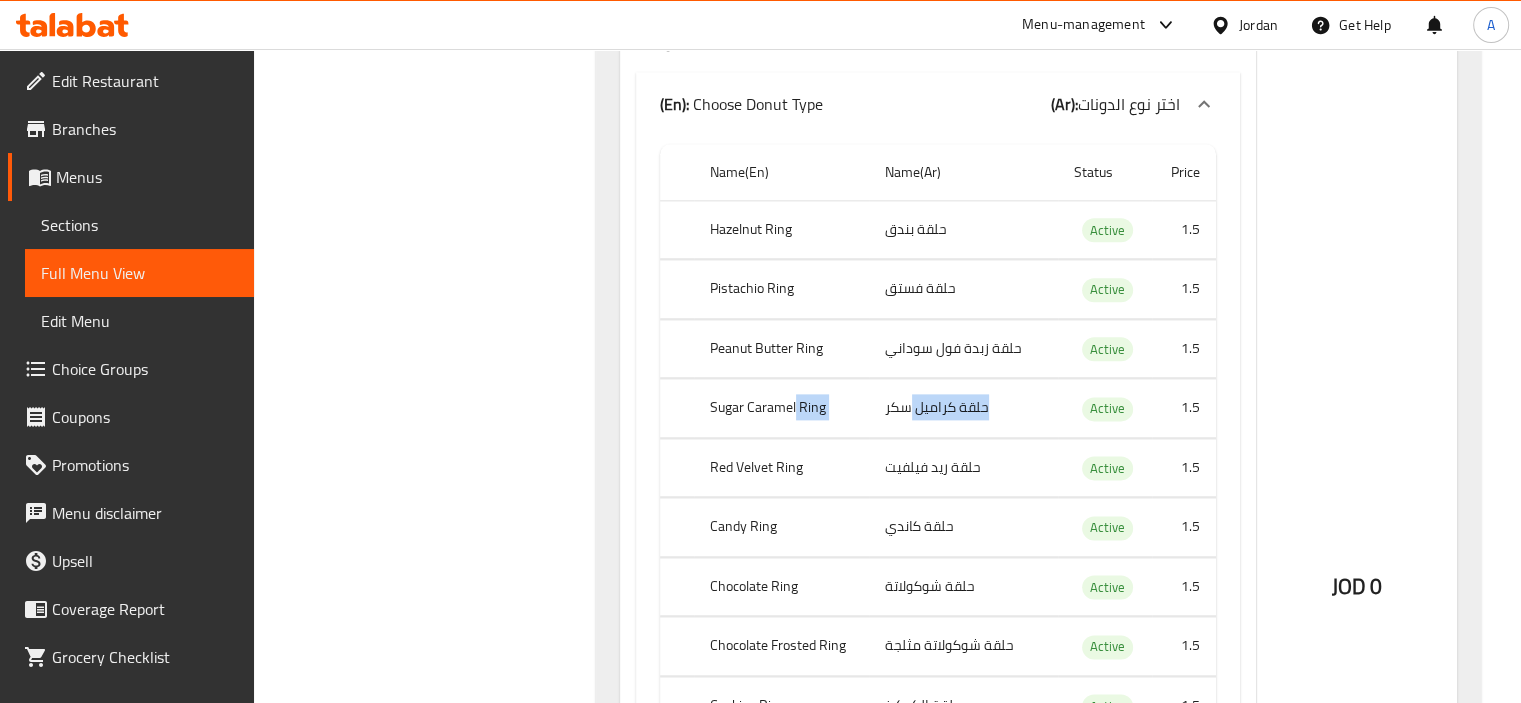 scroll, scrollTop: 2500, scrollLeft: 0, axis: vertical 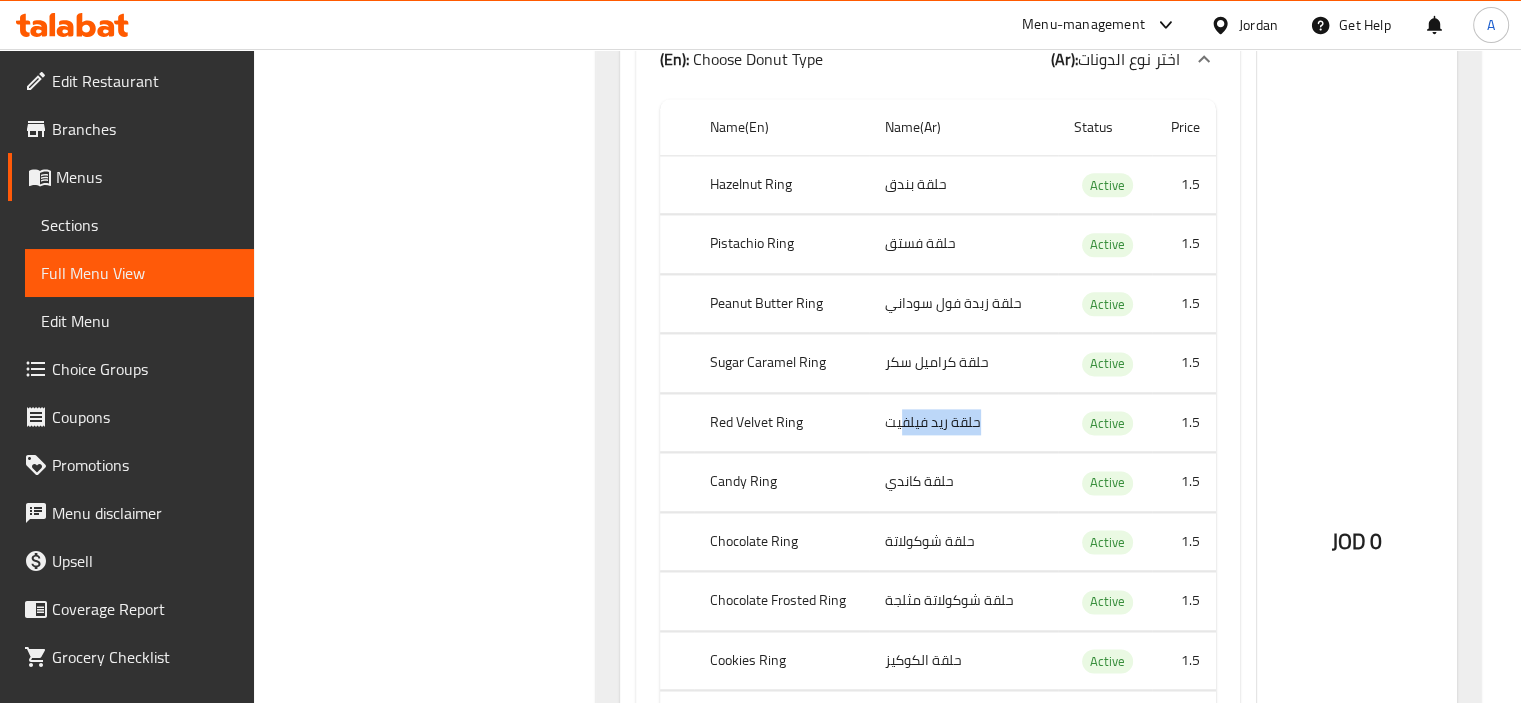 drag, startPoint x: 902, startPoint y: 428, endPoint x: 816, endPoint y: 440, distance: 86.833176 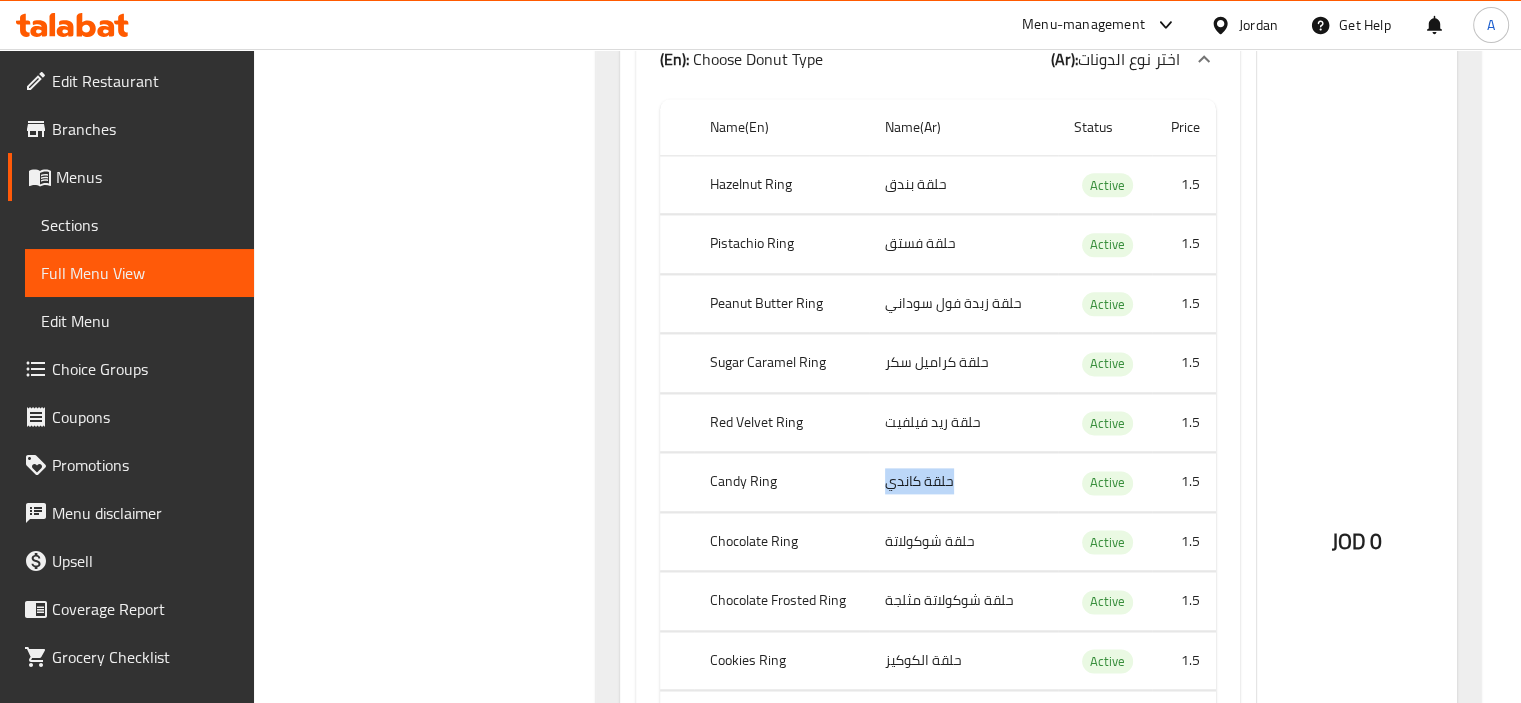 drag, startPoint x: 888, startPoint y: 479, endPoint x: 772, endPoint y: 487, distance: 116.275536 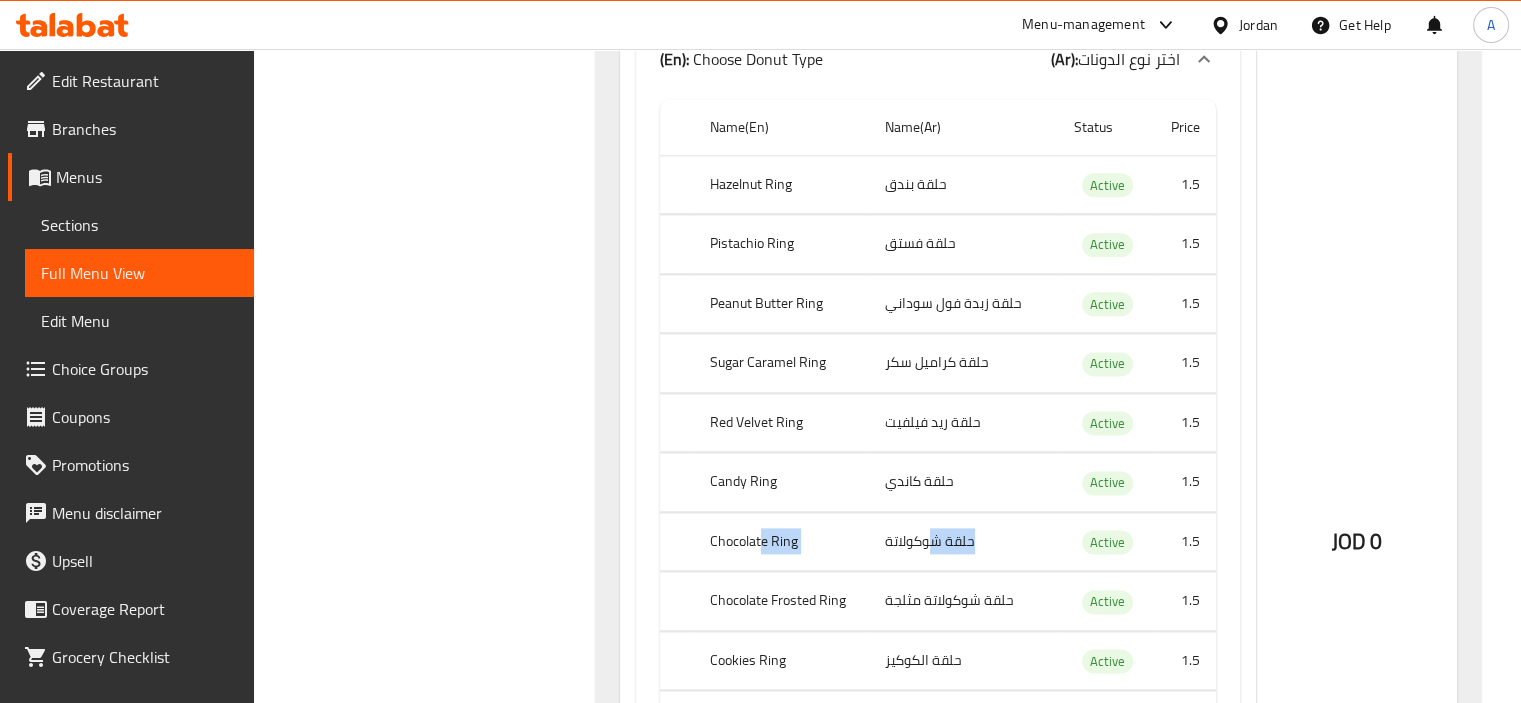 drag, startPoint x: 903, startPoint y: 543, endPoint x: 763, endPoint y: 541, distance: 140.01428 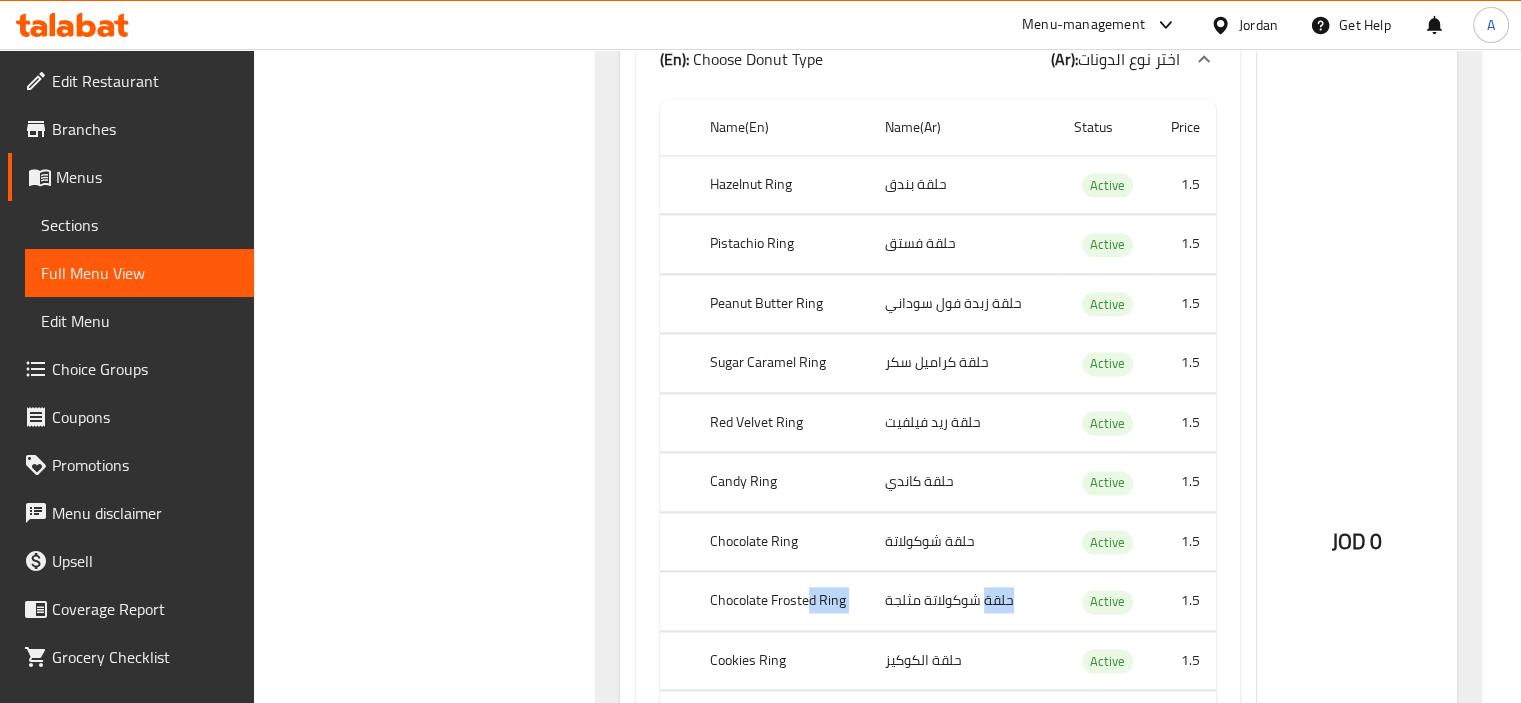 drag, startPoint x: 985, startPoint y: 614, endPoint x: 809, endPoint y: 613, distance: 176.00284 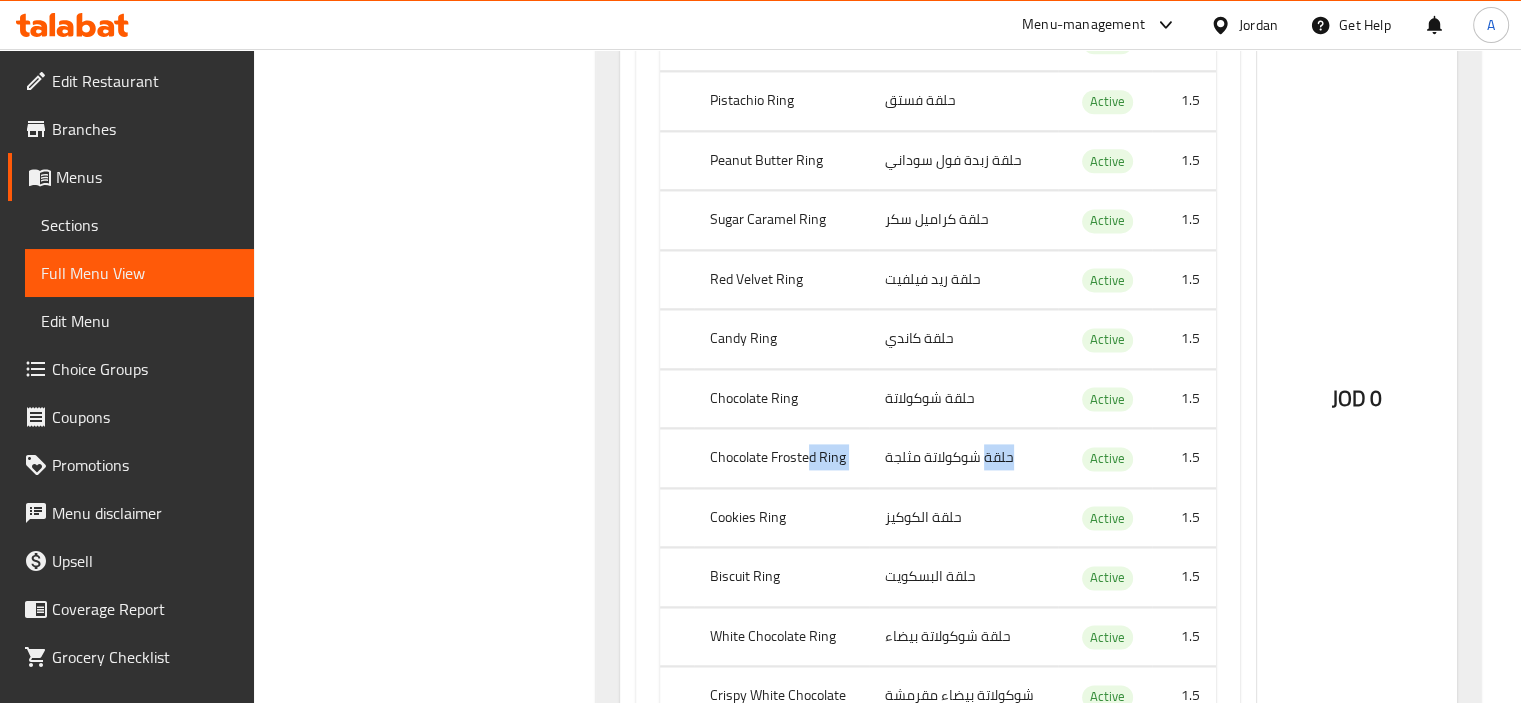scroll, scrollTop: 2700, scrollLeft: 0, axis: vertical 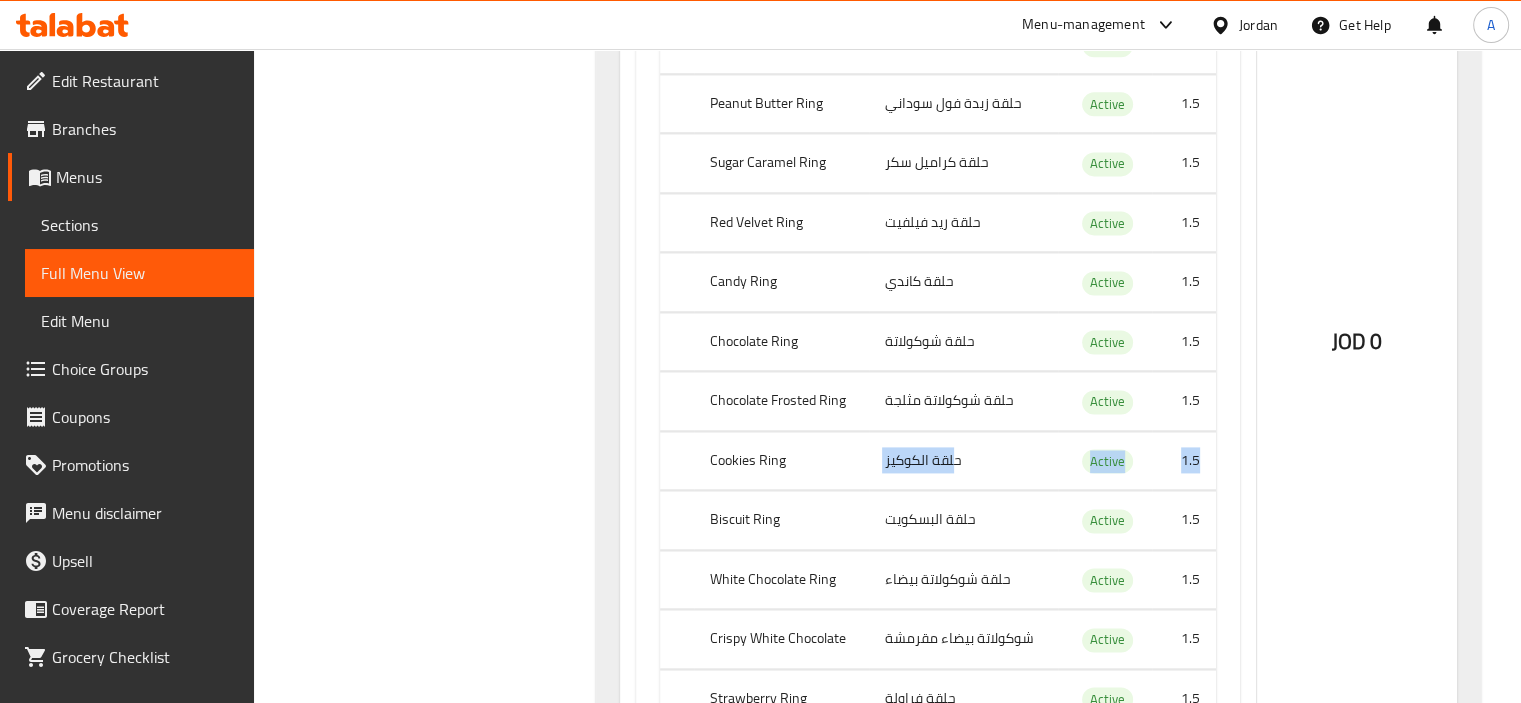 drag, startPoint x: 948, startPoint y: 485, endPoint x: 868, endPoint y: 491, distance: 80.224686 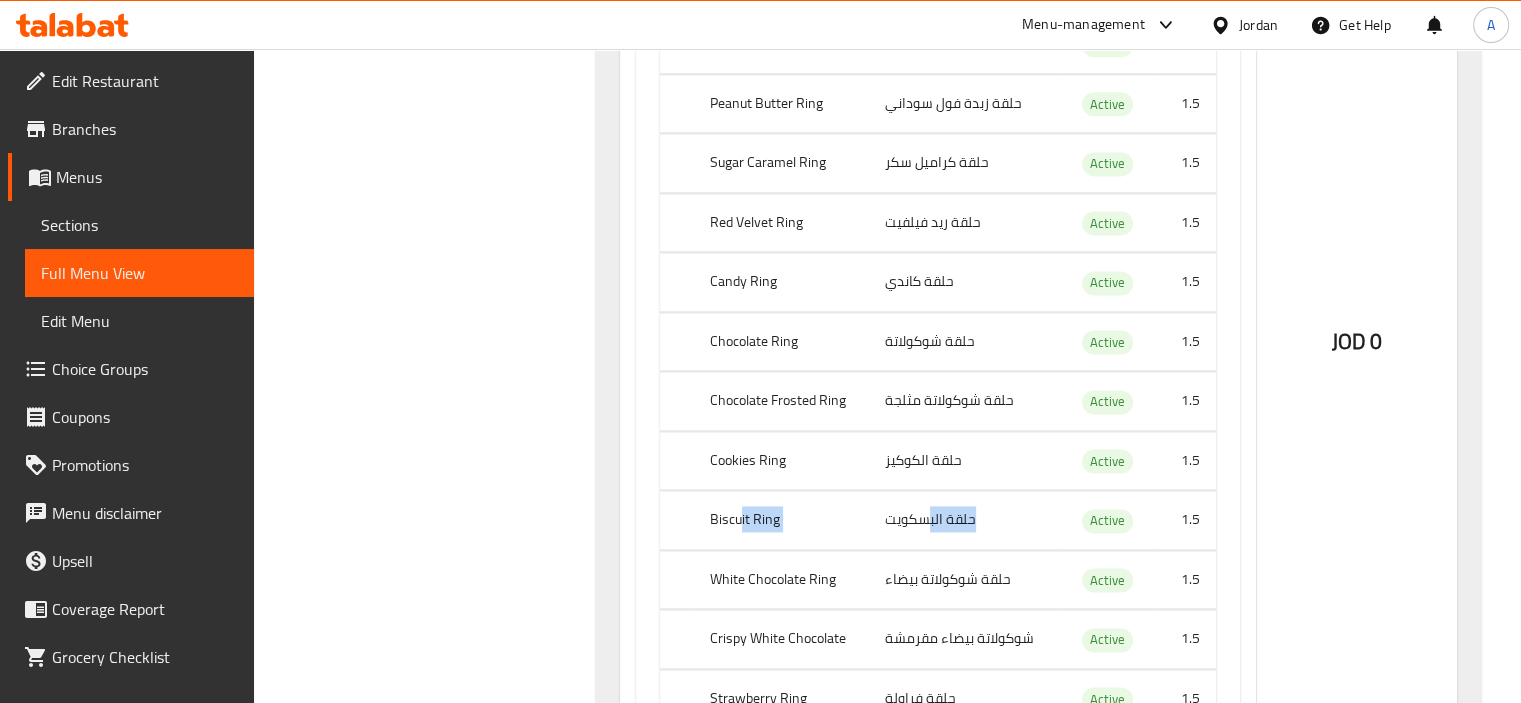 drag, startPoint x: 932, startPoint y: 529, endPoint x: 740, endPoint y: 525, distance: 192.04166 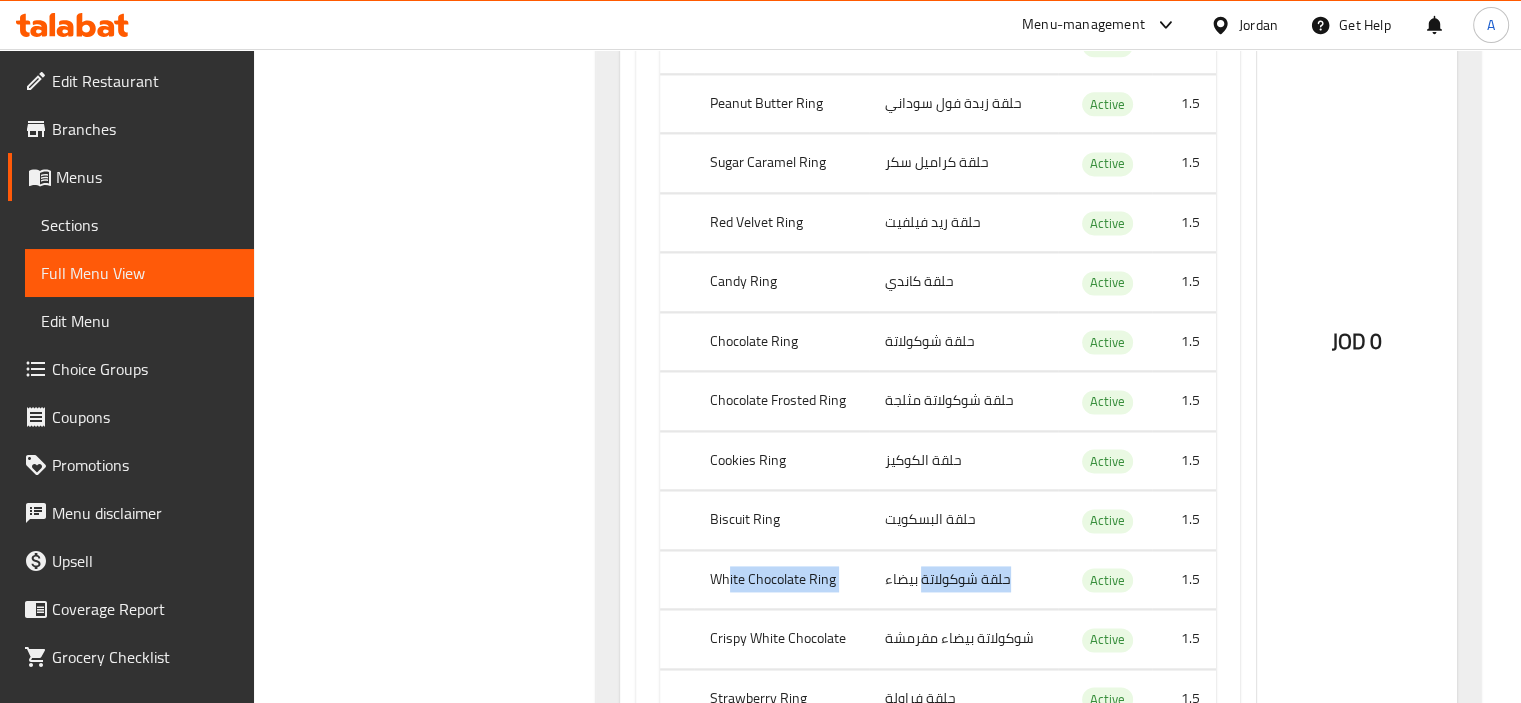 drag, startPoint x: 889, startPoint y: 575, endPoint x: 728, endPoint y: 554, distance: 162.36378 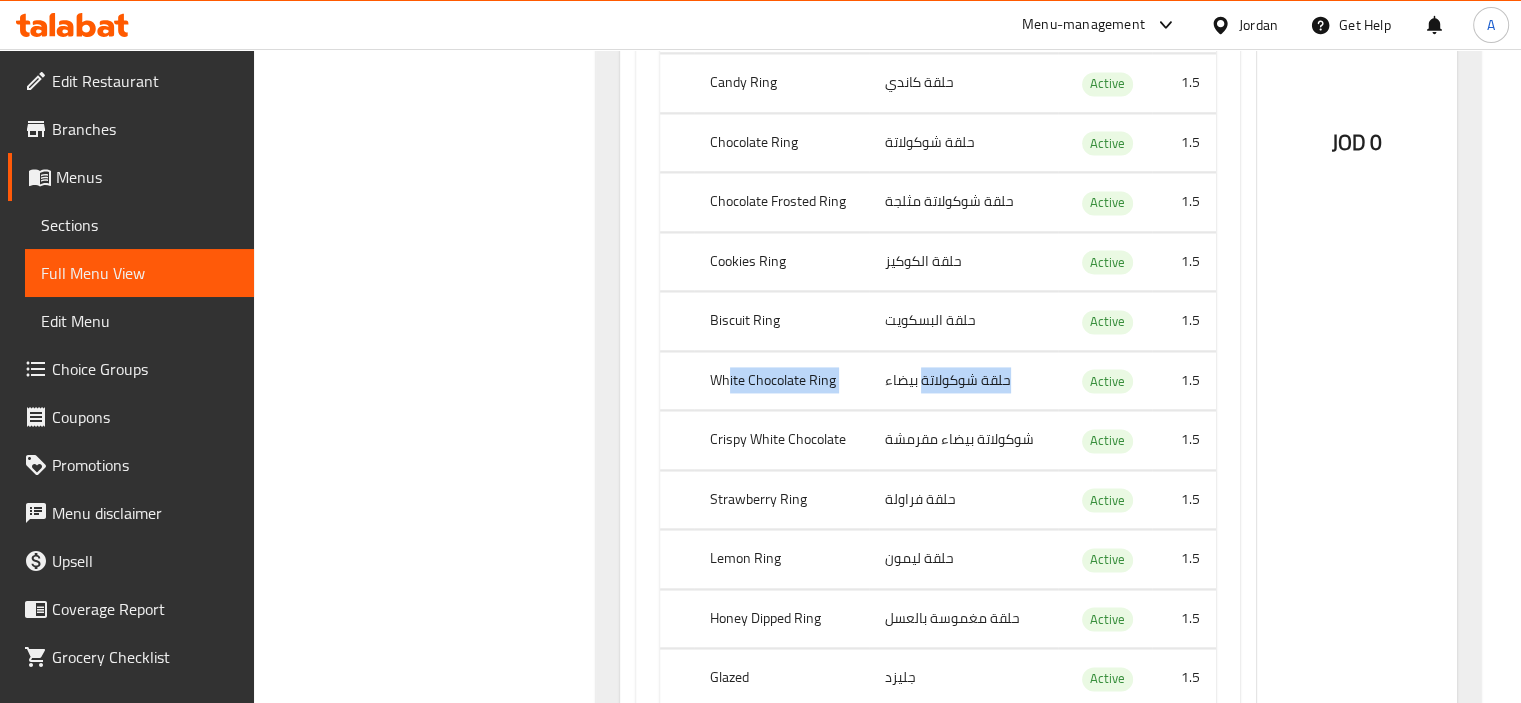 scroll, scrollTop: 2900, scrollLeft: 0, axis: vertical 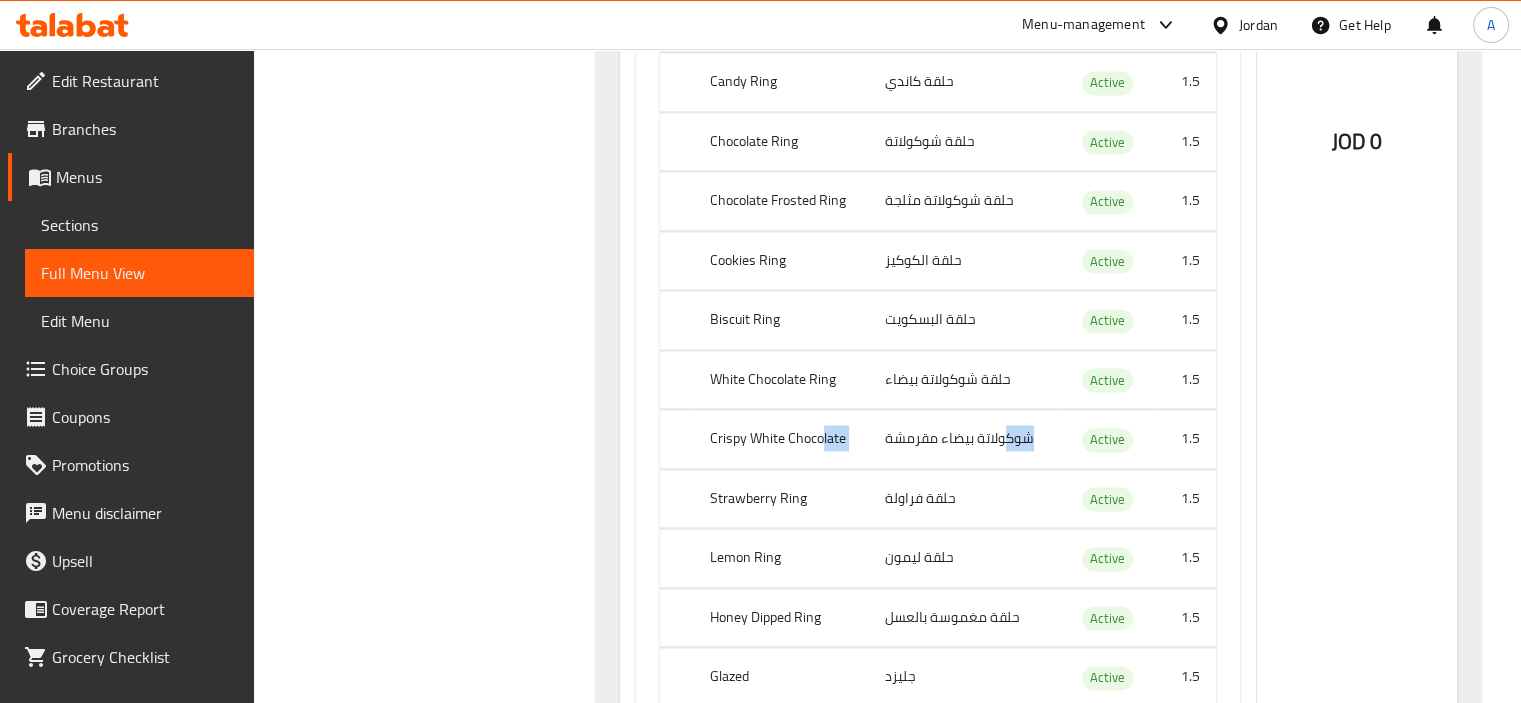 drag, startPoint x: 1008, startPoint y: 450, endPoint x: 819, endPoint y: 468, distance: 189.85521 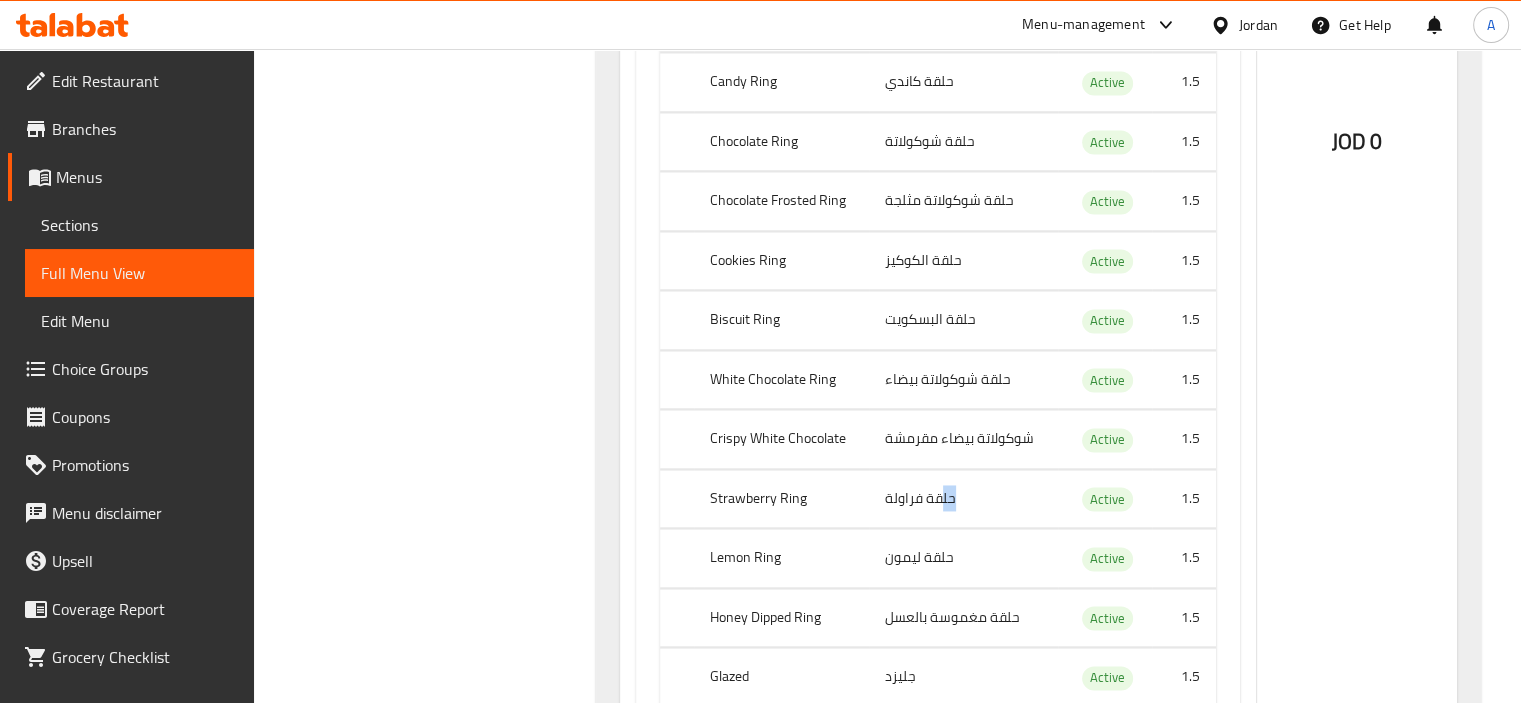 drag, startPoint x: 942, startPoint y: 507, endPoint x: 781, endPoint y: 507, distance: 161 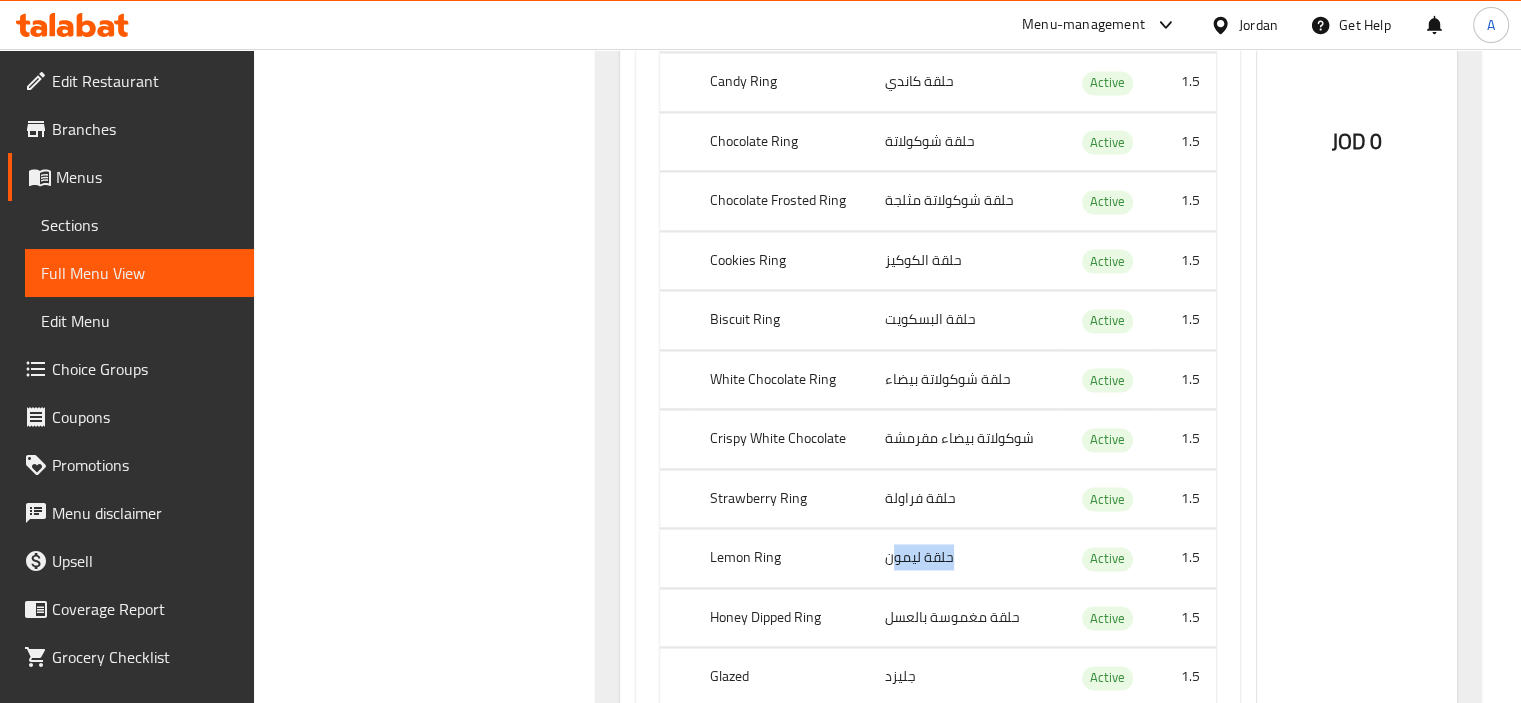 drag, startPoint x: 876, startPoint y: 558, endPoint x: 835, endPoint y: 559, distance: 41.01219 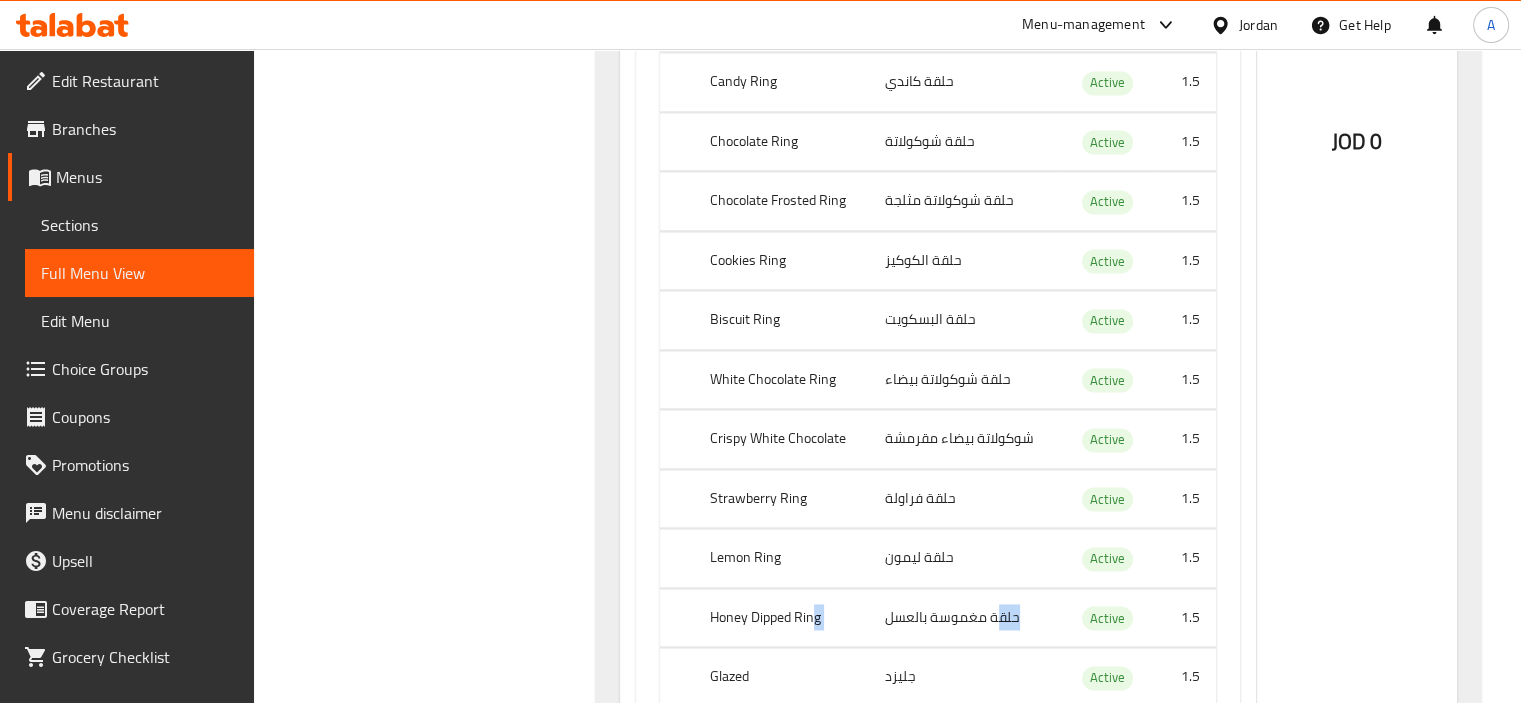 drag, startPoint x: 993, startPoint y: 608, endPoint x: 803, endPoint y: 616, distance: 190.16835 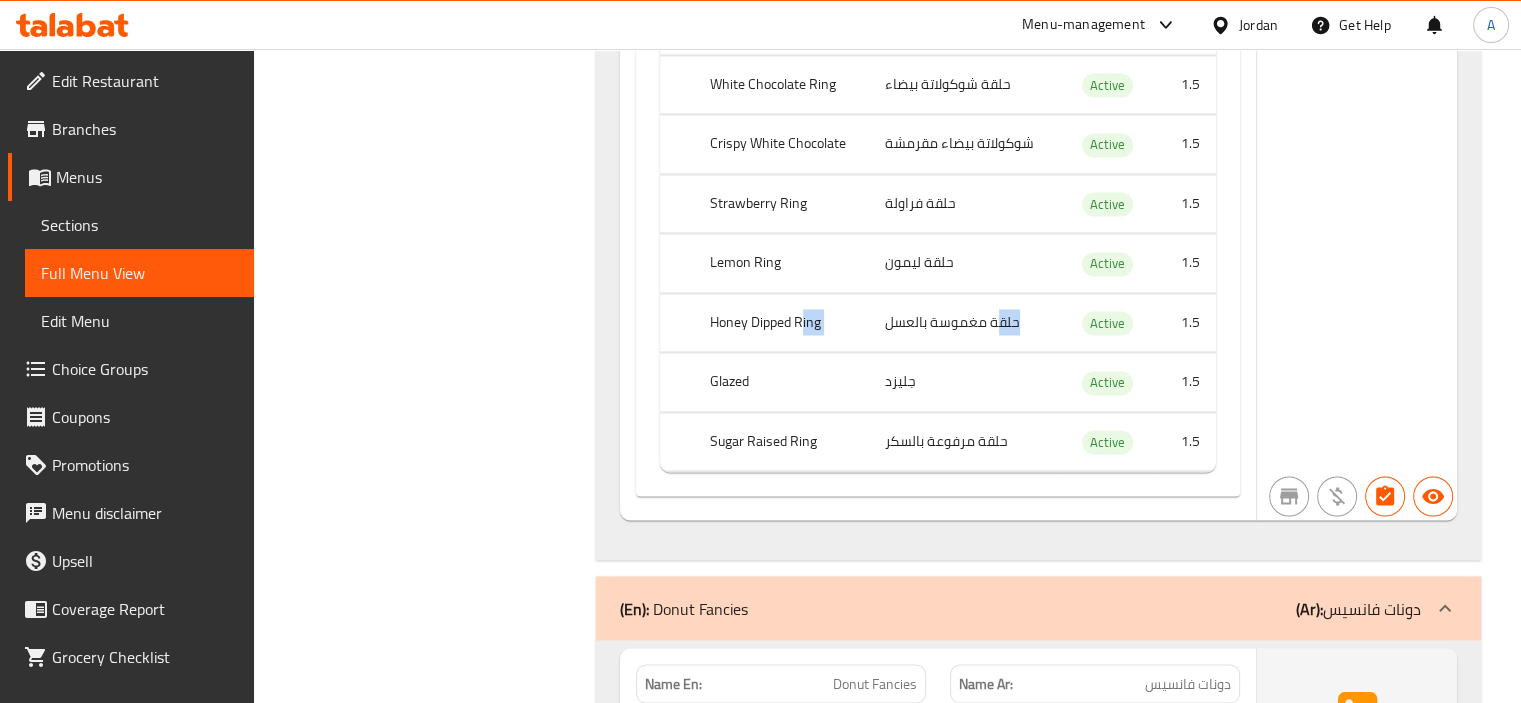 scroll, scrollTop: 3200, scrollLeft: 0, axis: vertical 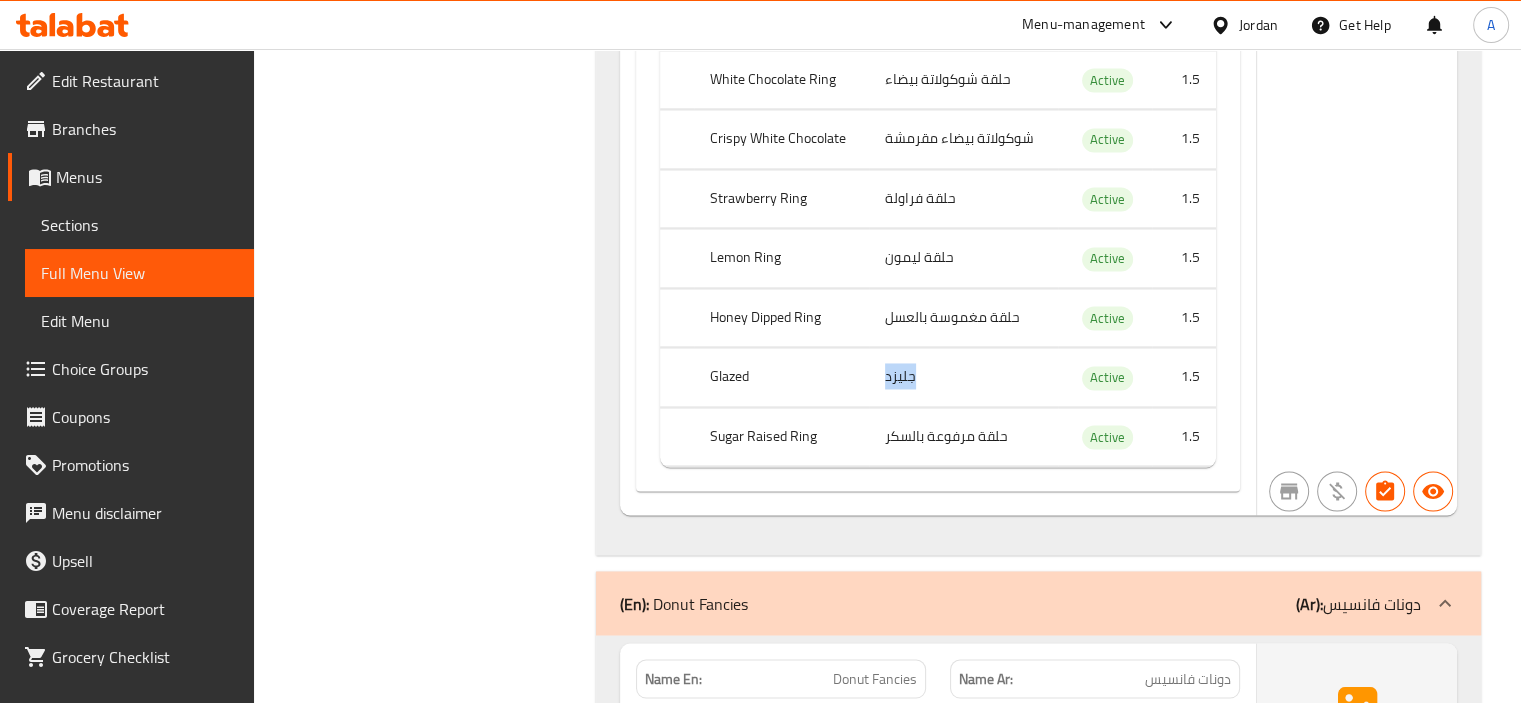drag, startPoint x: 872, startPoint y: 392, endPoint x: 832, endPoint y: 396, distance: 40.1995 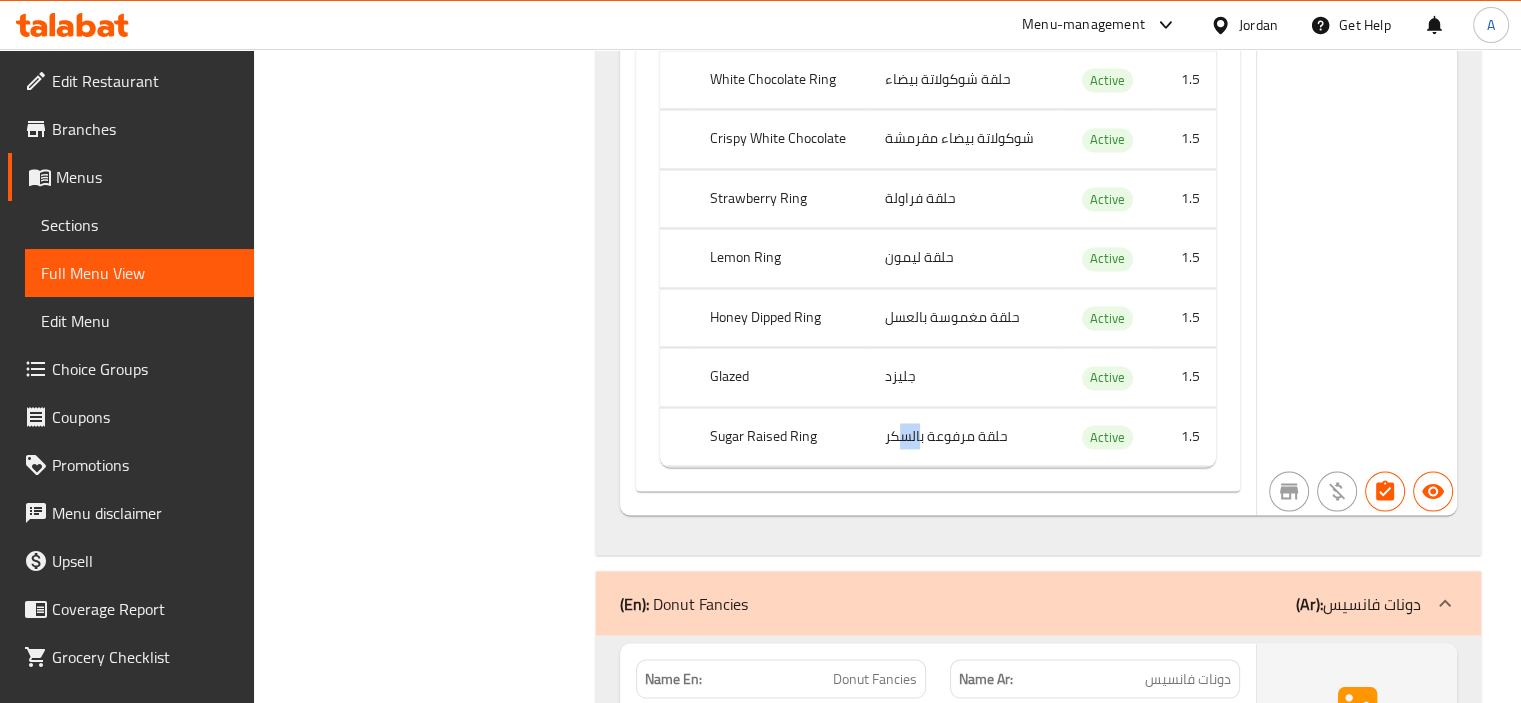 drag, startPoint x: 888, startPoint y: 449, endPoint x: 754, endPoint y: 442, distance: 134.18271 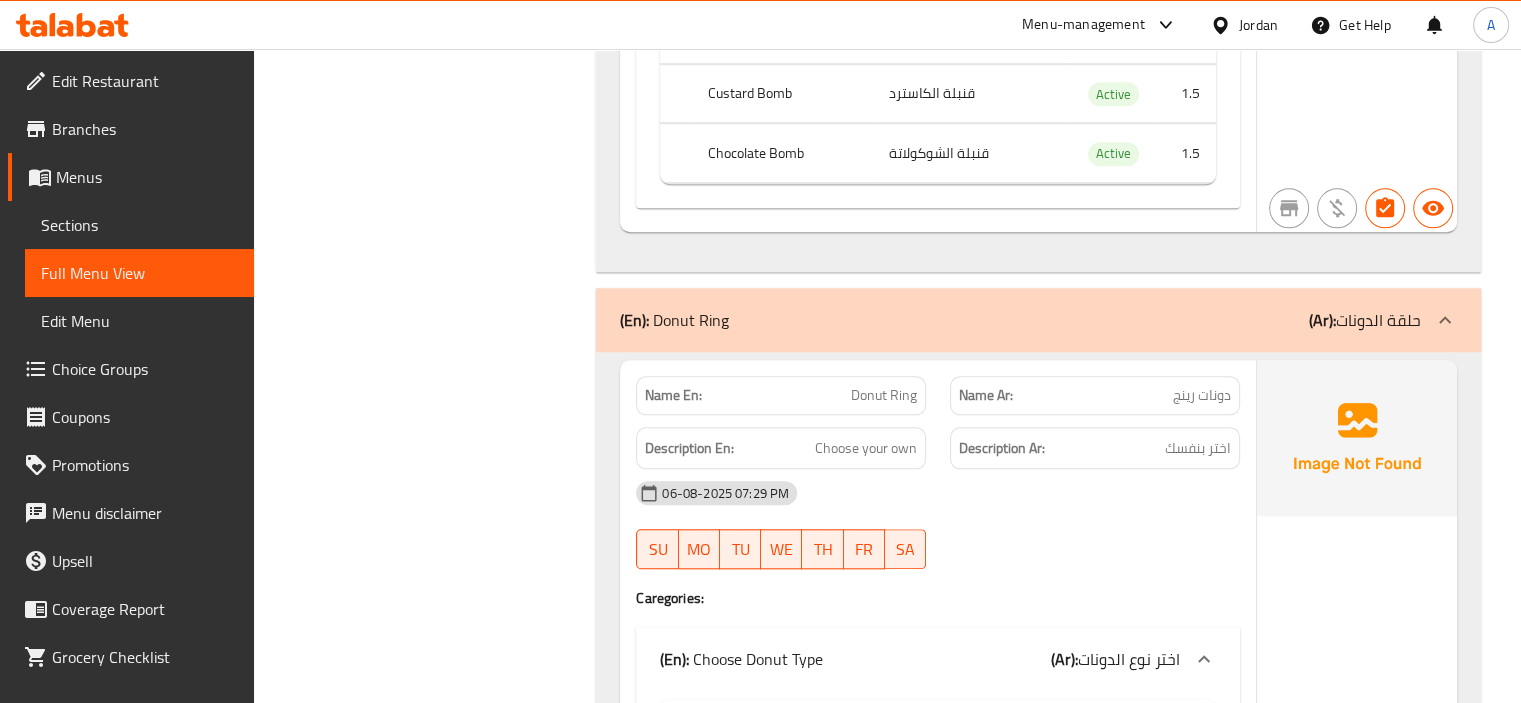 scroll, scrollTop: 2300, scrollLeft: 0, axis: vertical 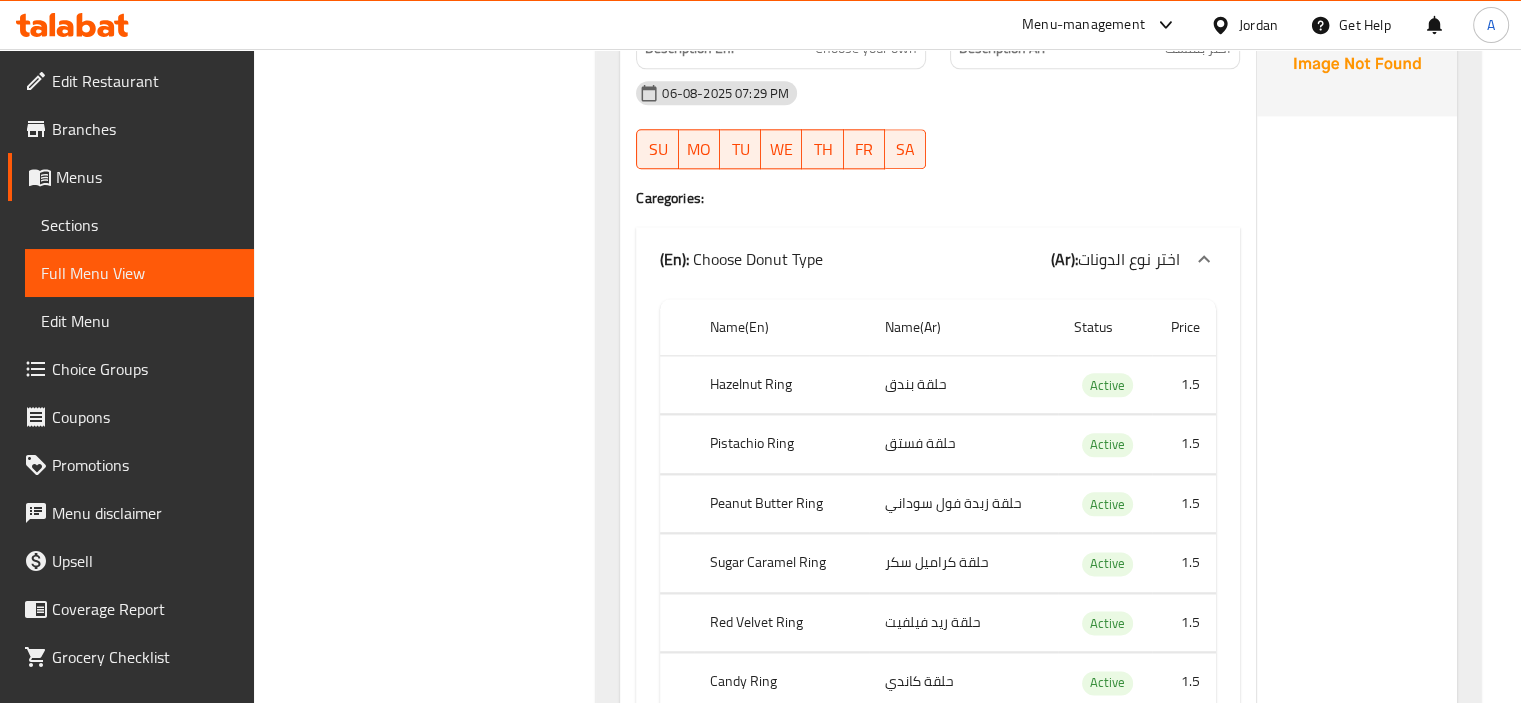 click on "[ITEM_NAME] [ITEM_NAME]" at bounding box center (968, -1523) 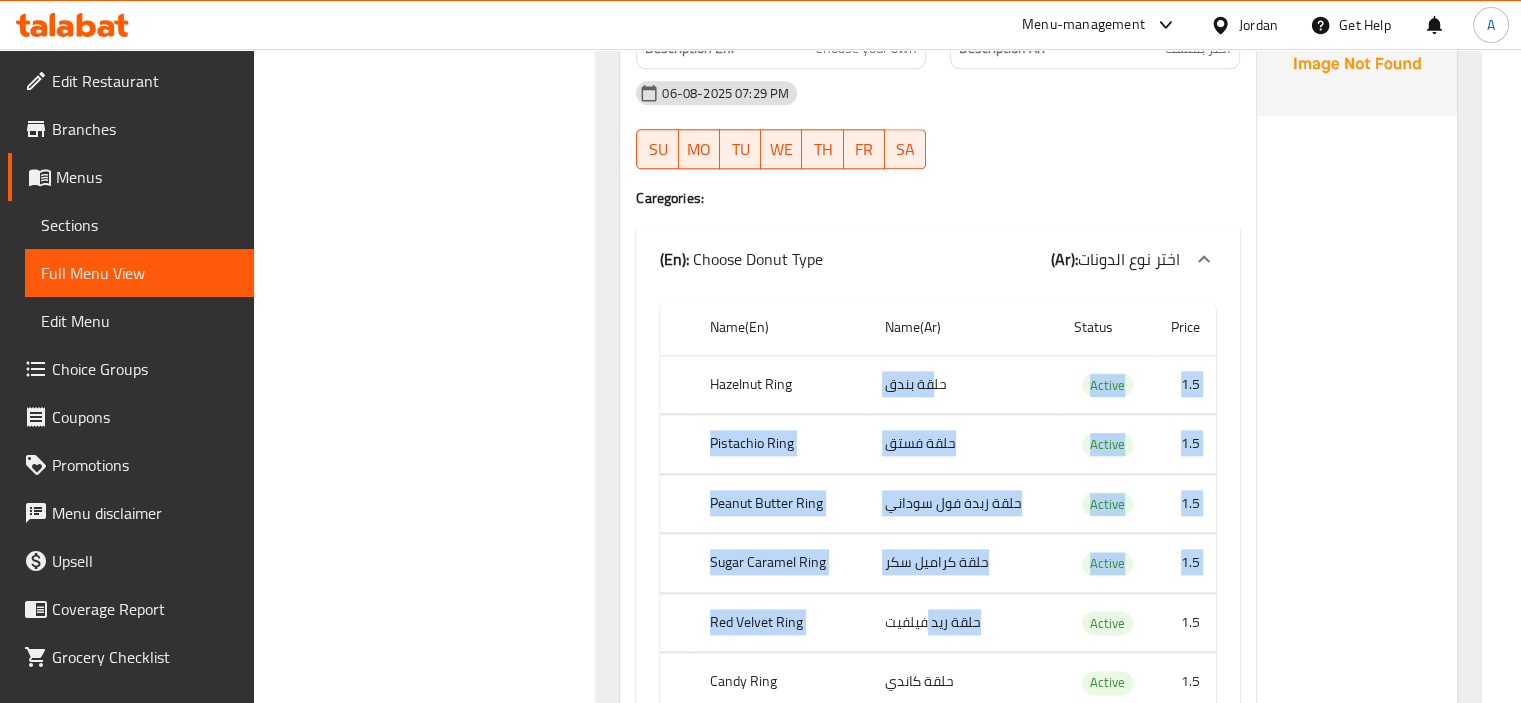 drag, startPoint x: 931, startPoint y: 386, endPoint x: 928, endPoint y: 610, distance: 224.0201 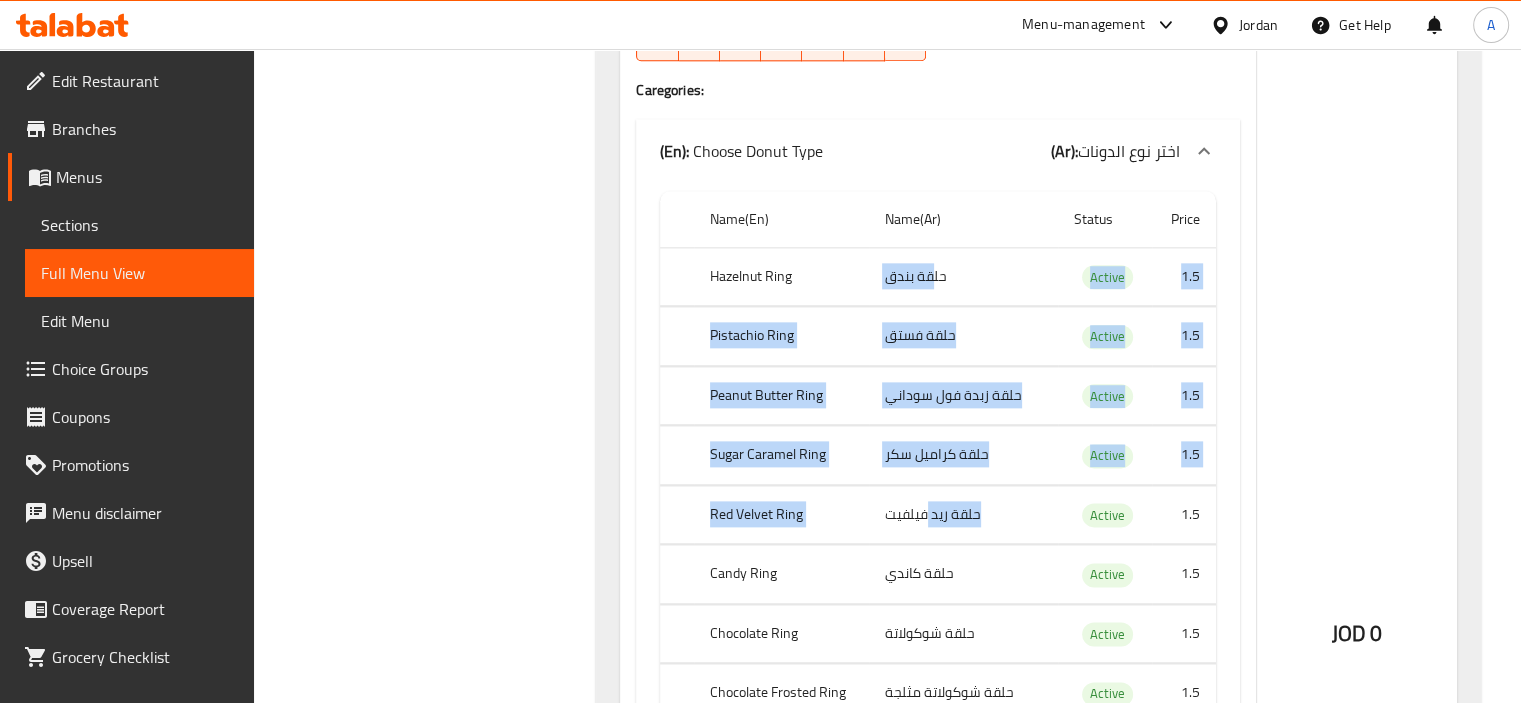 scroll, scrollTop: 2500, scrollLeft: 0, axis: vertical 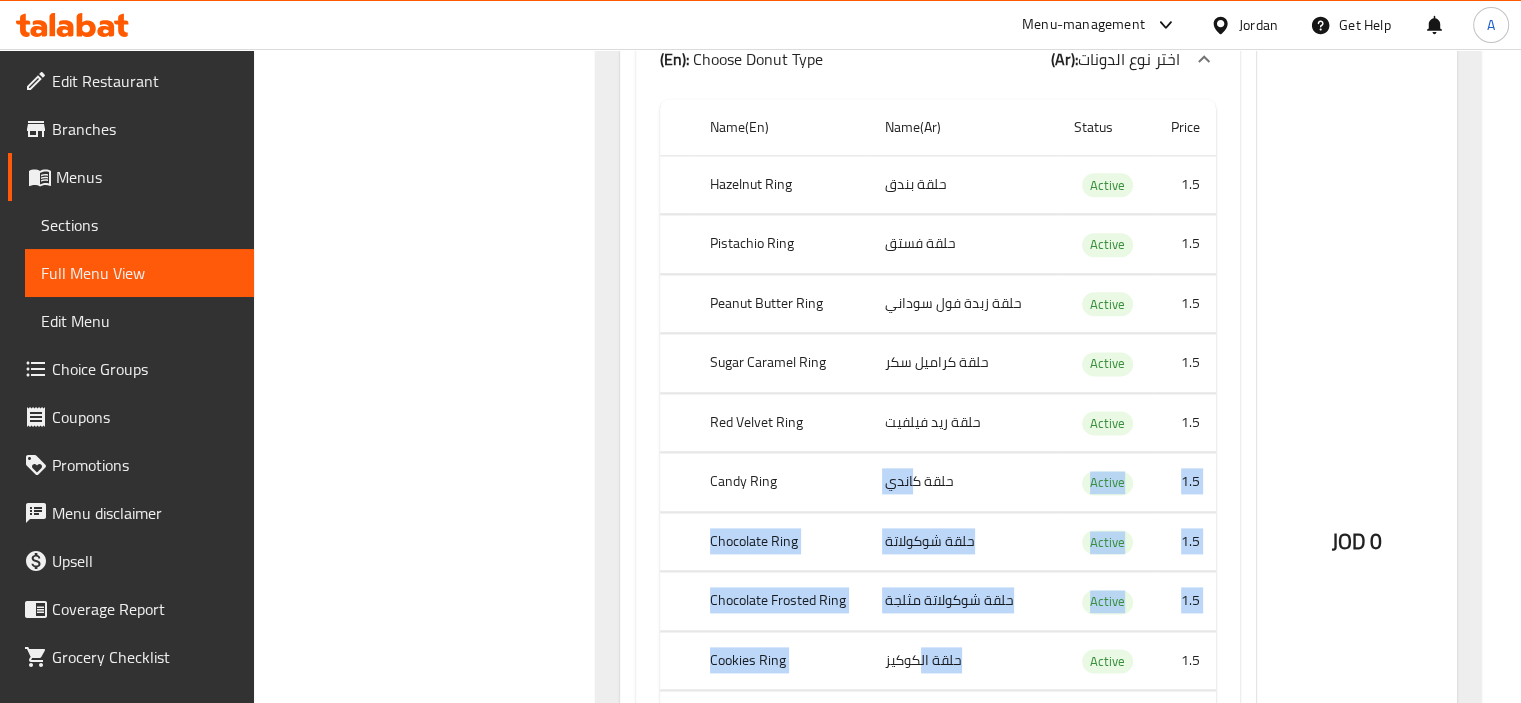 drag, startPoint x: 911, startPoint y: 518, endPoint x: 917, endPoint y: 648, distance: 130.13838 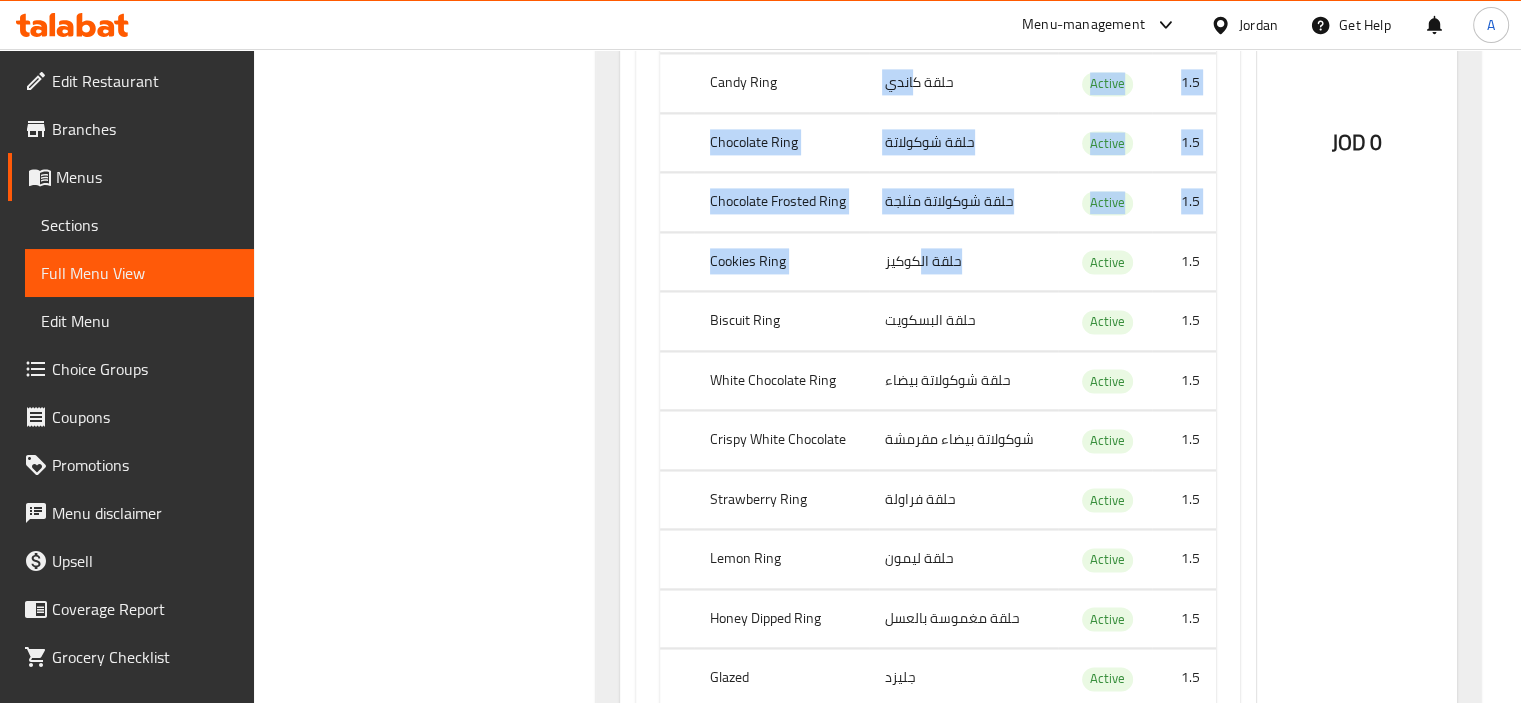 scroll, scrollTop: 2900, scrollLeft: 0, axis: vertical 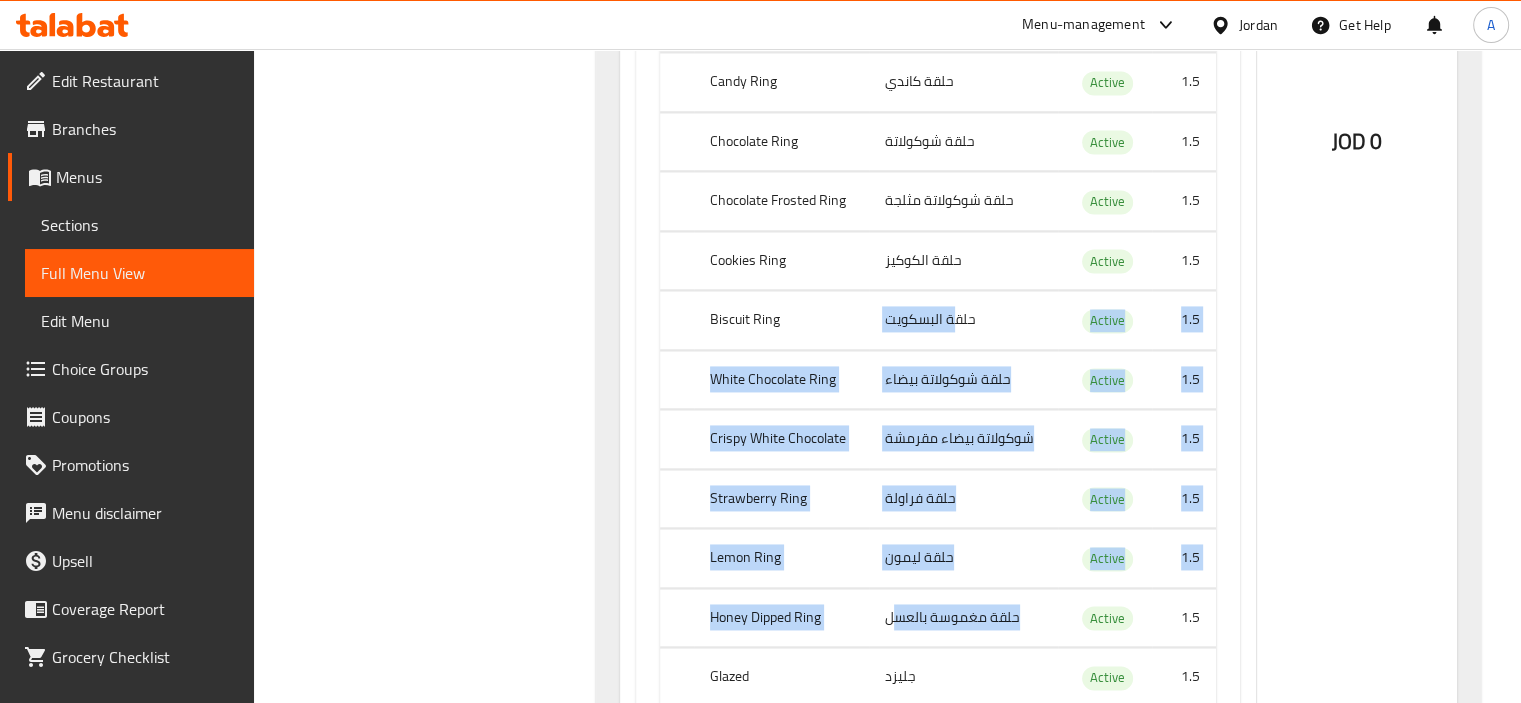 drag, startPoint x: 954, startPoint y: 328, endPoint x: 890, endPoint y: 611, distance: 290.1465 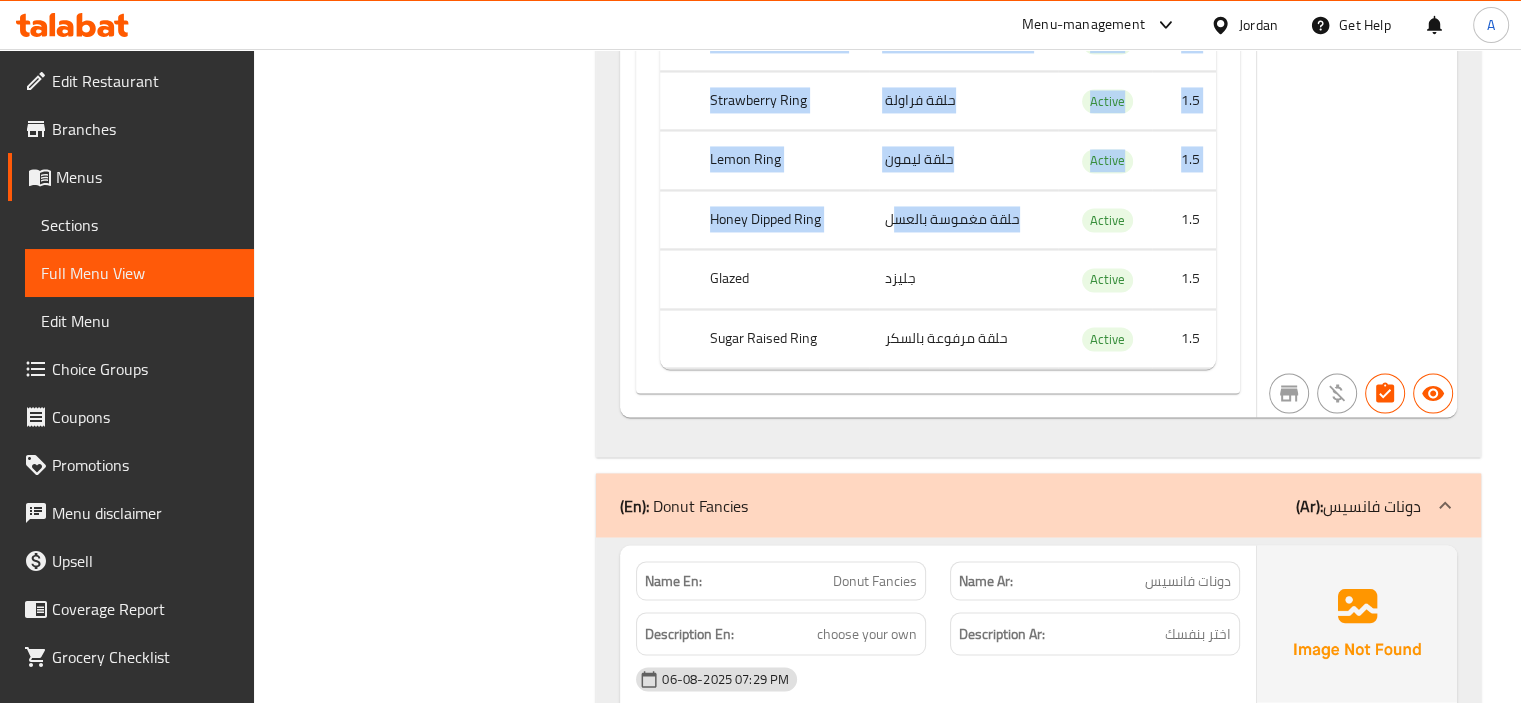 scroll, scrollTop: 3300, scrollLeft: 0, axis: vertical 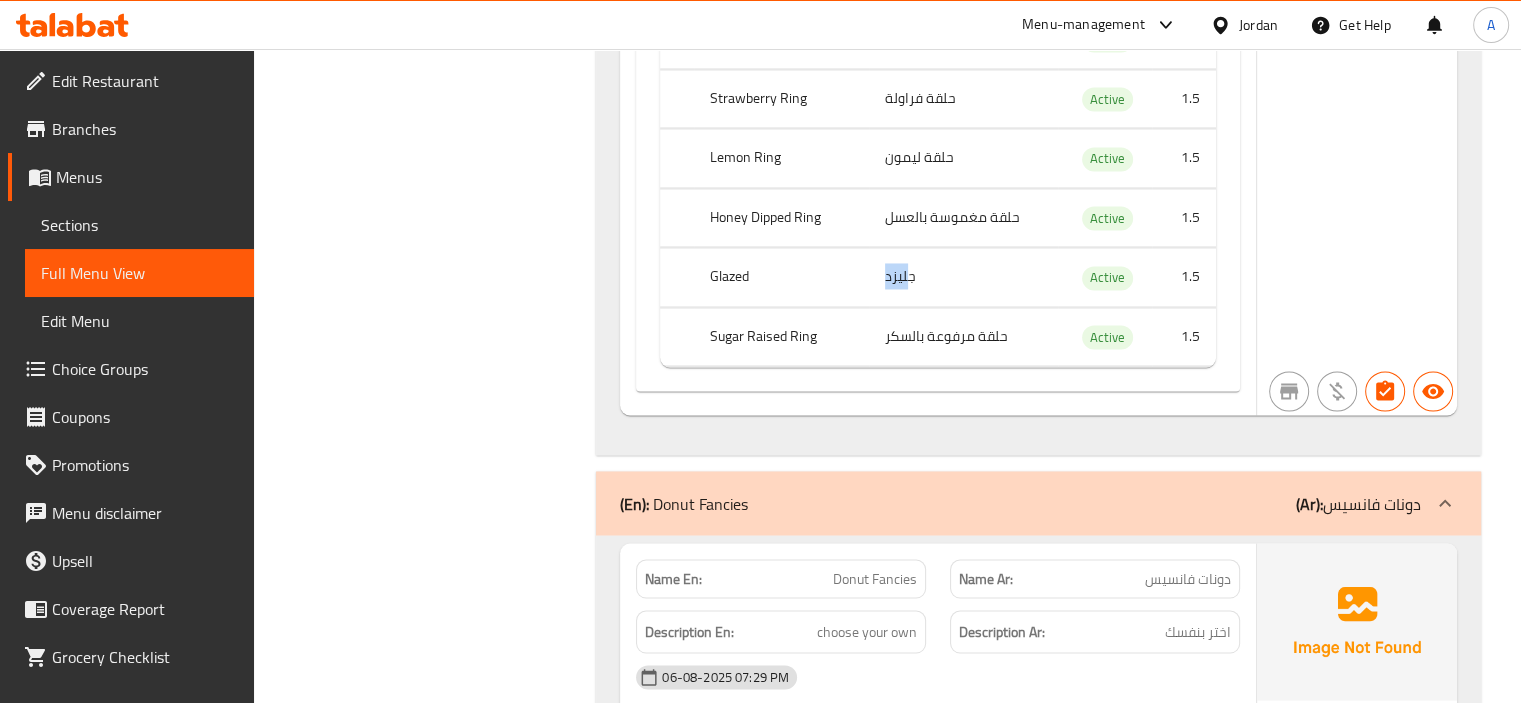 click on "[ITEM_NAME]" at bounding box center (968, -1545) 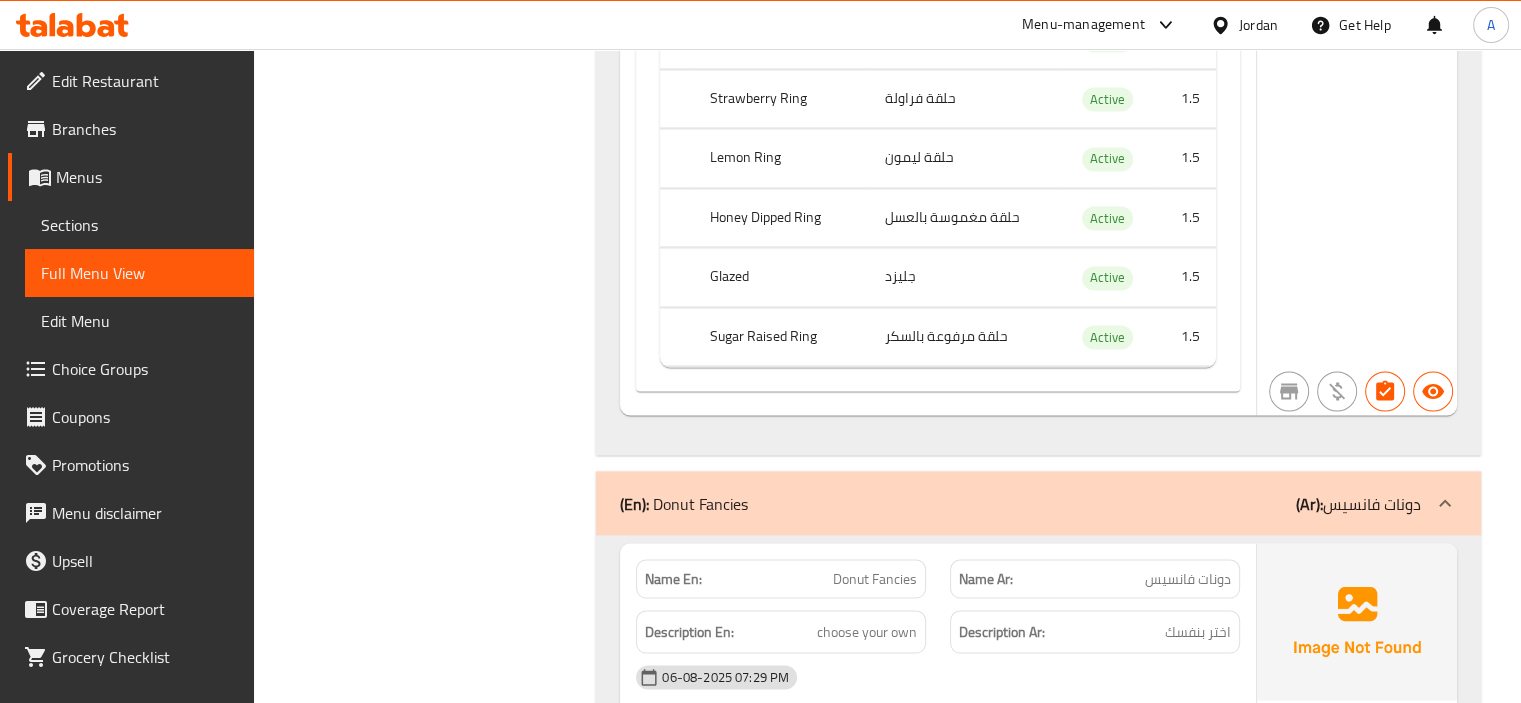 drag, startPoint x: 909, startPoint y: 323, endPoint x: 851, endPoint y: 340, distance: 60.440052 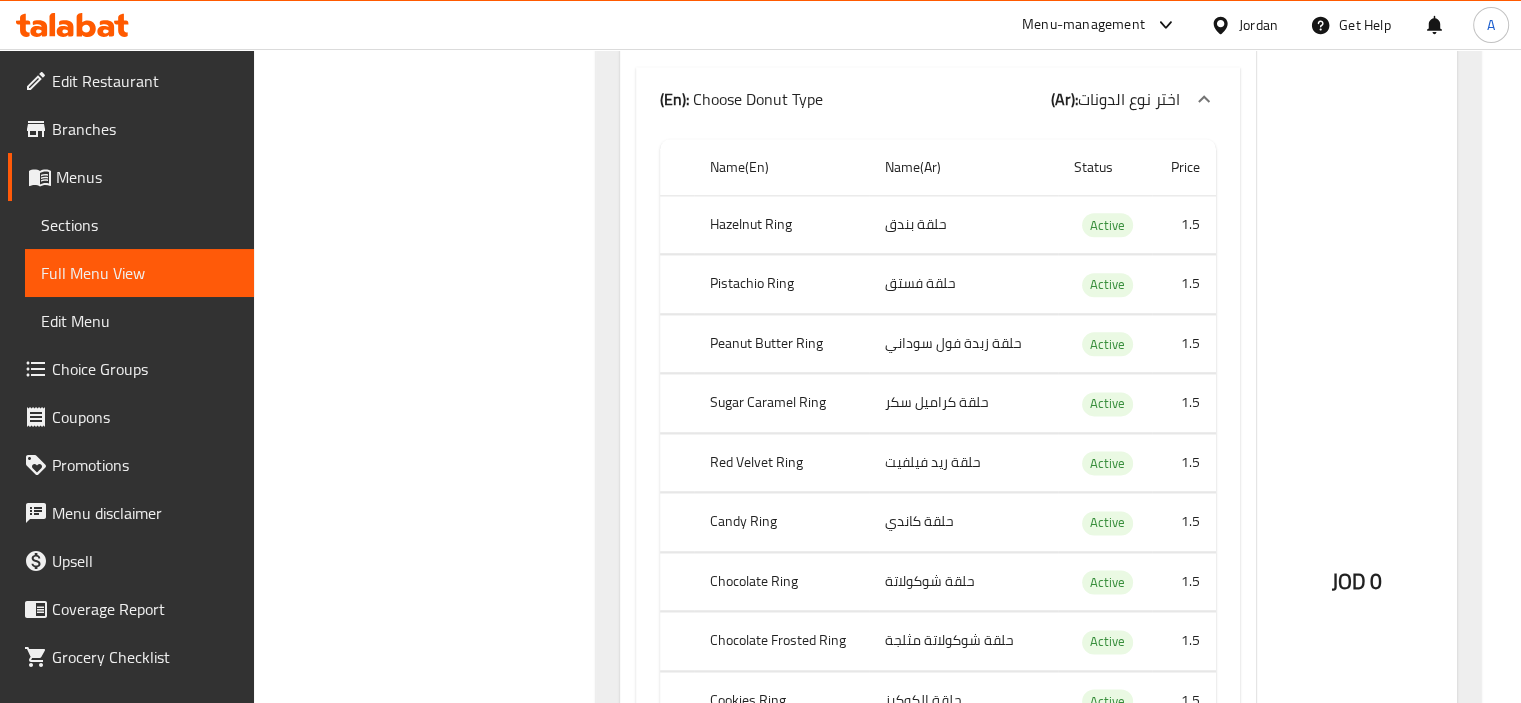 scroll, scrollTop: 2500, scrollLeft: 0, axis: vertical 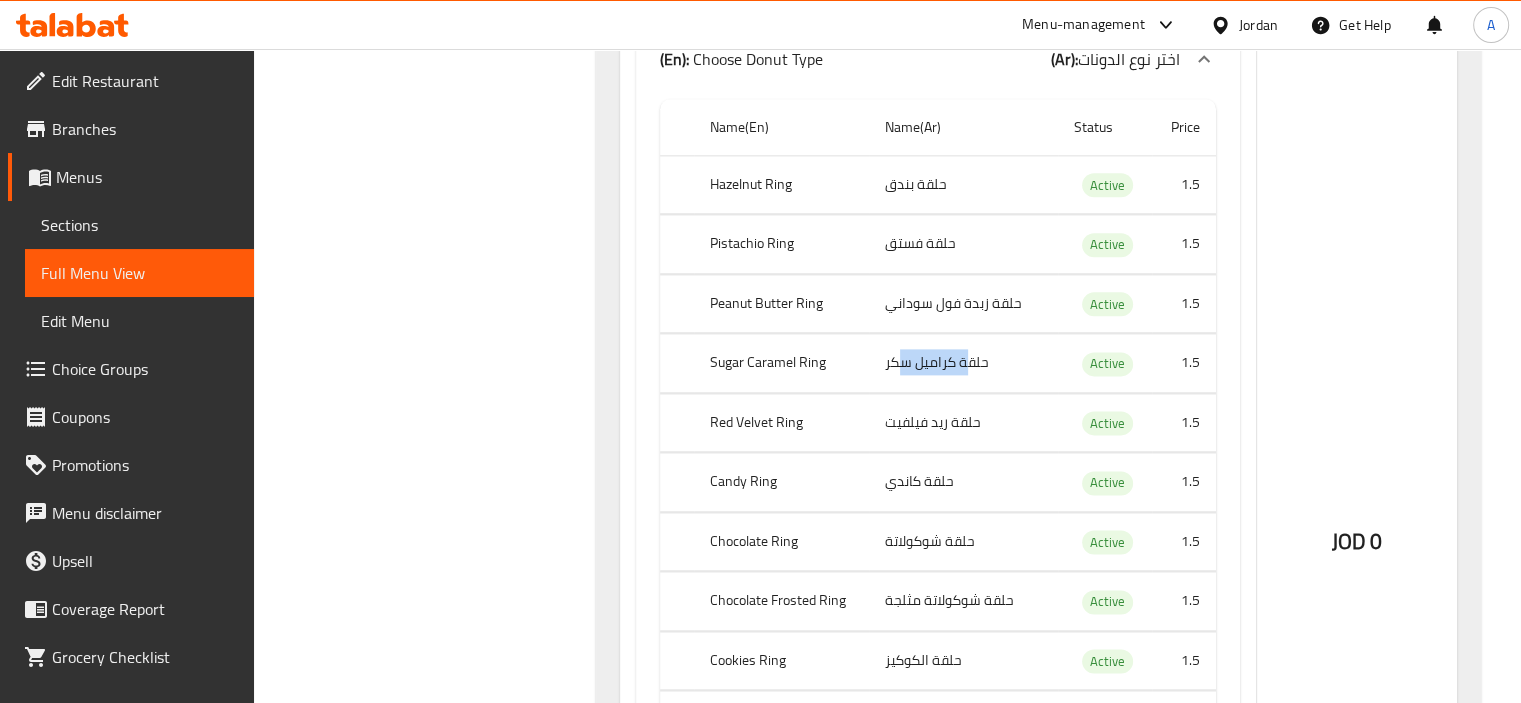 drag, startPoint x: 970, startPoint y: 343, endPoint x: 896, endPoint y: 355, distance: 74.96666 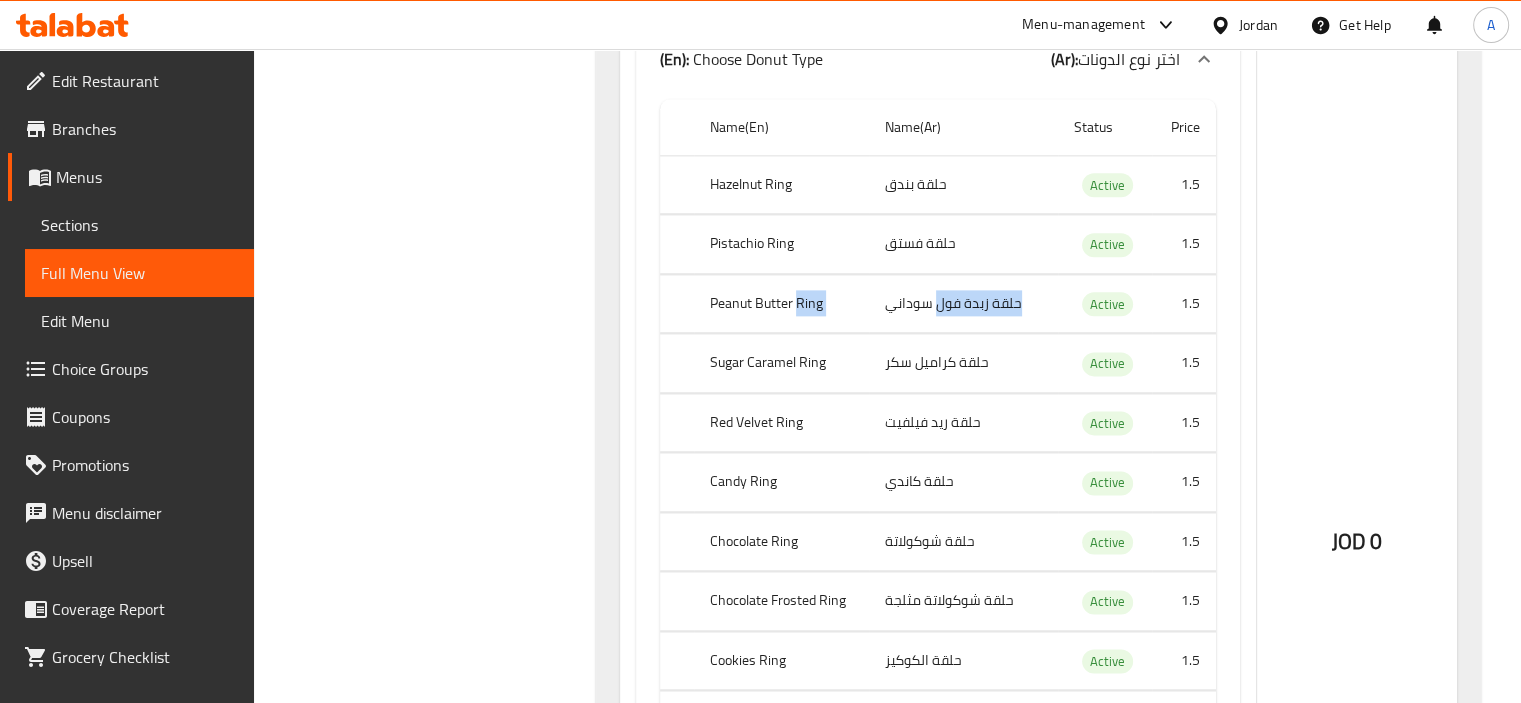 drag, startPoint x: 940, startPoint y: 307, endPoint x: 797, endPoint y: 310, distance: 143.03146 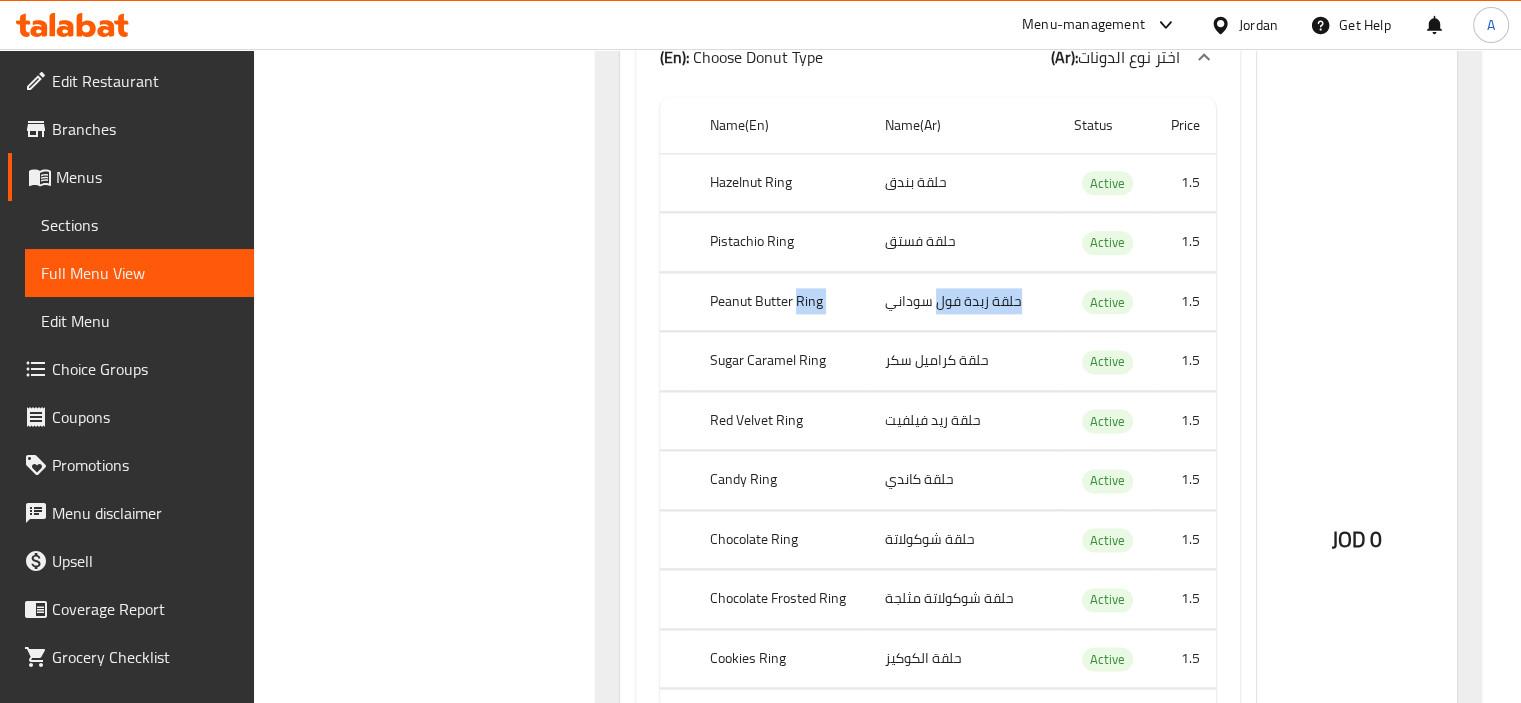 scroll, scrollTop: 2500, scrollLeft: 0, axis: vertical 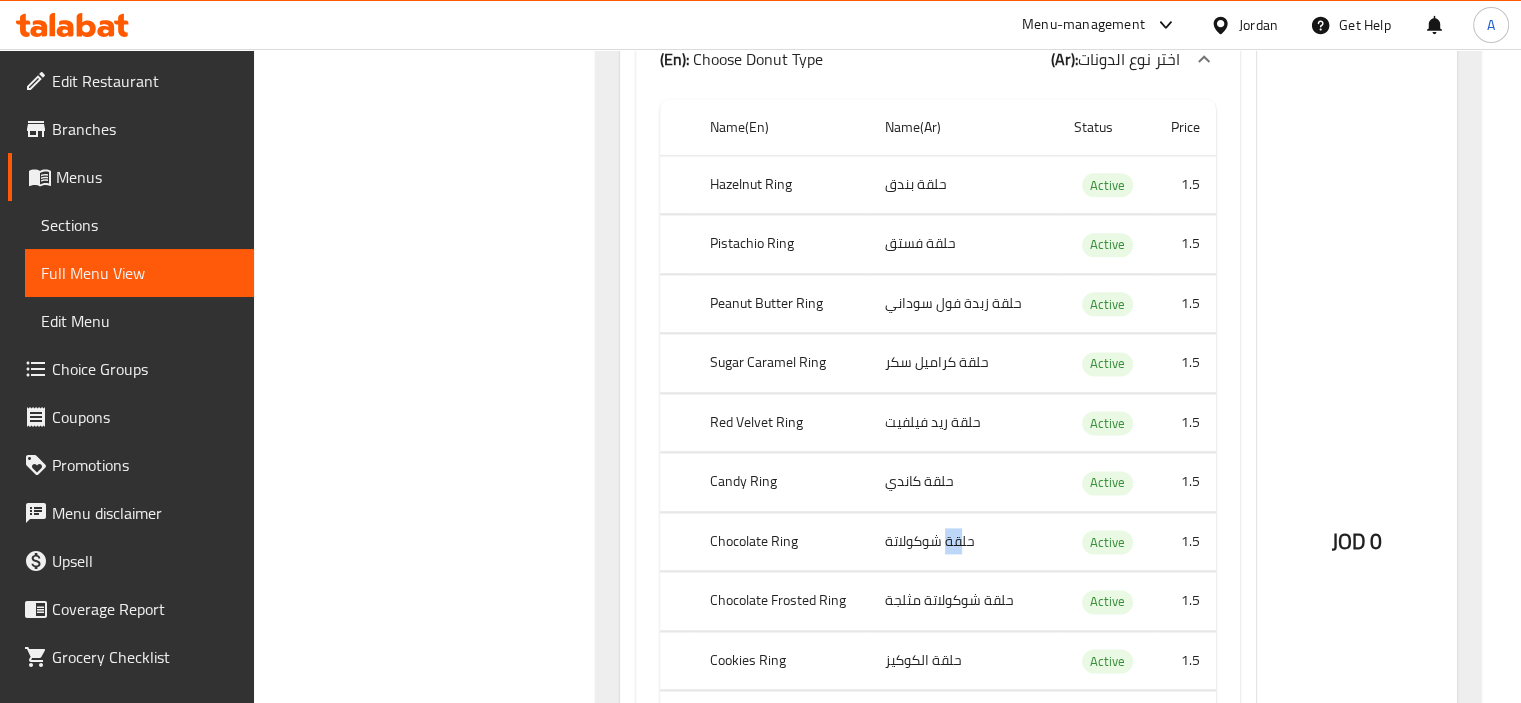 drag, startPoint x: 962, startPoint y: 542, endPoint x: 948, endPoint y: 543, distance: 14.035668 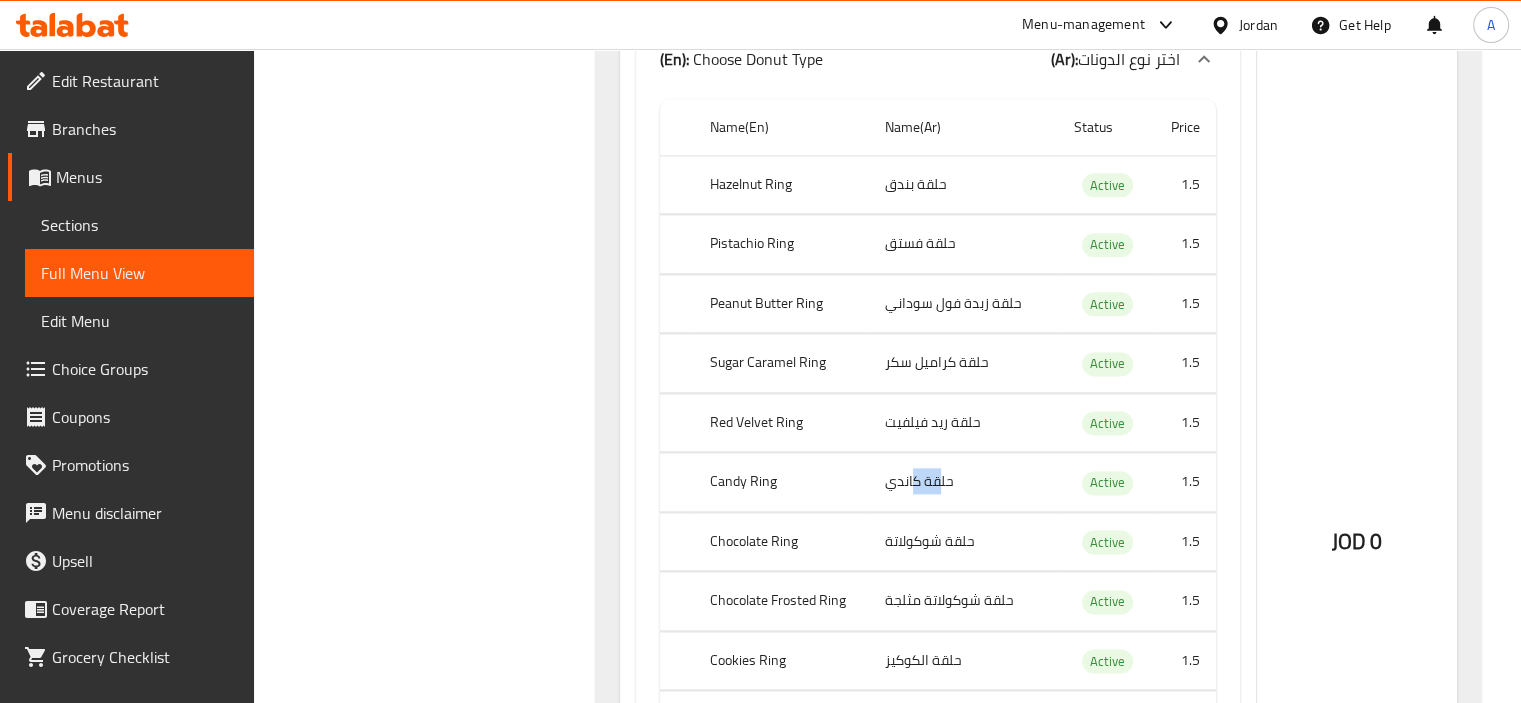 drag, startPoint x: 940, startPoint y: 491, endPoint x: 916, endPoint y: 505, distance: 27.784887 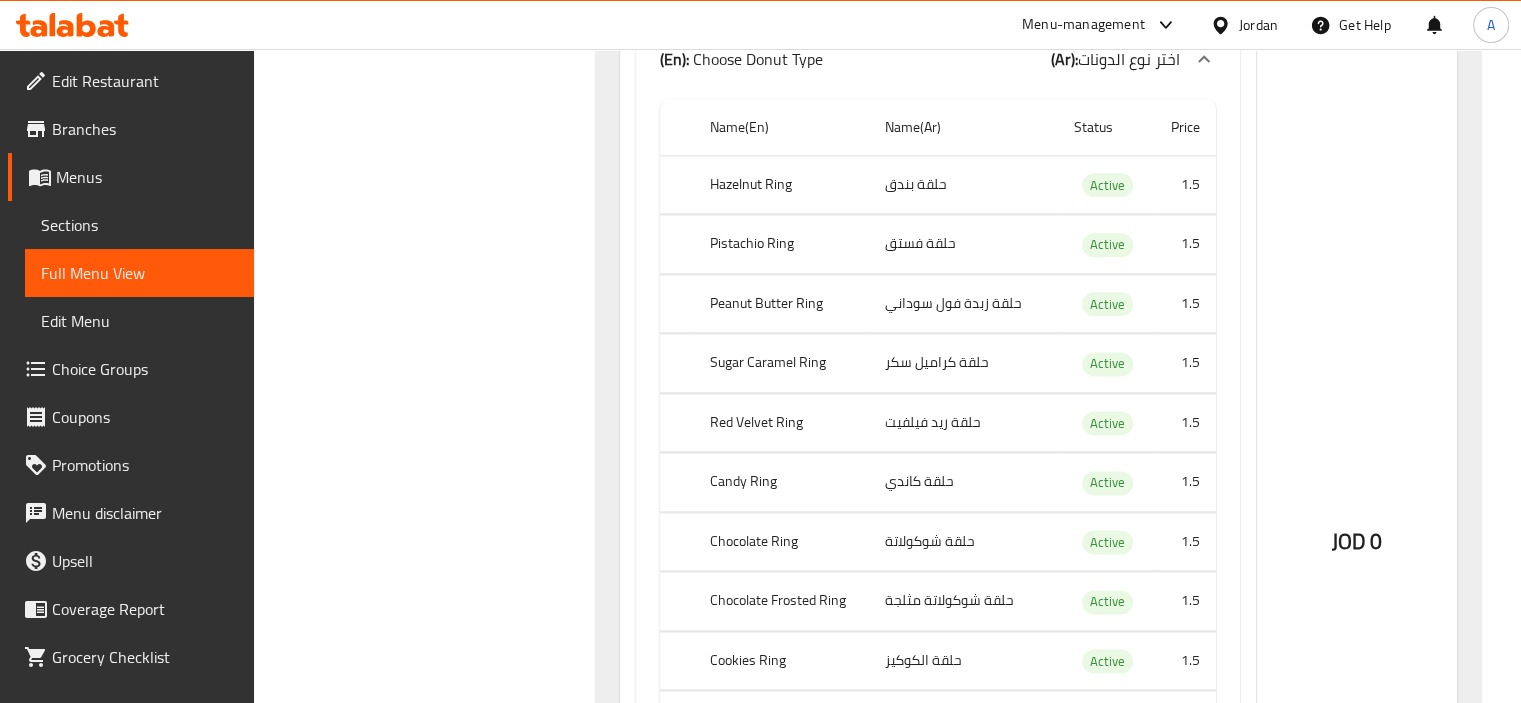 drag, startPoint x: 948, startPoint y: 550, endPoint x: 925, endPoint y: 540, distance: 25.079872 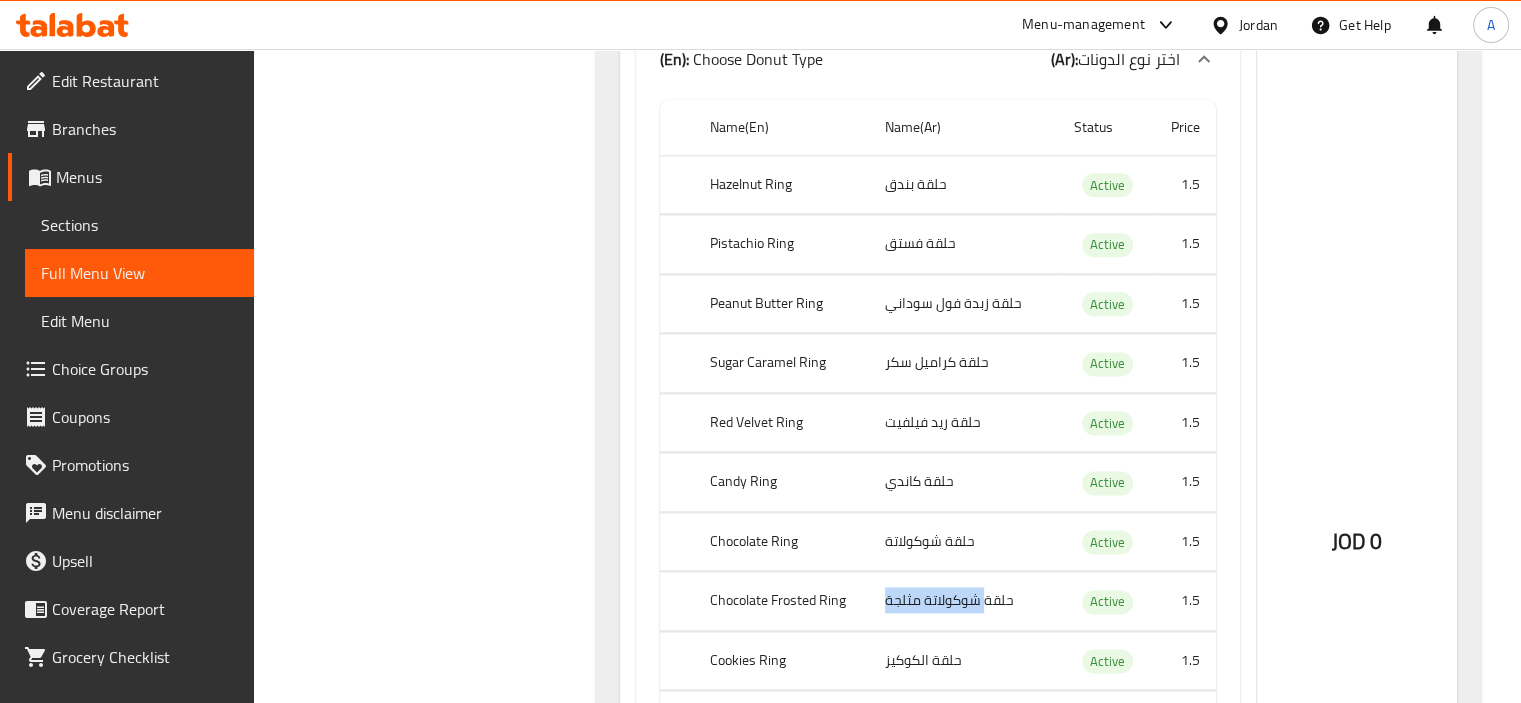 drag, startPoint x: 964, startPoint y: 599, endPoint x: 885, endPoint y: 599, distance: 79 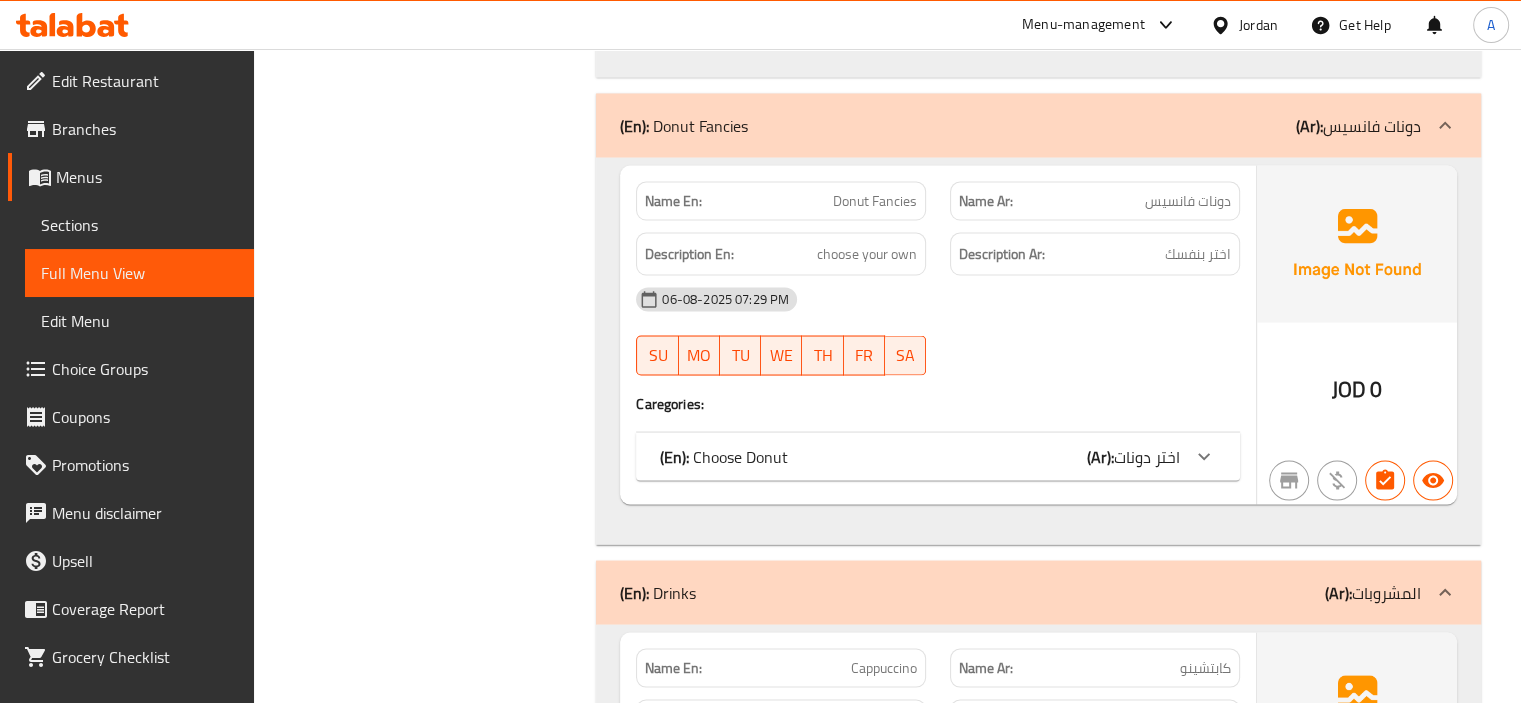 scroll, scrollTop: 3700, scrollLeft: 0, axis: vertical 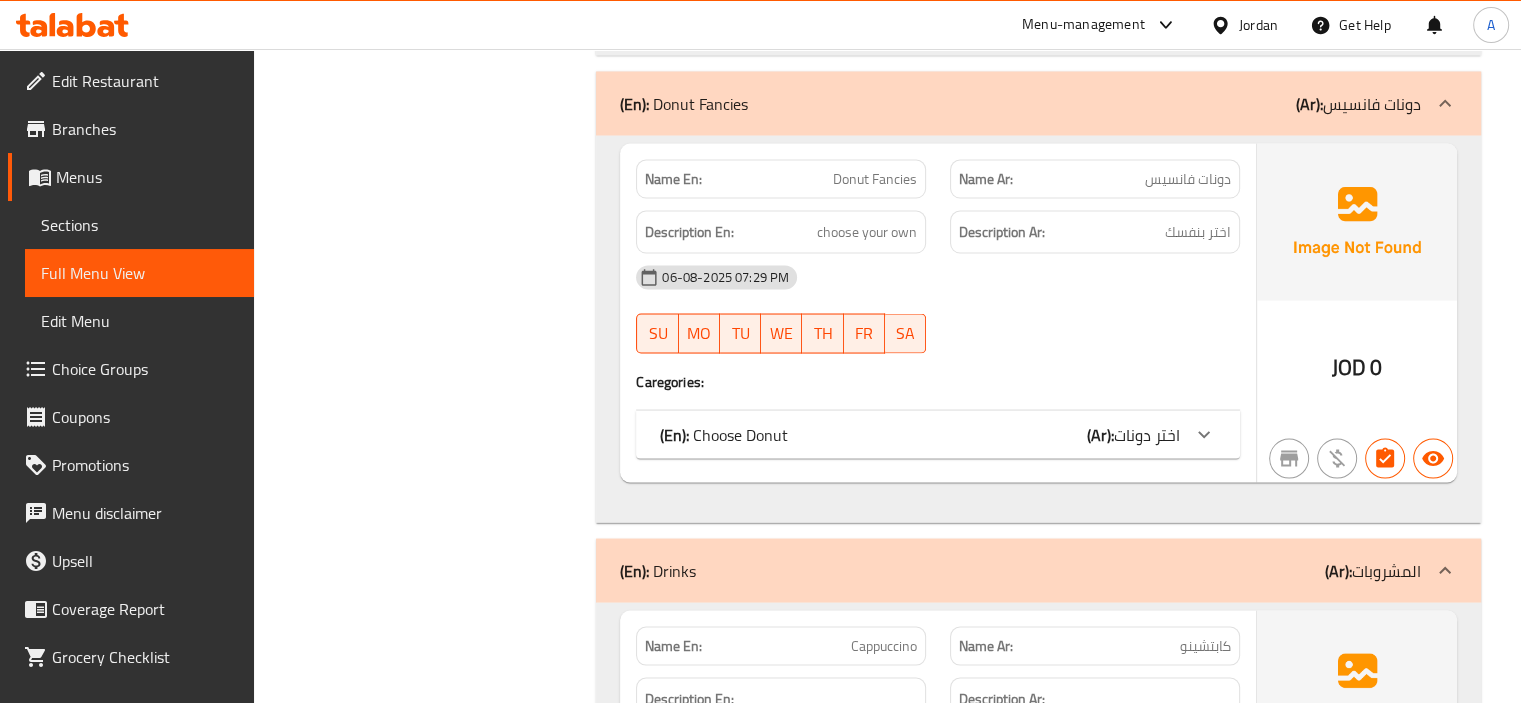 click on "(En):   Choose Donut (Ar): اختر دونات" at bounding box center [938, -3060] 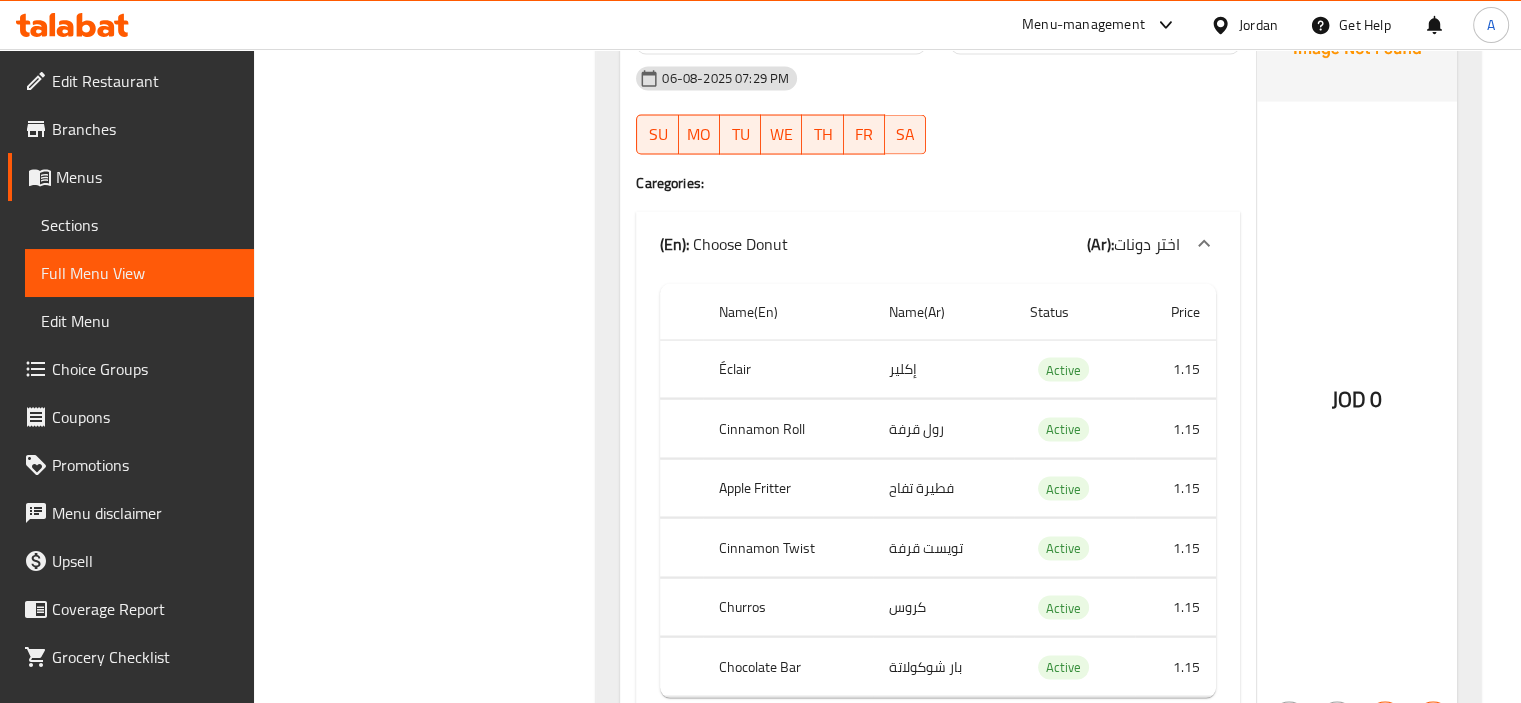 scroll, scrollTop: 3900, scrollLeft: 0, axis: vertical 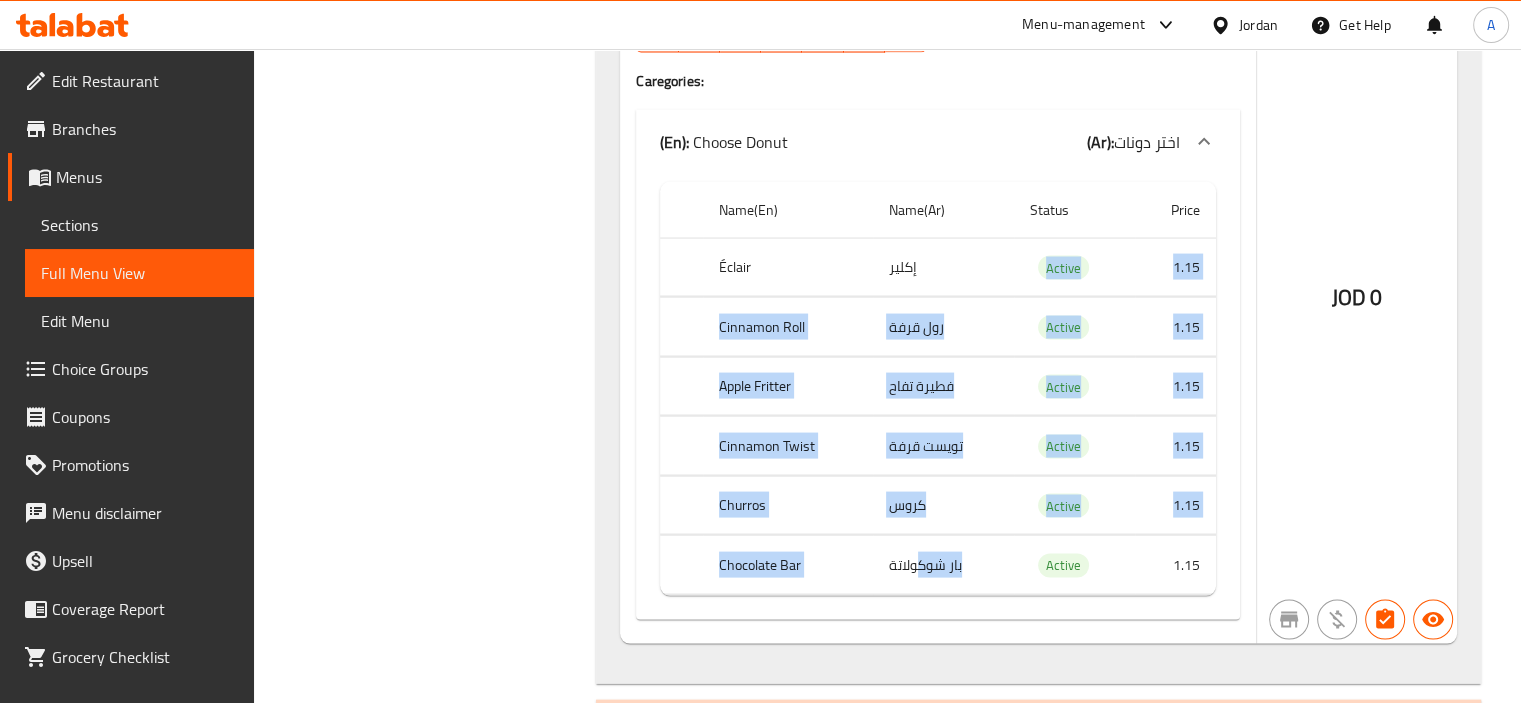drag, startPoint x: 878, startPoint y: 286, endPoint x: 921, endPoint y: 566, distance: 283.28253 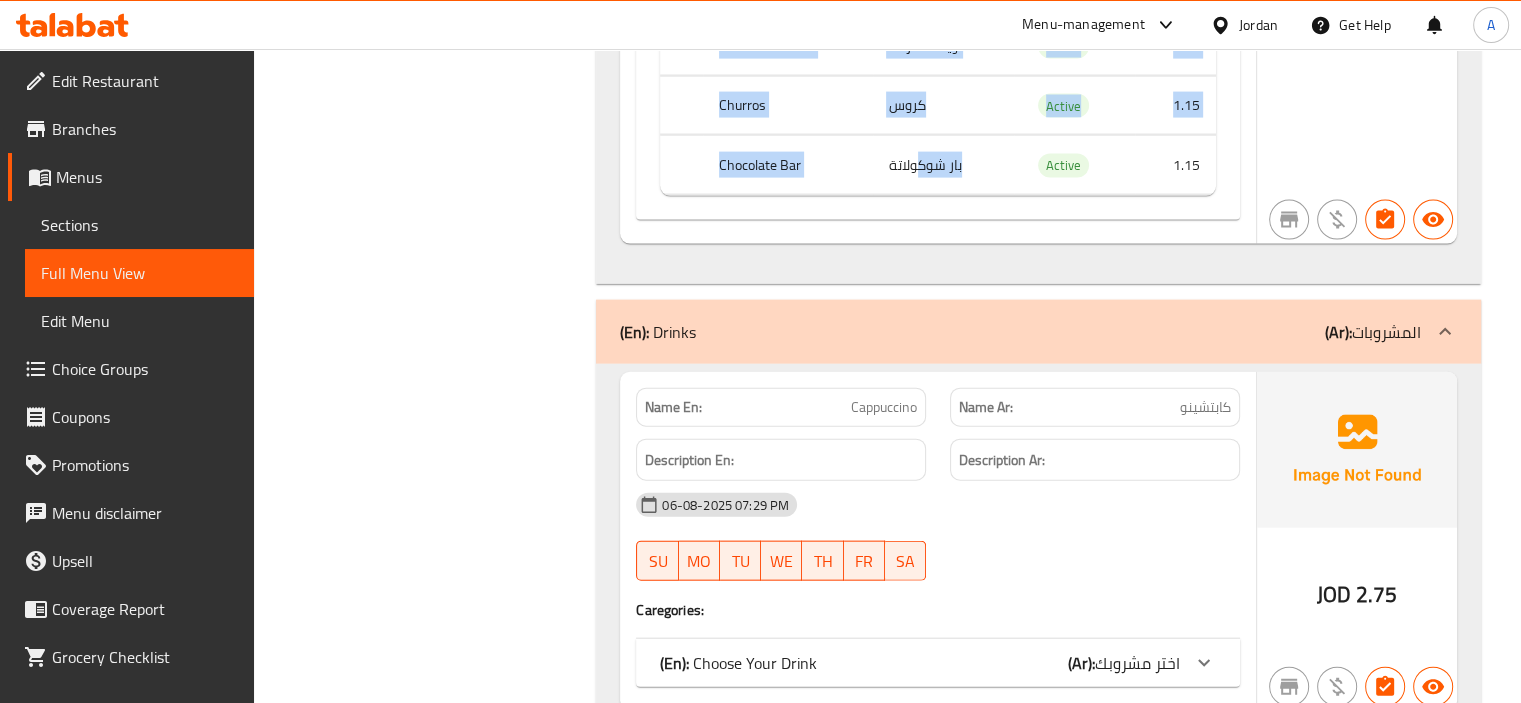 scroll, scrollTop: 4600, scrollLeft: 0, axis: vertical 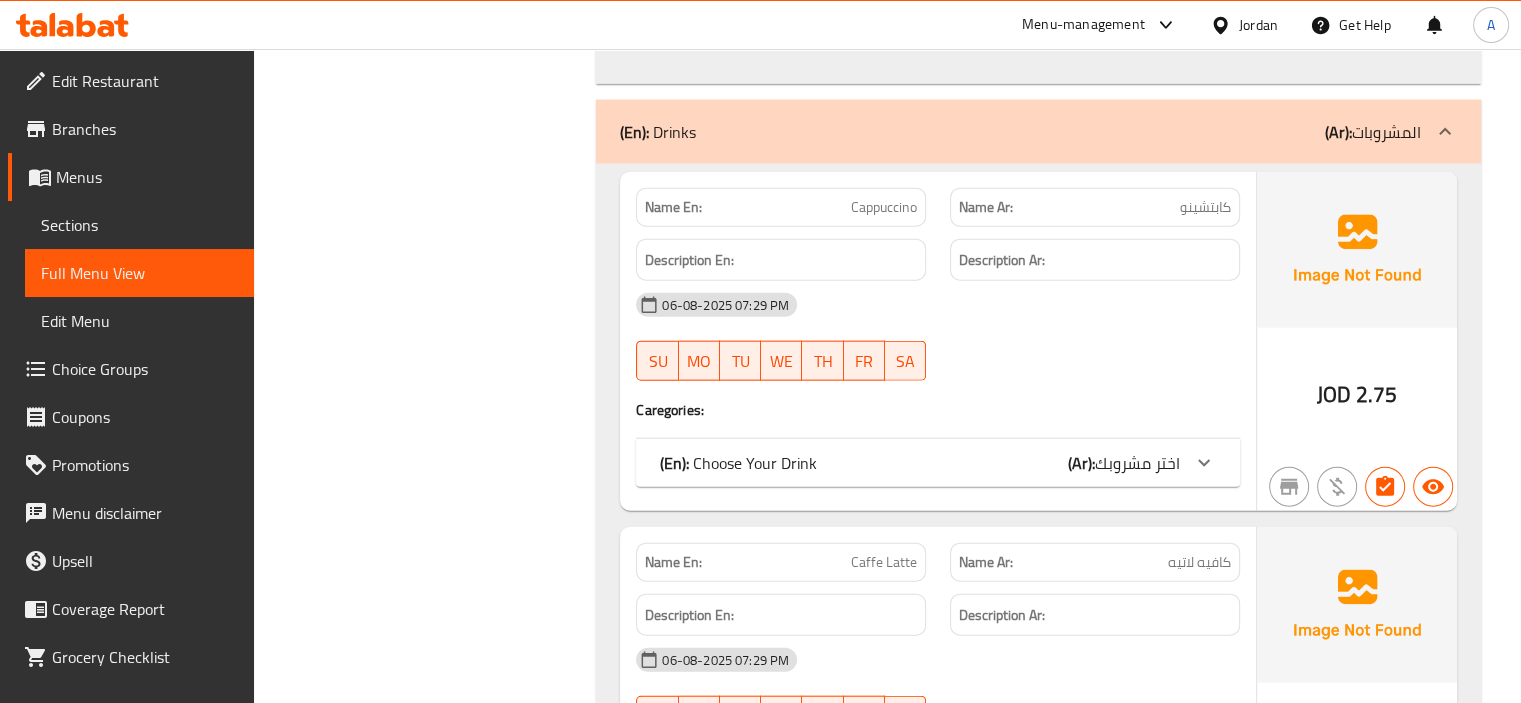 click on "(En):   Choose Your Drink (Ar): اختر مشروبك" at bounding box center [938, -3960] 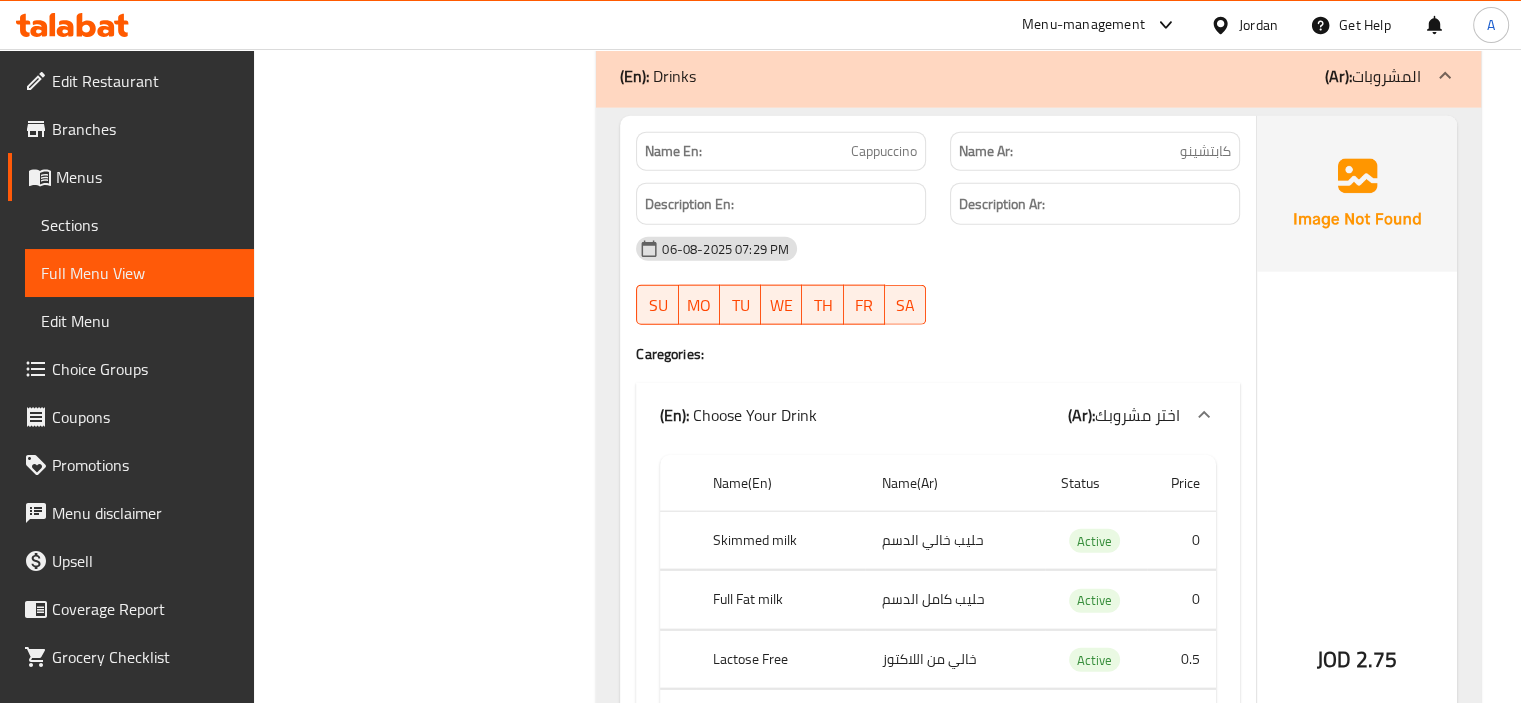scroll, scrollTop: 4800, scrollLeft: 0, axis: vertical 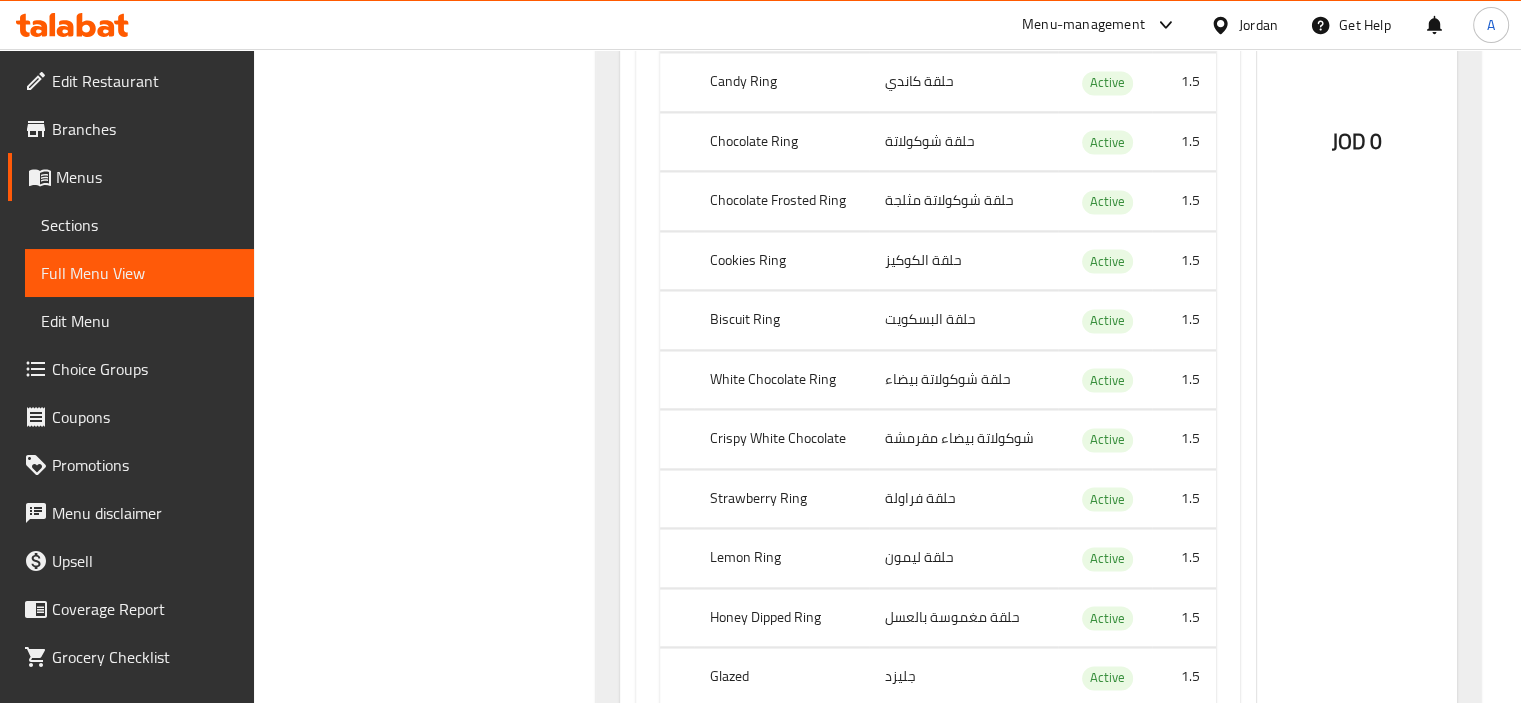 click on "Sections" at bounding box center (139, 225) 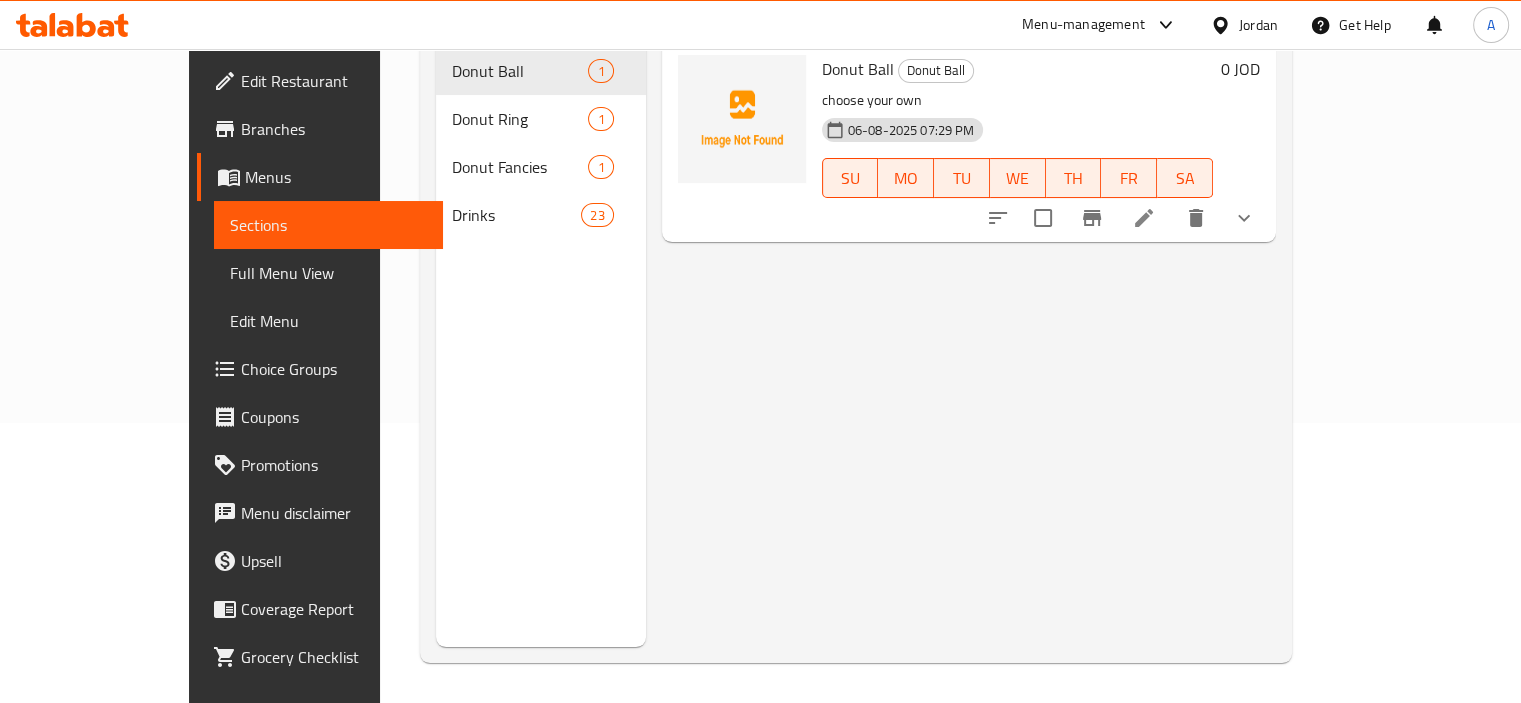 scroll, scrollTop: 280, scrollLeft: 0, axis: vertical 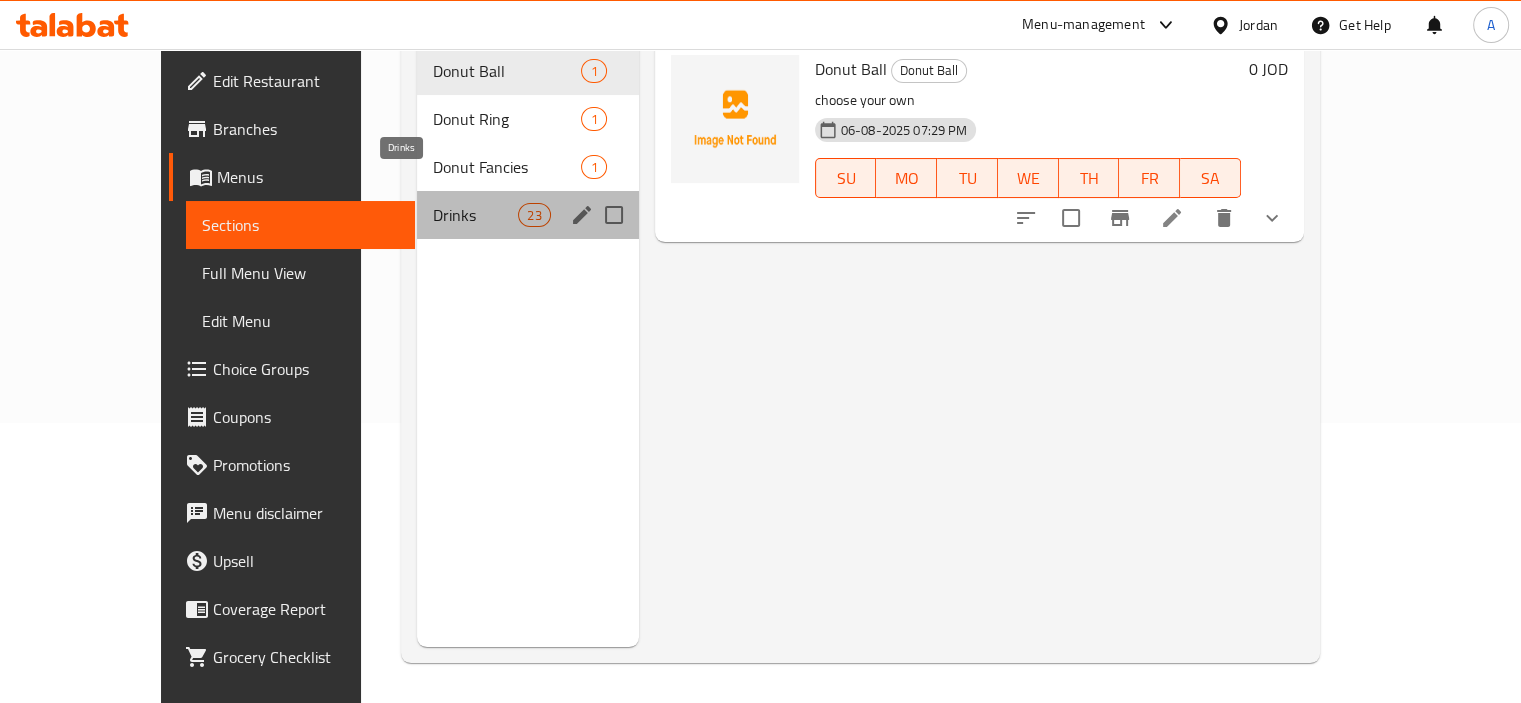 click on "Drinks" at bounding box center [475, 215] 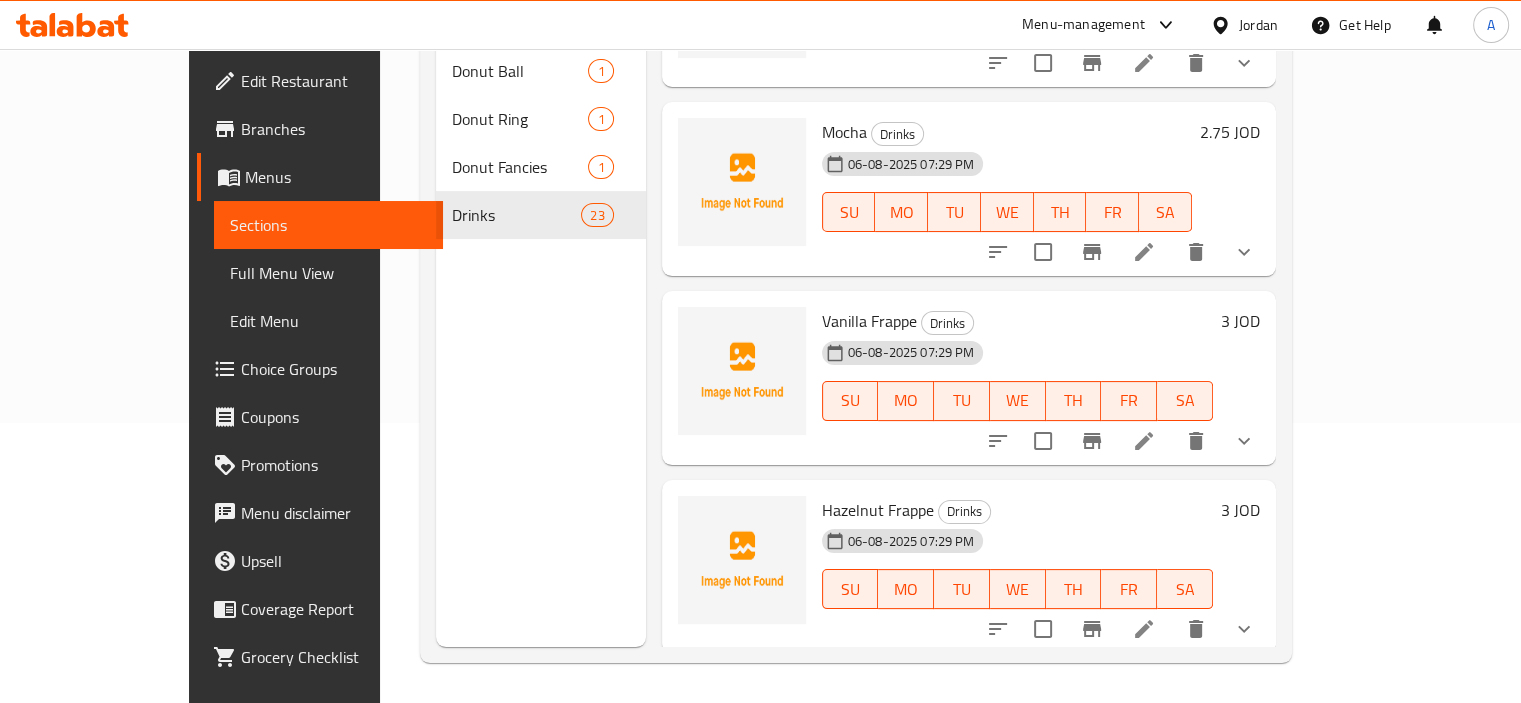 scroll, scrollTop: 1200, scrollLeft: 0, axis: vertical 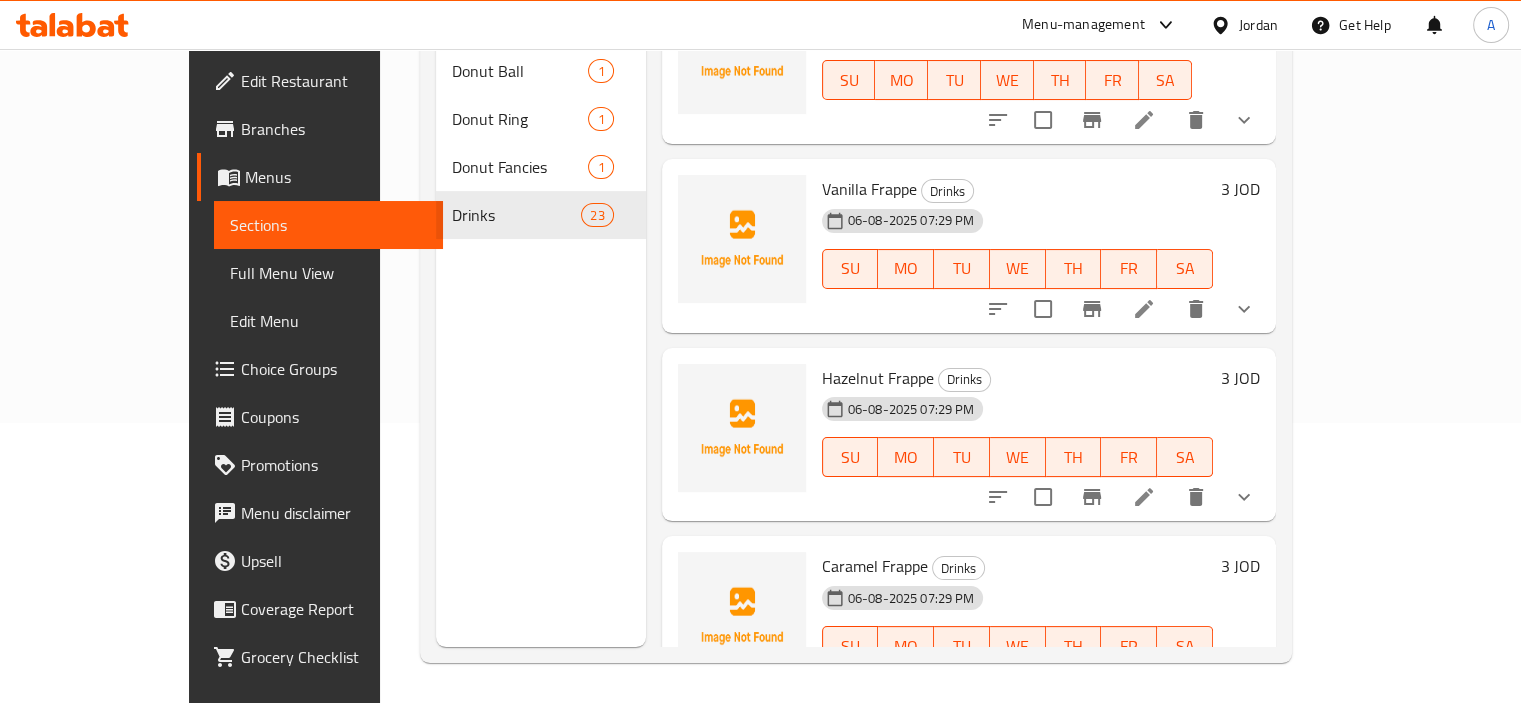 click on "Full Menu View" at bounding box center [328, 273] 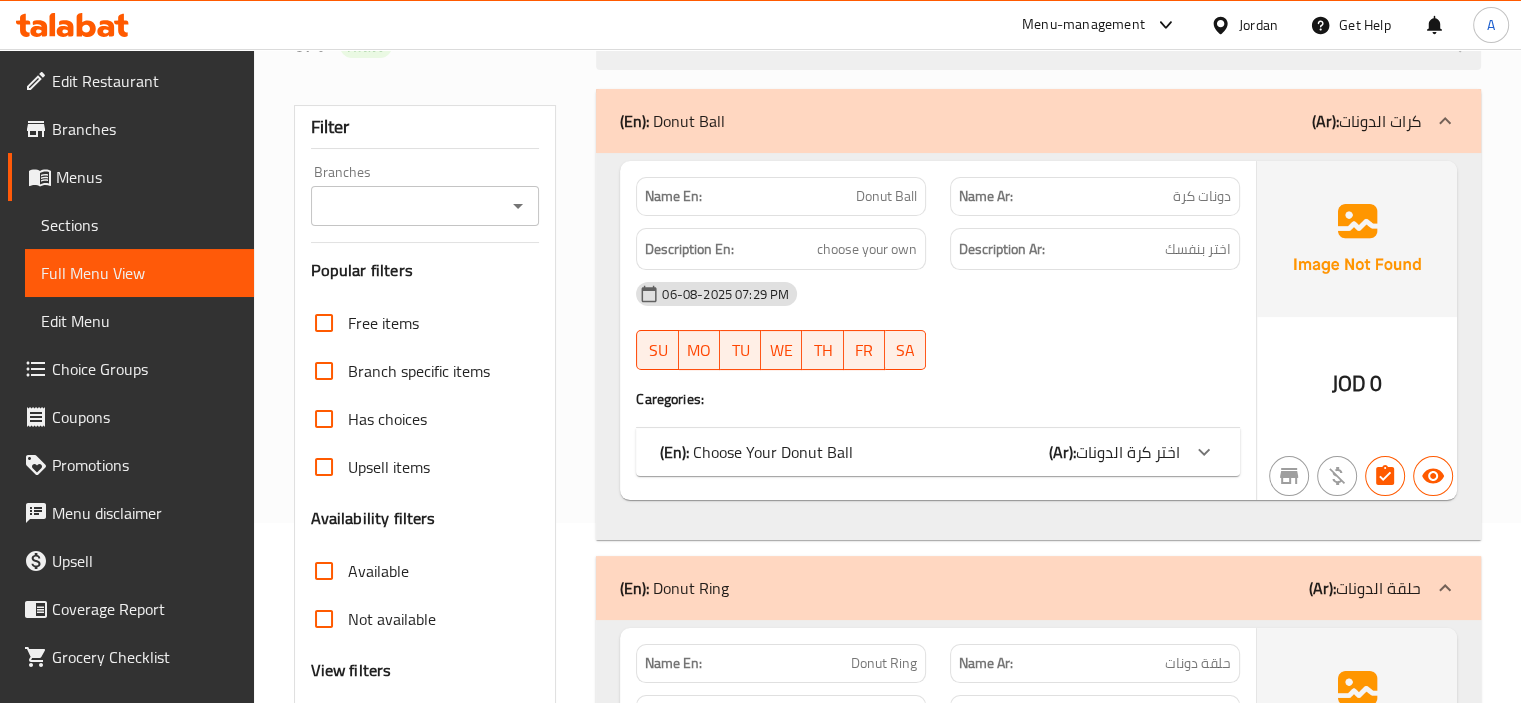 scroll, scrollTop: 0, scrollLeft: 0, axis: both 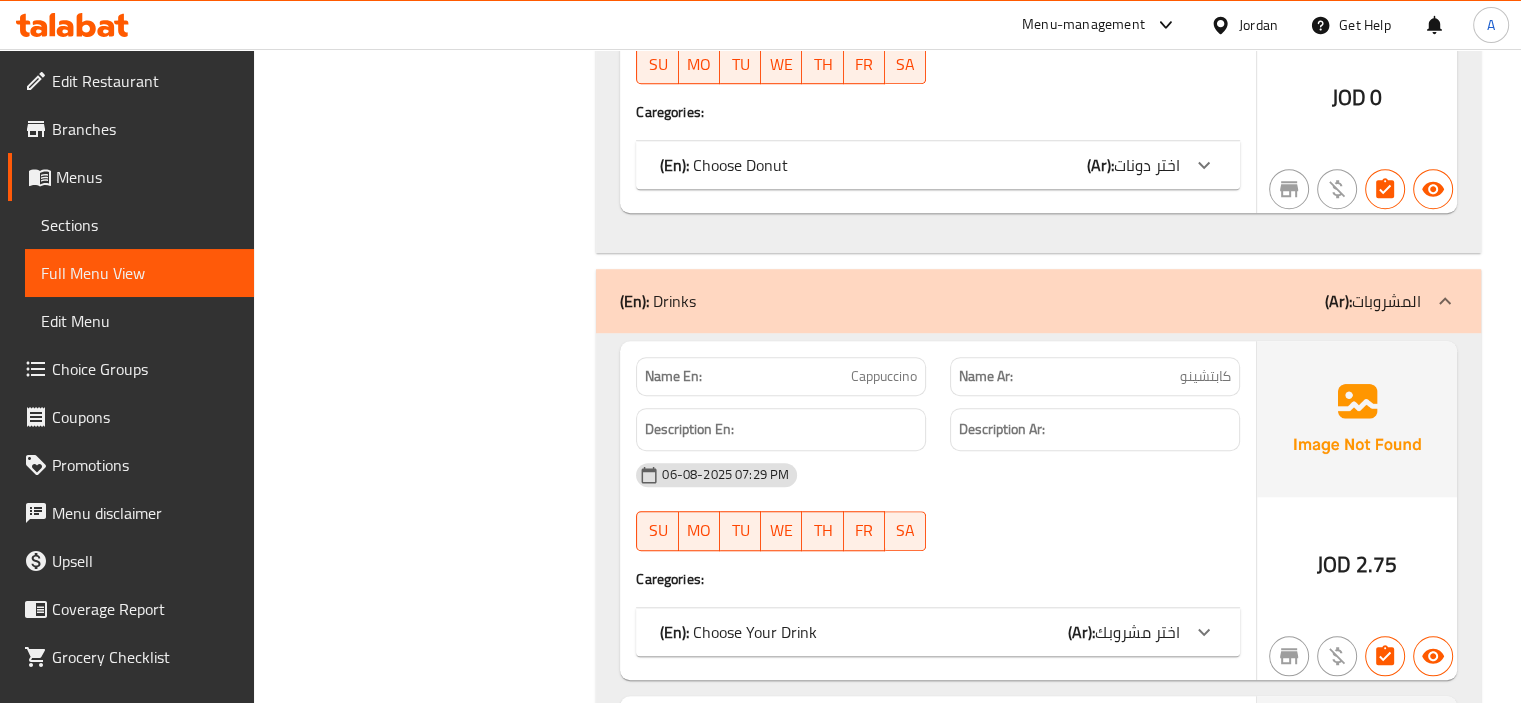 type 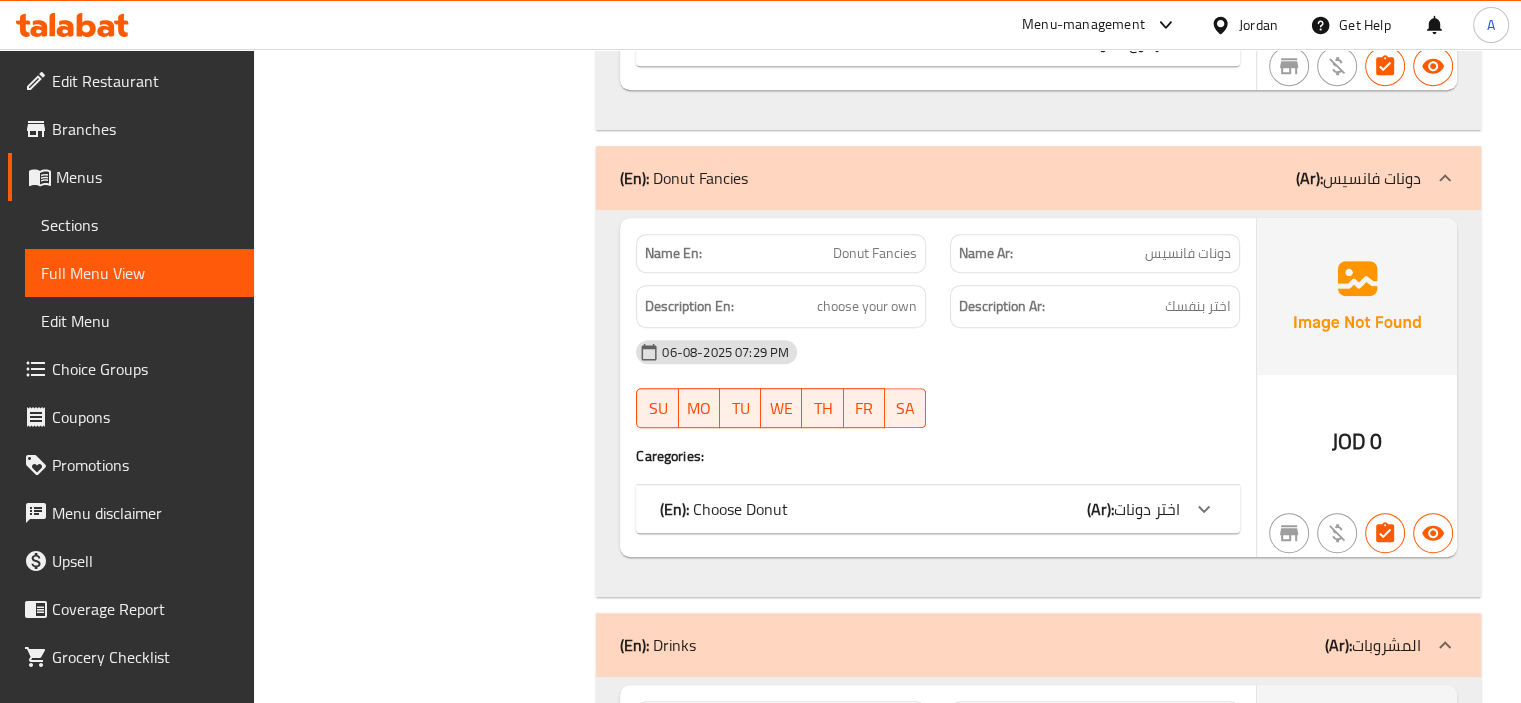 scroll, scrollTop: 591, scrollLeft: 0, axis: vertical 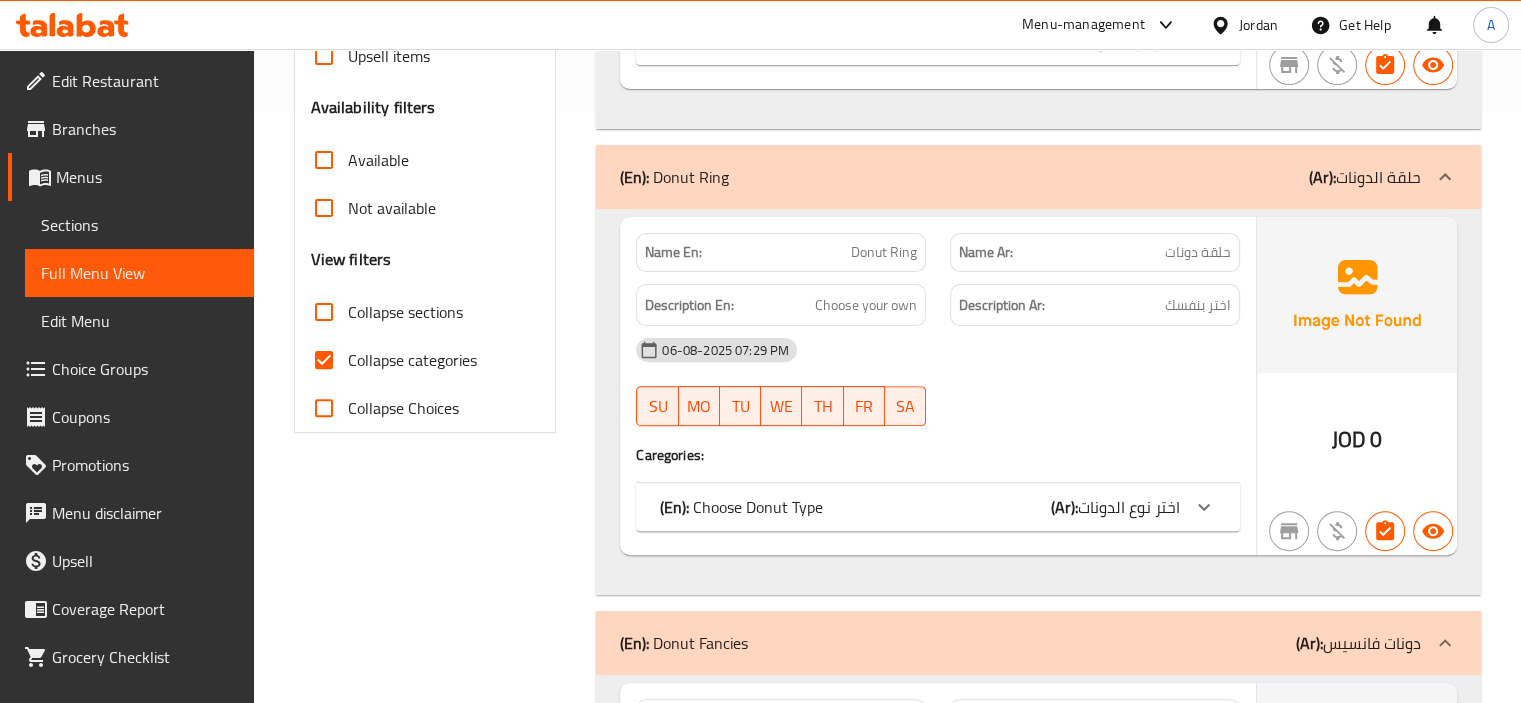 click on "Collapse categories" at bounding box center [412, 360] 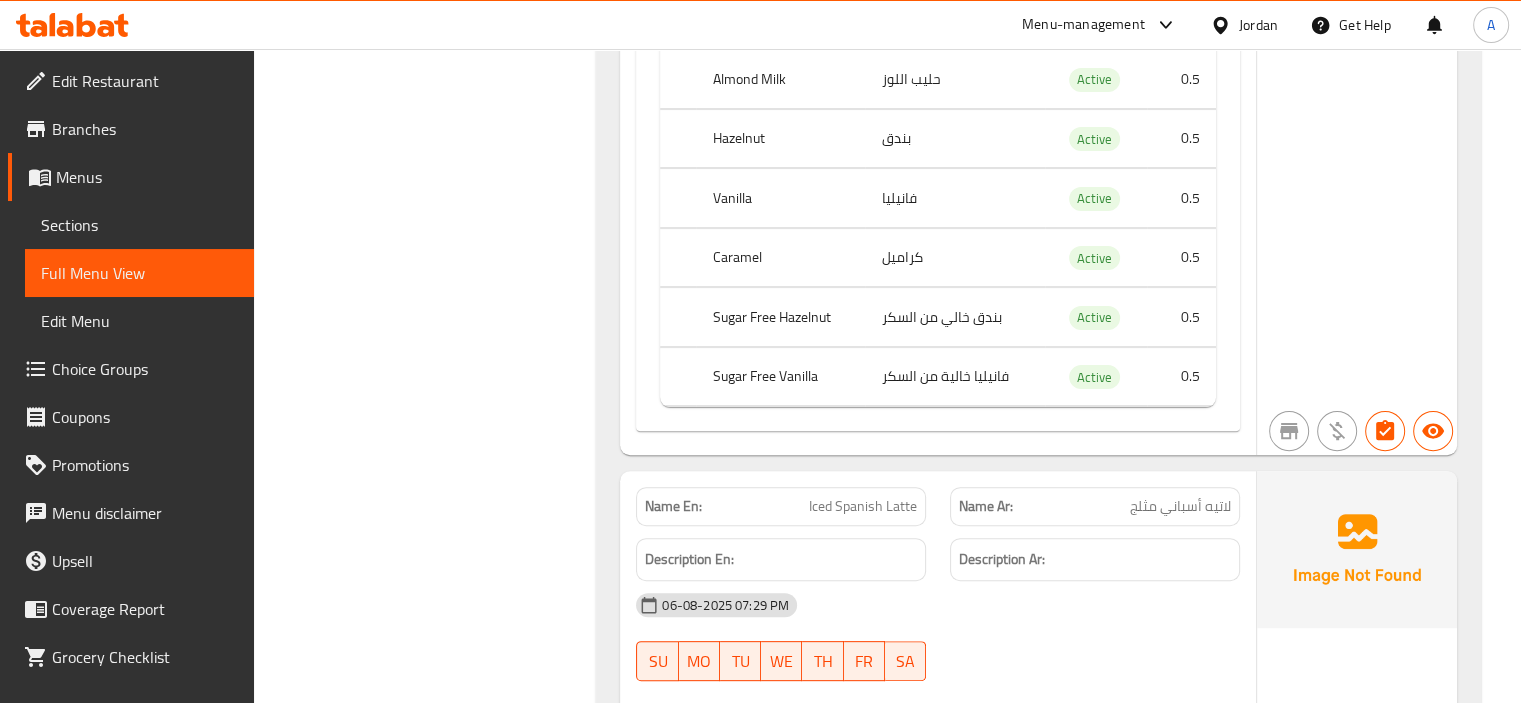 scroll, scrollTop: 23264, scrollLeft: 0, axis: vertical 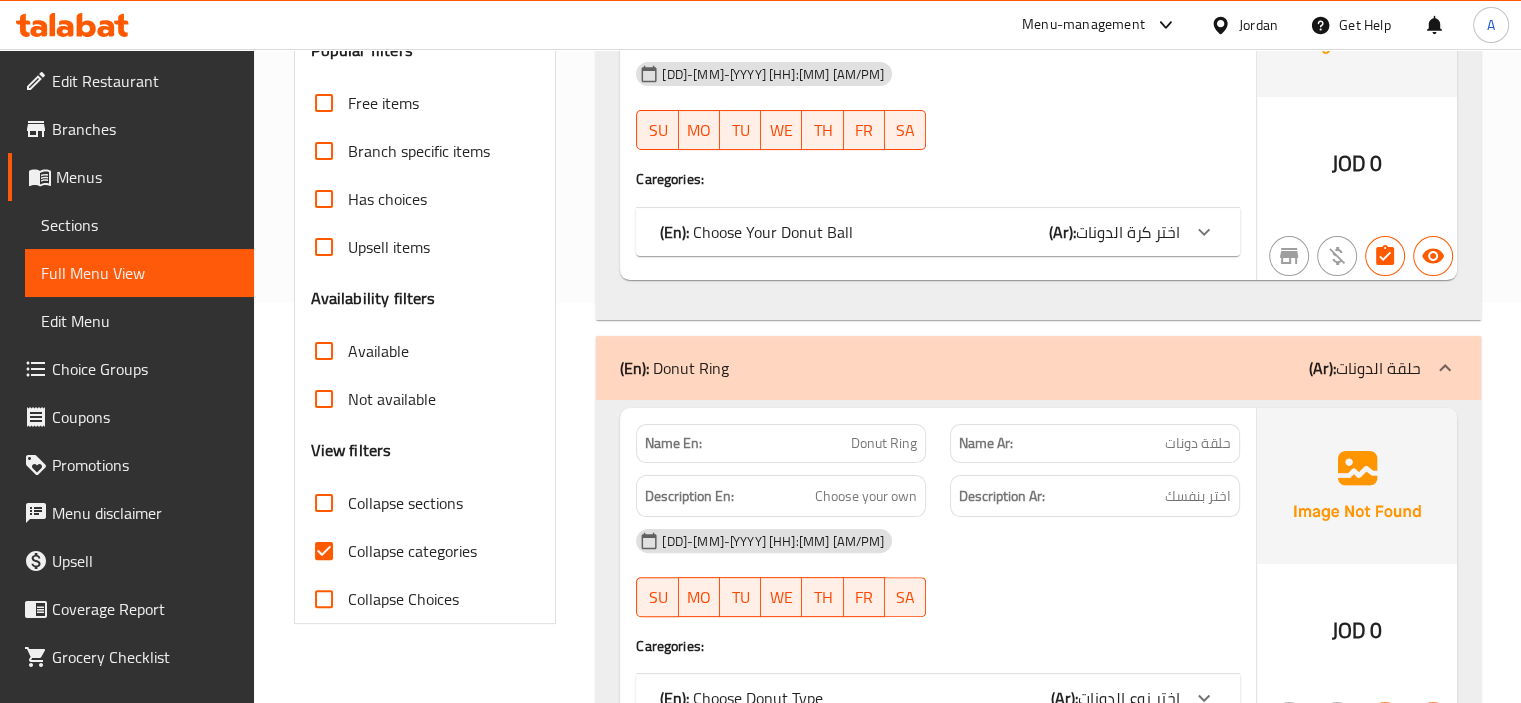 click on "Collapse categories" at bounding box center (412, 551) 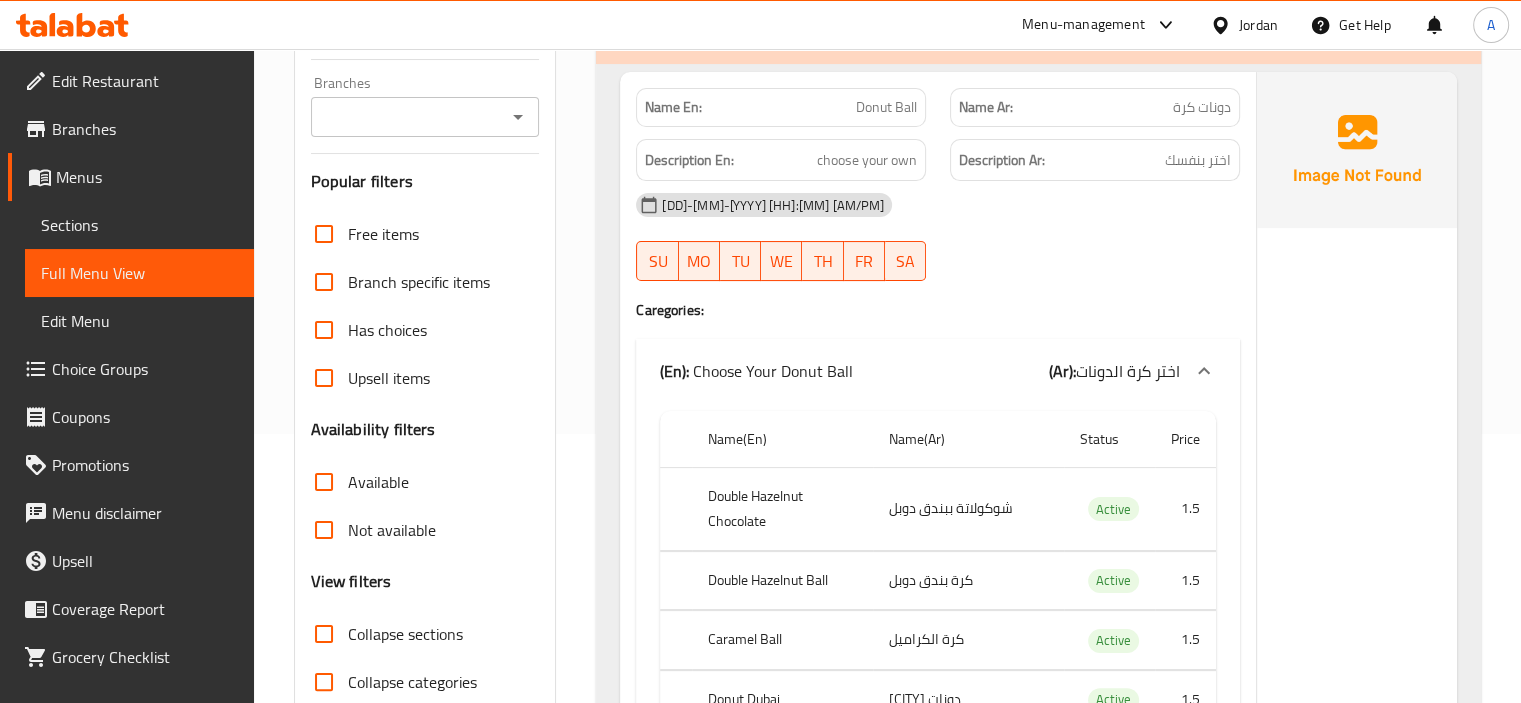 scroll, scrollTop: 300, scrollLeft: 0, axis: vertical 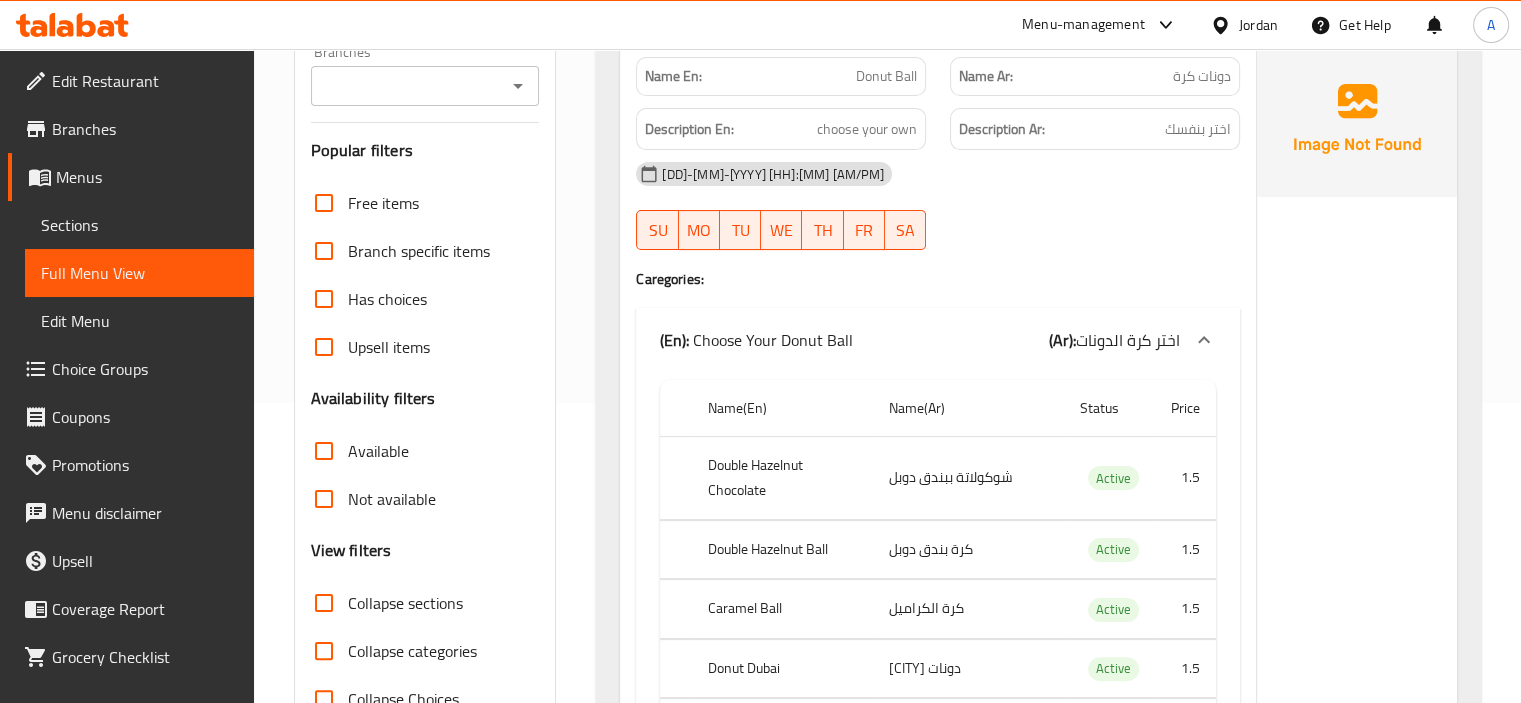click on "[ITEM_NAME] [ITEM_NAME]" at bounding box center [1202, 76] 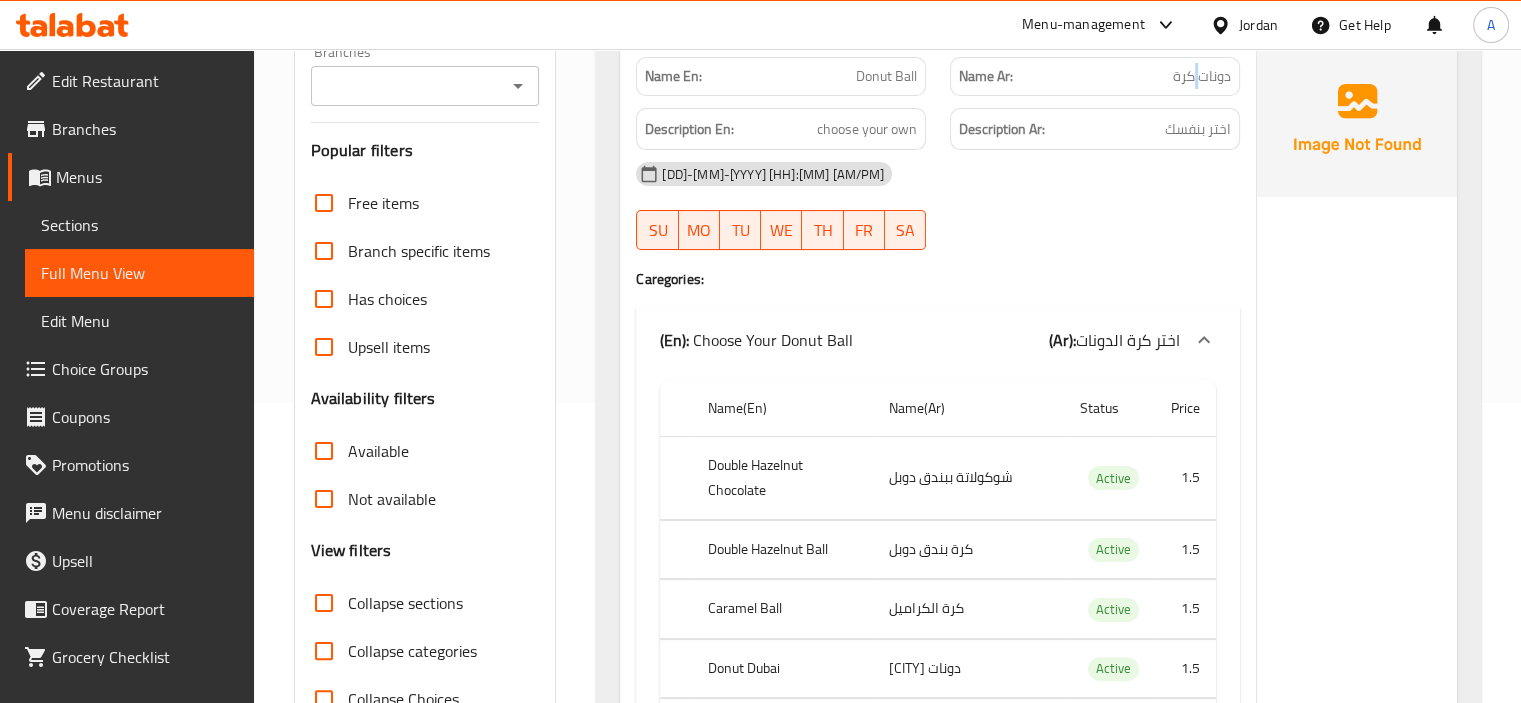 click on "[ITEM_NAME] [ITEM_NAME]" at bounding box center [1202, 76] 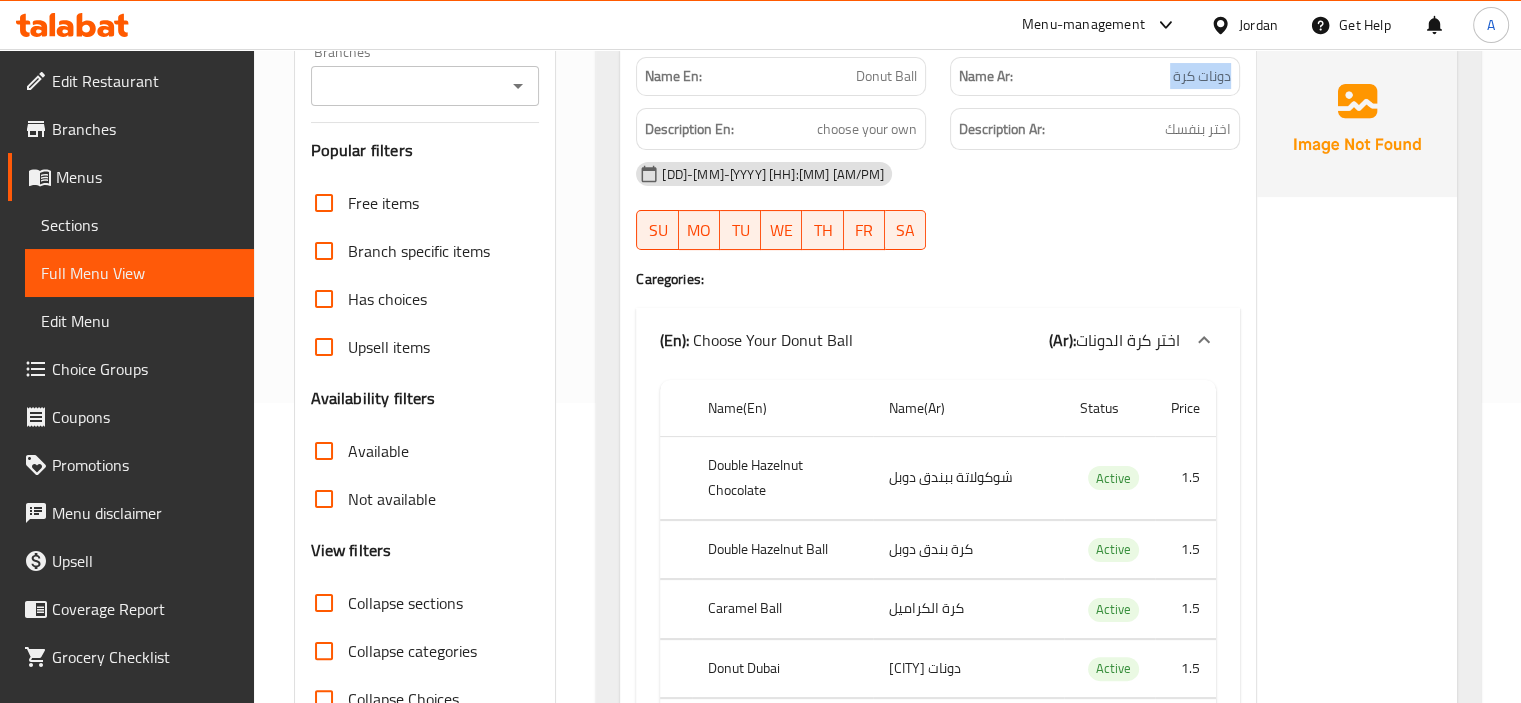 click on "[ITEM_NAME] [ITEM_NAME]" at bounding box center (1202, 76) 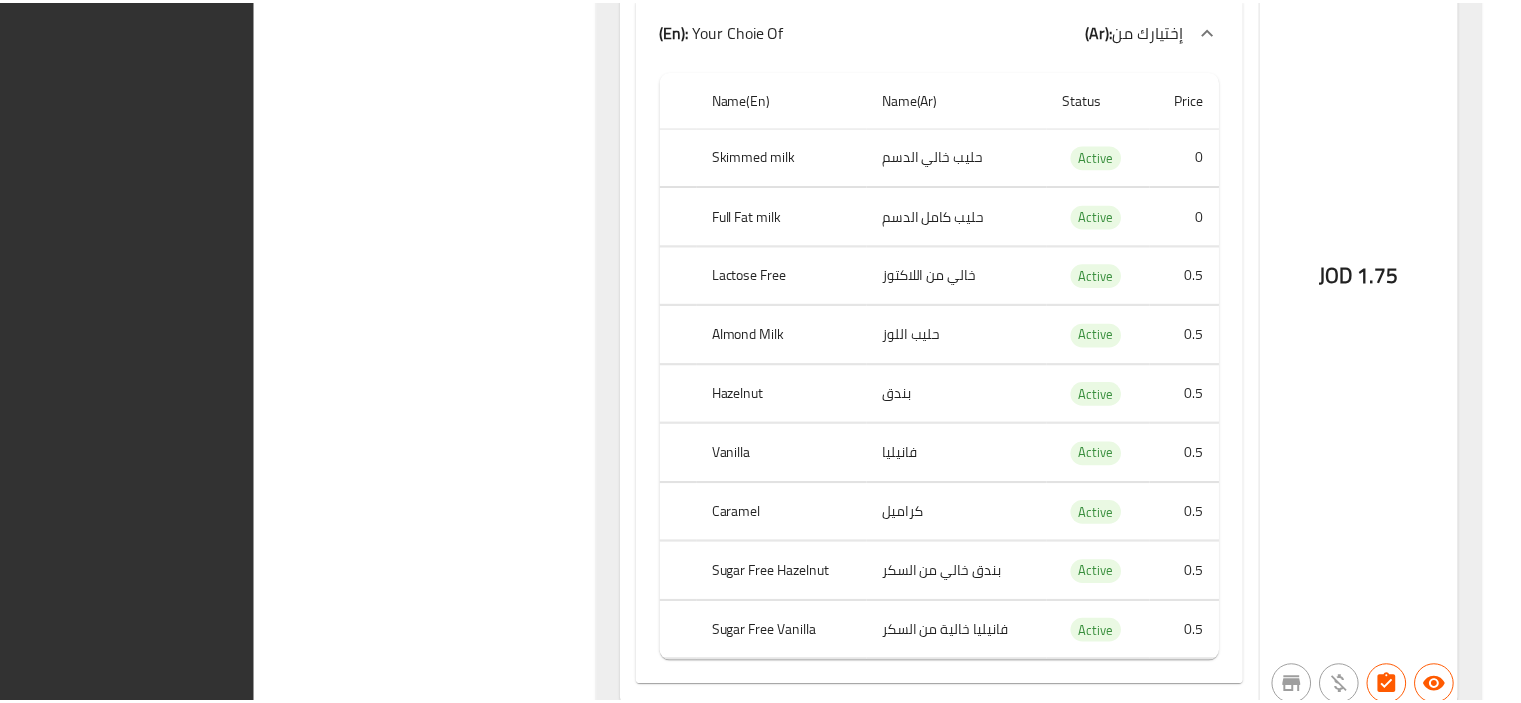 scroll, scrollTop: 27164, scrollLeft: 0, axis: vertical 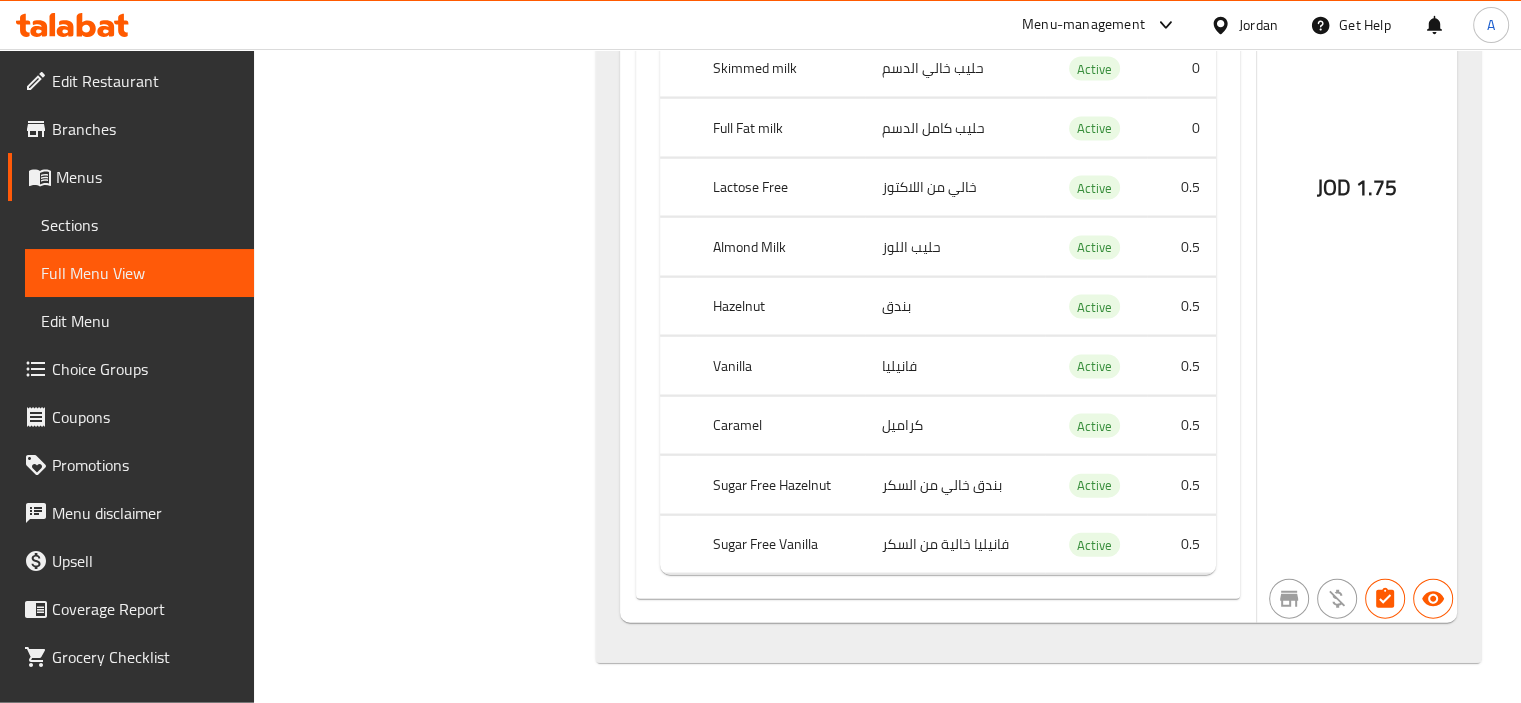 click on "Branches" at bounding box center [145, 129] 